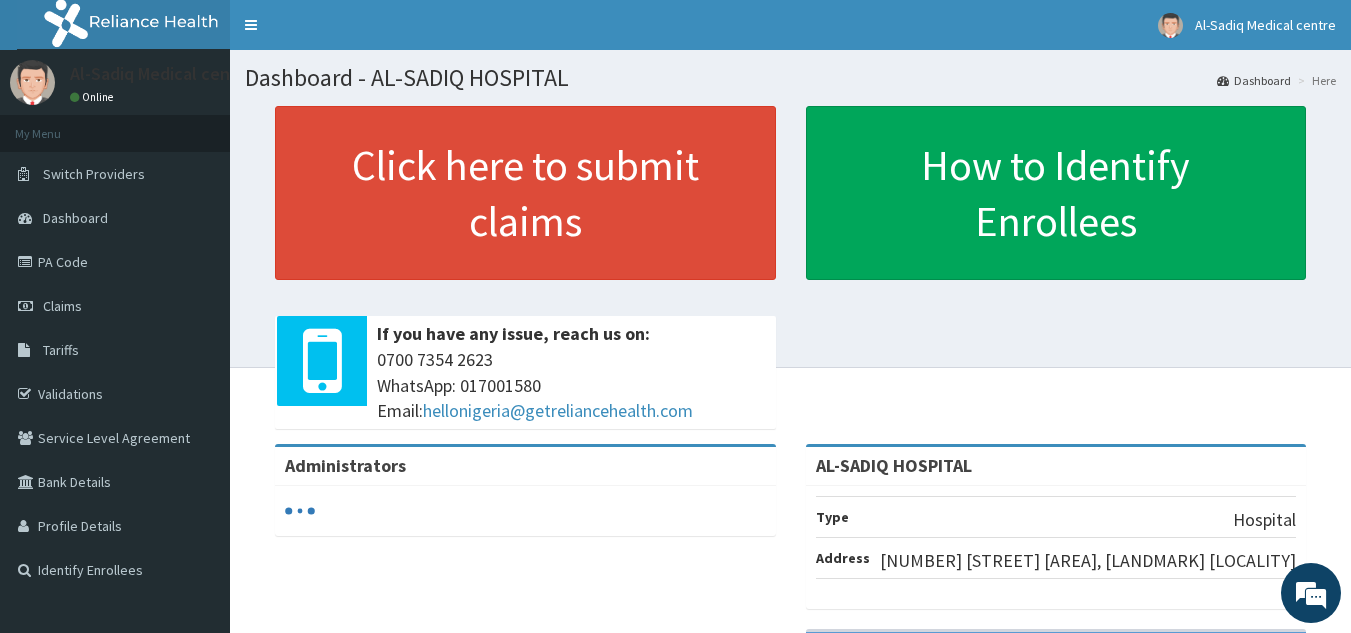 scroll, scrollTop: 0, scrollLeft: 0, axis: both 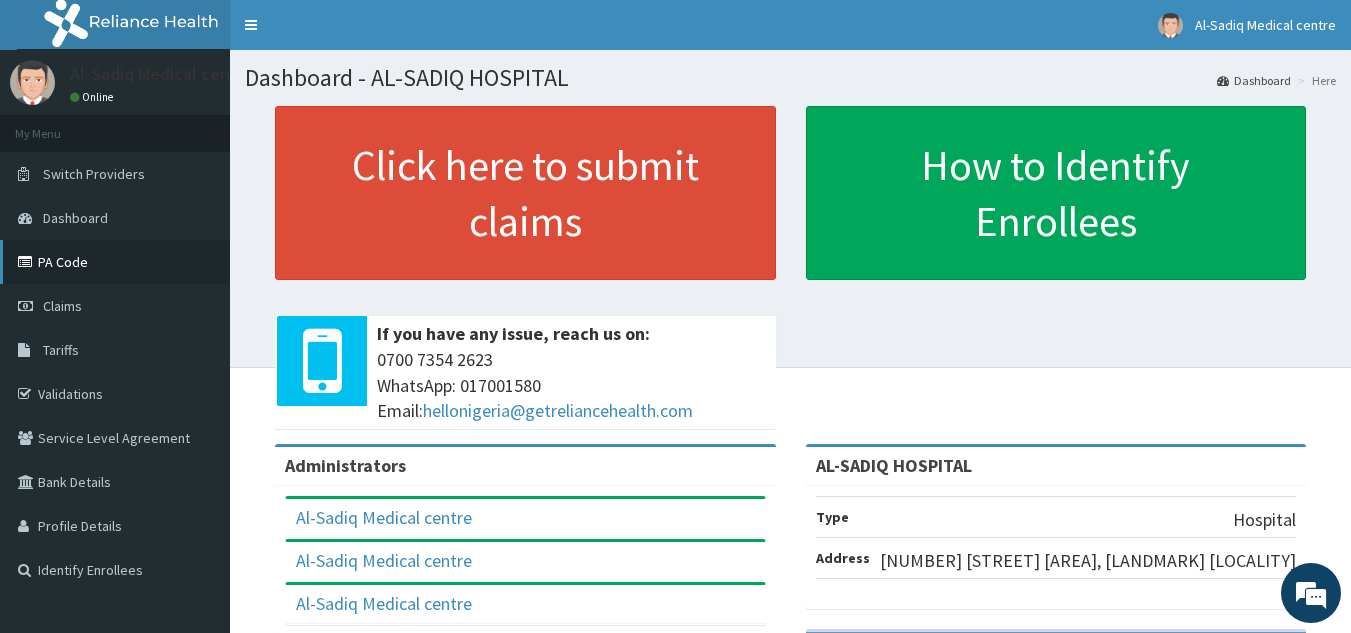 click on "PA Code" at bounding box center [115, 262] 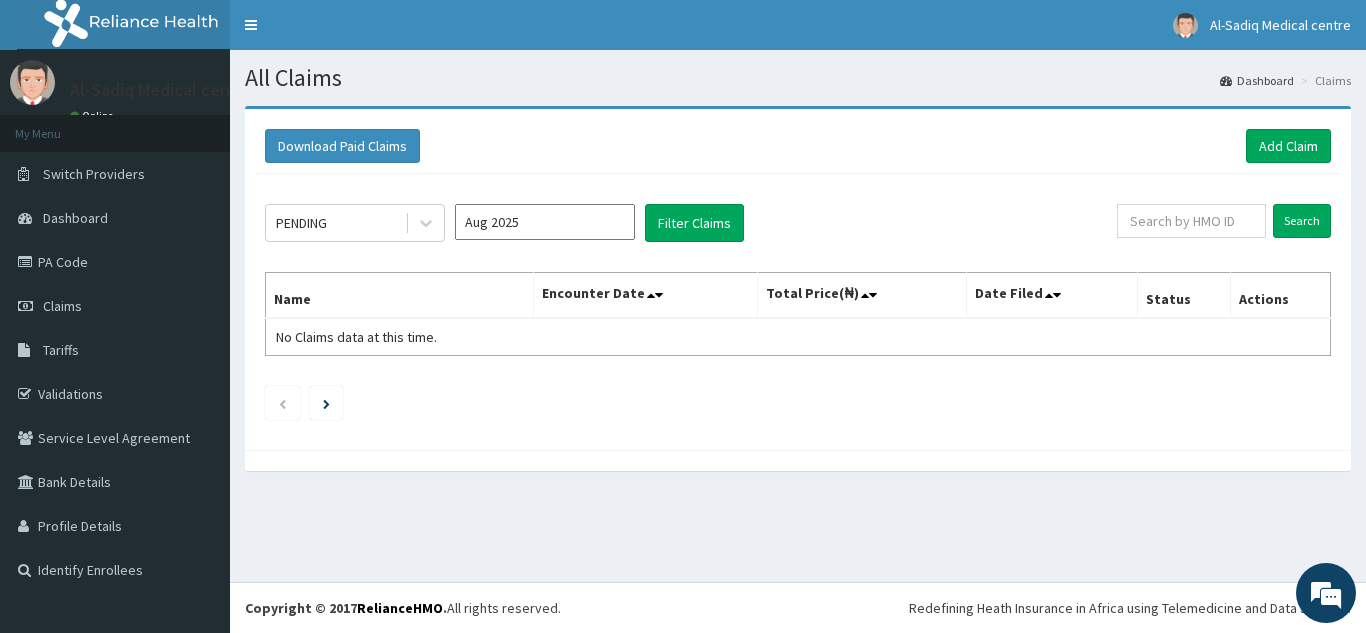 scroll, scrollTop: 0, scrollLeft: 0, axis: both 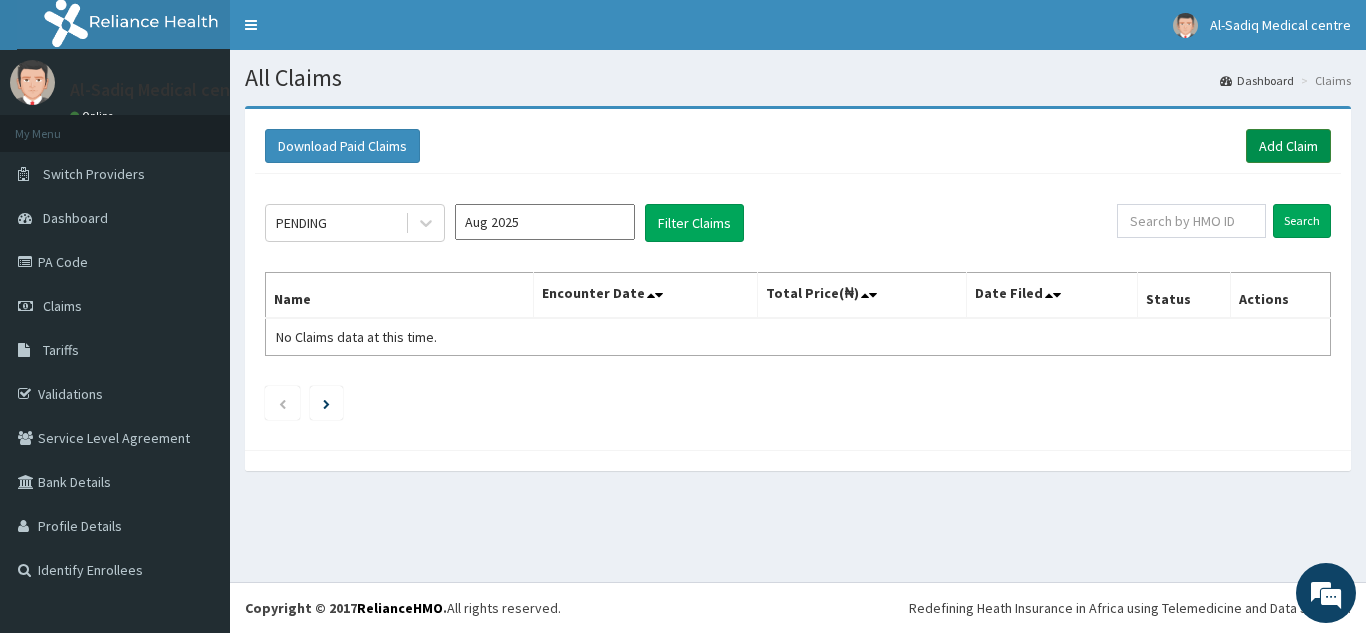 click on "Add Claim" at bounding box center [1288, 146] 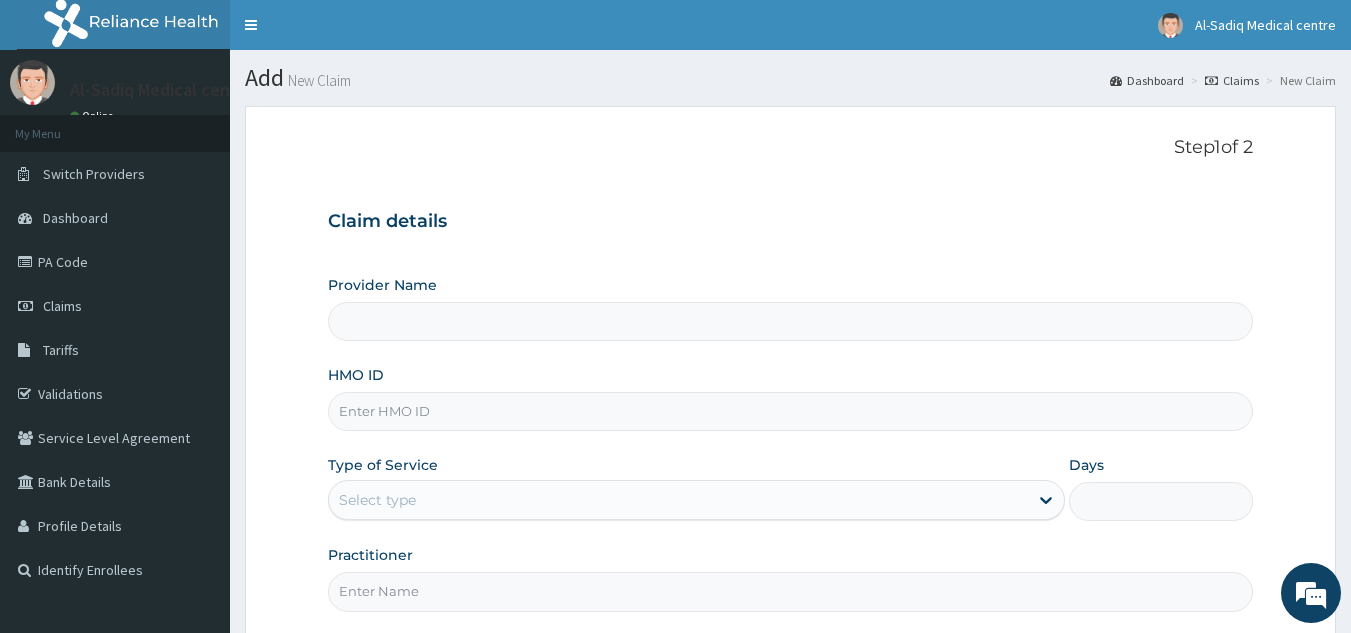 scroll, scrollTop: 0, scrollLeft: 0, axis: both 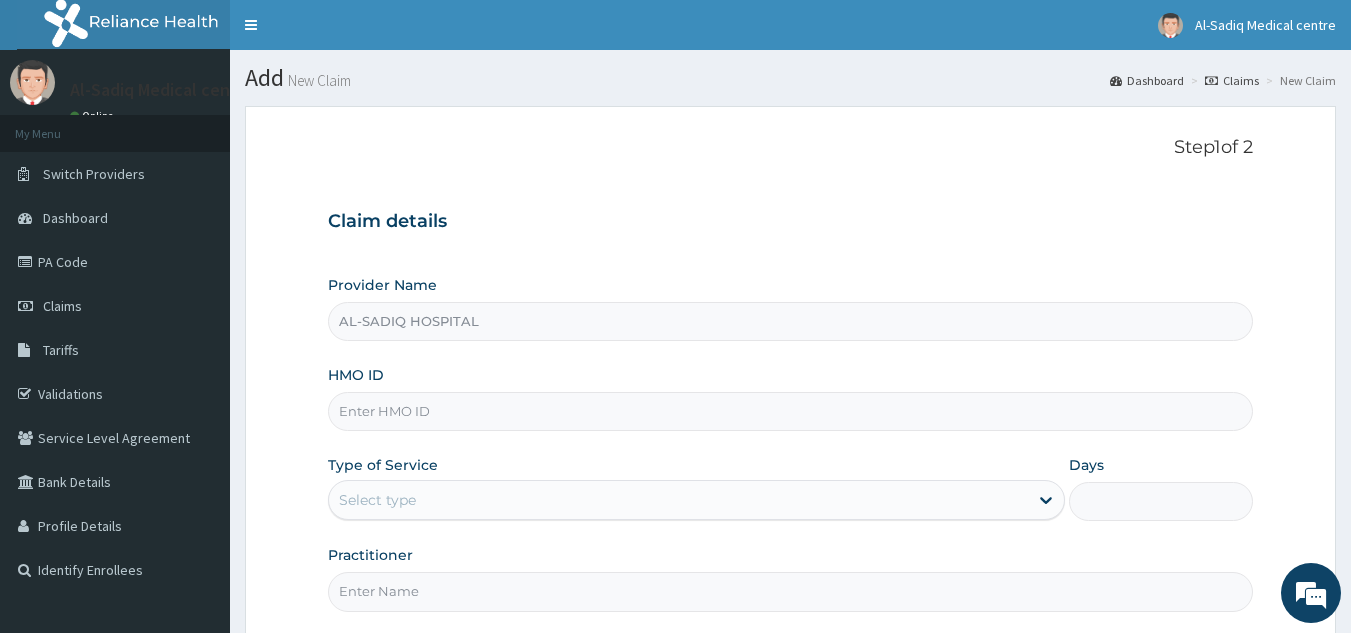 click on "HMO ID" at bounding box center (791, 411) 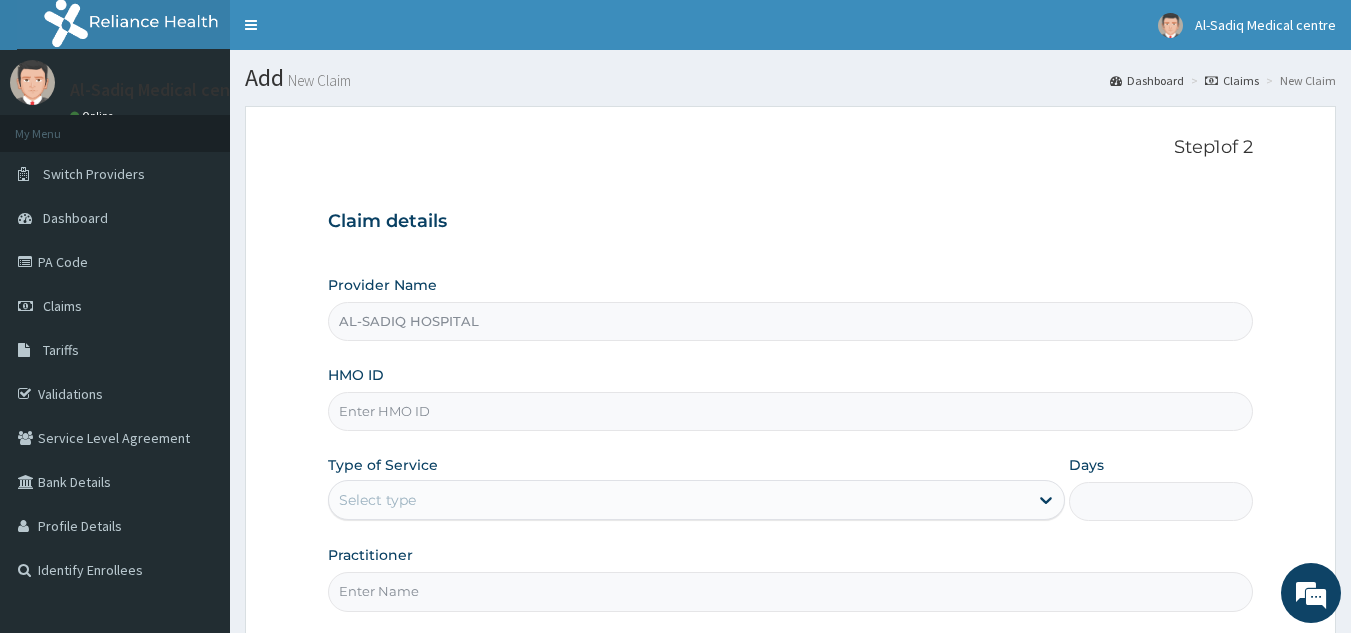paste on "usl/10428/a" 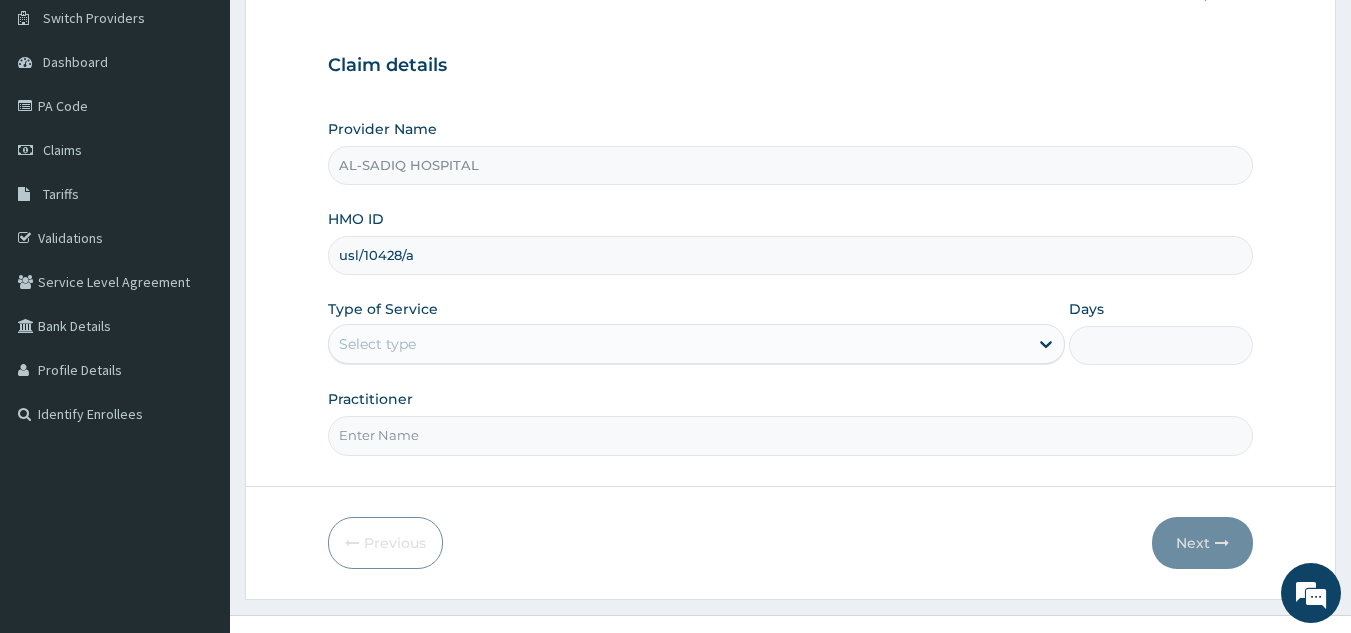 scroll, scrollTop: 167, scrollLeft: 0, axis: vertical 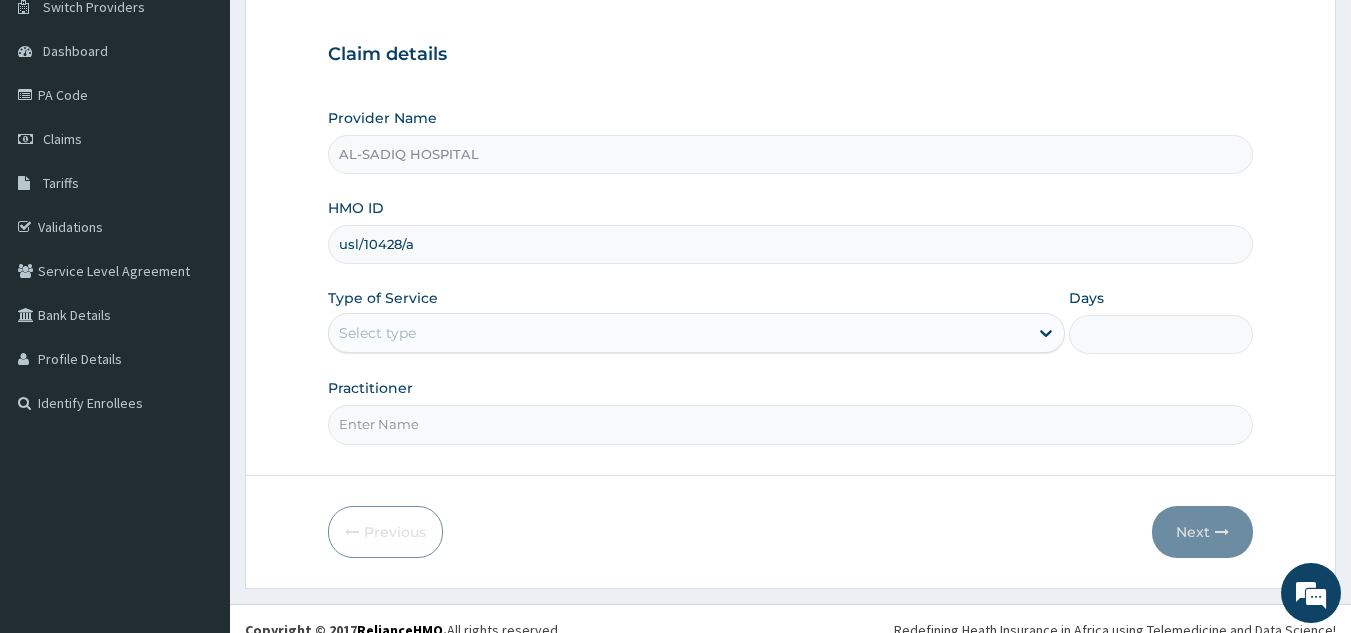 type on "usl/10428/a" 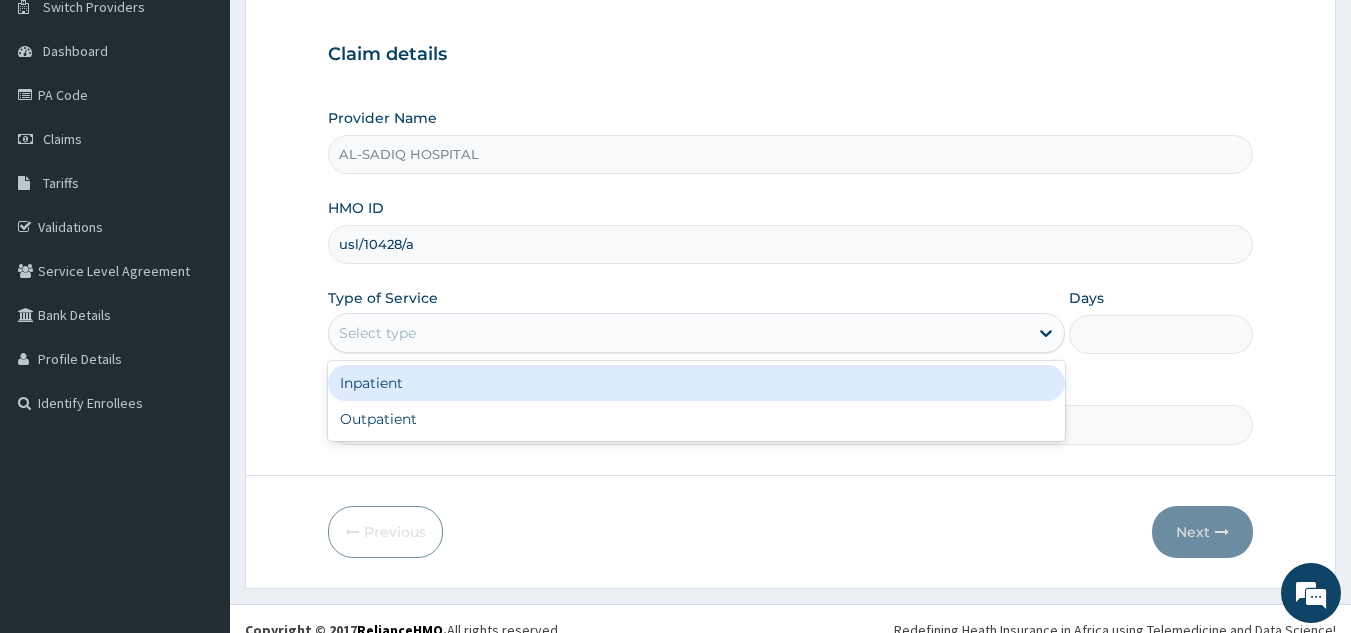 click on "Inpatient" at bounding box center (696, 383) 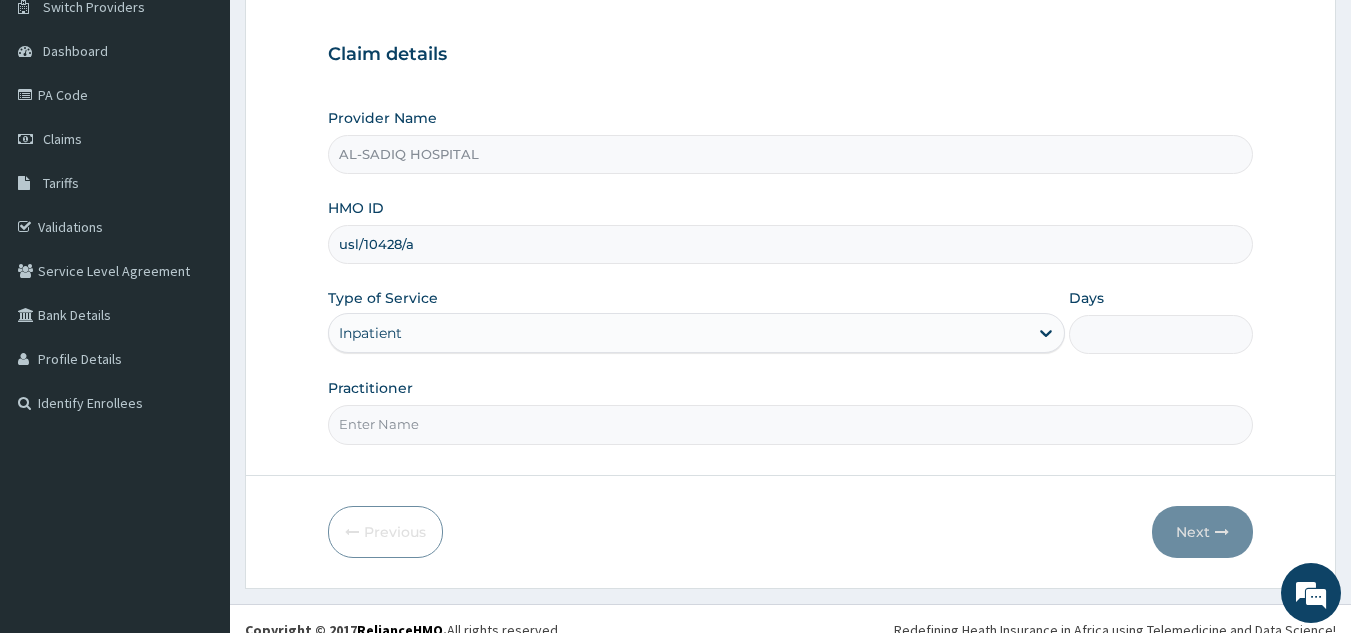click on "Days" at bounding box center [1161, 334] 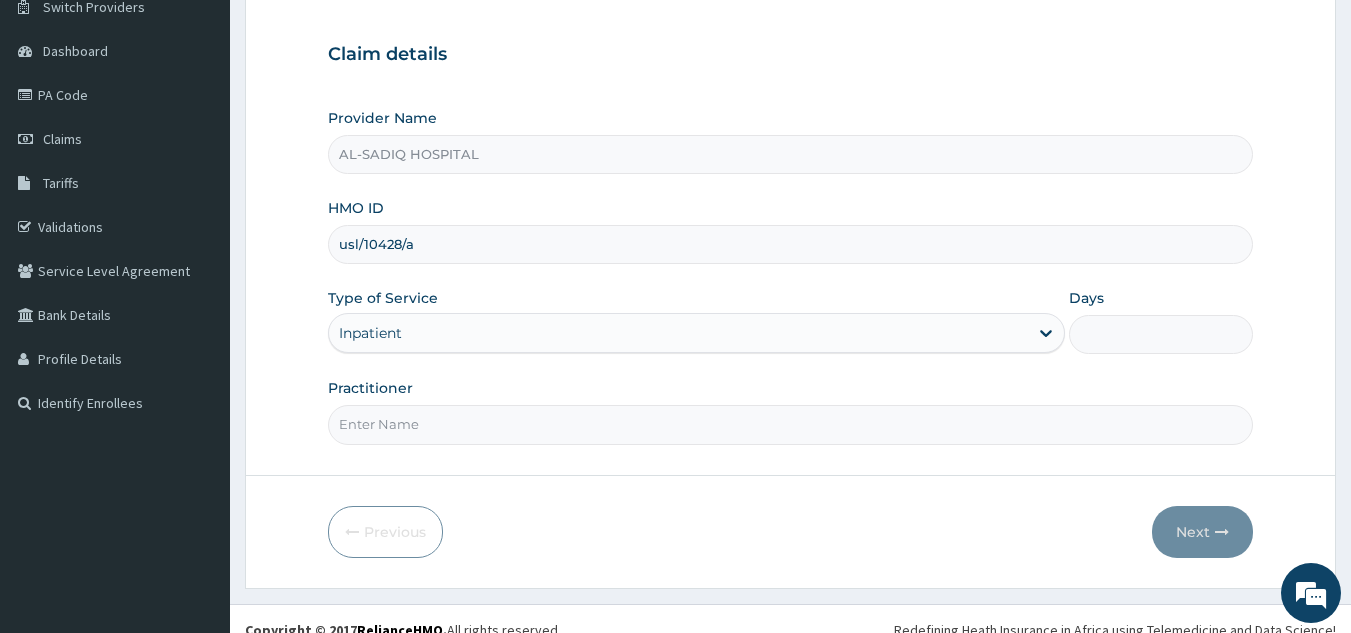 type on "2" 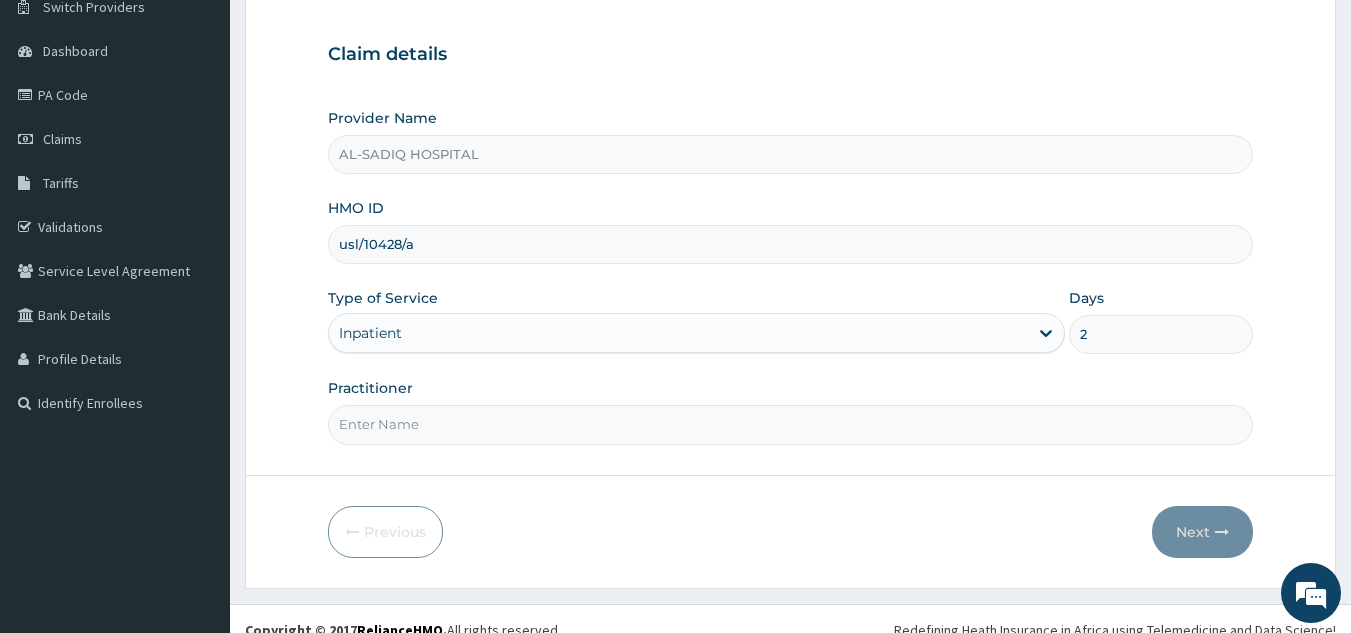 click on "Practitioner" at bounding box center [791, 424] 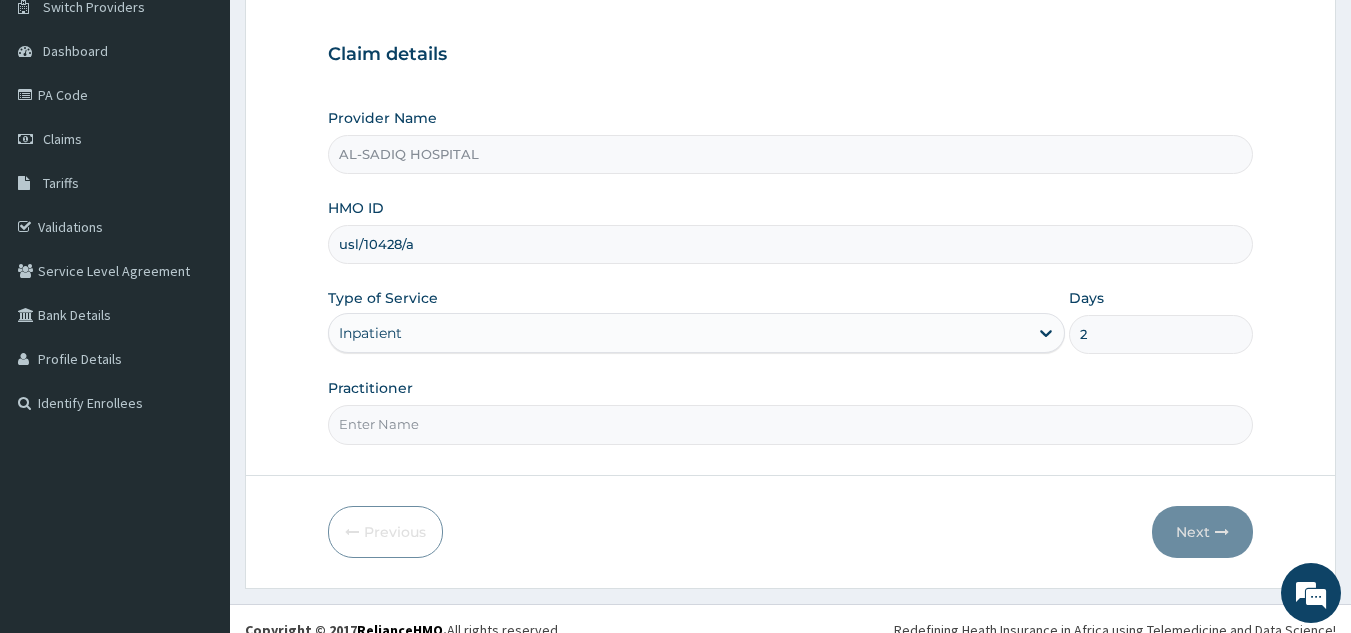 type on "SADIQ" 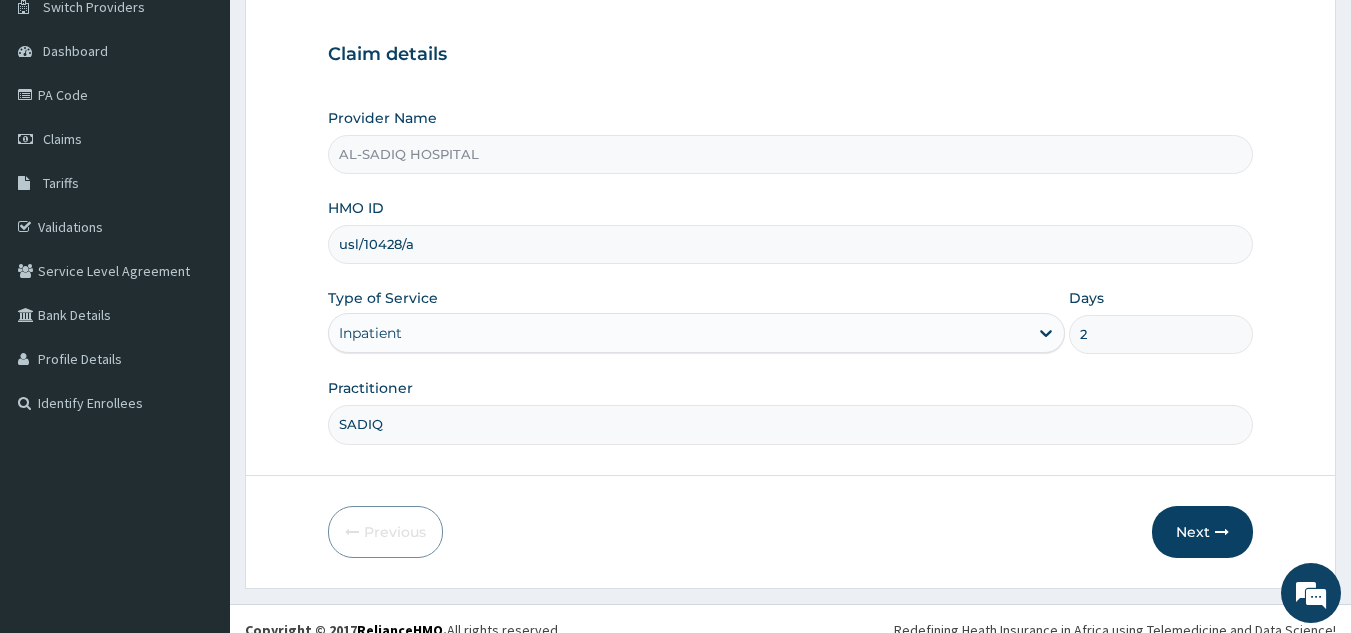 scroll, scrollTop: 189, scrollLeft: 0, axis: vertical 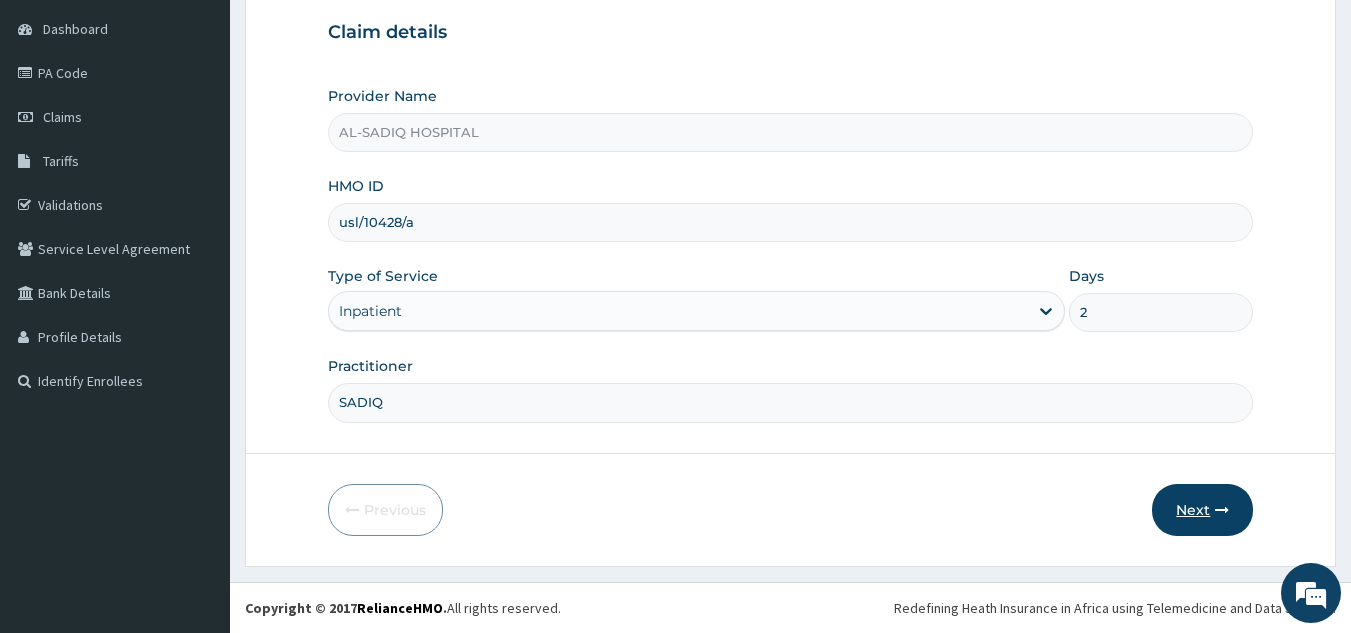 click on "Next" at bounding box center [1202, 510] 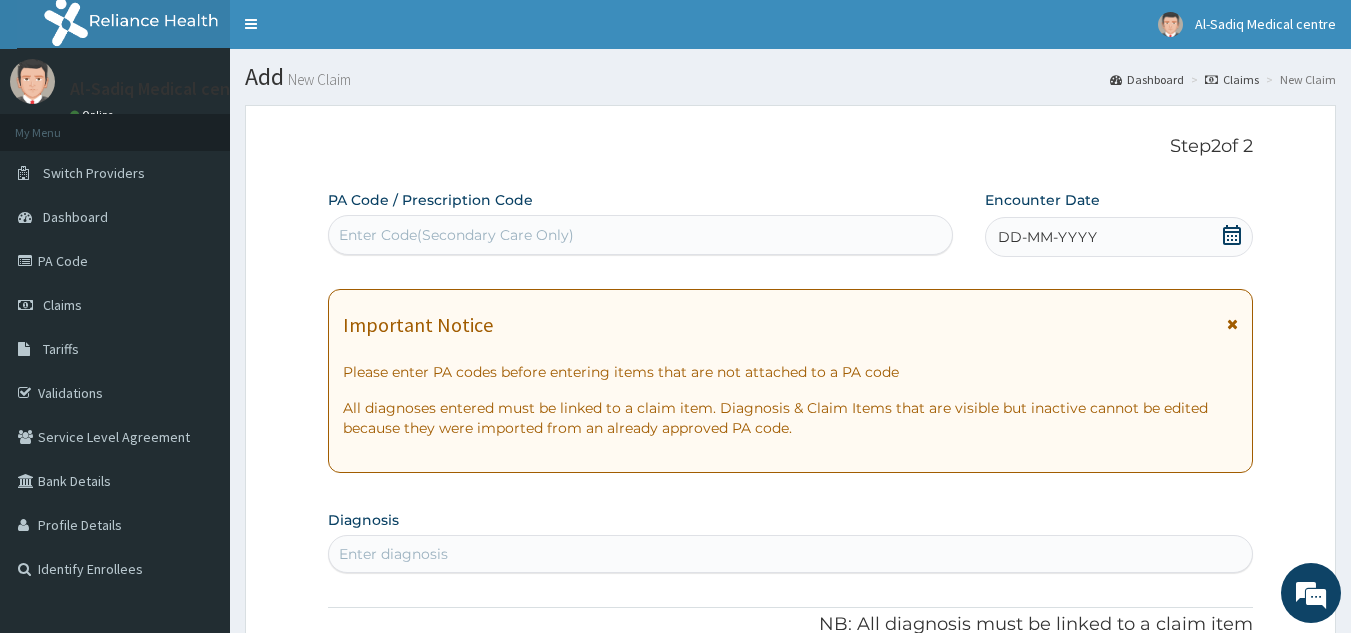 scroll, scrollTop: 0, scrollLeft: 0, axis: both 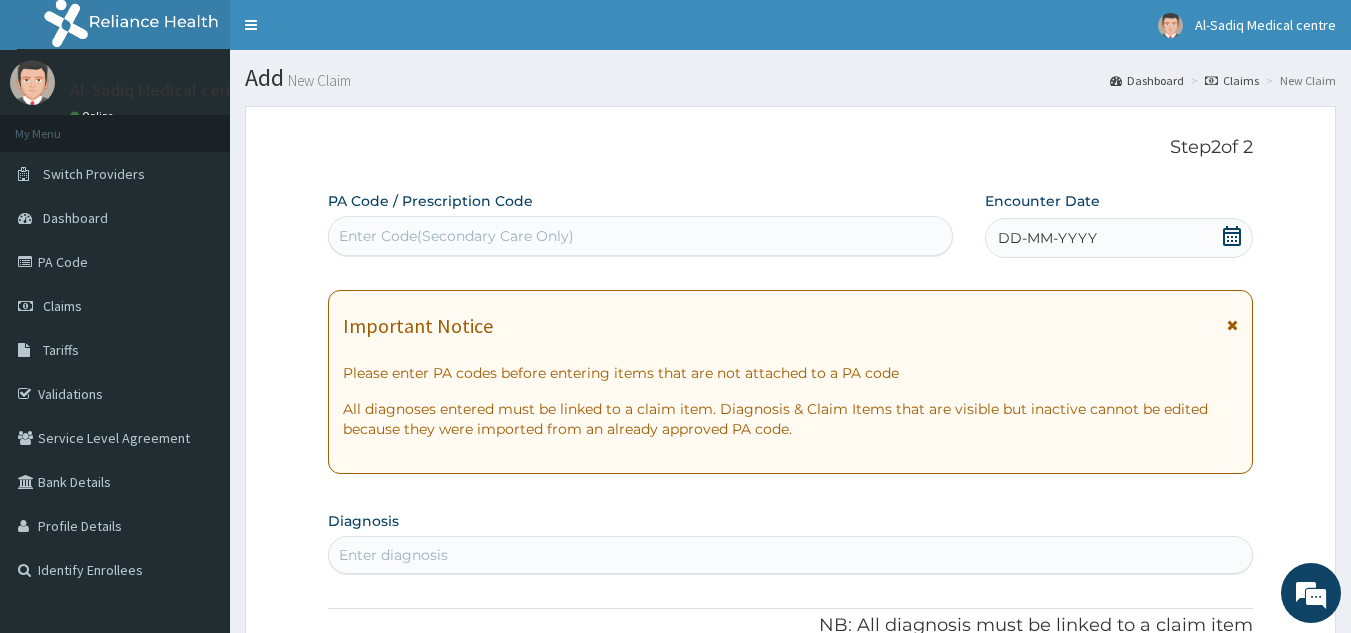 click on "Enter Code(Secondary Care Only)" at bounding box center [641, 236] 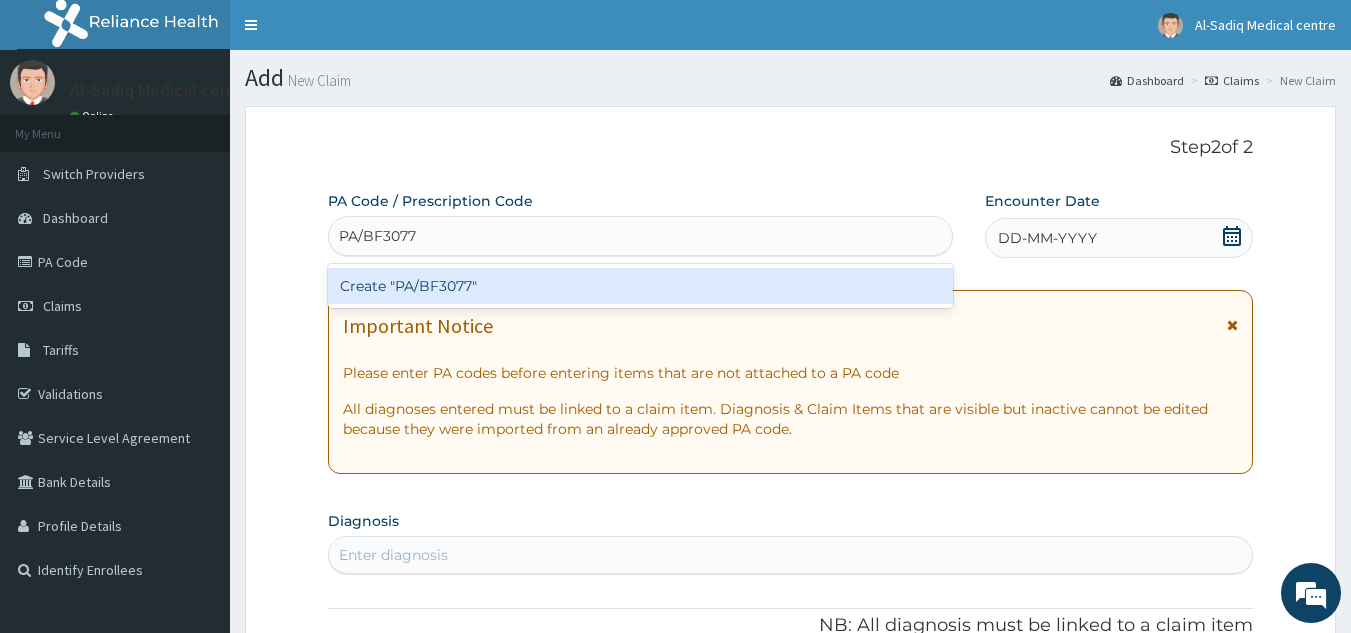 click on "Create "PA/BF3077"" at bounding box center [641, 286] 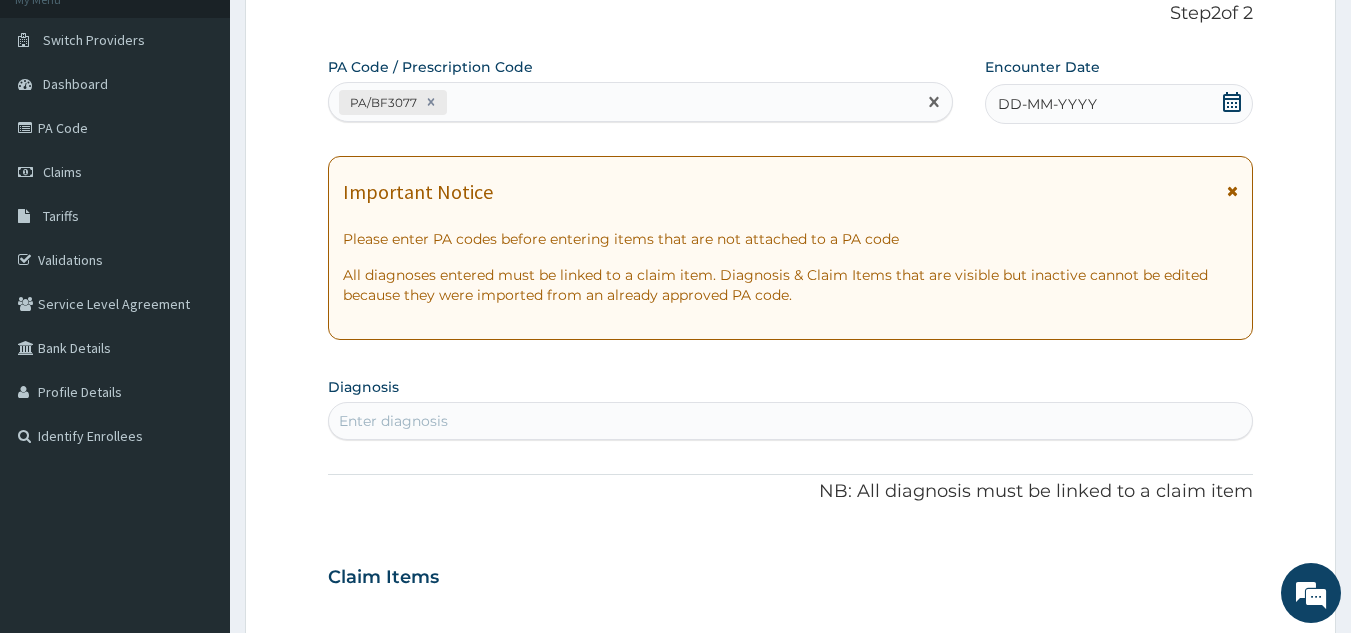 scroll, scrollTop: 50, scrollLeft: 0, axis: vertical 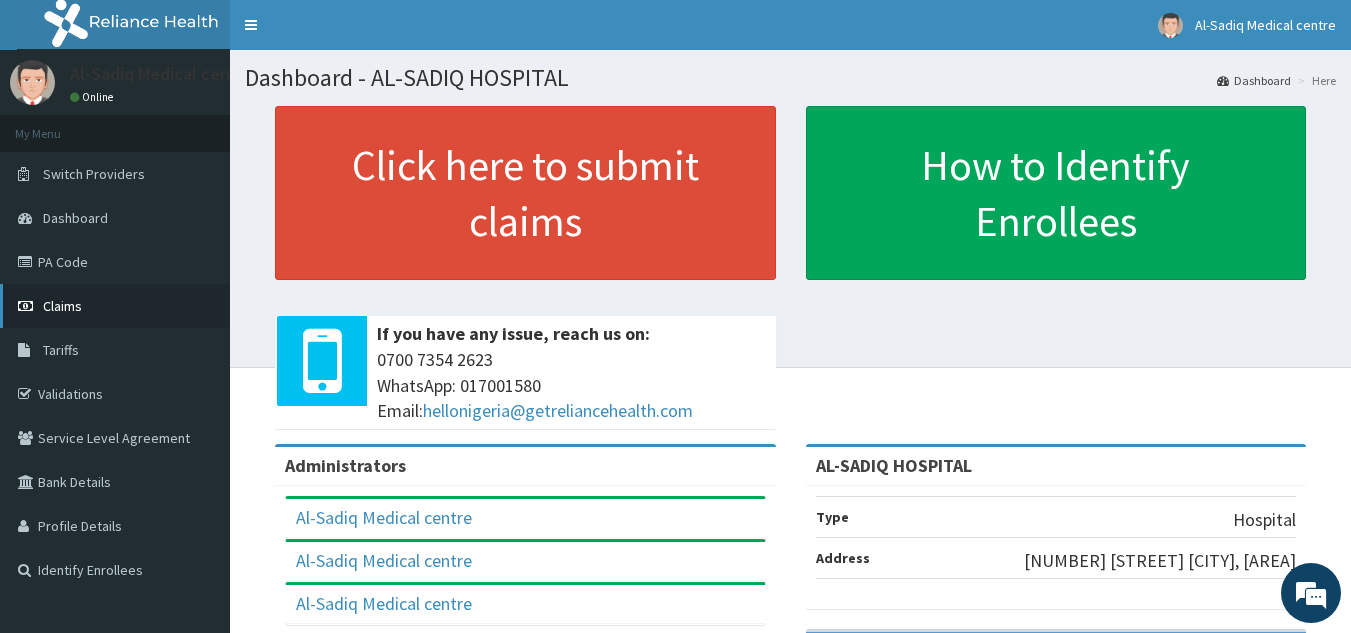 click at bounding box center [28, 306] 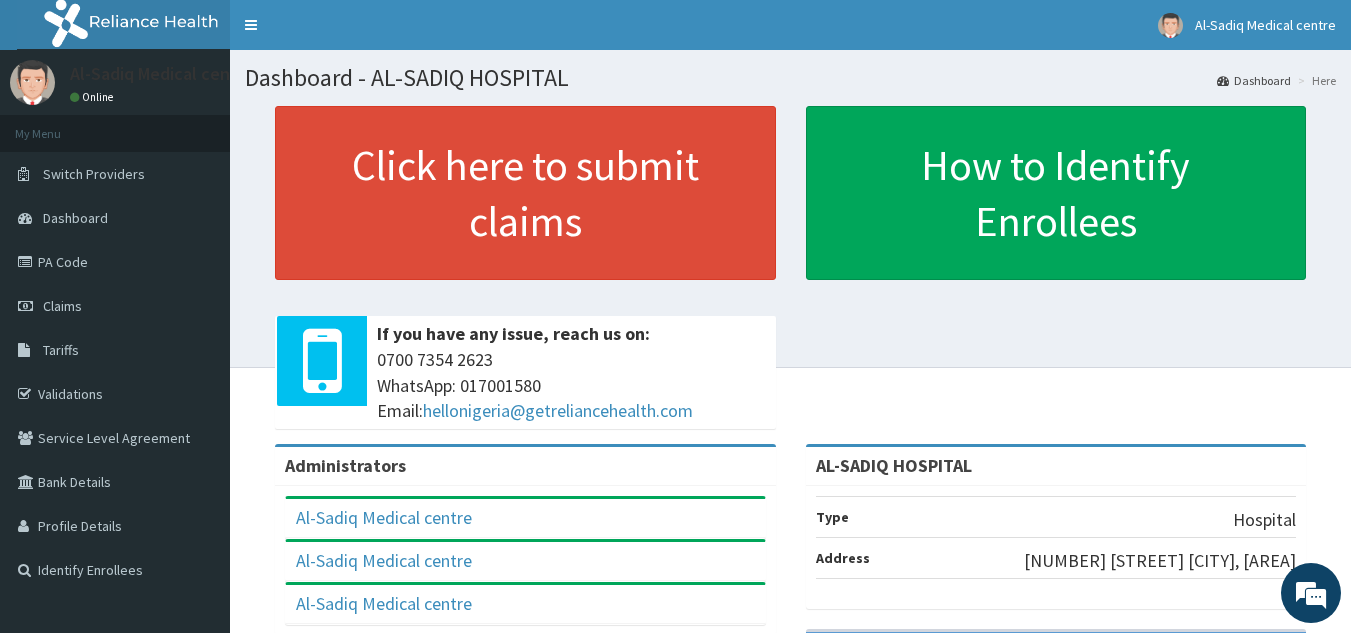 scroll, scrollTop: 0, scrollLeft: 0, axis: both 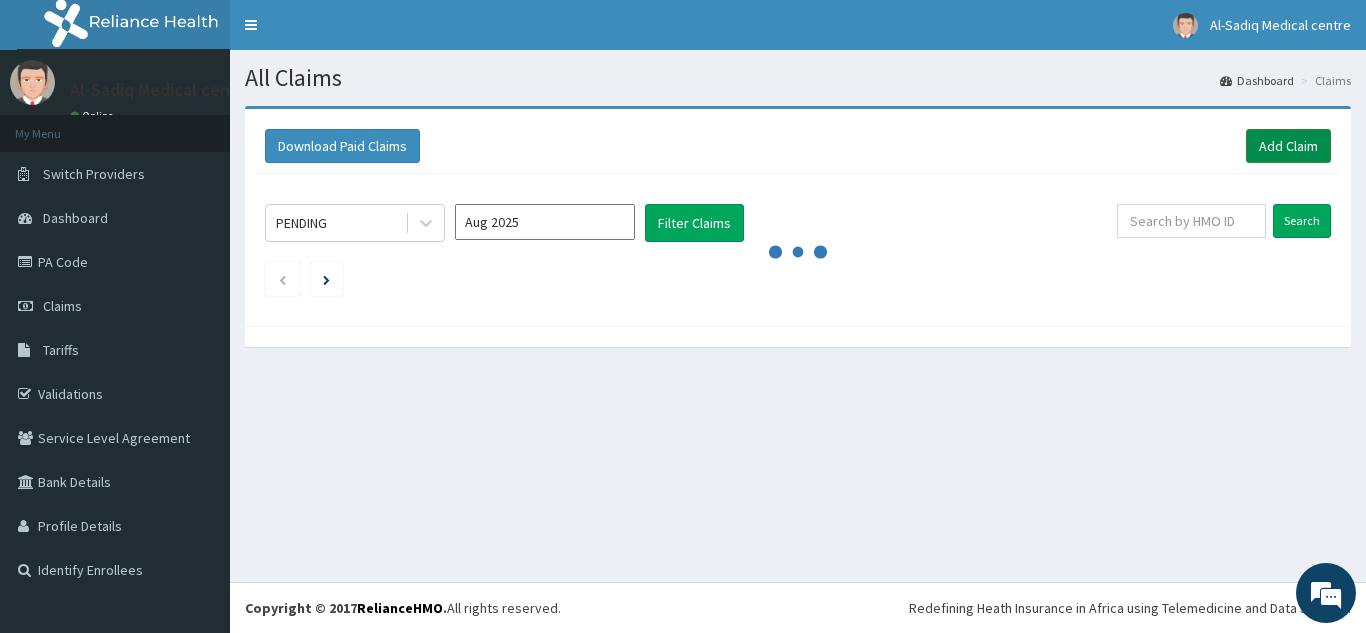 click on "Add Claim" at bounding box center [1288, 146] 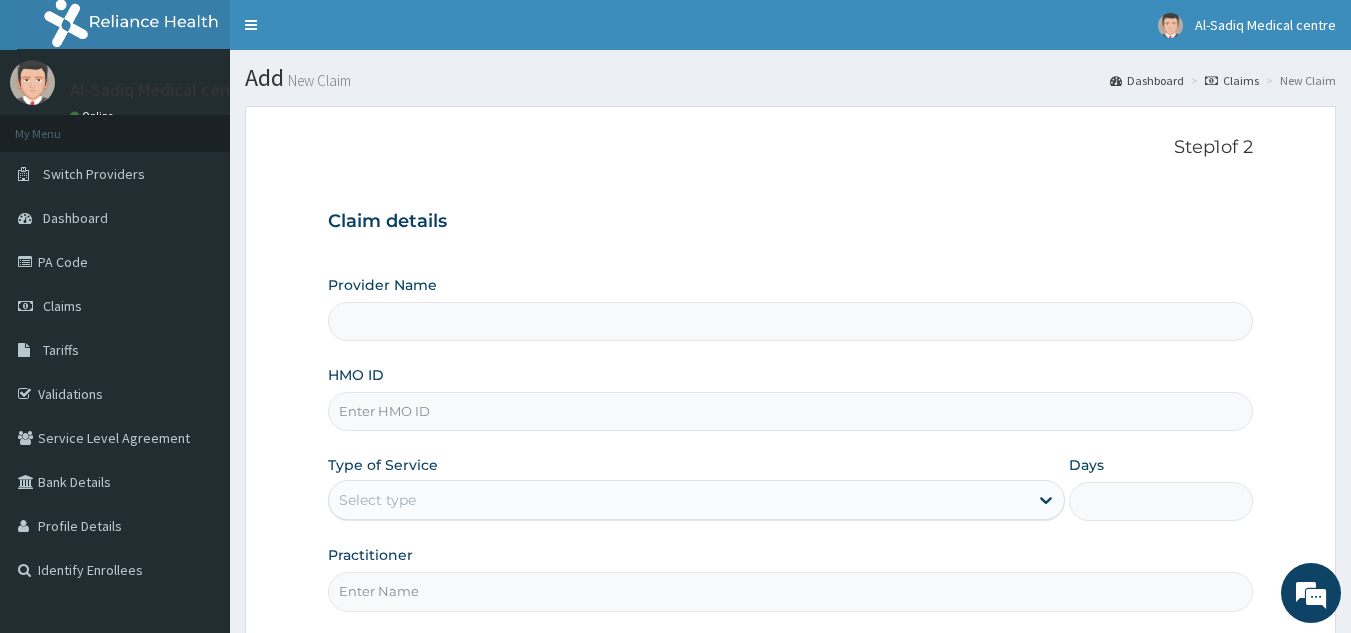 scroll, scrollTop: 0, scrollLeft: 0, axis: both 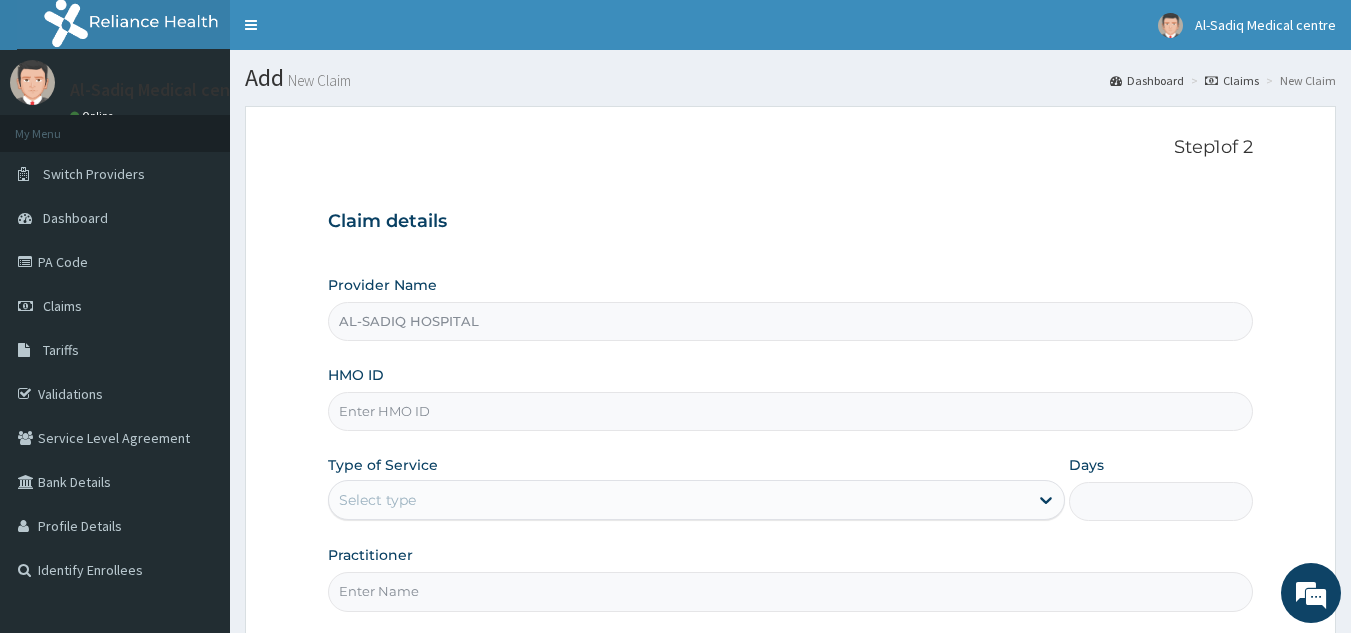click on "HMO ID" at bounding box center [791, 411] 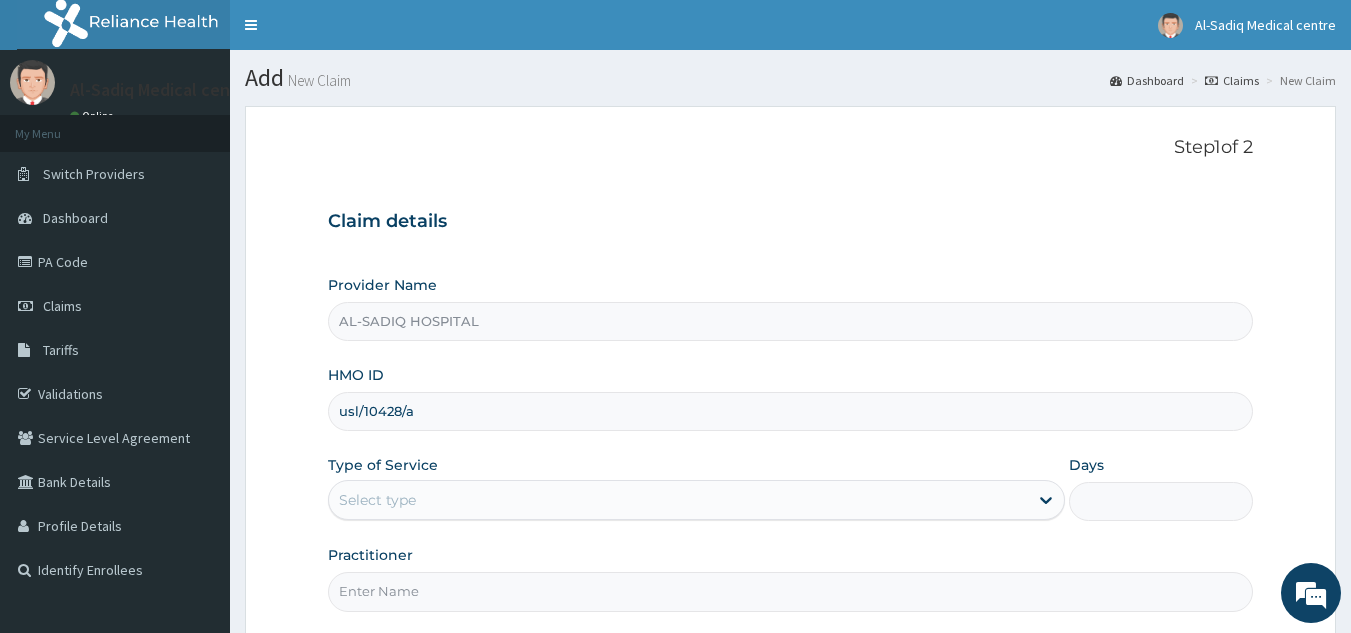 type on "usl/10428/a" 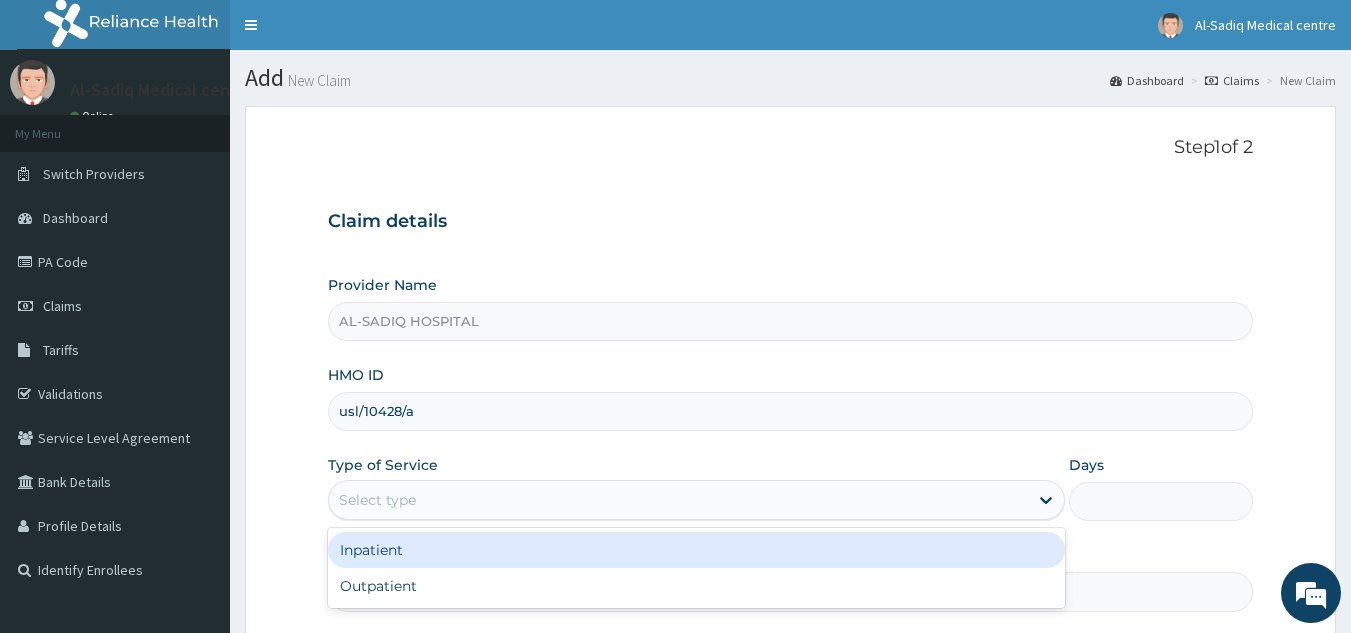 click on "Select type" at bounding box center (678, 500) 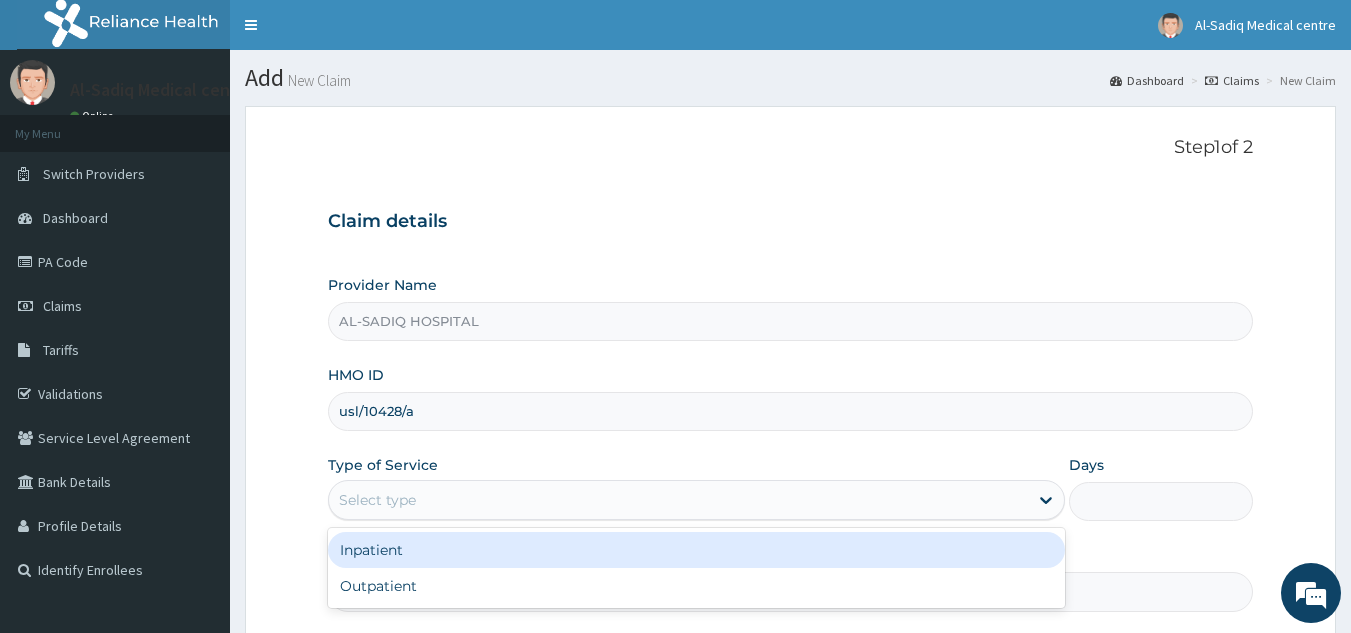 click on "Inpatient" at bounding box center [696, 550] 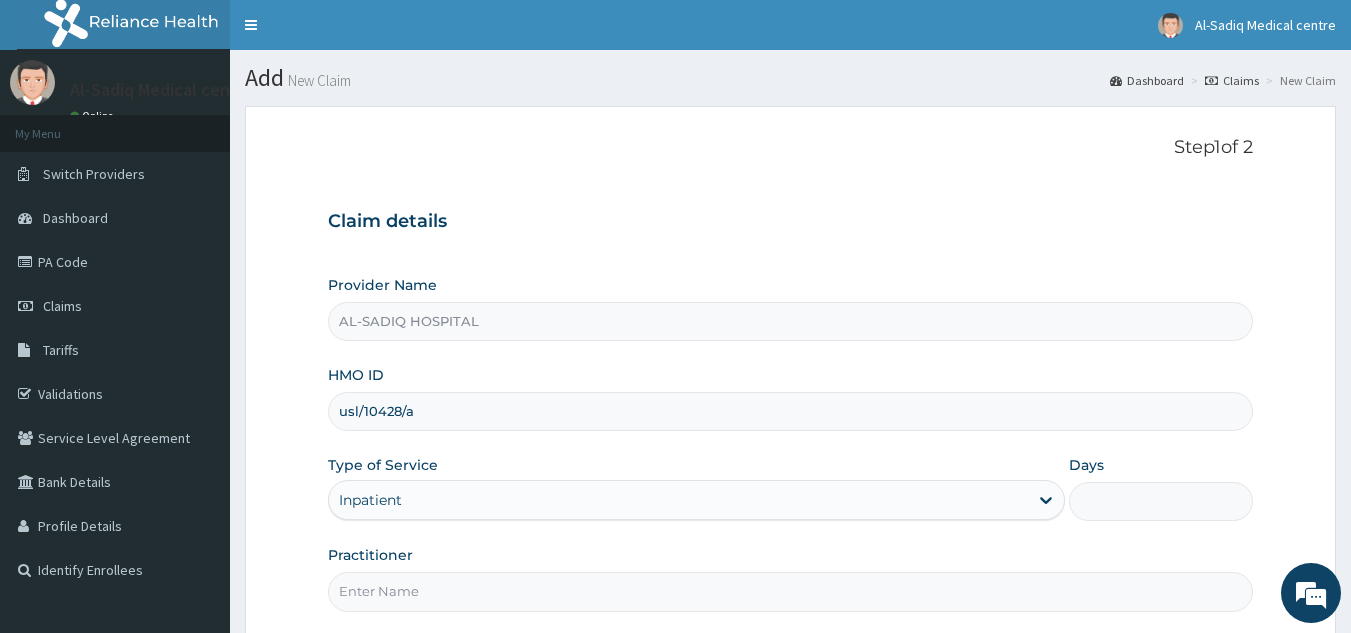 click on "Days" at bounding box center [1161, 501] 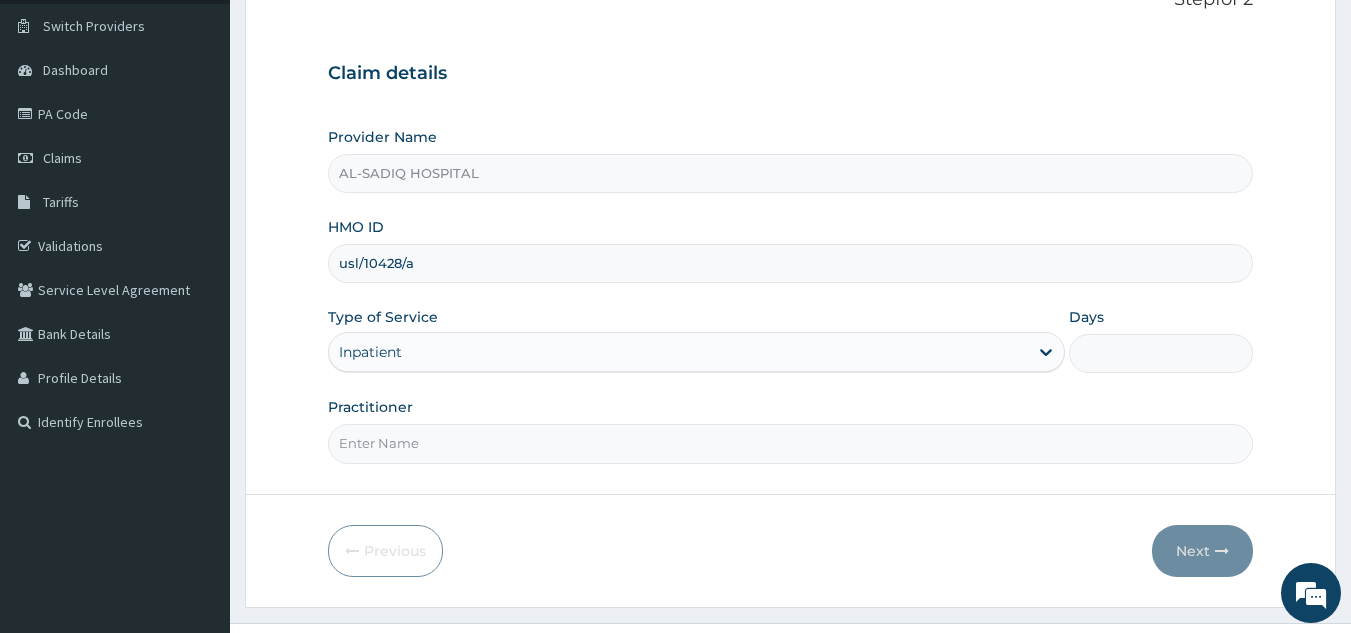 scroll, scrollTop: 189, scrollLeft: 0, axis: vertical 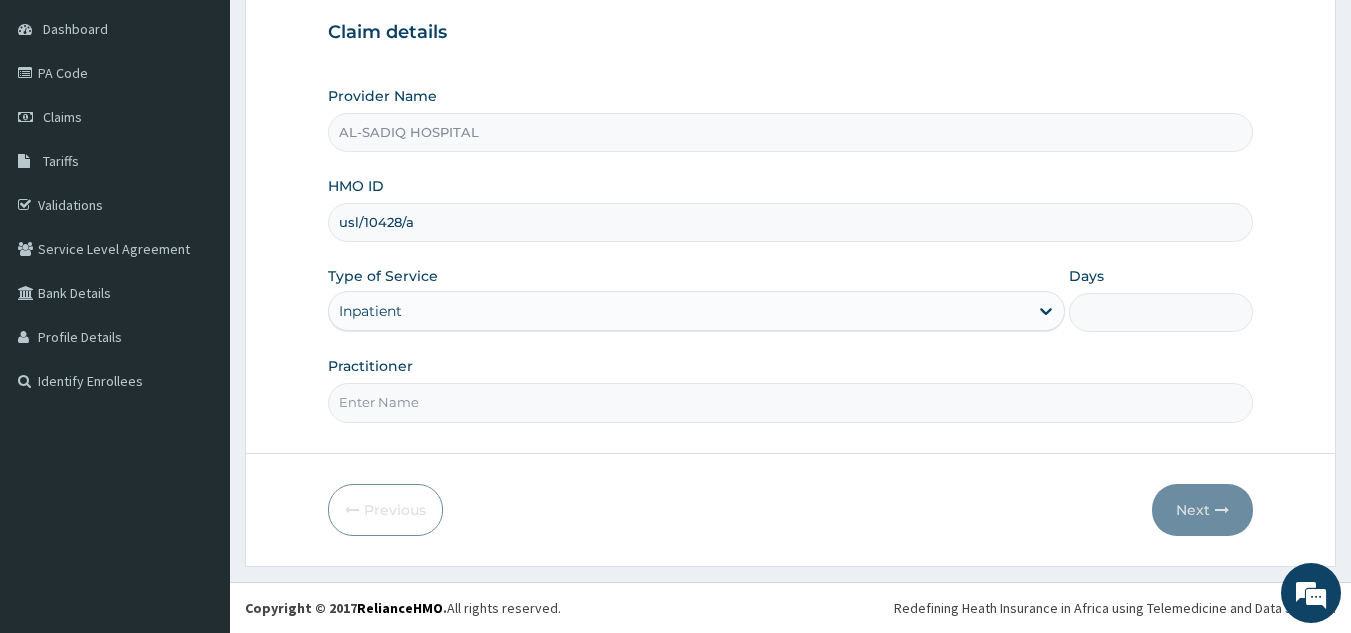 drag, startPoint x: 1177, startPoint y: 315, endPoint x: 1180, endPoint y: 371, distance: 56.0803 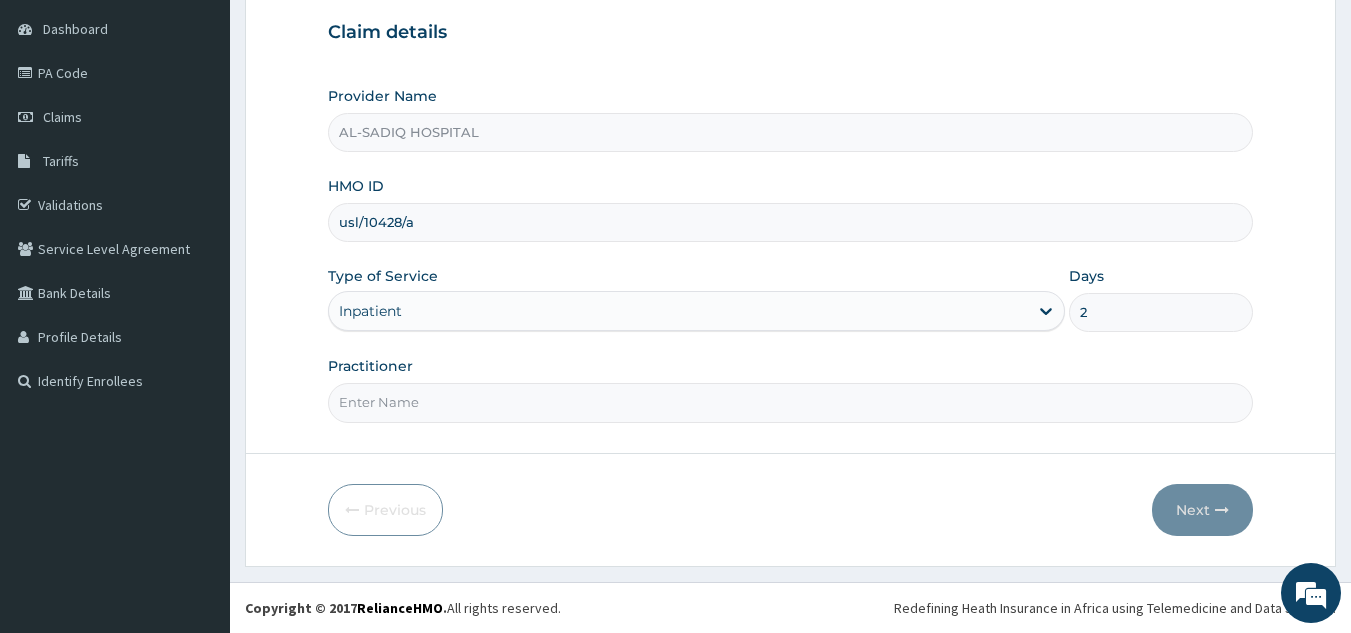 click on "Practitioner" at bounding box center [791, 402] 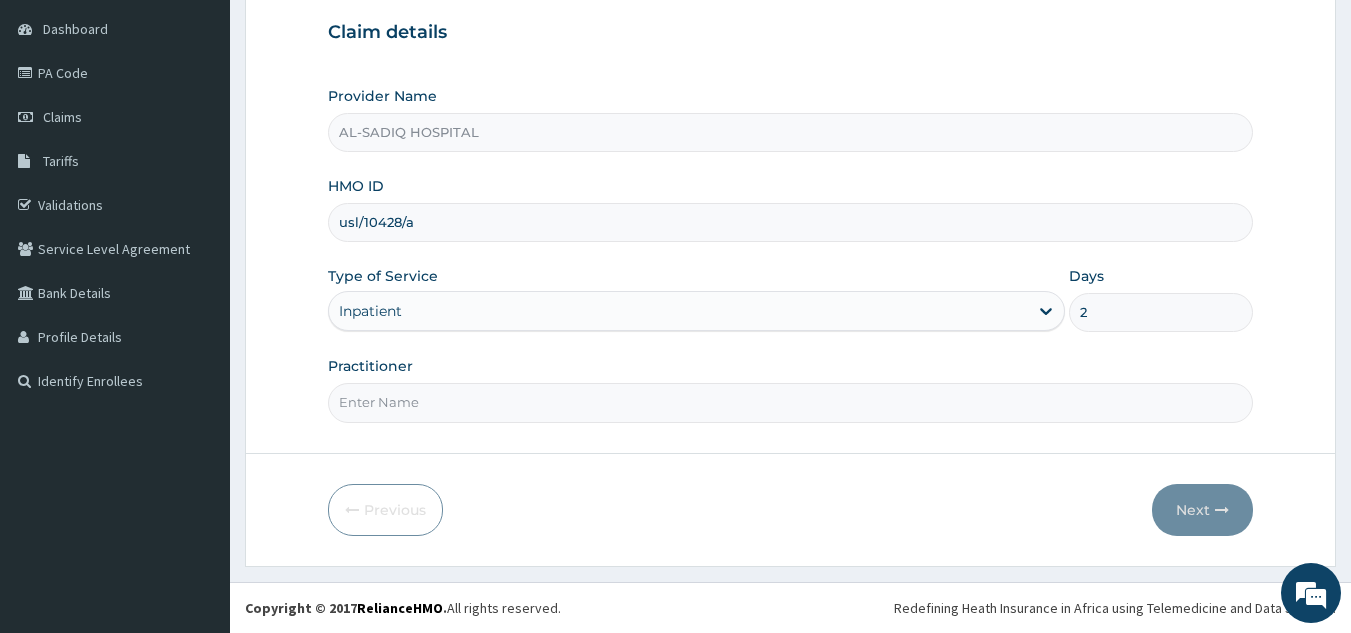 type on "SADIQ" 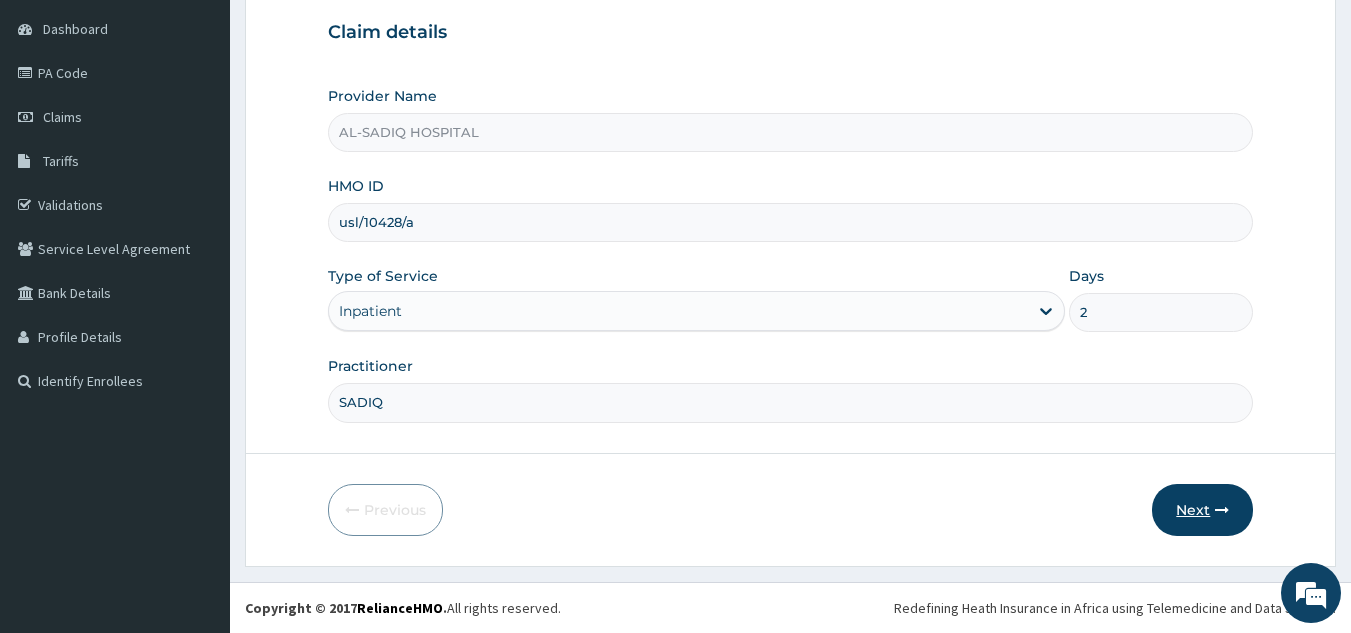 click on "Next" at bounding box center [1202, 510] 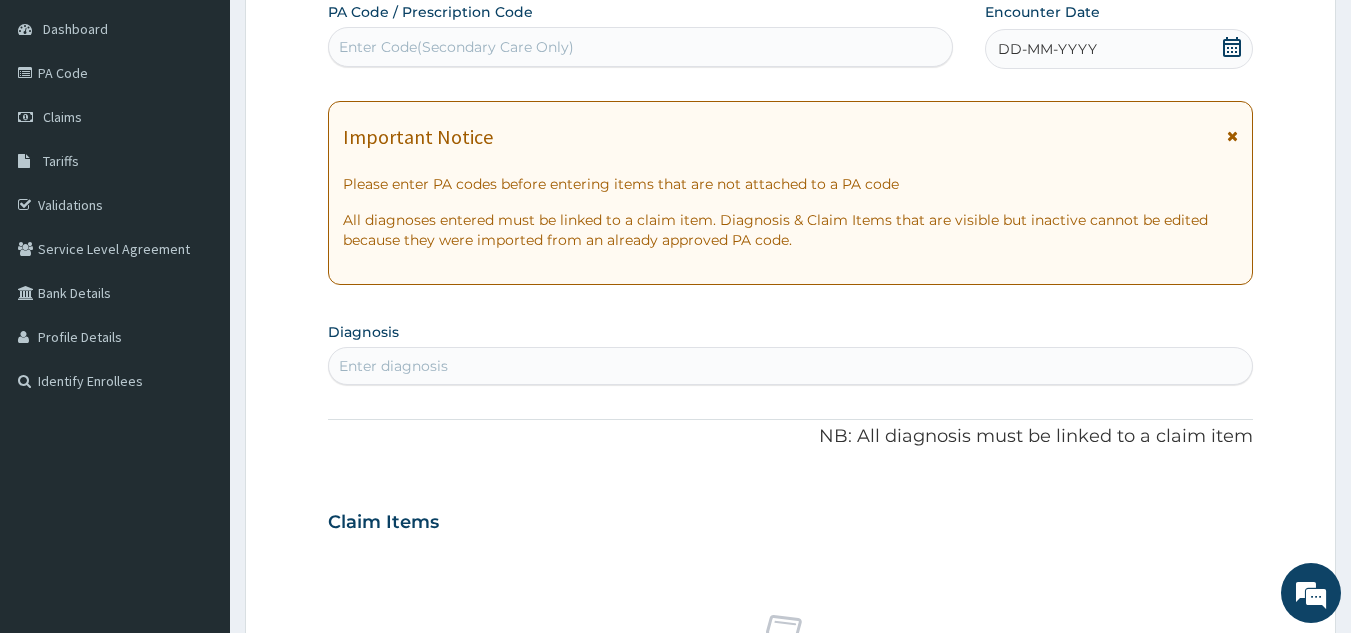 scroll, scrollTop: 0, scrollLeft: 0, axis: both 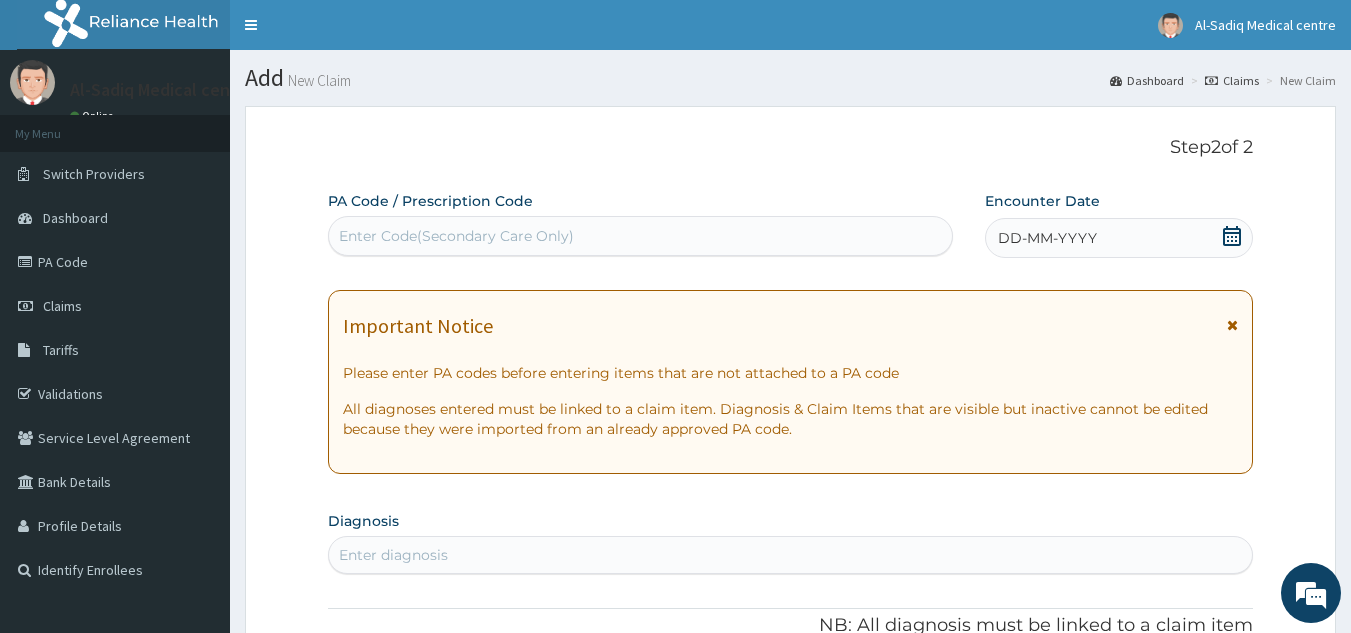 click on "Enter Code(Secondary Care Only)" at bounding box center (641, 236) 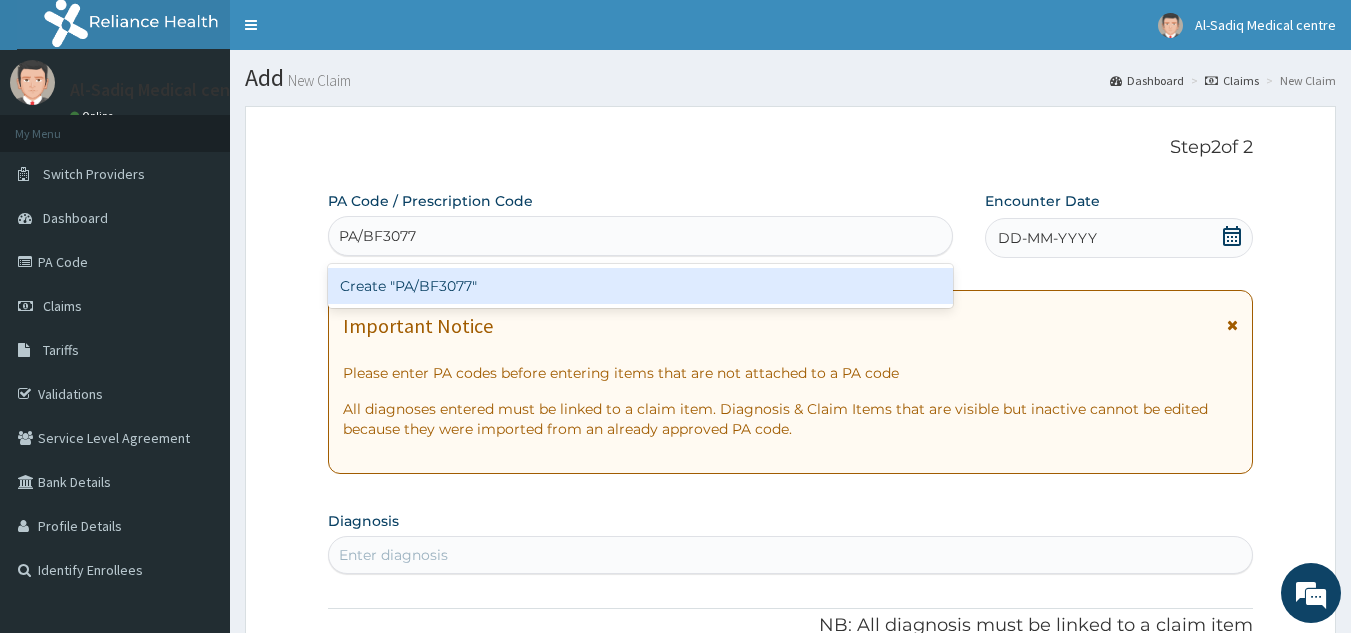 click on "Create "PA/BF3077"" at bounding box center [641, 286] 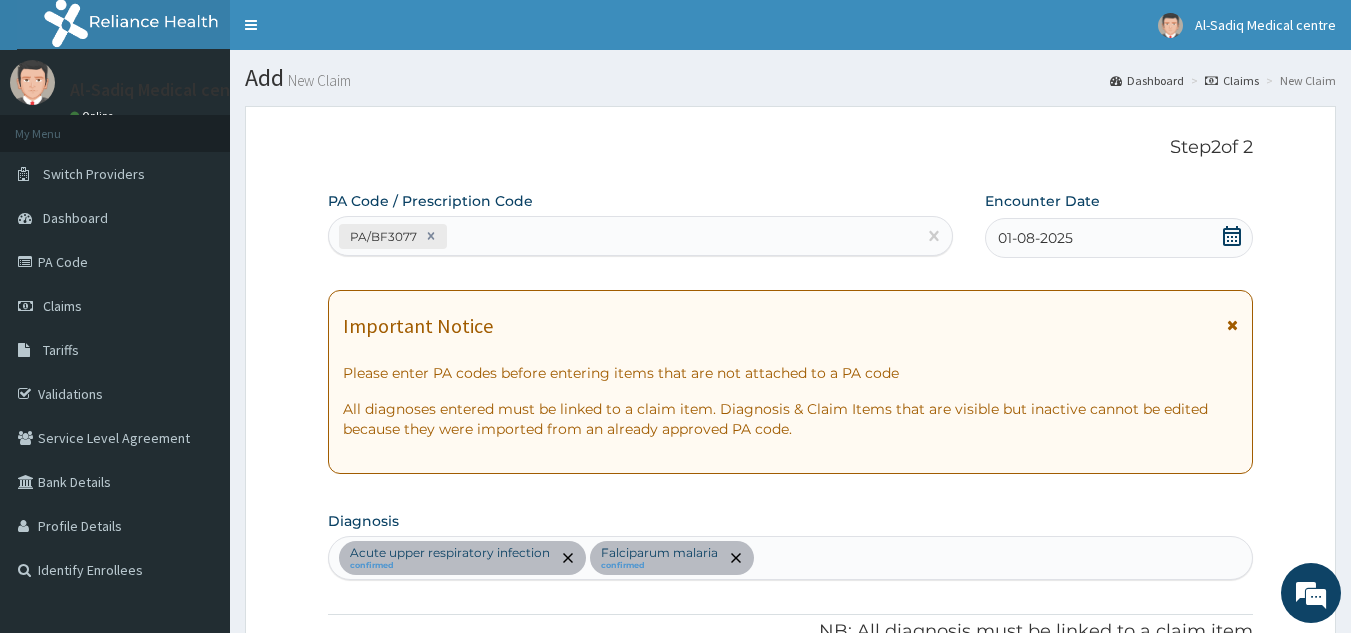scroll, scrollTop: 597, scrollLeft: 0, axis: vertical 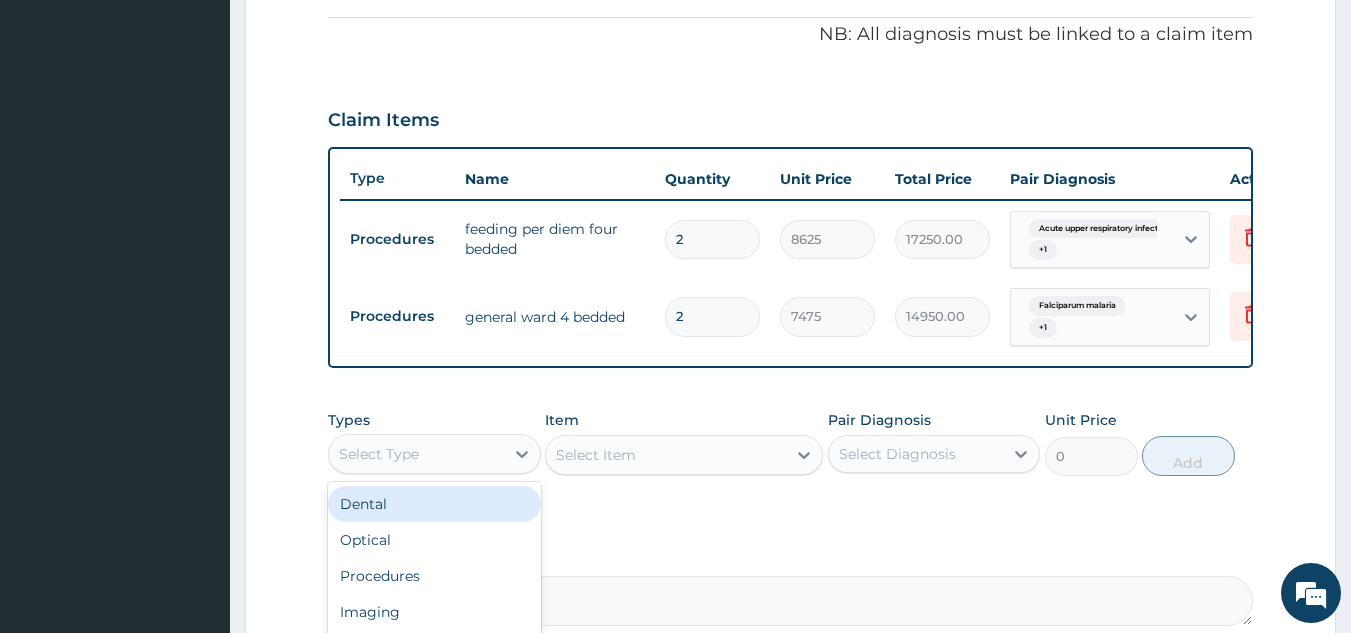 click on "Select Type" at bounding box center [416, 454] 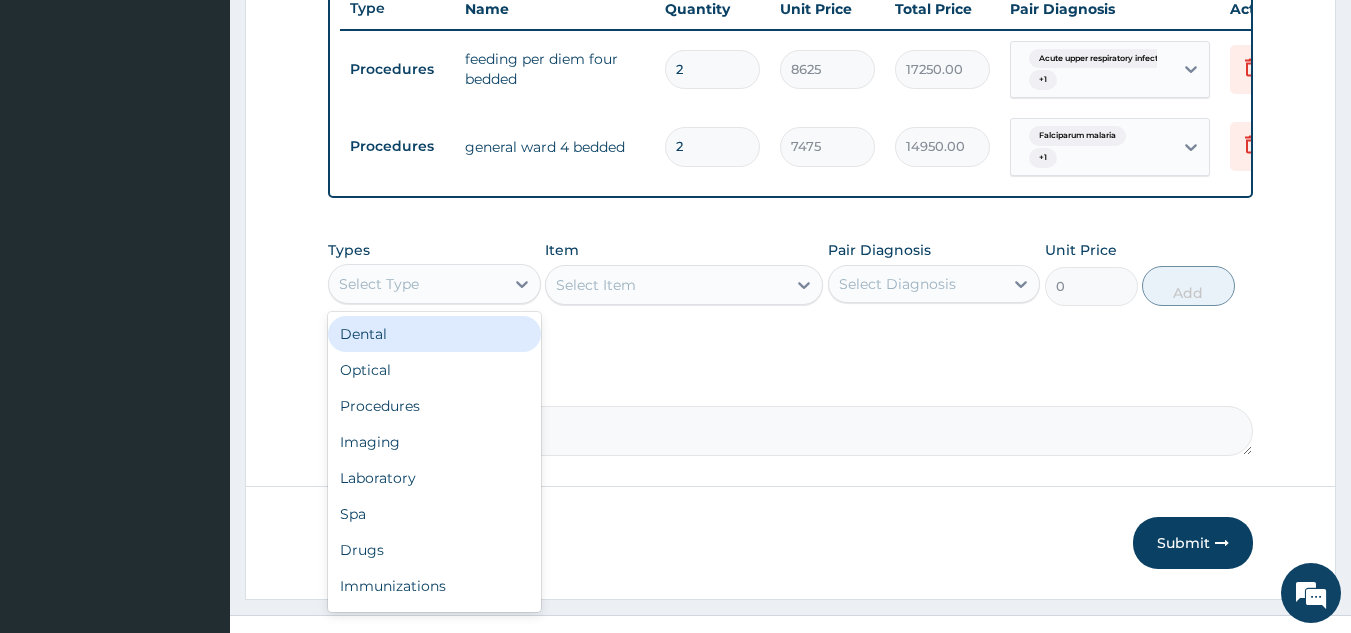 scroll, scrollTop: 768, scrollLeft: 0, axis: vertical 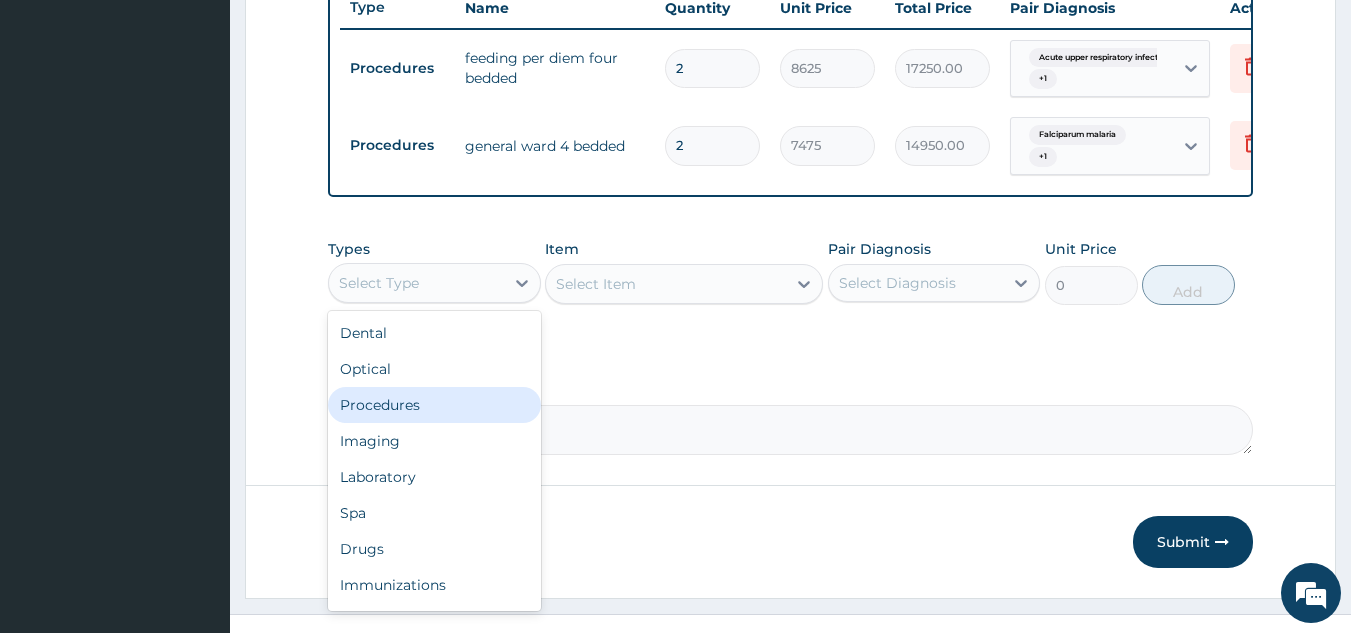 click on "Procedures" at bounding box center (434, 405) 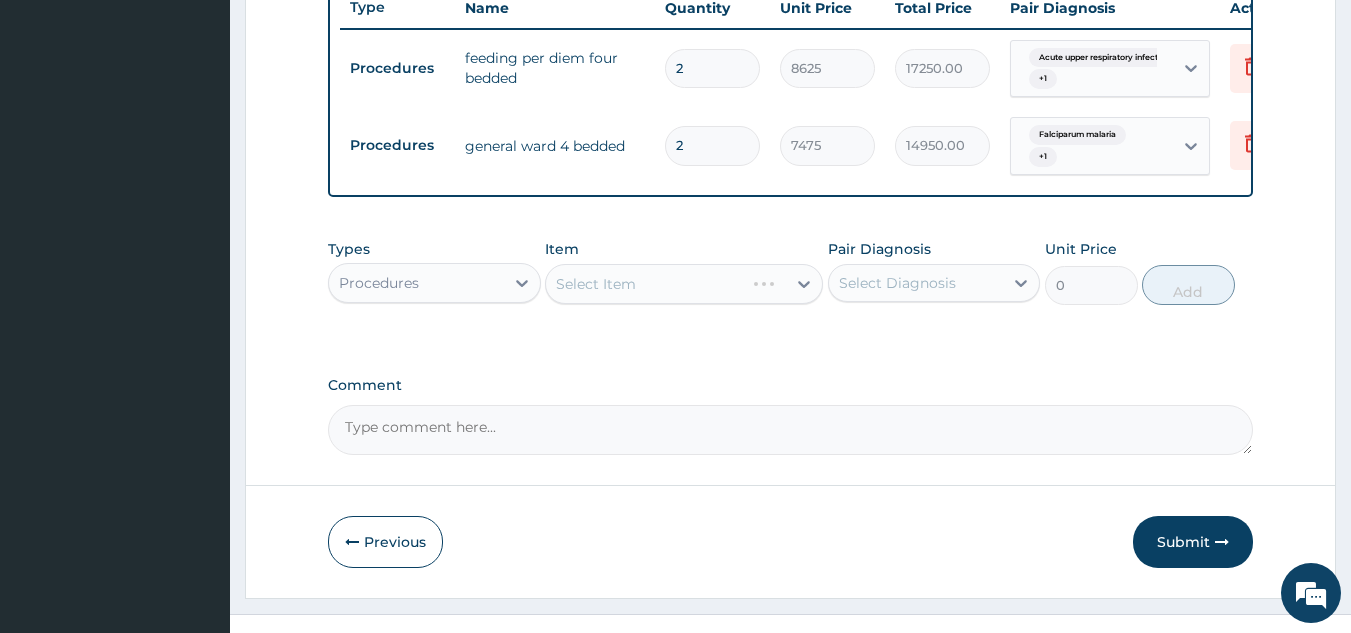 click on "Select Item" at bounding box center (684, 284) 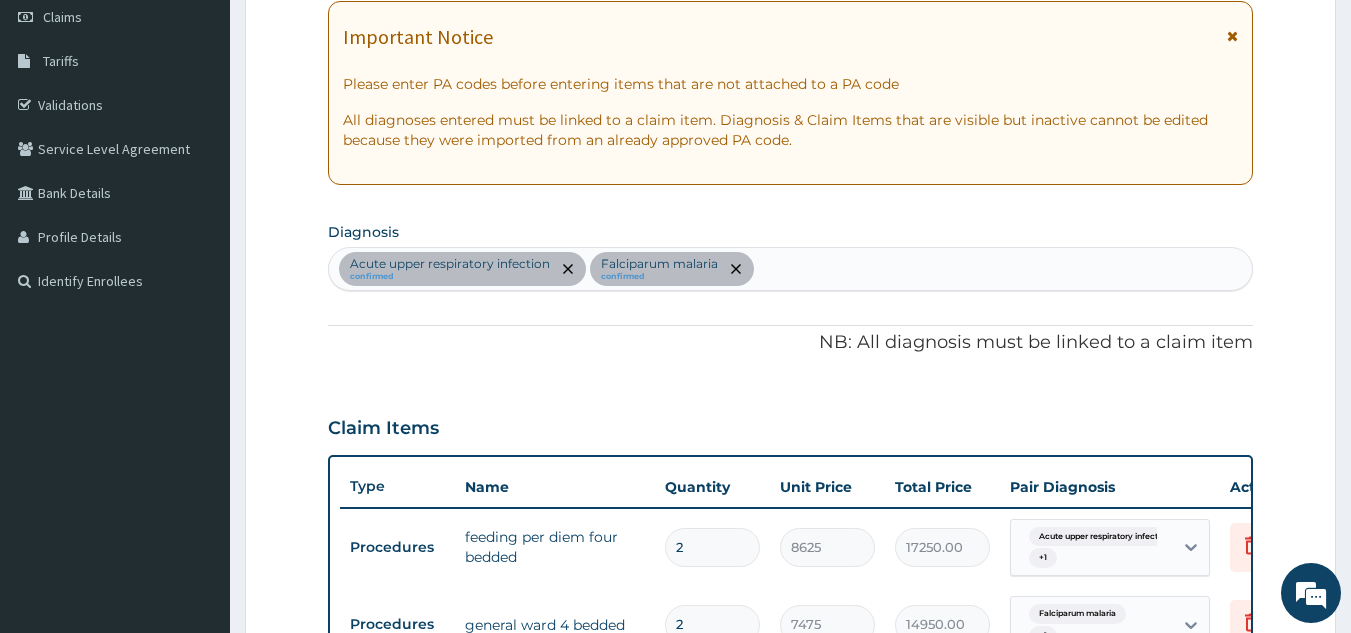 scroll, scrollTop: 287, scrollLeft: 0, axis: vertical 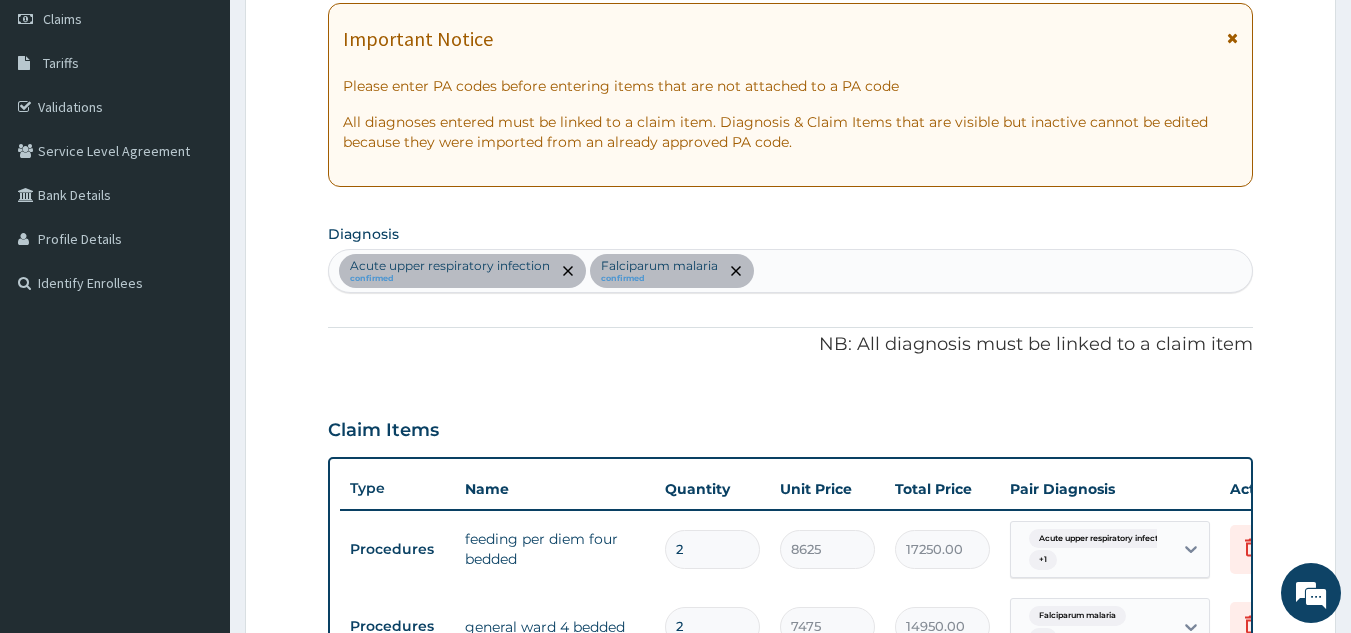 click on "Acute upper respiratory infection confirmed Falciparum malaria confirmed" at bounding box center [791, 271] 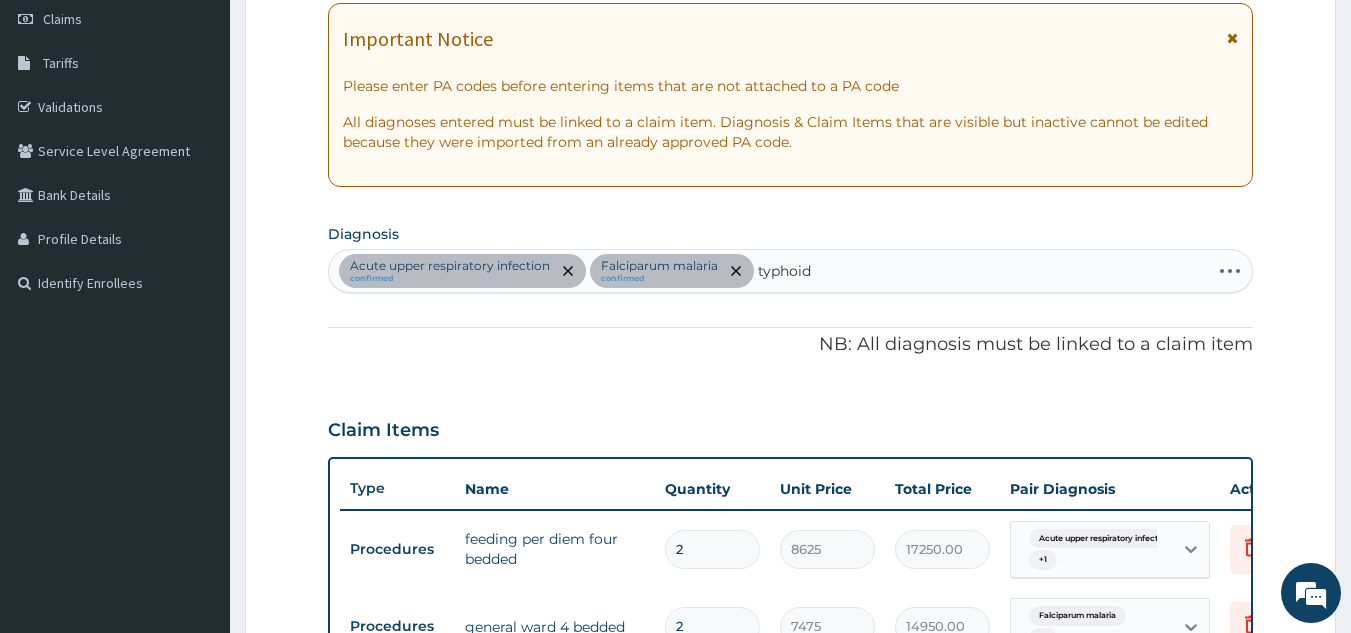 type on "typhoid" 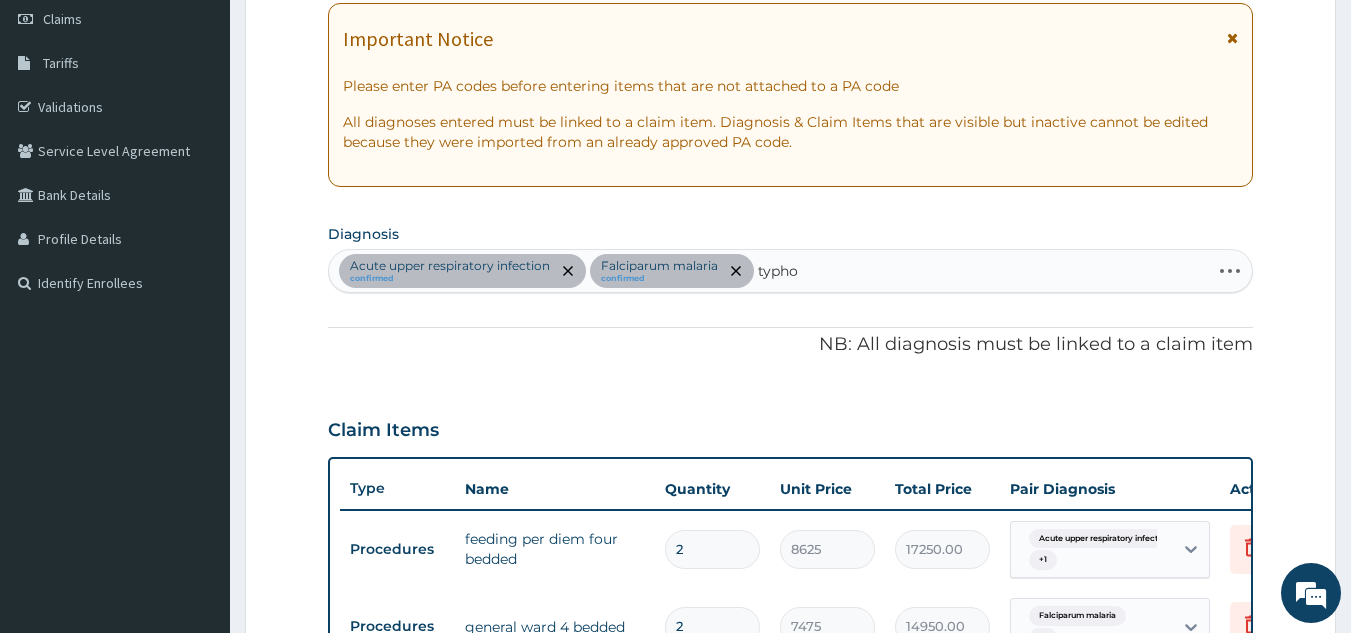 type on "typhoi" 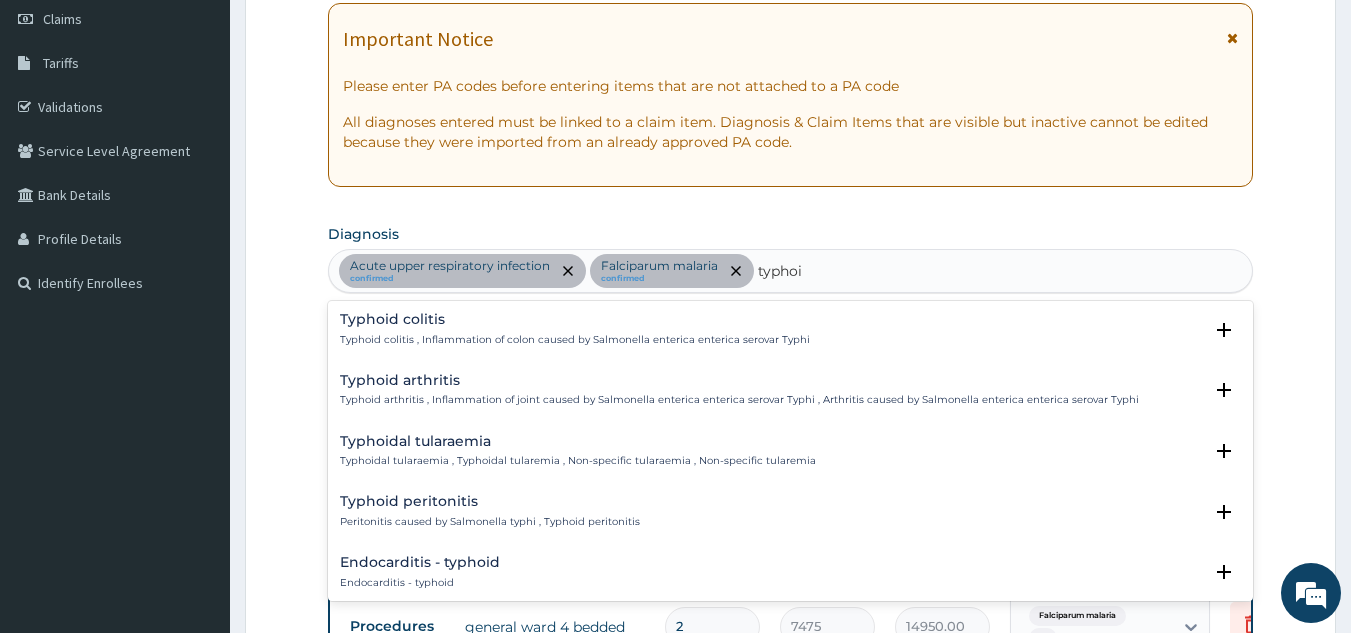 scroll, scrollTop: 0, scrollLeft: 0, axis: both 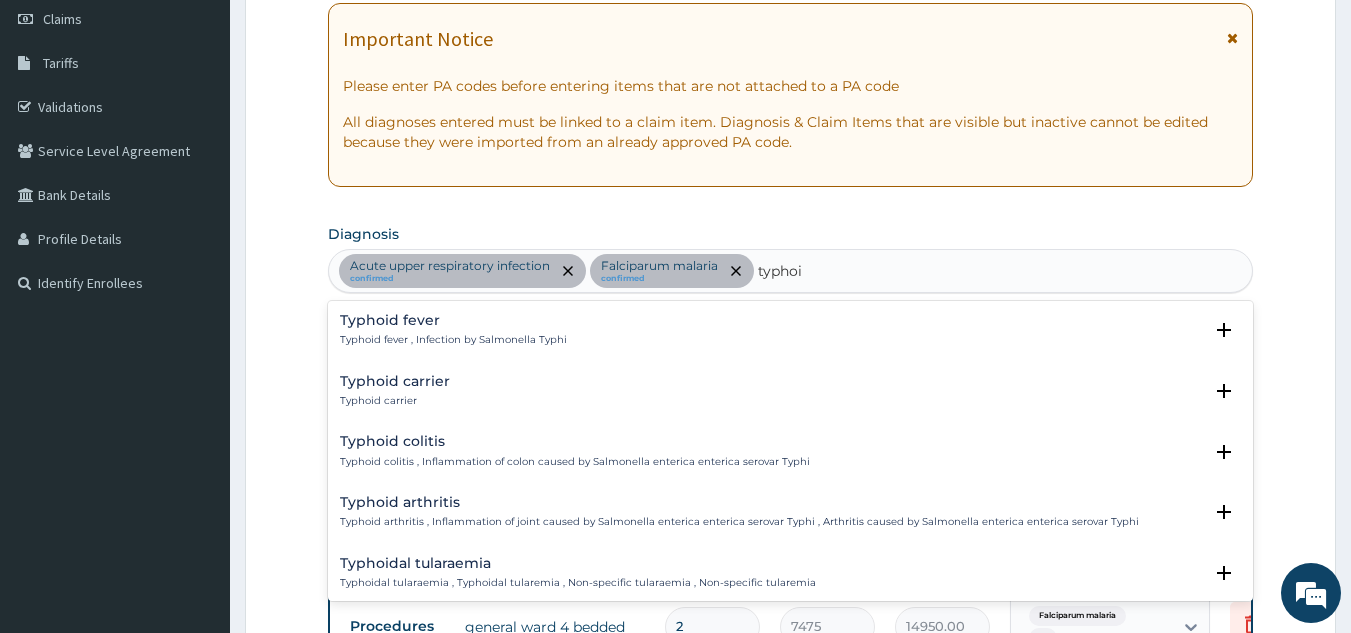 click on "Typhoid fever , Infection by Salmonella Typhi" at bounding box center [453, 340] 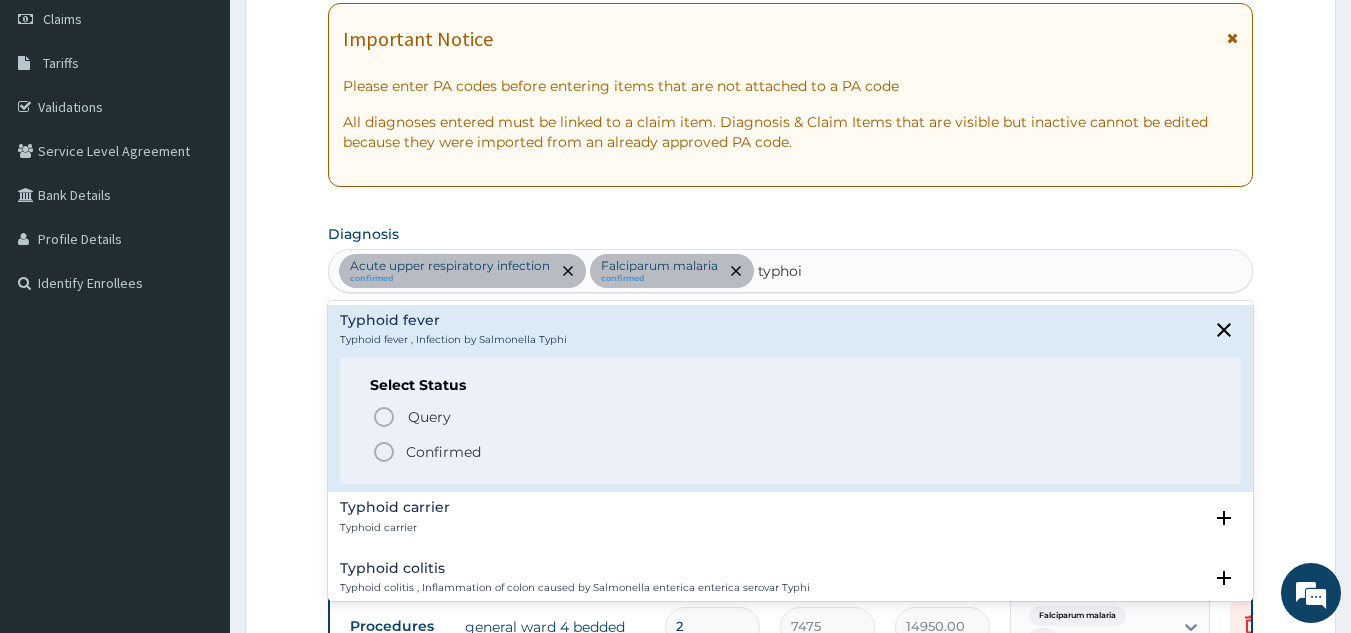 click on "Confirmed" at bounding box center (443, 452) 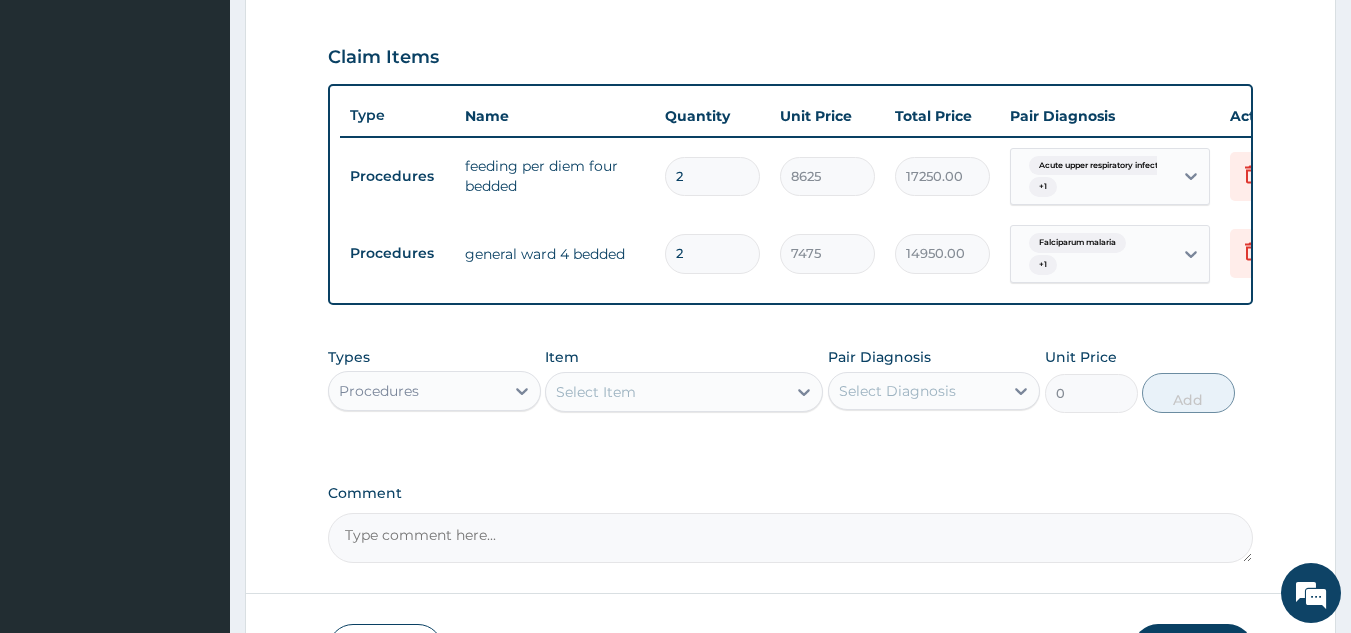 scroll, scrollTop: 667, scrollLeft: 0, axis: vertical 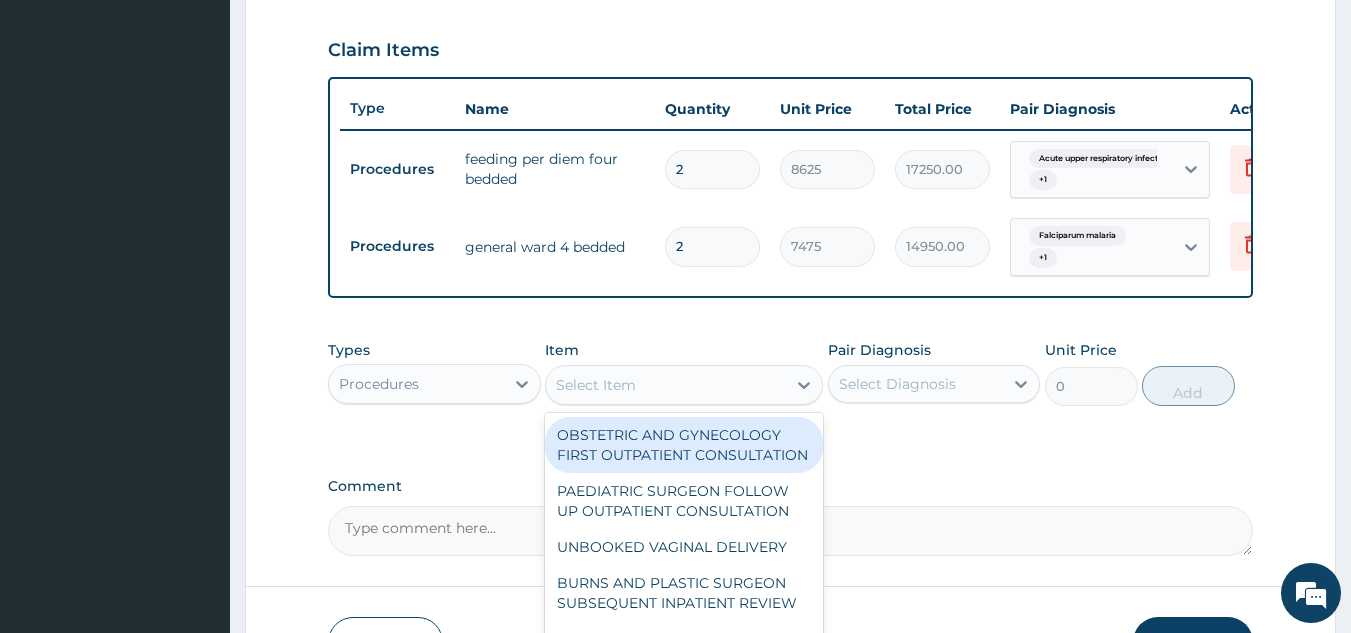 click on "Select Item" at bounding box center [666, 385] 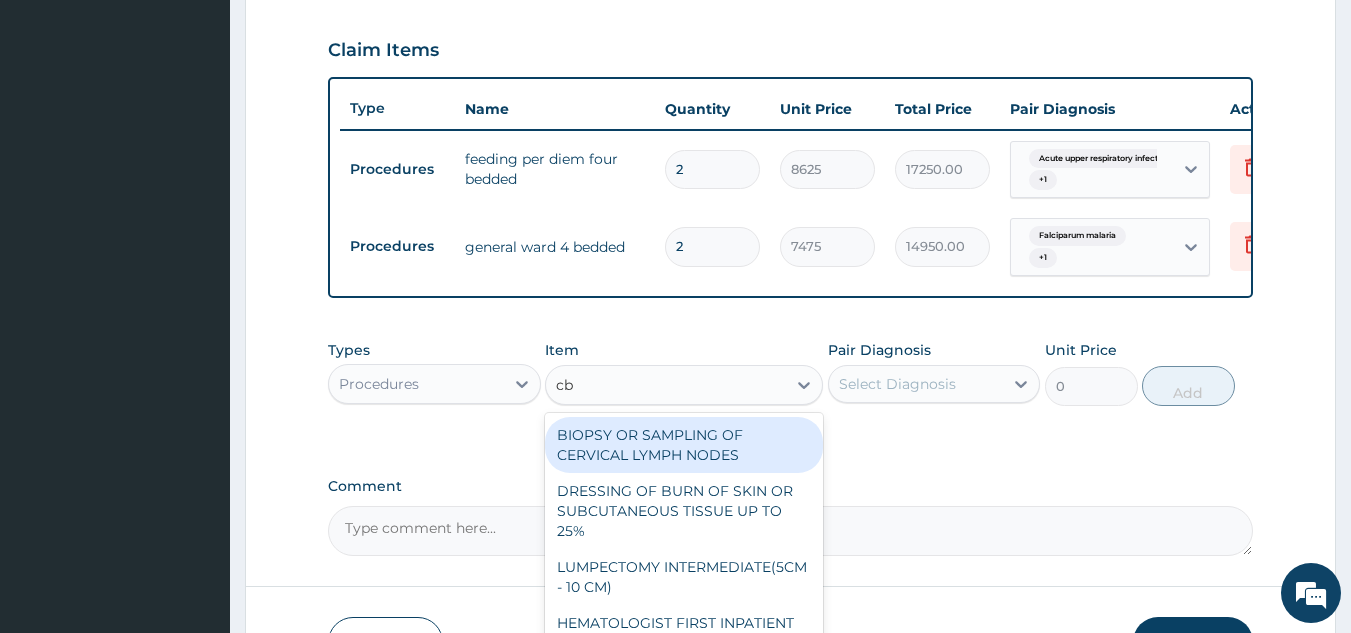 type on "c" 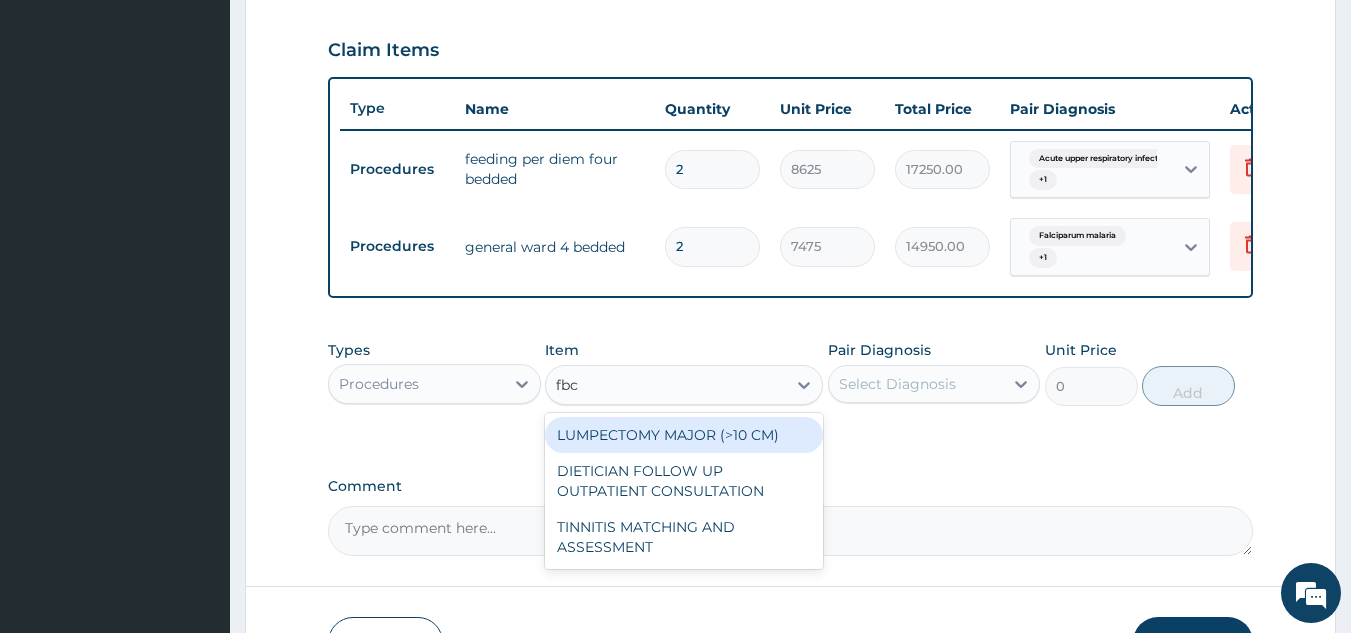 type on "fbc" 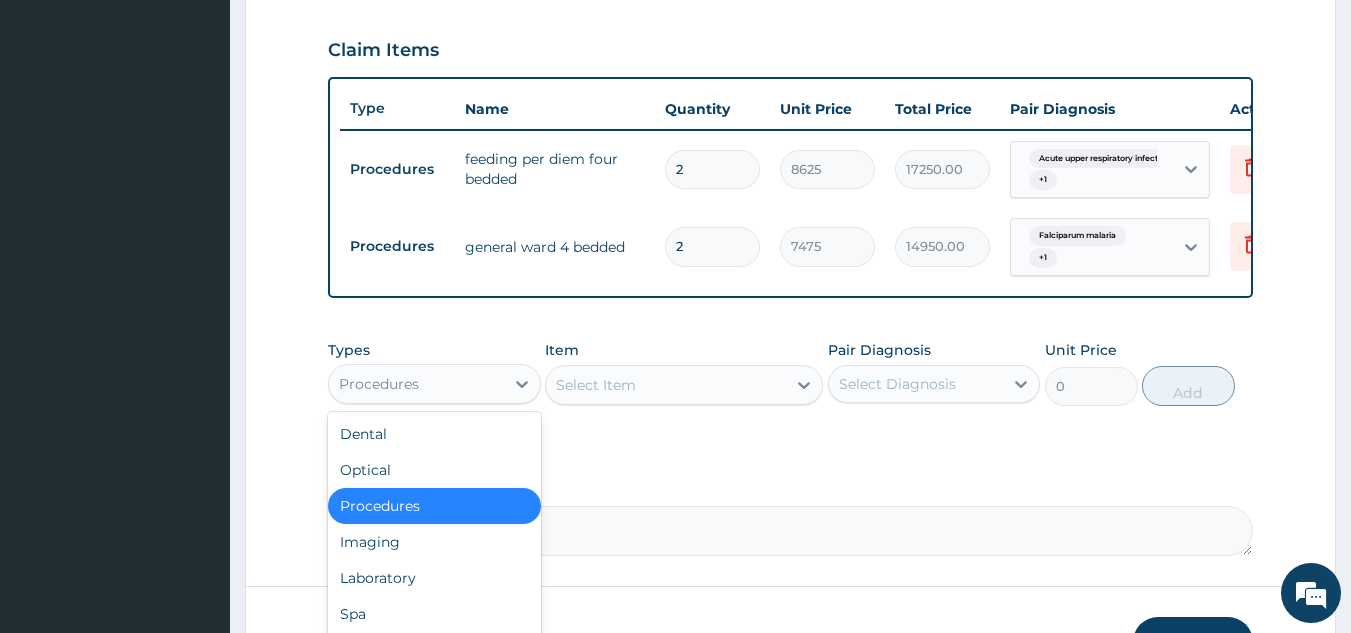 click on "Procedures" at bounding box center (416, 384) 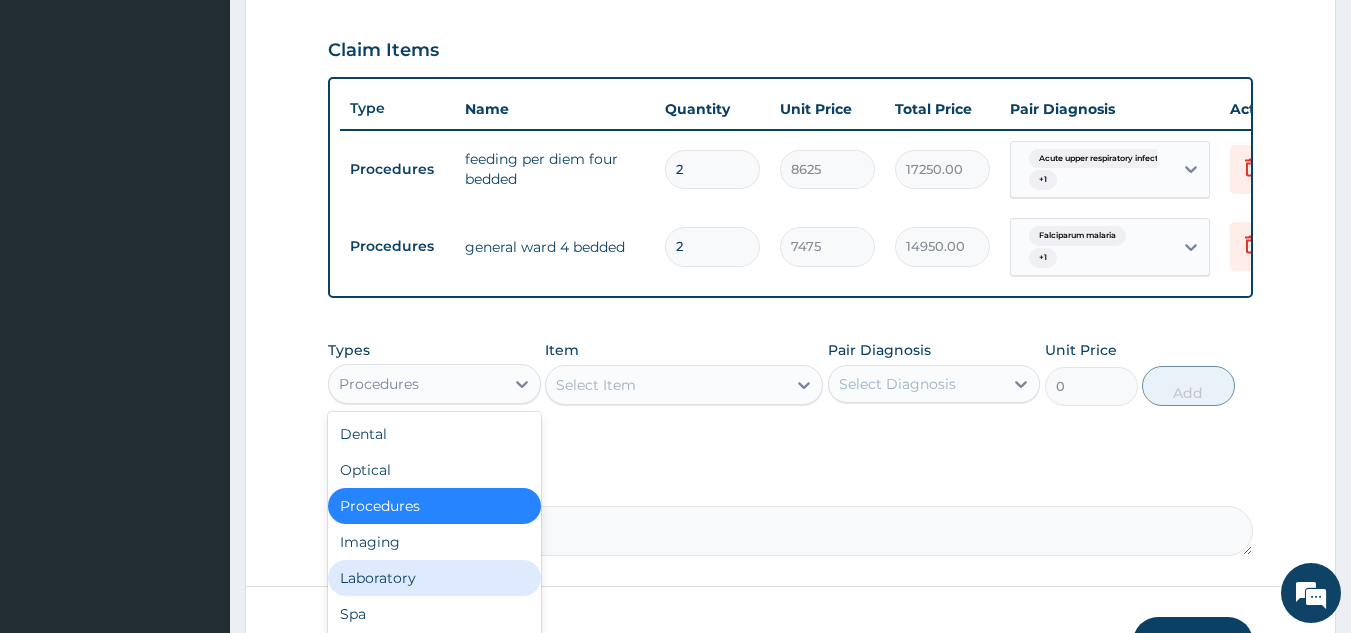 click on "Laboratory" at bounding box center [434, 578] 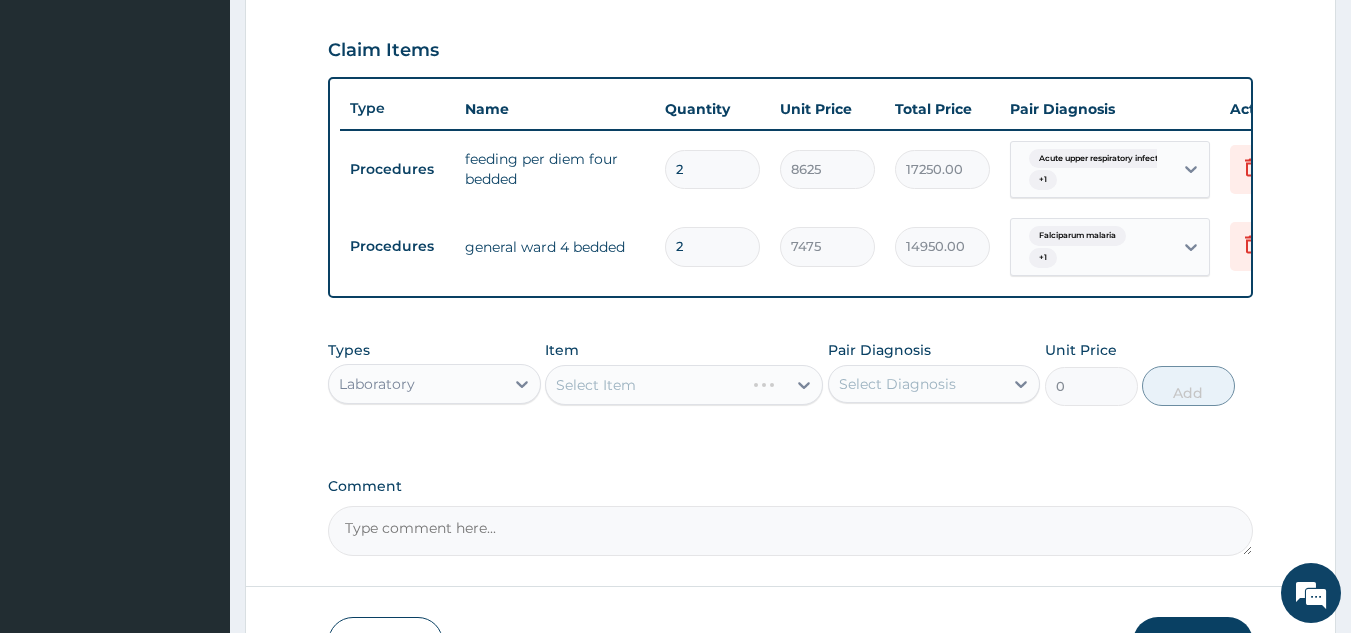click on "Select Item" at bounding box center (684, 385) 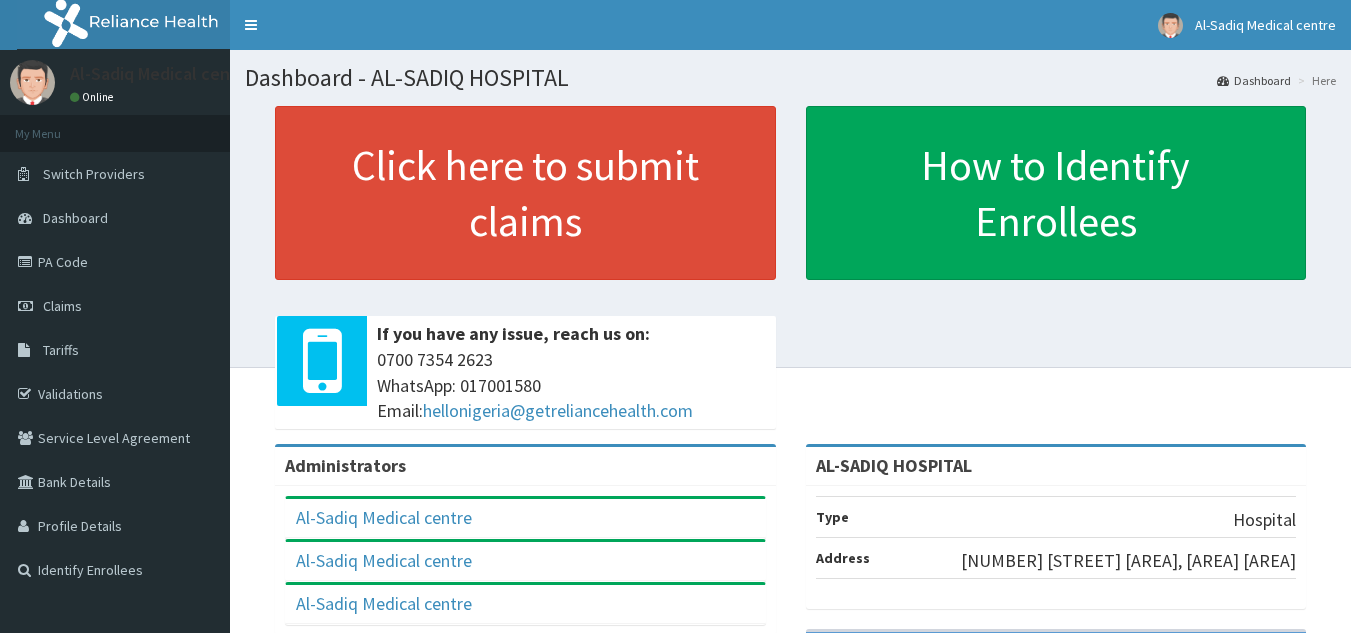 scroll, scrollTop: 0, scrollLeft: 0, axis: both 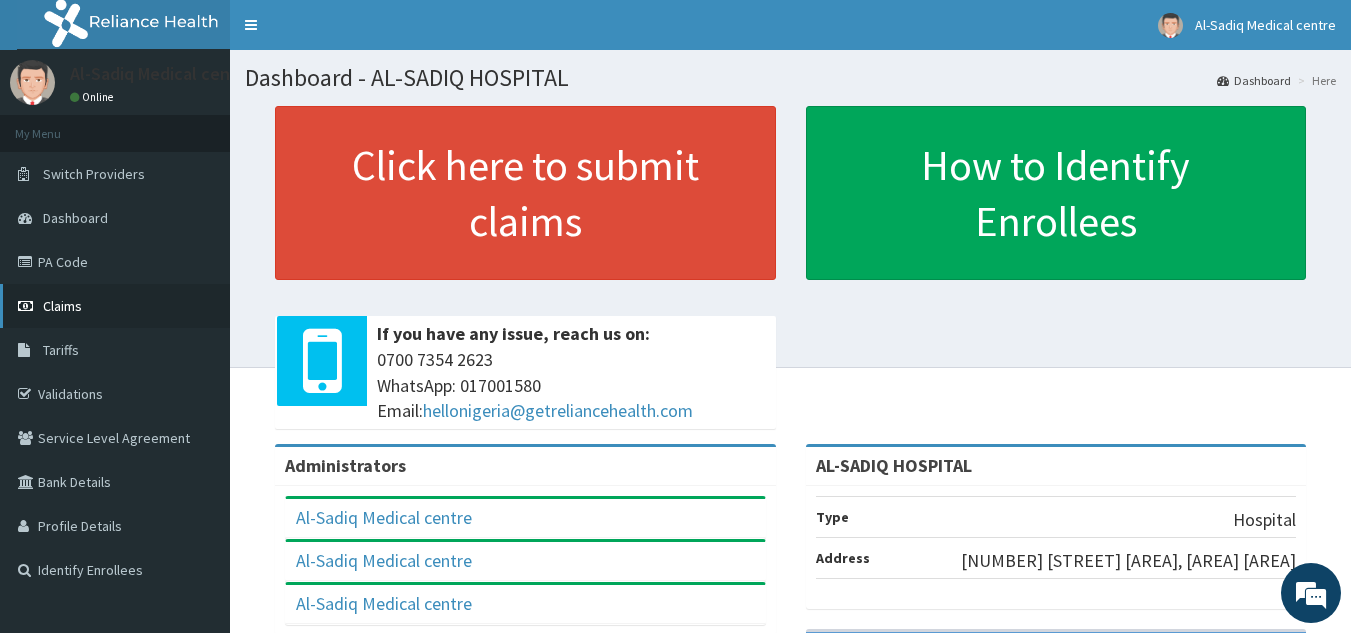 click on "Claims" at bounding box center [62, 306] 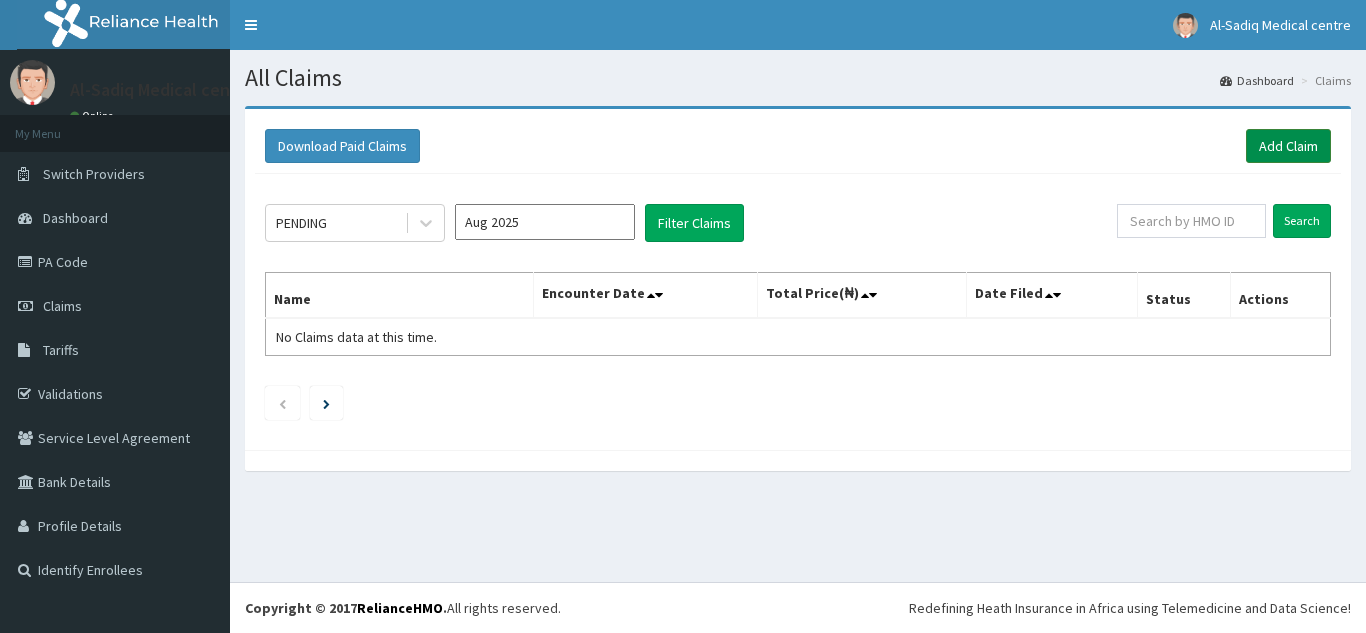 scroll, scrollTop: 0, scrollLeft: 0, axis: both 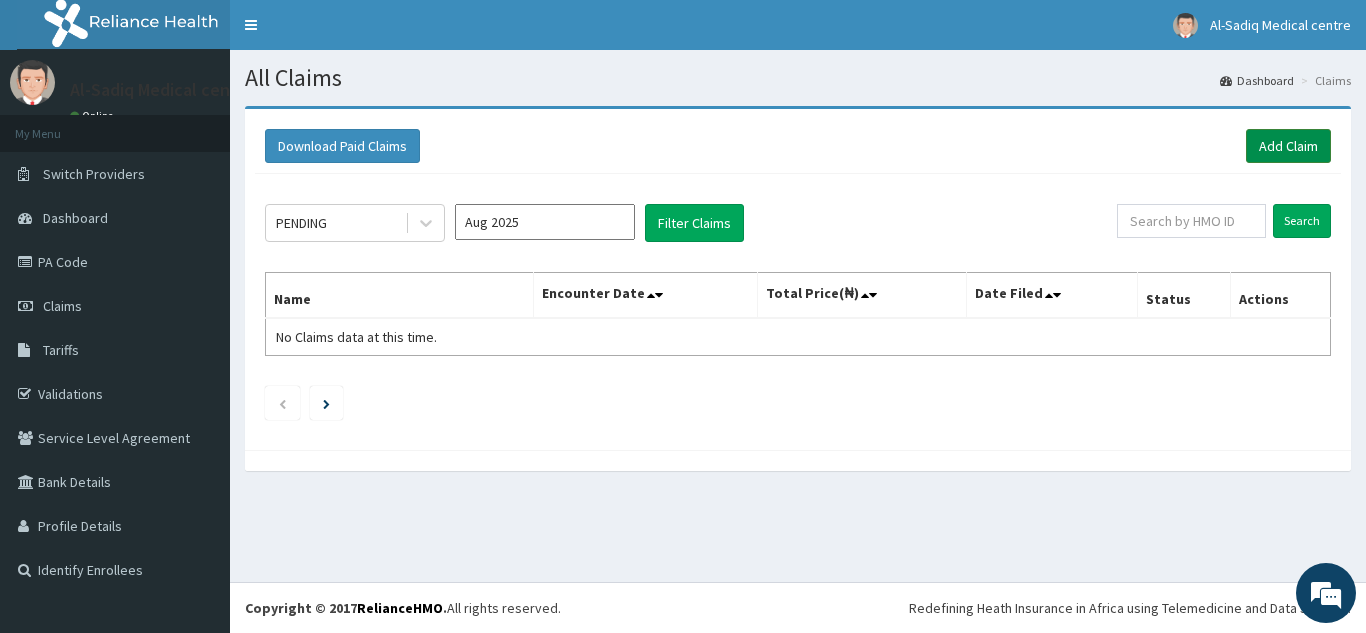 click on "Add Claim" at bounding box center (1288, 146) 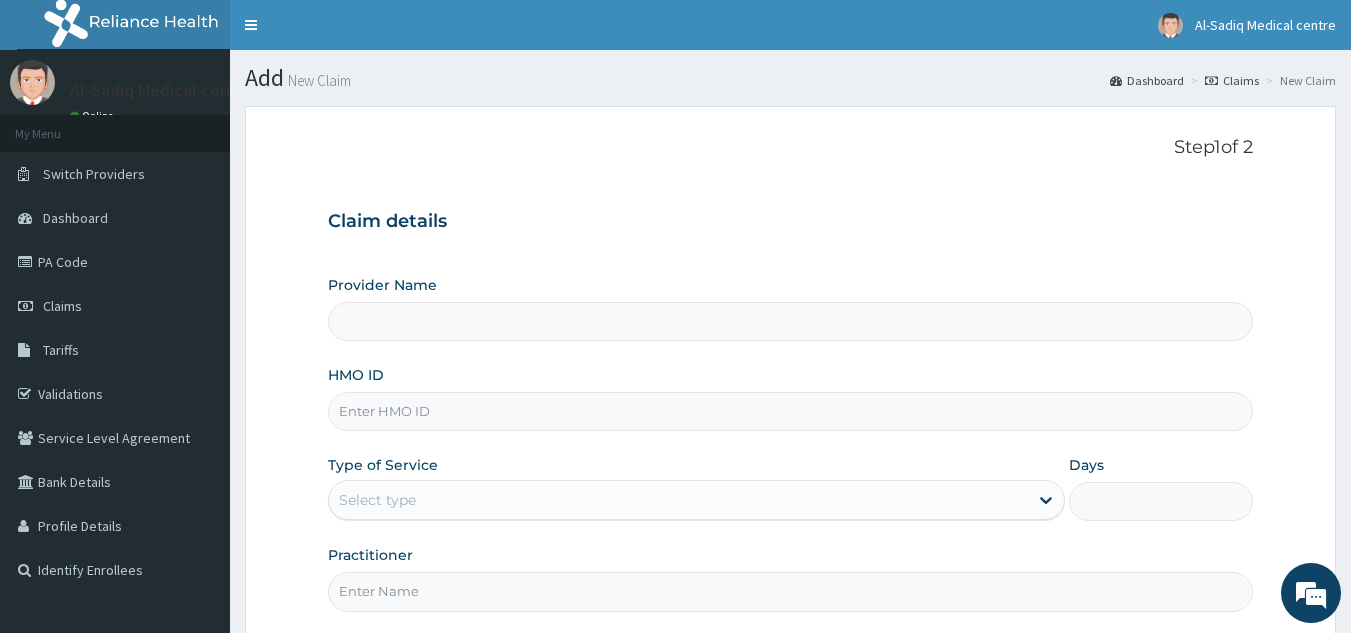 scroll, scrollTop: 0, scrollLeft: 0, axis: both 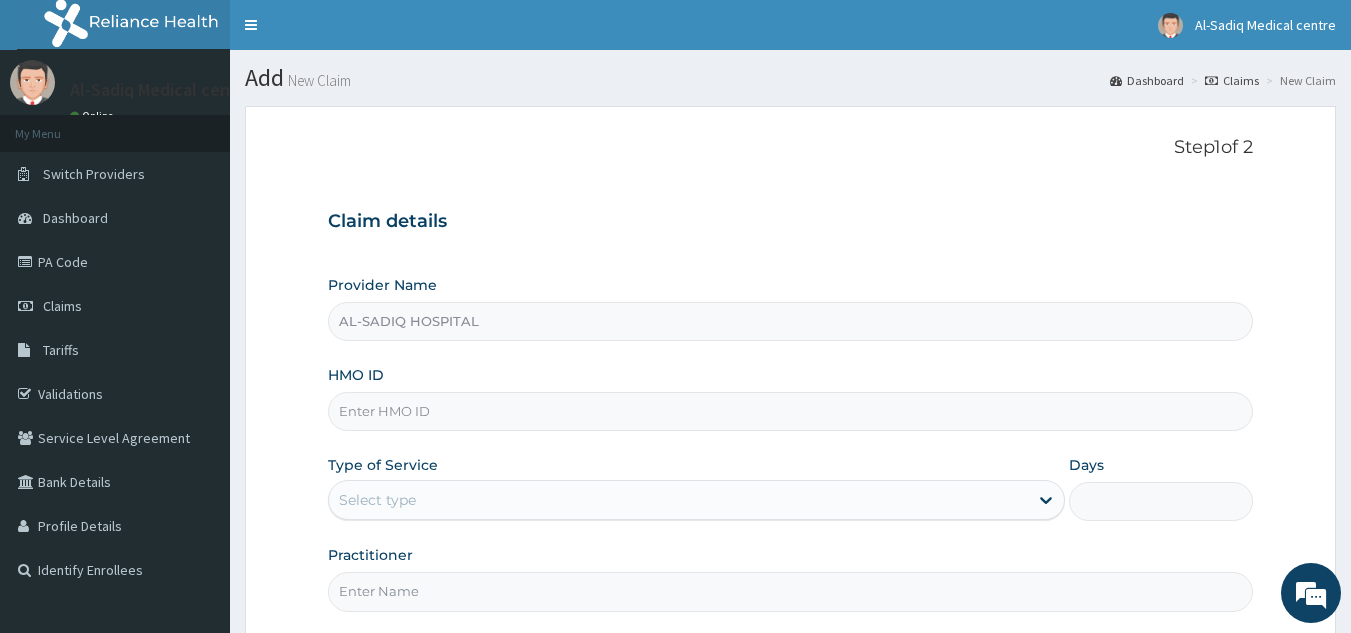 click on "HMO ID" at bounding box center [791, 411] 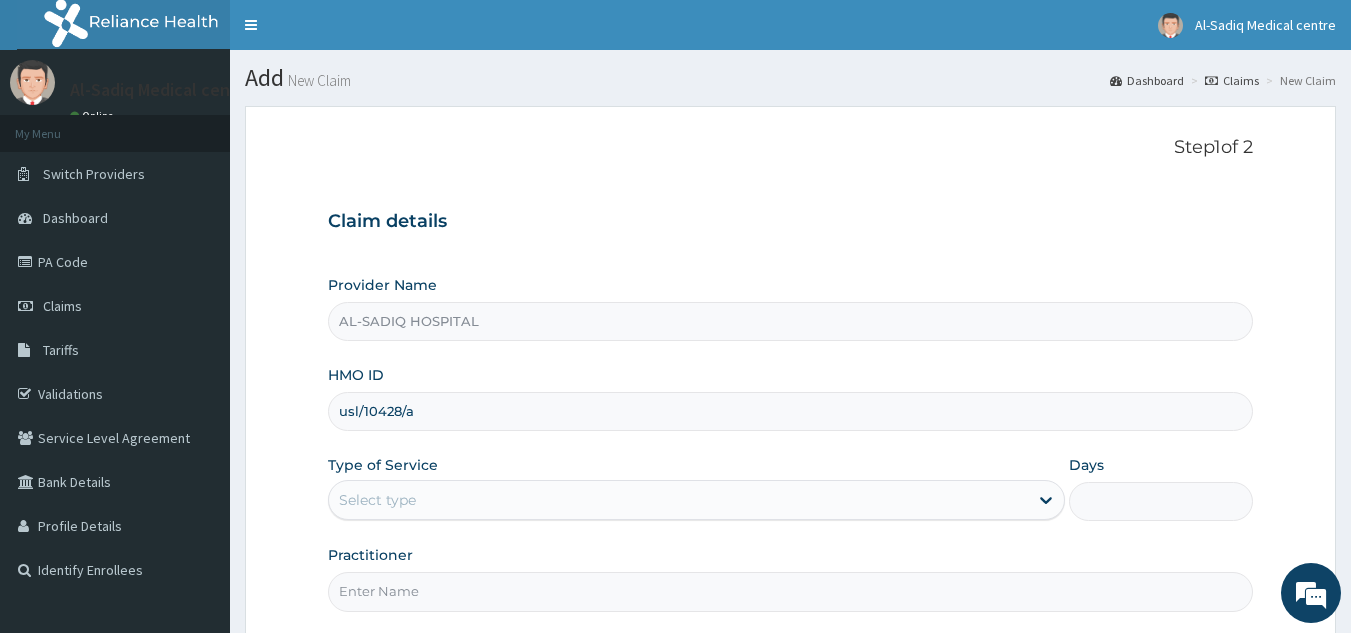 scroll, scrollTop: 0, scrollLeft: 0, axis: both 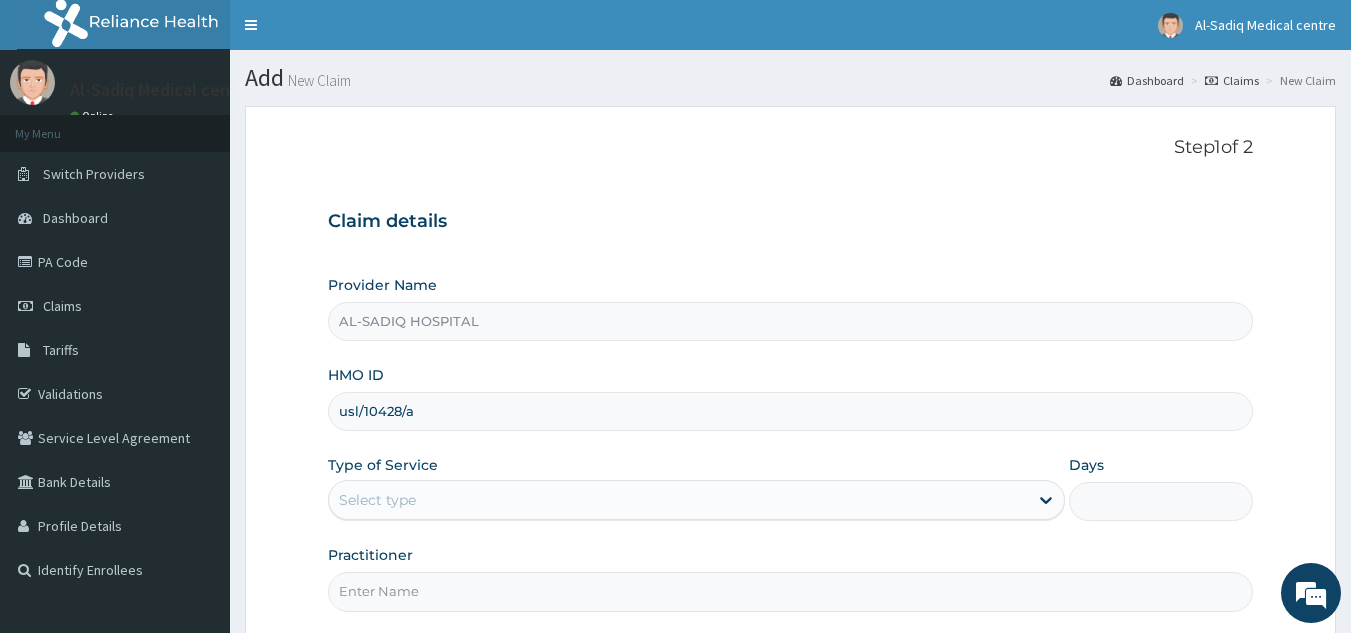 type on "usl/10428/a" 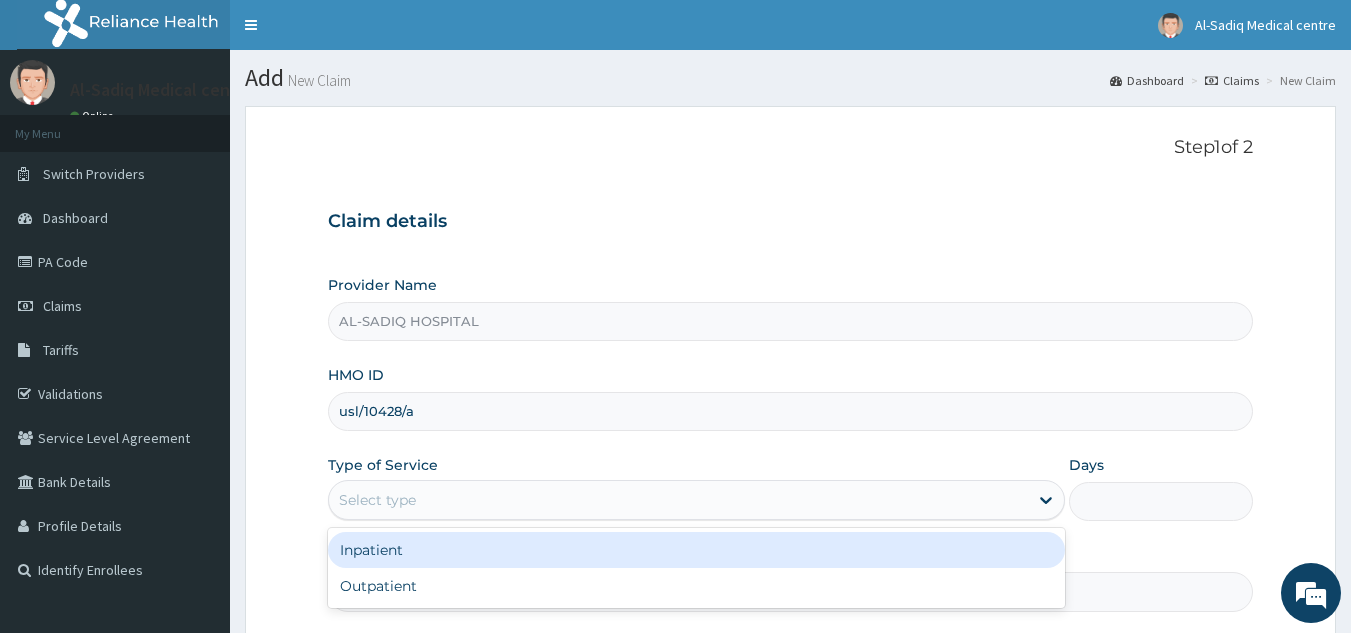 click on "Select type" at bounding box center [678, 500] 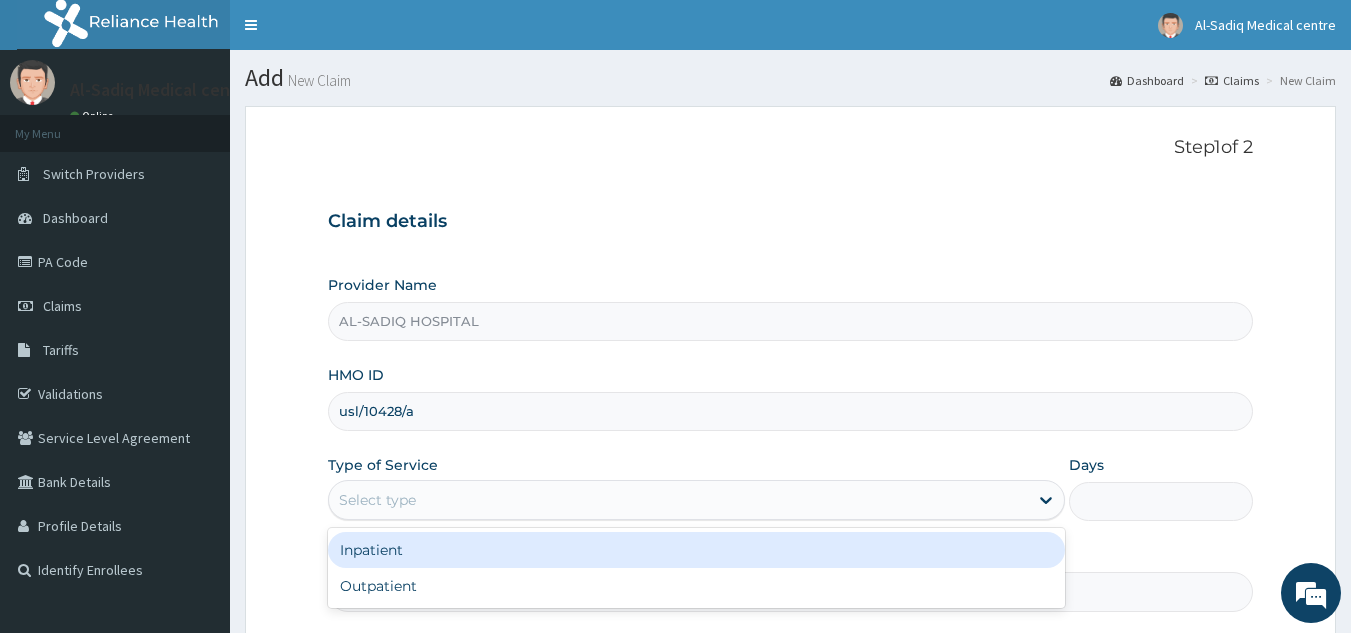 click on "Inpatient" at bounding box center (696, 550) 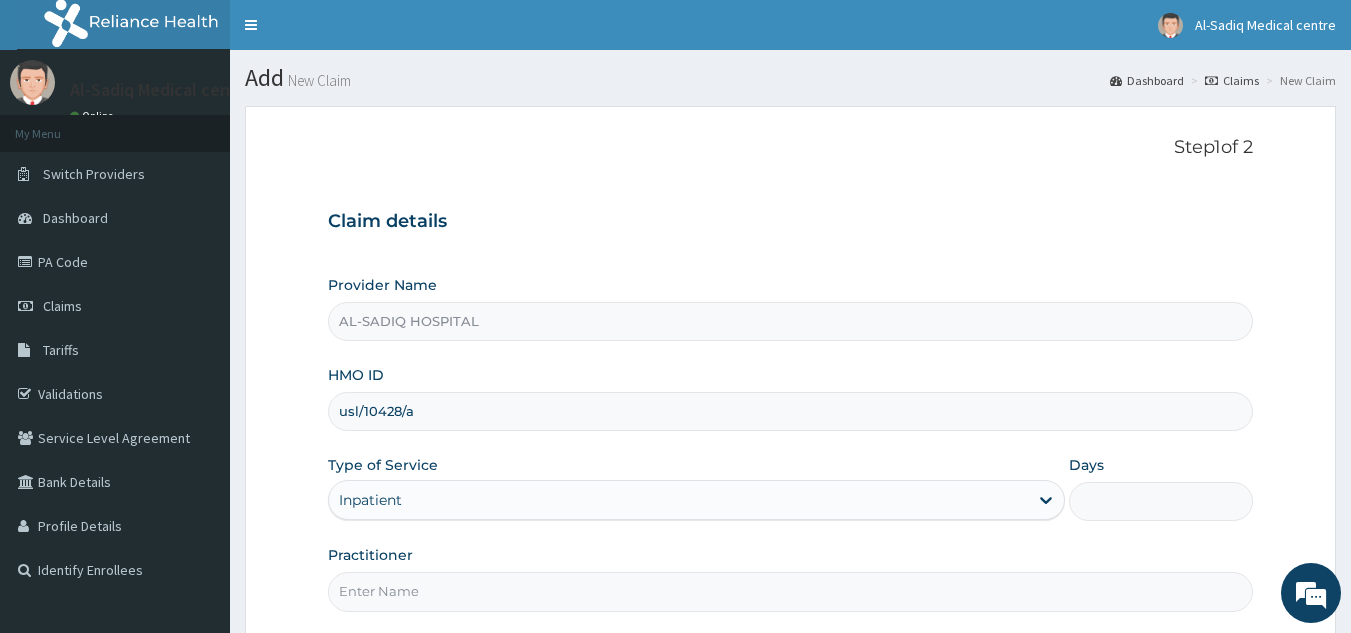 click on "Days" at bounding box center (1161, 501) 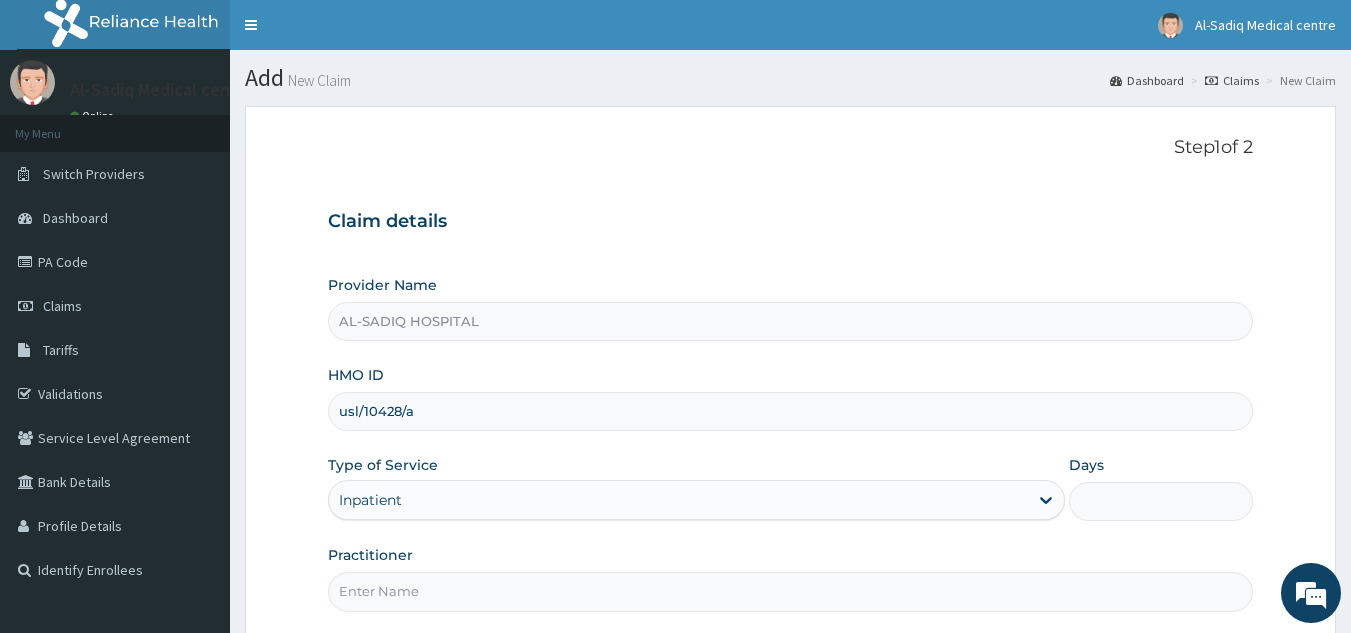 type on "2" 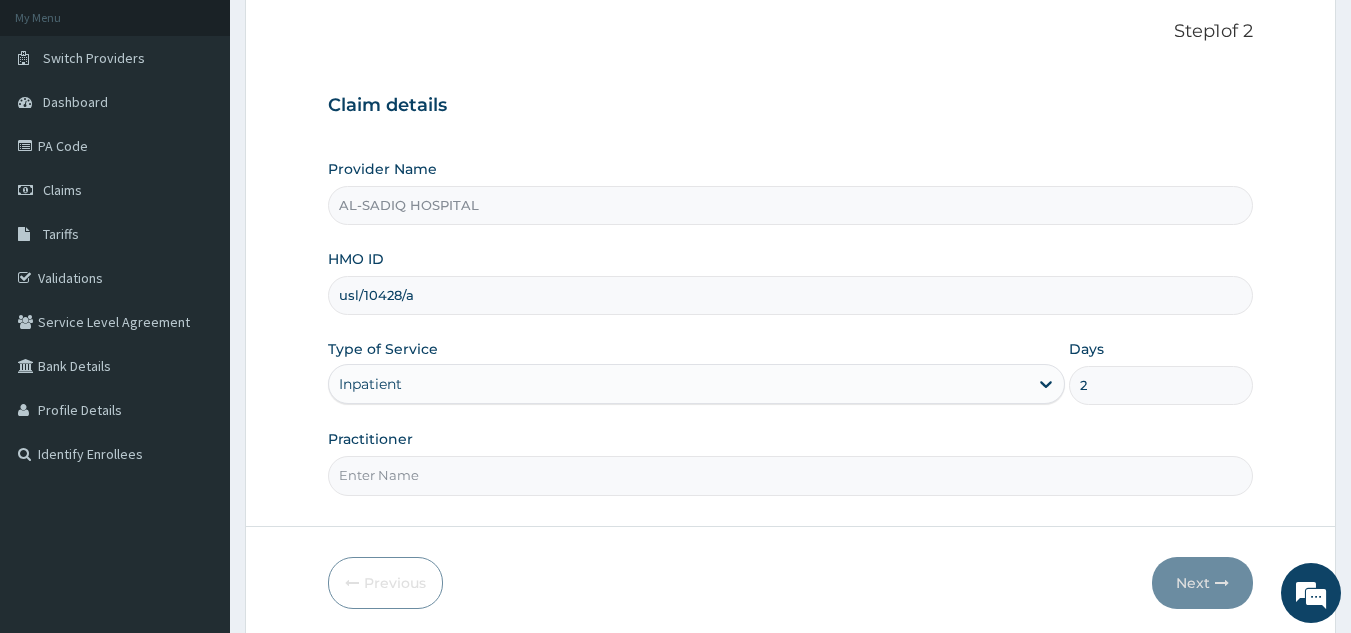 scroll, scrollTop: 189, scrollLeft: 0, axis: vertical 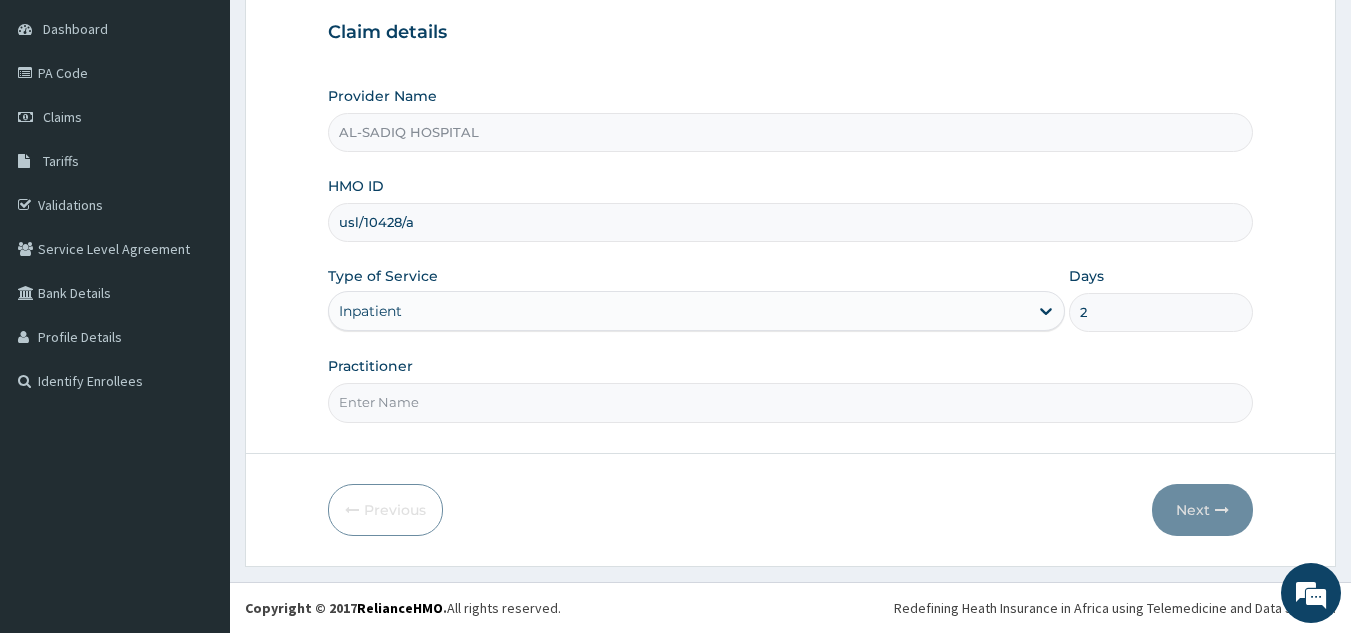 click on "Practitioner" at bounding box center [791, 402] 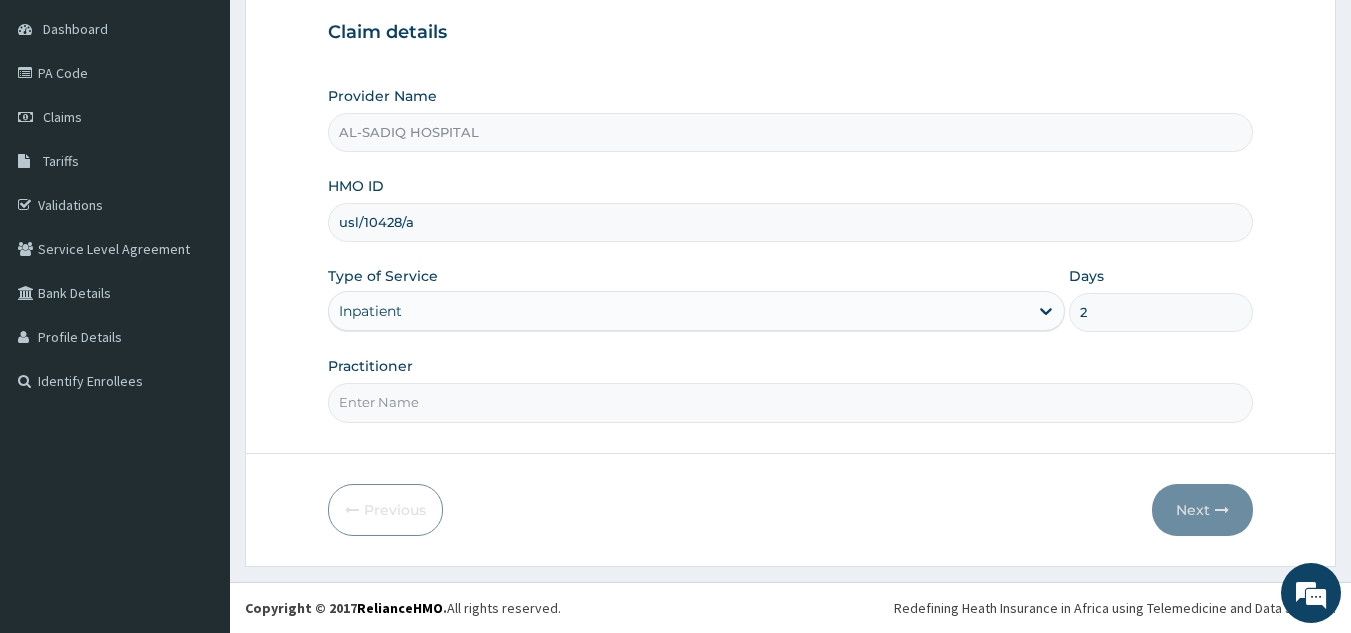 type on "SADIQ" 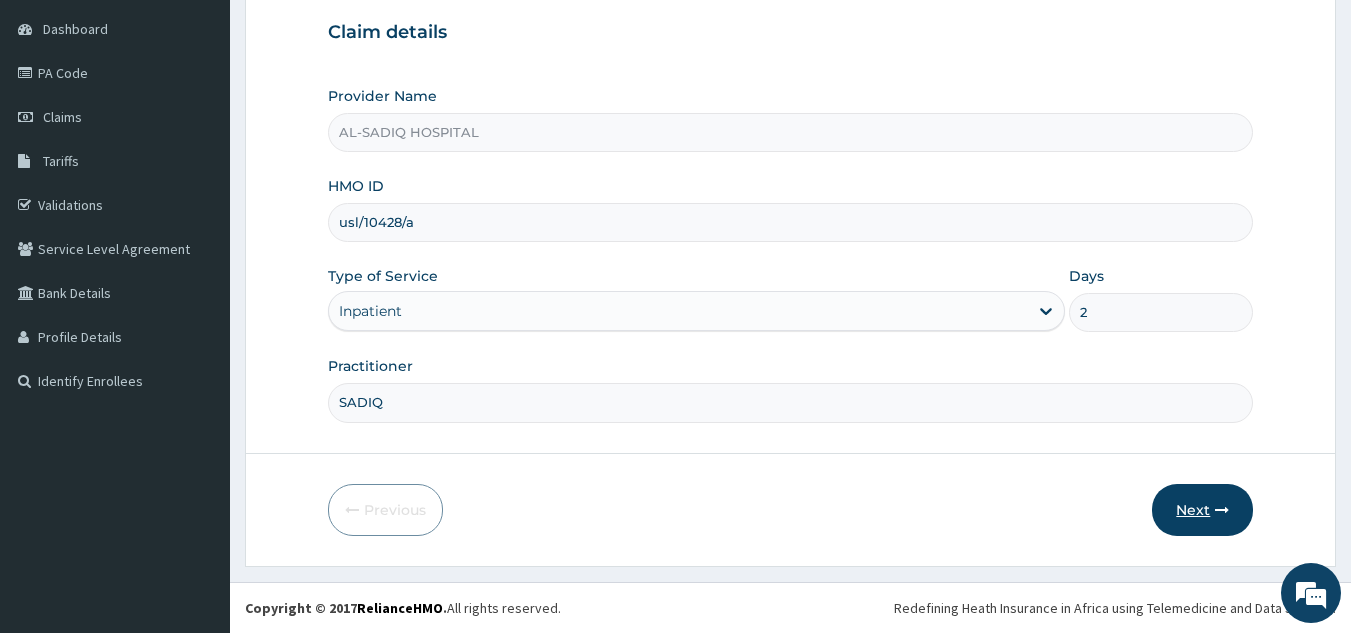 click on "Next" at bounding box center (1202, 510) 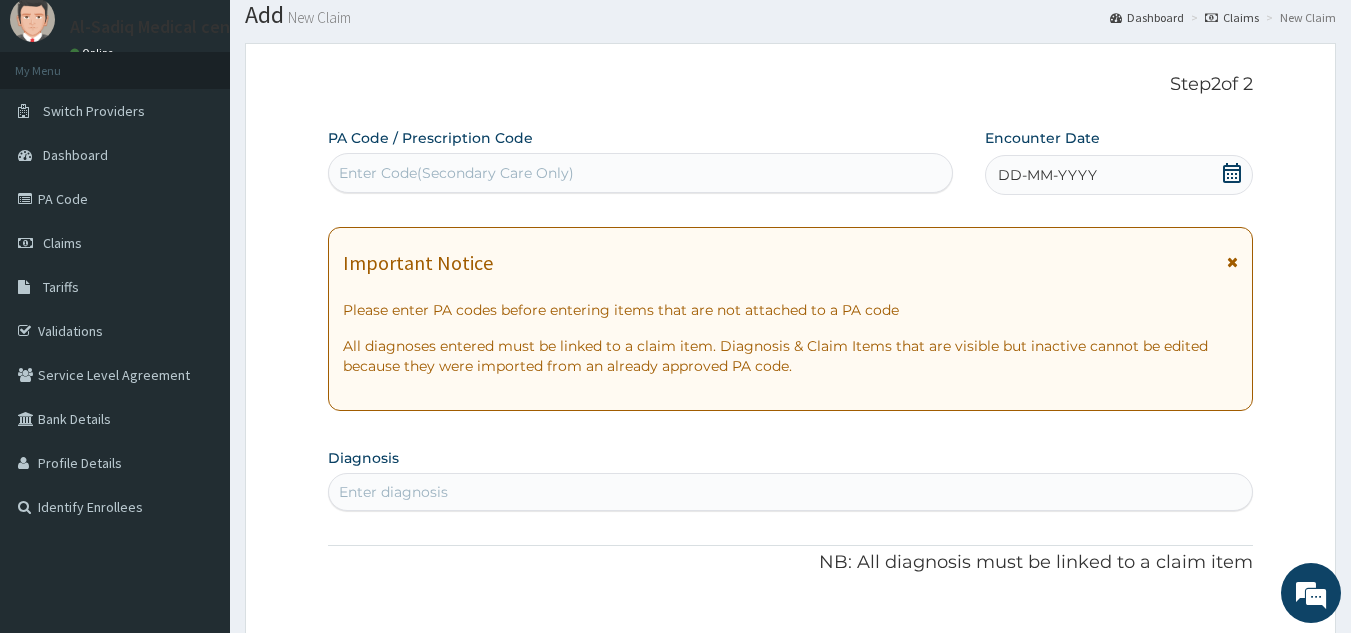 scroll, scrollTop: 62, scrollLeft: 0, axis: vertical 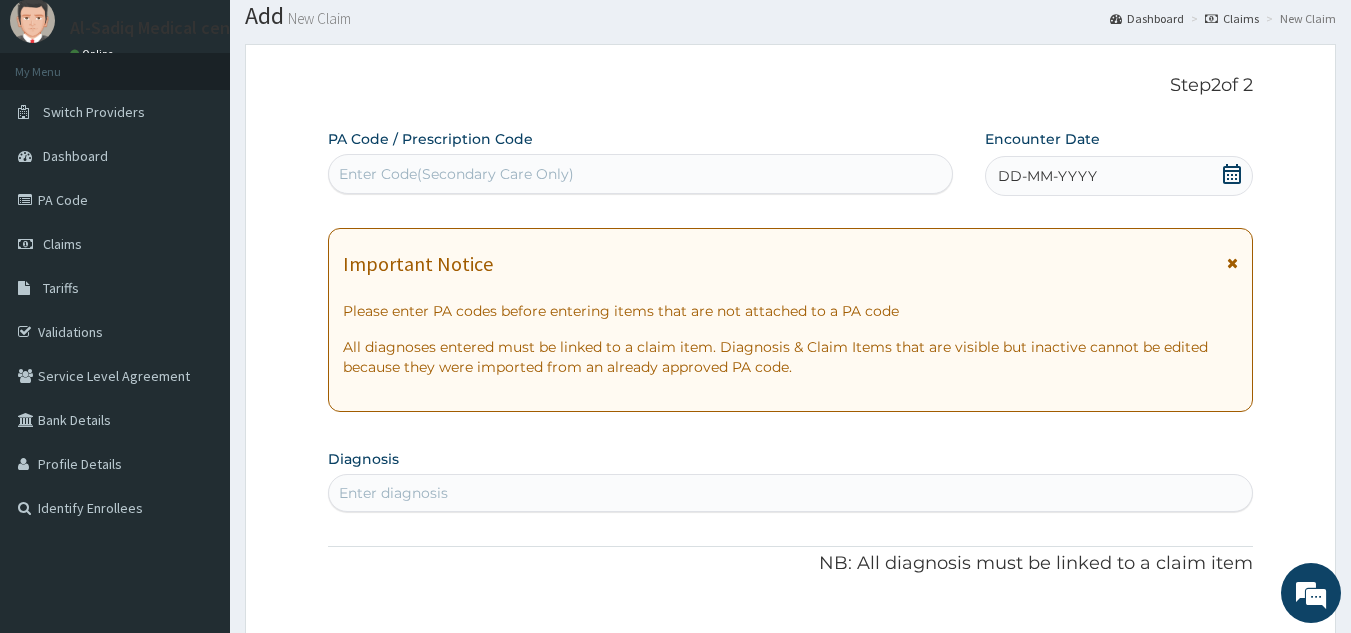 click on "Enter Code(Secondary Care Only)" at bounding box center [641, 174] 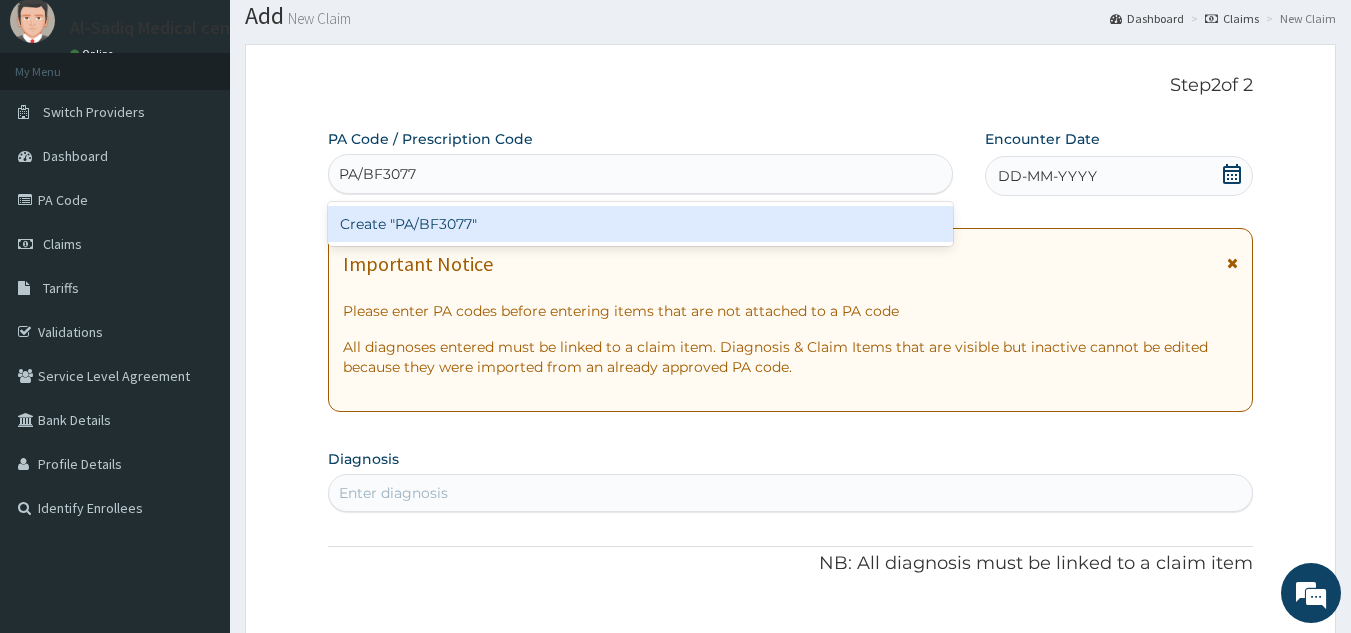 click on "Create "PA/BF3077"" at bounding box center (641, 224) 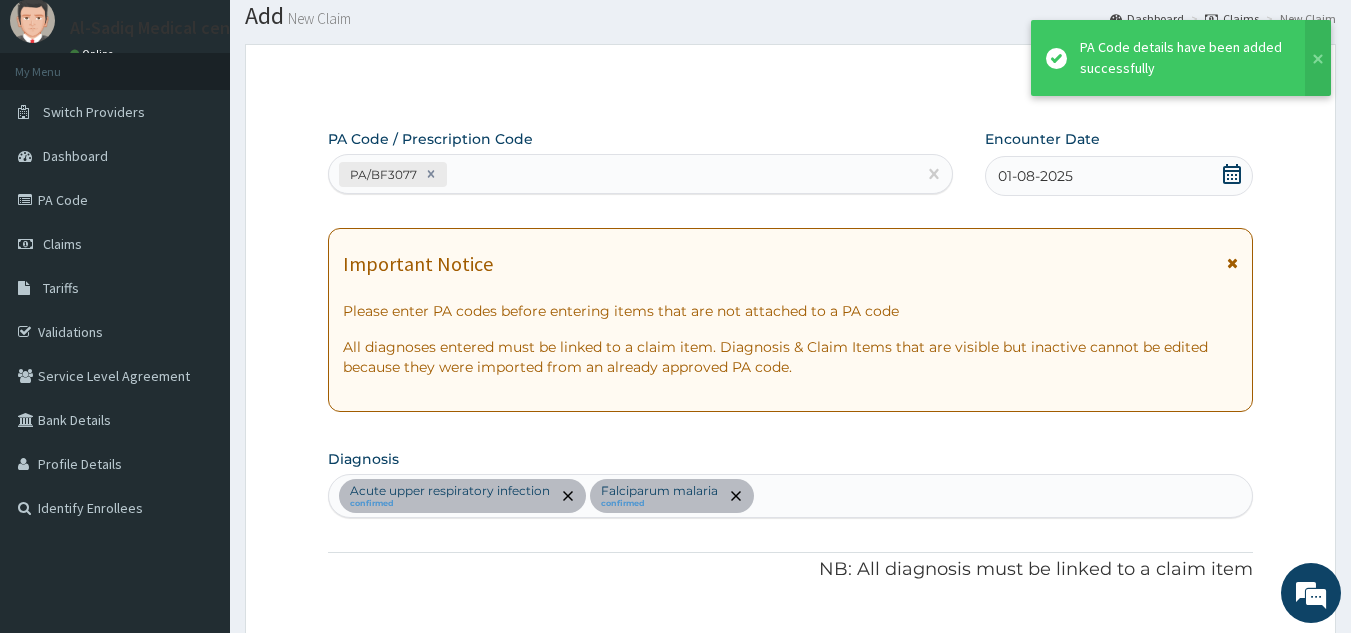 scroll, scrollTop: 597, scrollLeft: 0, axis: vertical 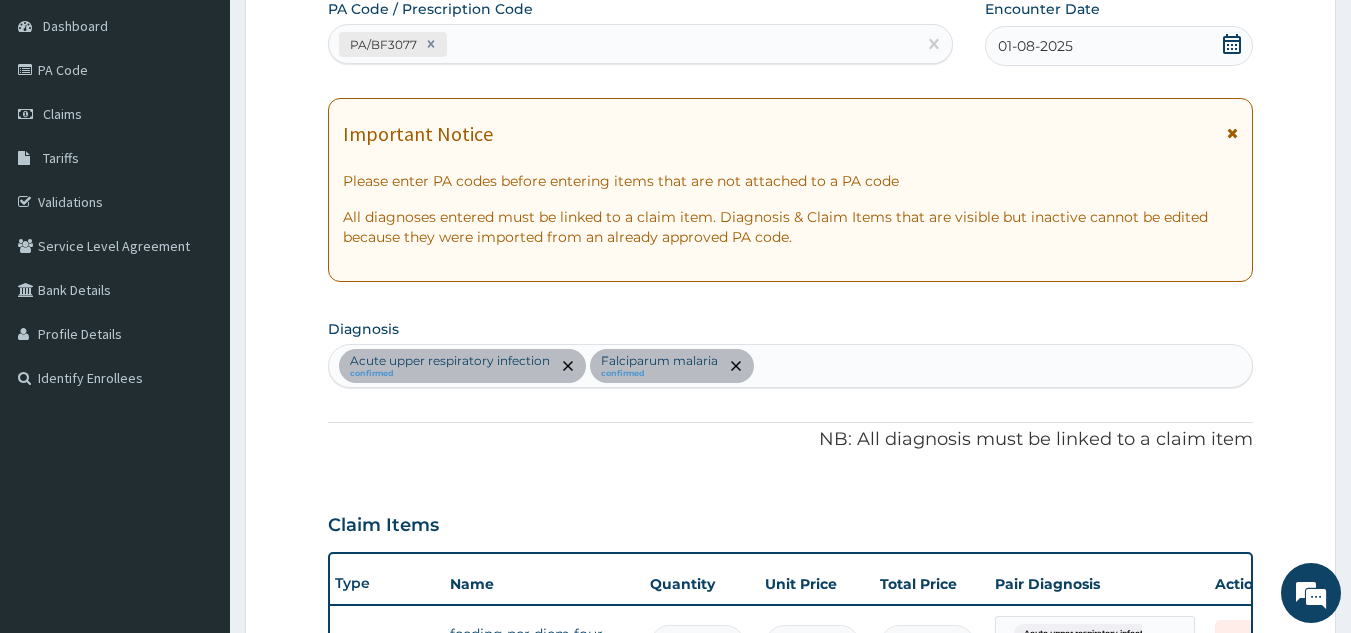 click on "Acute upper respiratory infection confirmed Falciparum malaria confirmed" at bounding box center [791, 366] 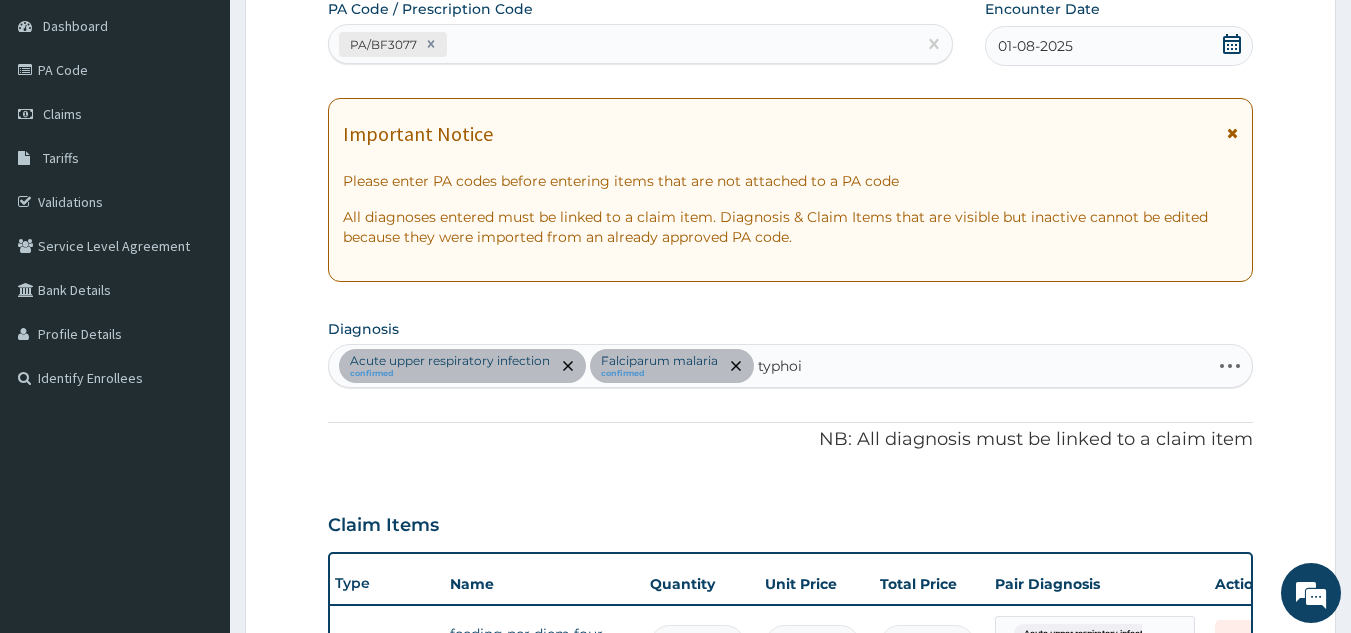 type on "typhoid" 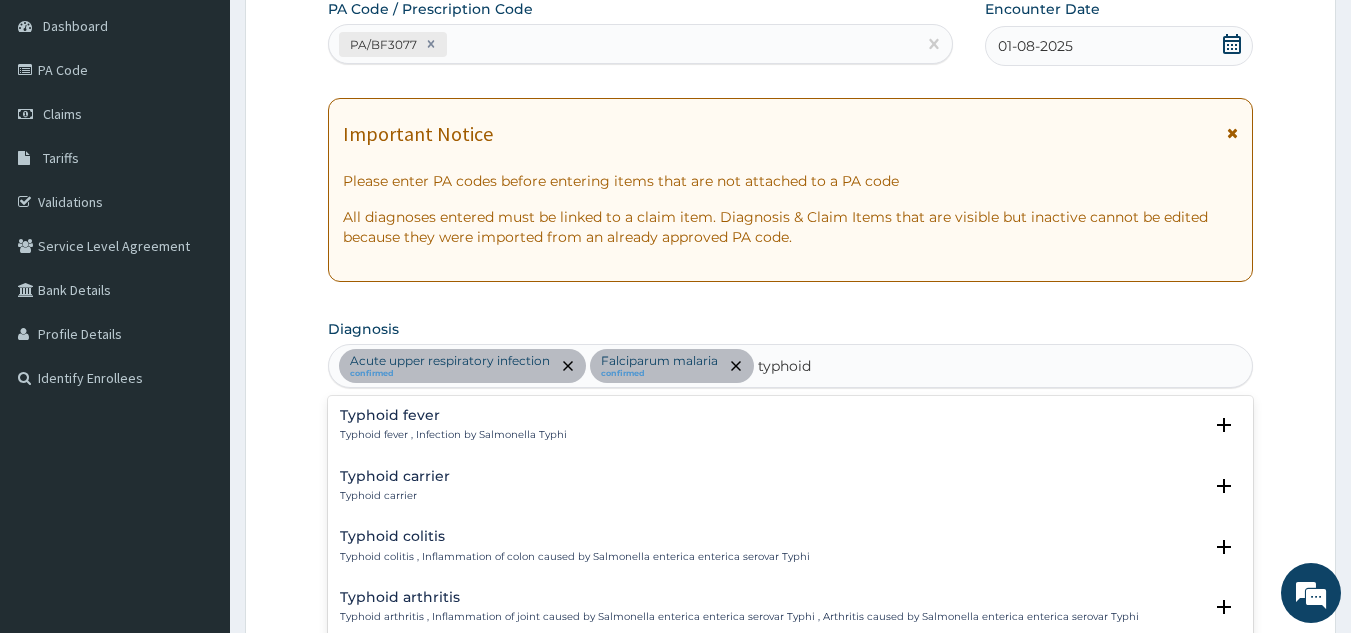 click on "Typhoid fever Typhoid fever , Infection by Salmonella Typhi" at bounding box center [791, 425] 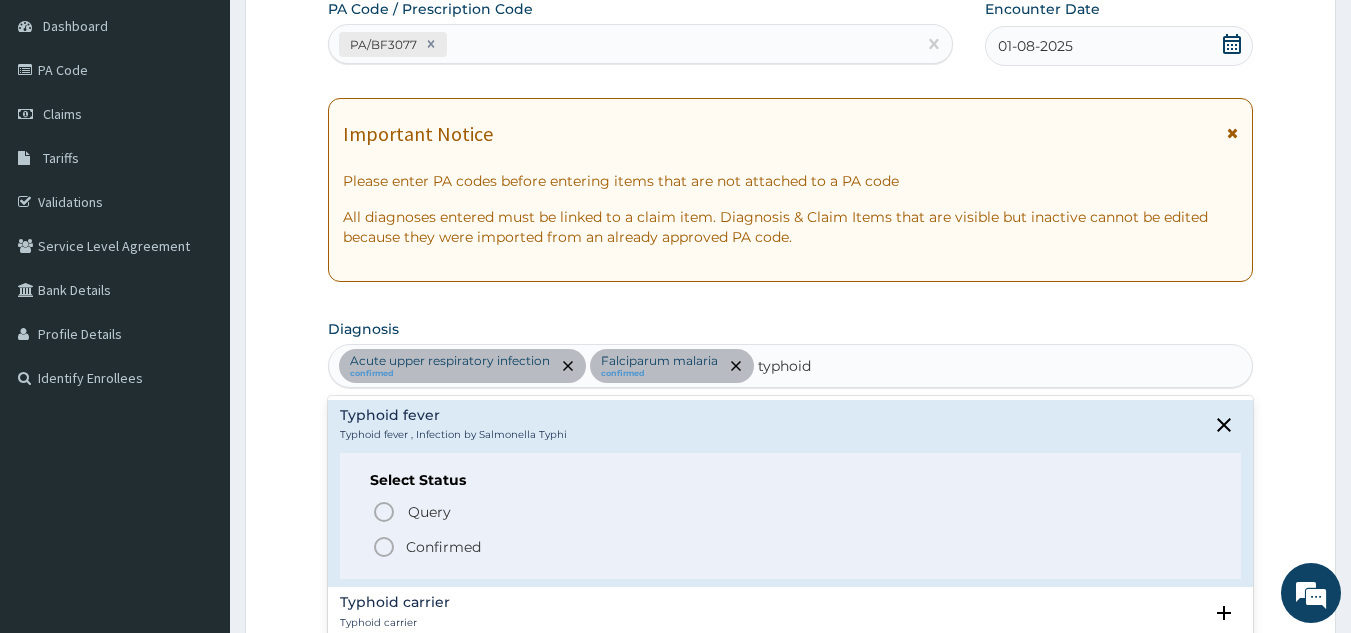 click on "Confirmed" at bounding box center [443, 547] 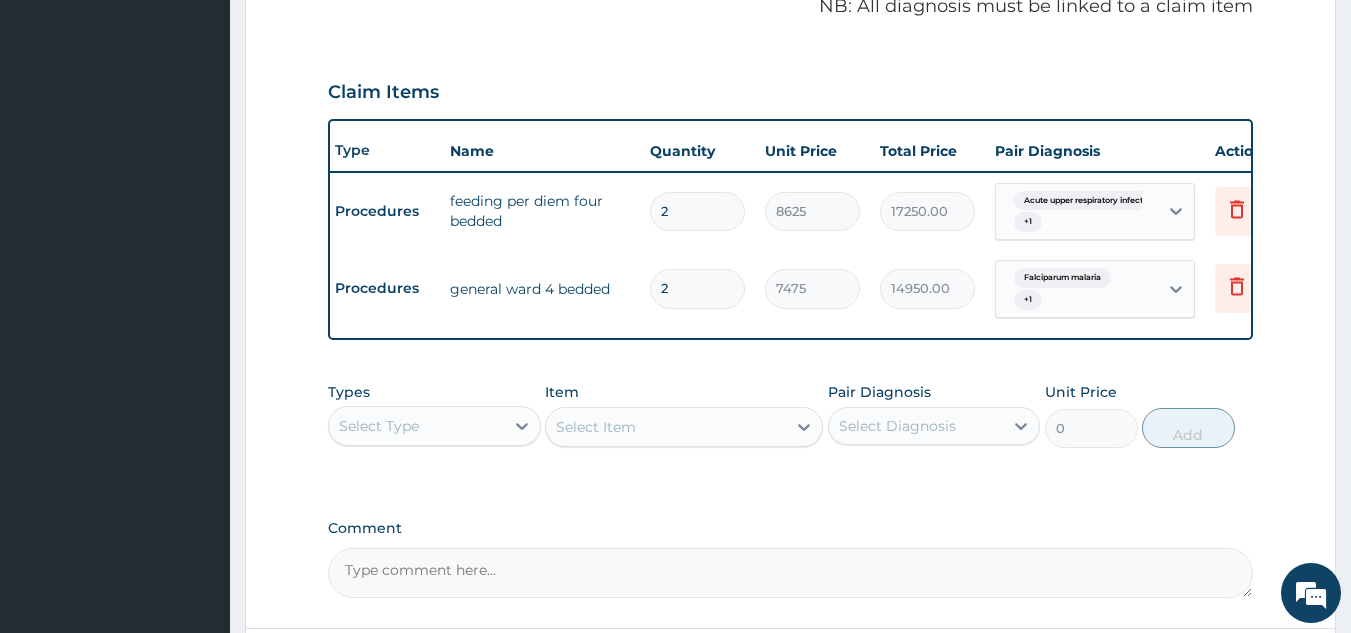 scroll, scrollTop: 626, scrollLeft: 0, axis: vertical 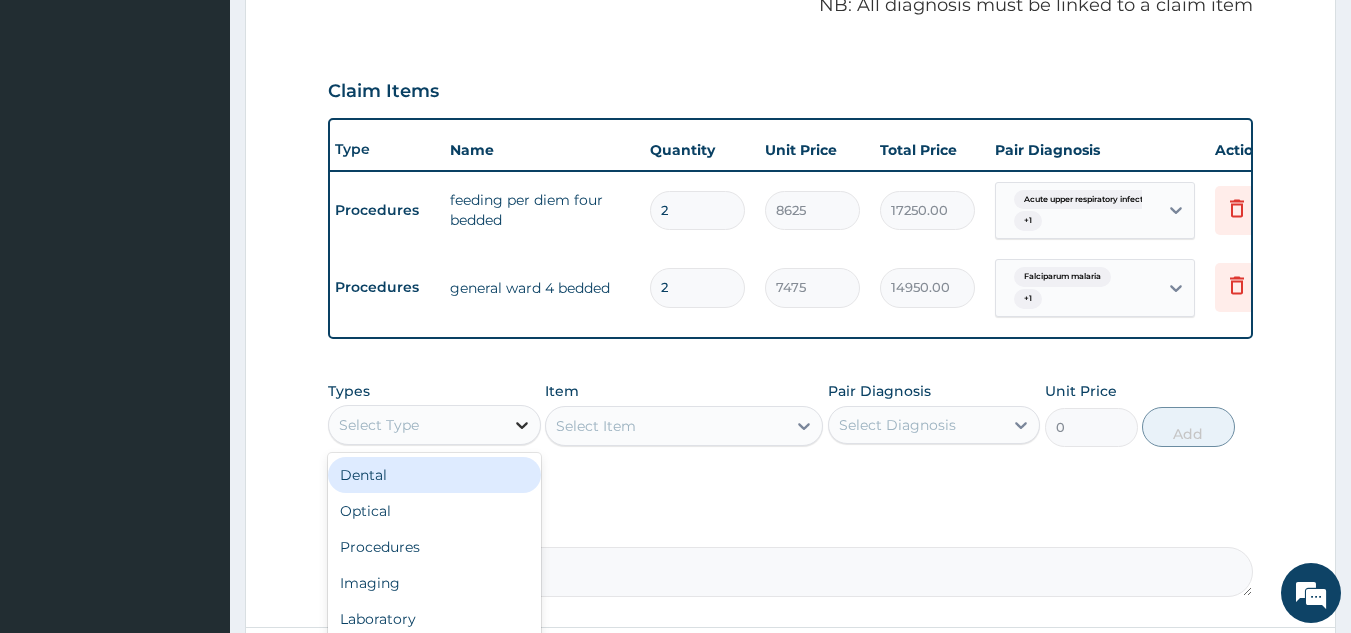 click at bounding box center (522, 425) 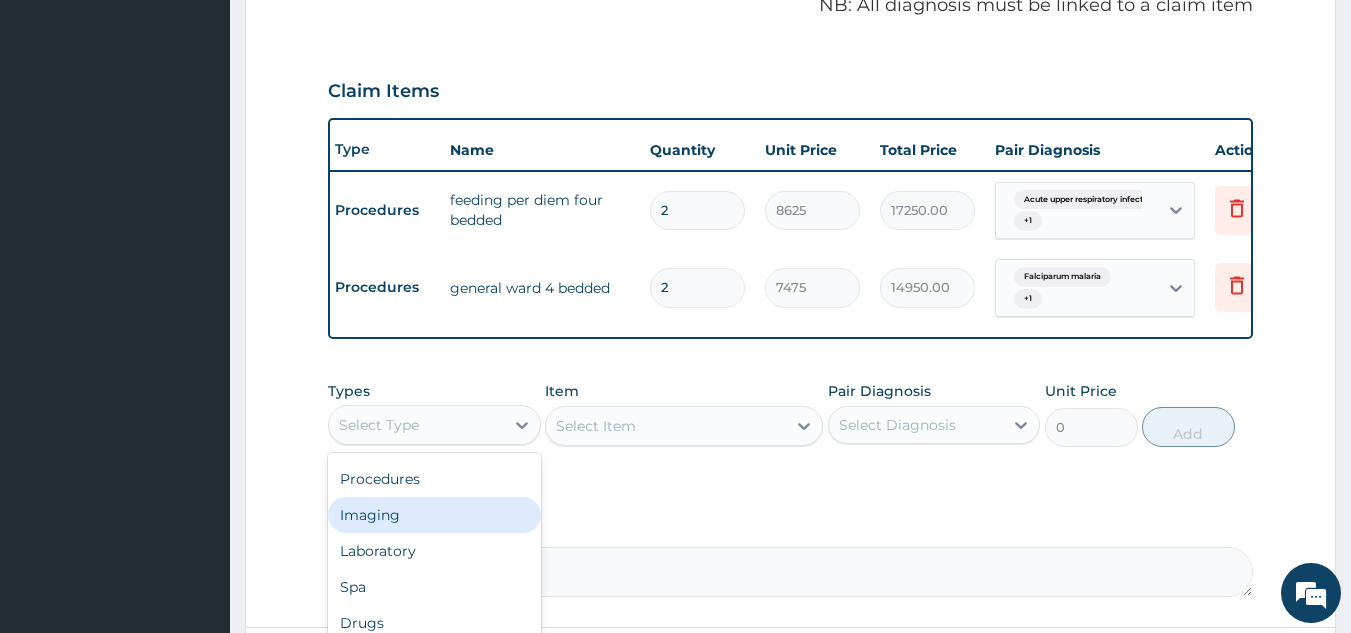 scroll, scrollTop: 68, scrollLeft: 0, axis: vertical 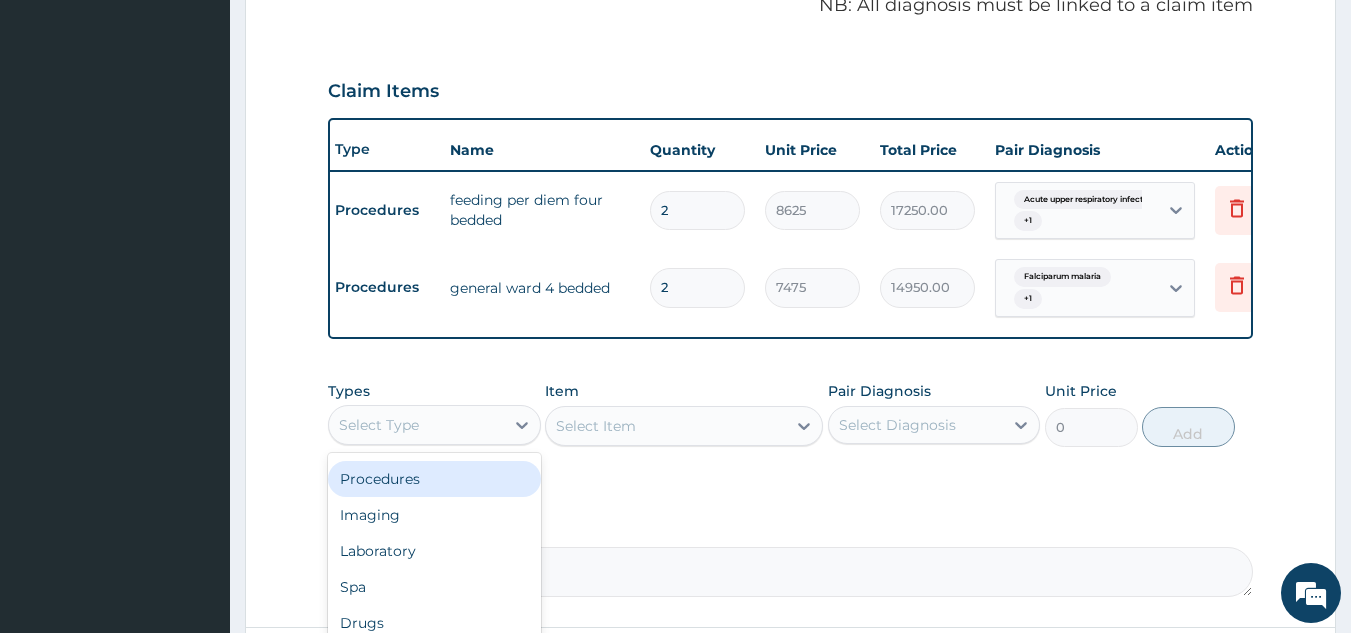 click on "Procedures" at bounding box center (434, 479) 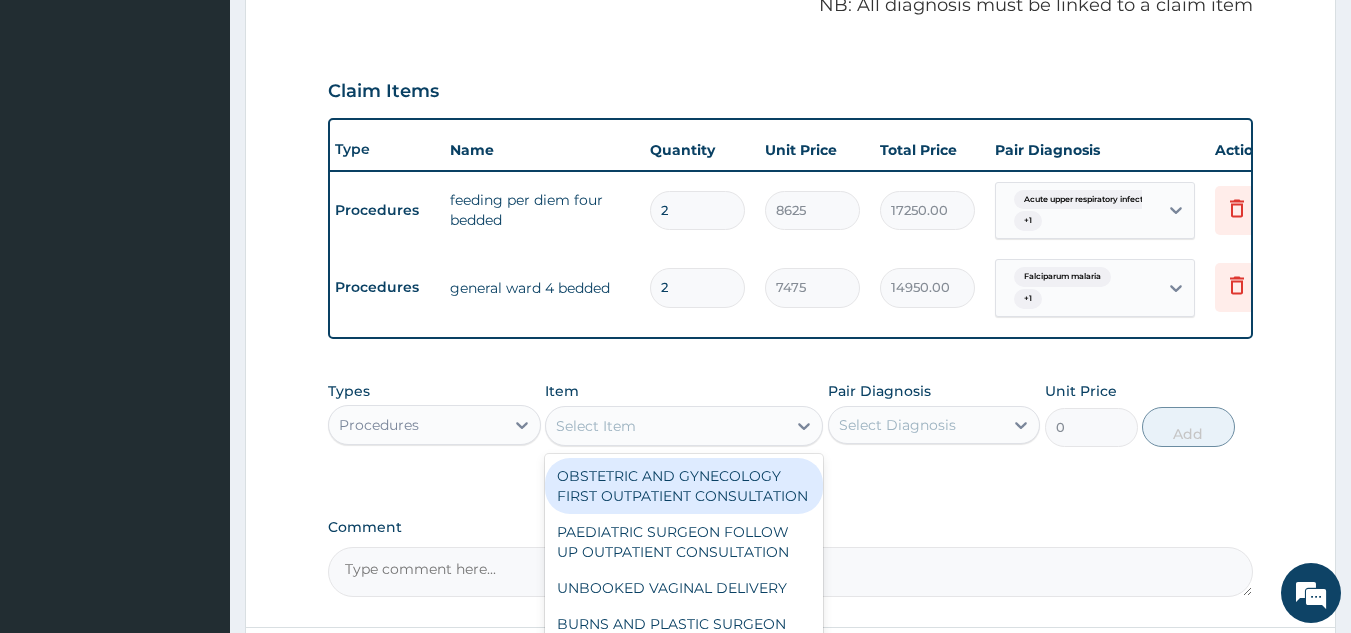 click on "Select Item" at bounding box center (666, 426) 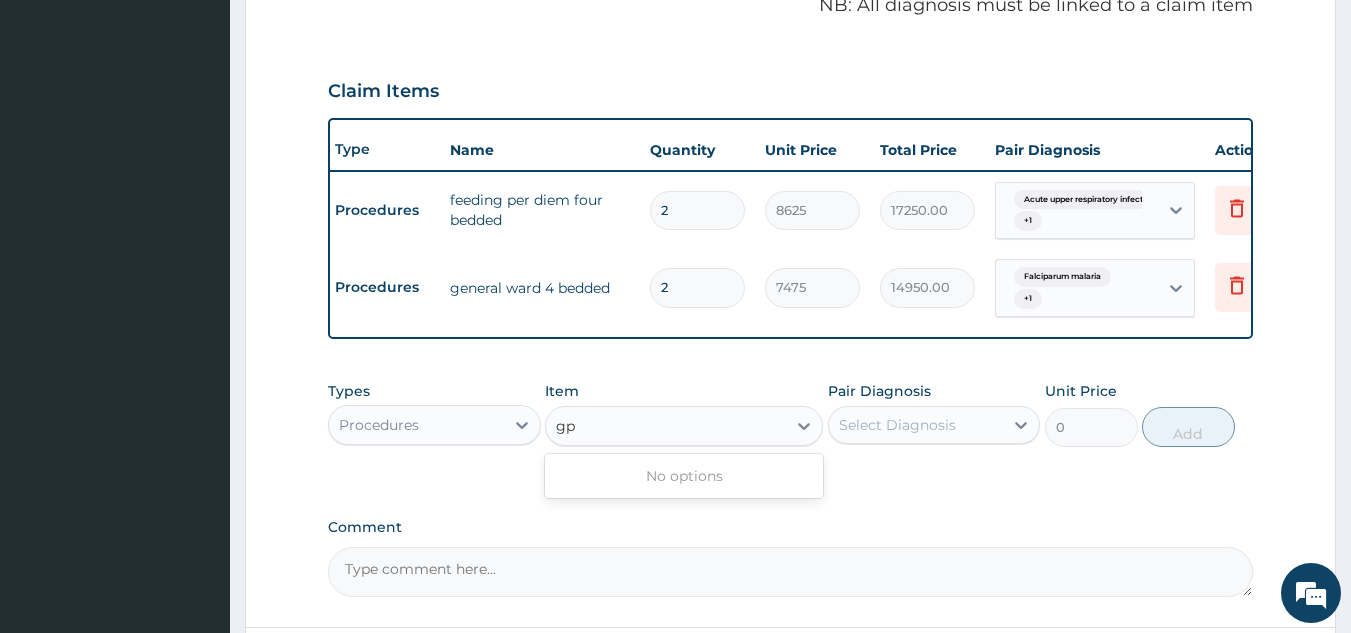 type on "g" 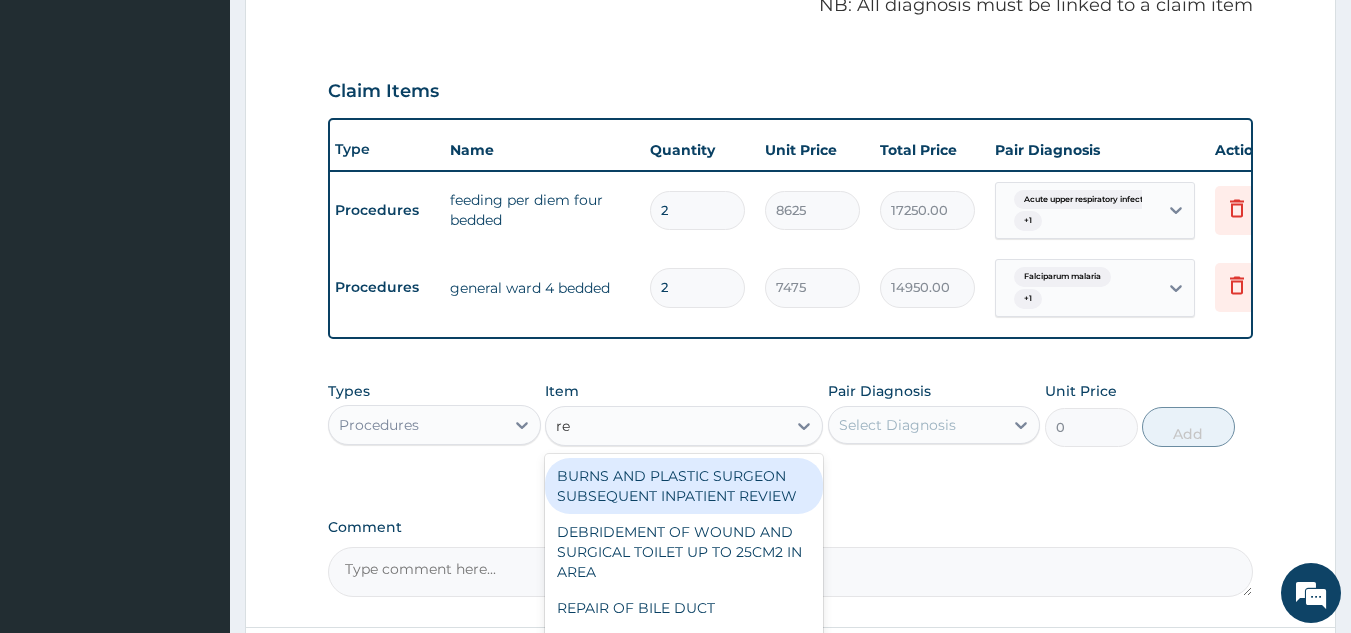 type on "reg" 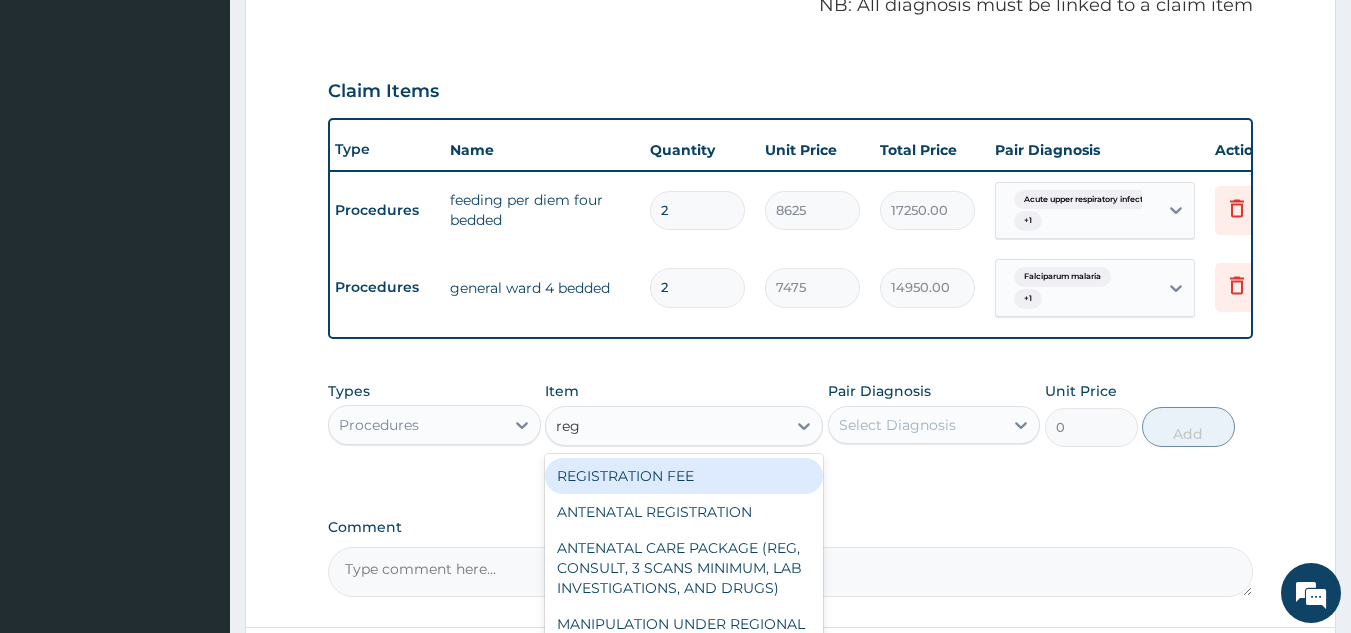 click on "REGISTRATION FEE" at bounding box center (684, 476) 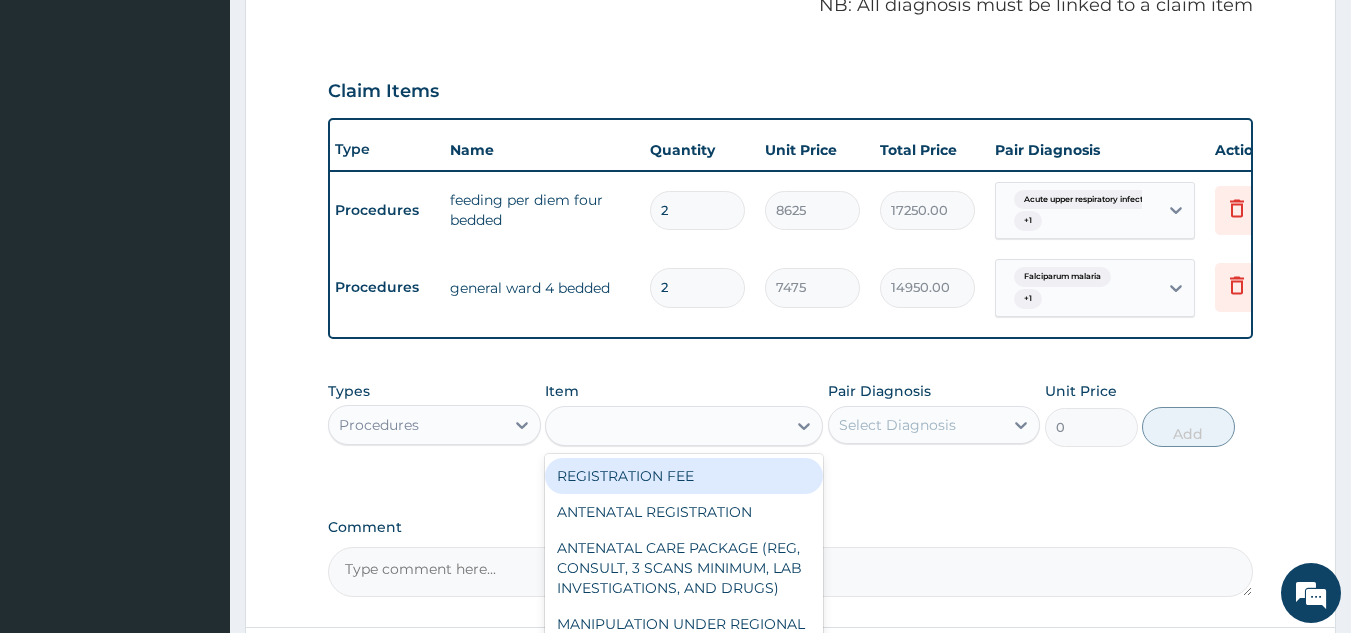 type on "2300" 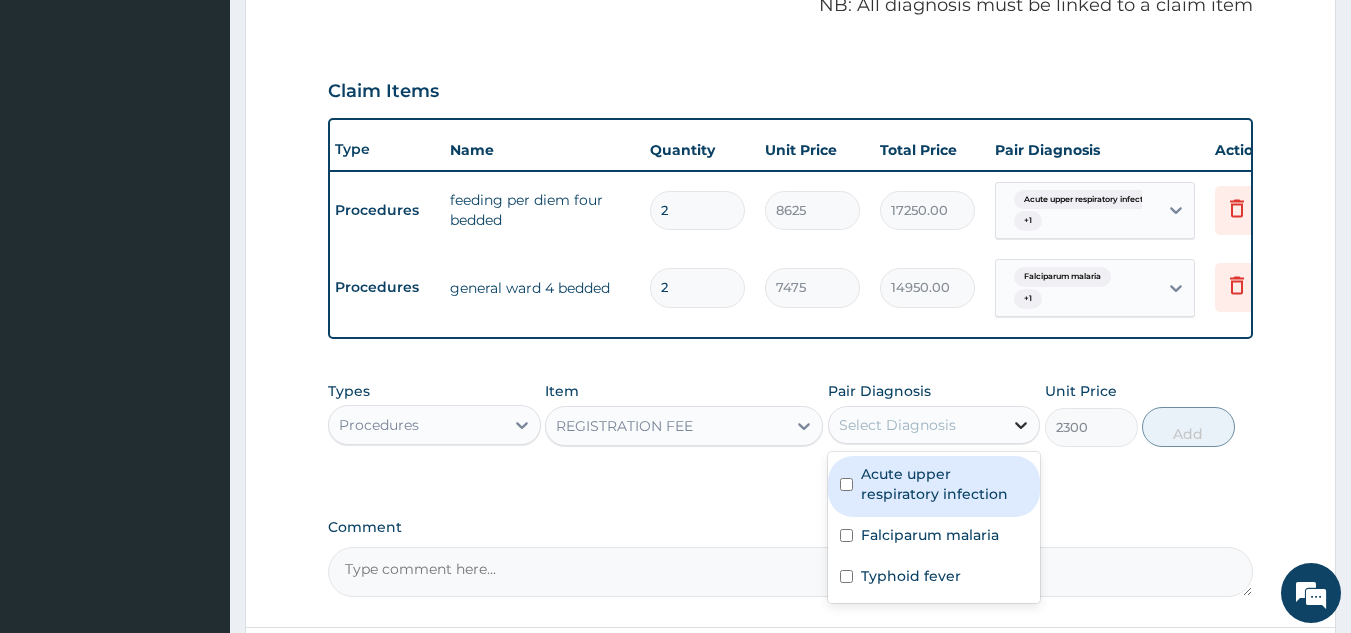 click 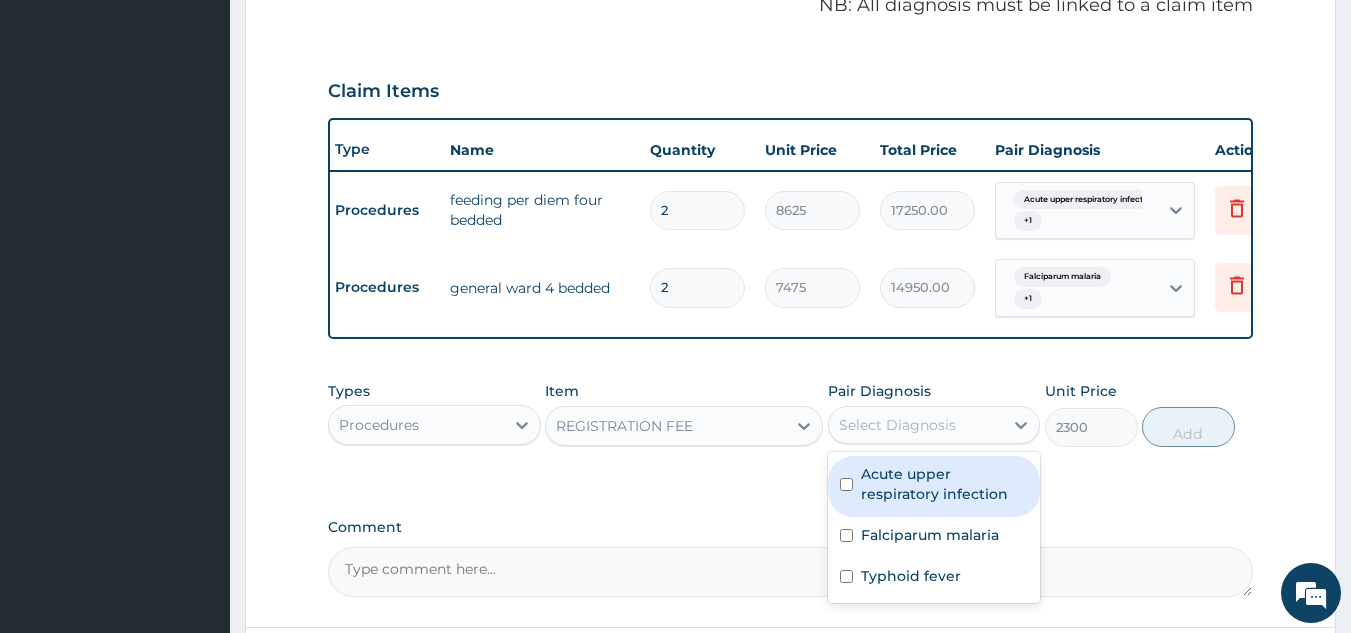 click at bounding box center [846, 484] 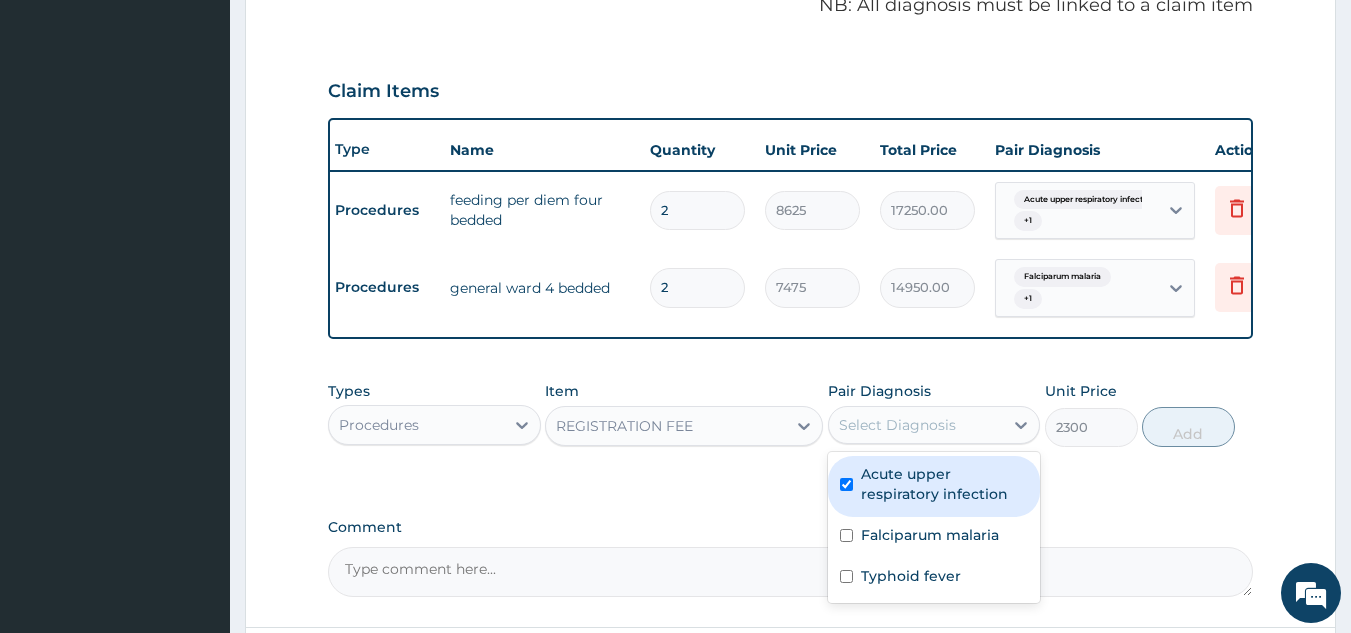 checkbox on "true" 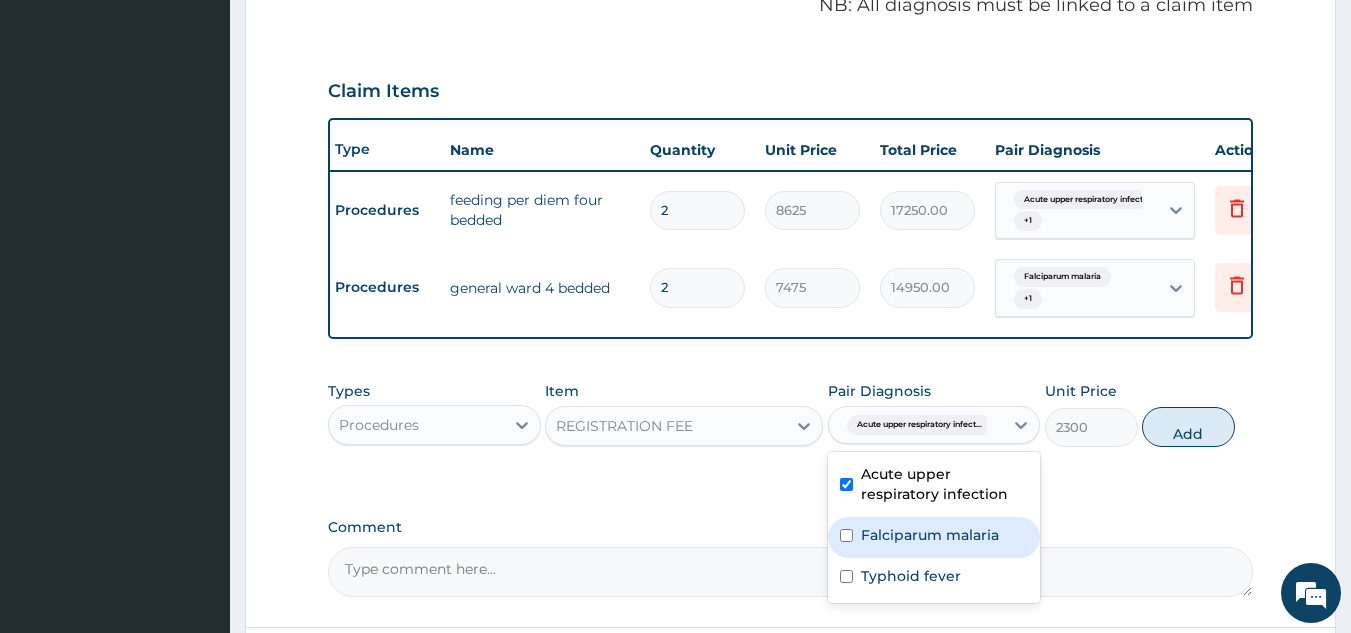 click at bounding box center (846, 535) 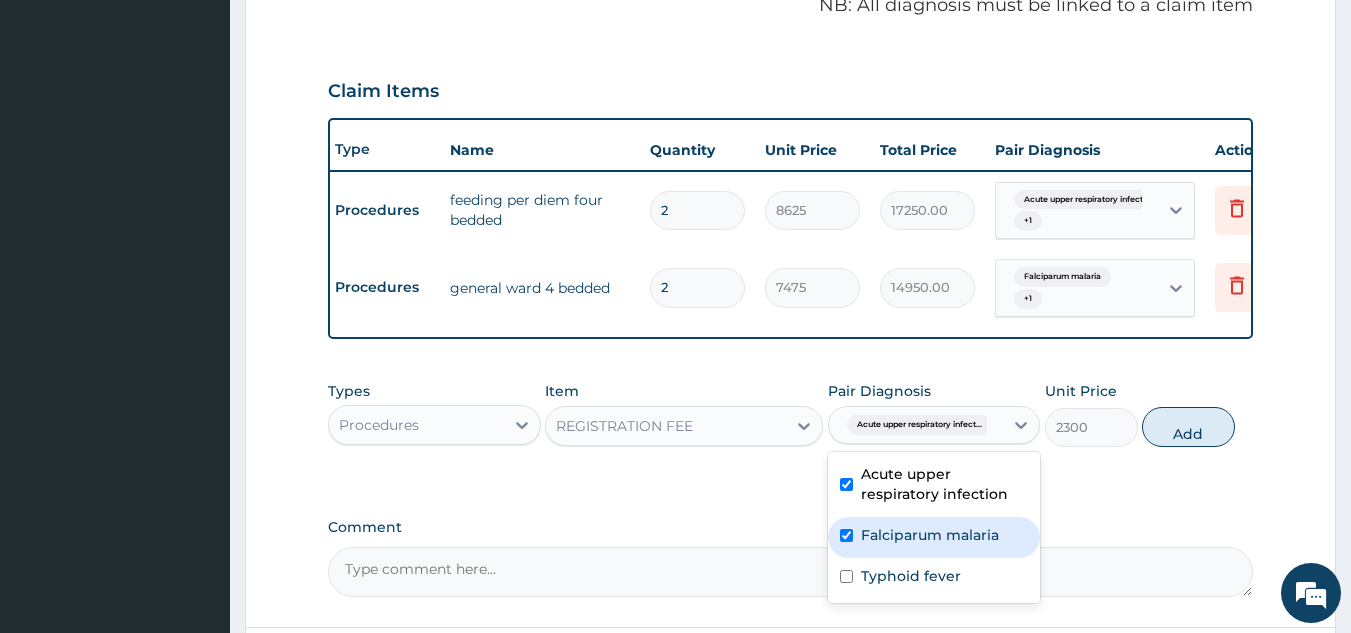 checkbox on "true" 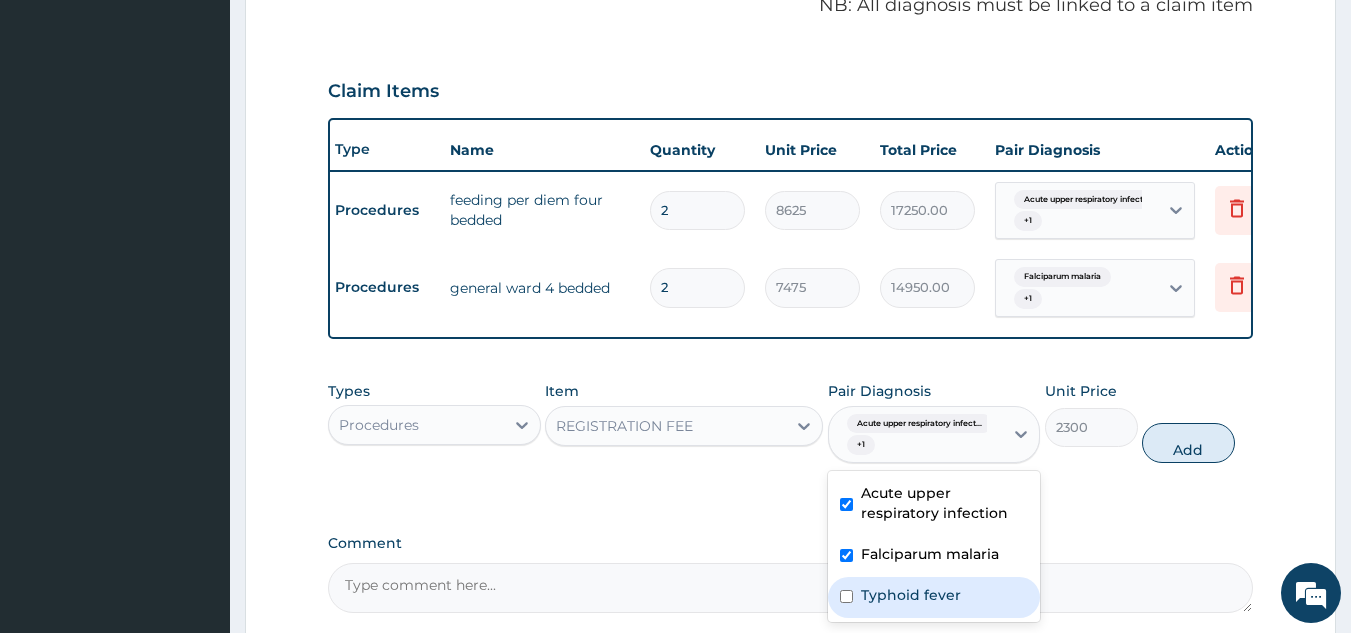 click on "Typhoid fever" at bounding box center [934, 597] 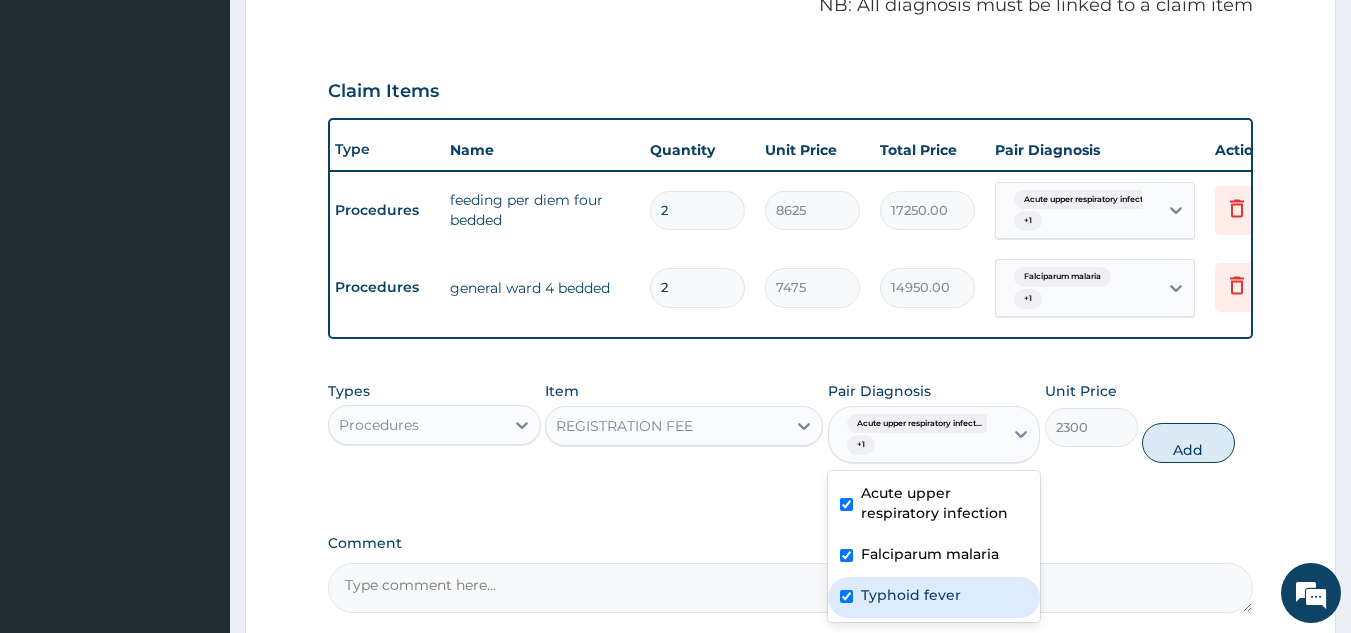 checkbox on "true" 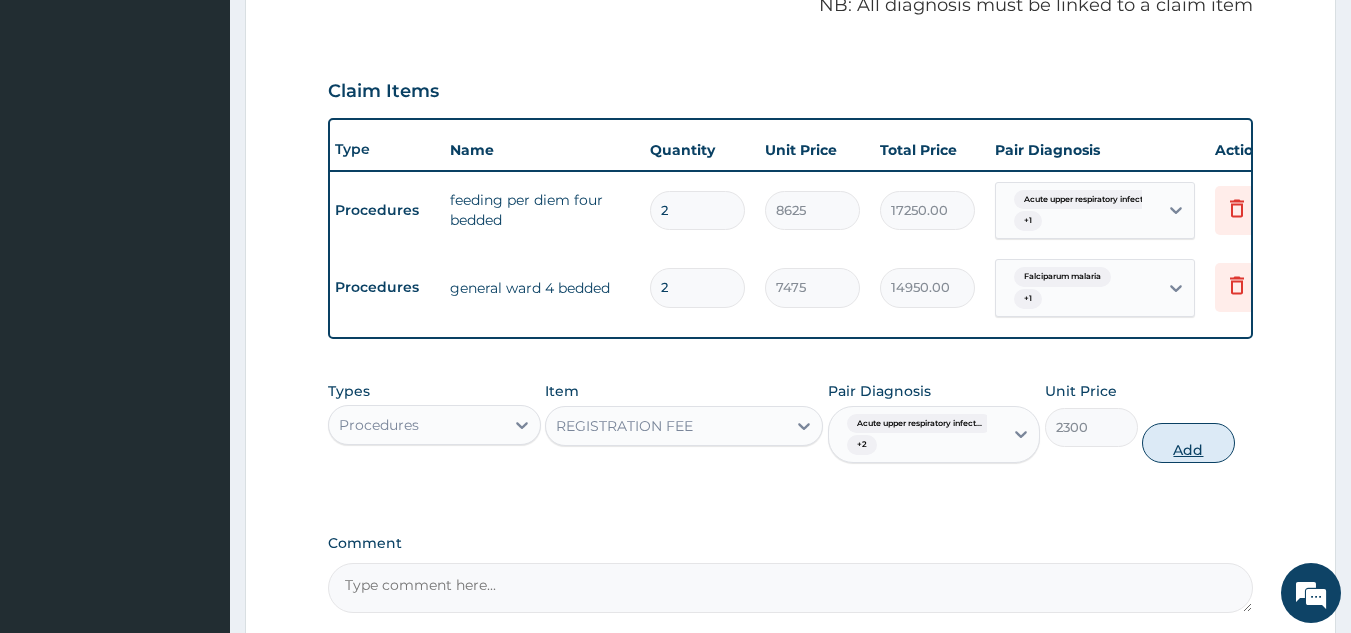 click on "Add" at bounding box center (1188, 443) 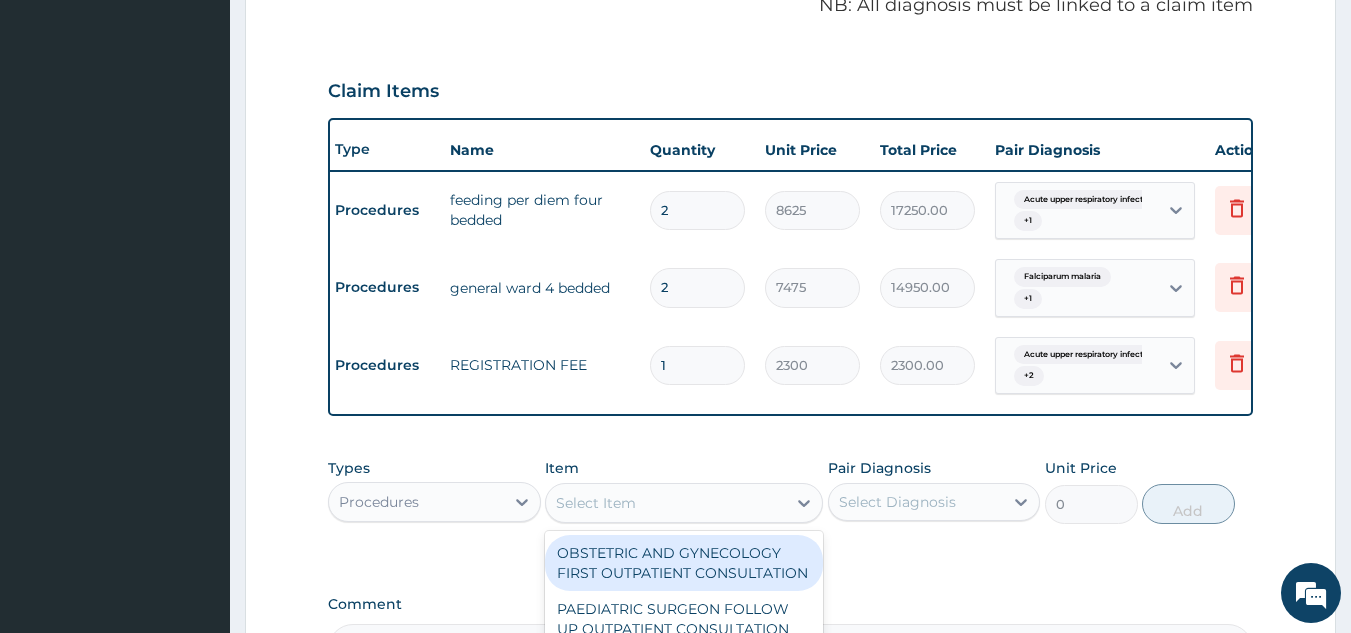 click on "Select Item" at bounding box center (596, 503) 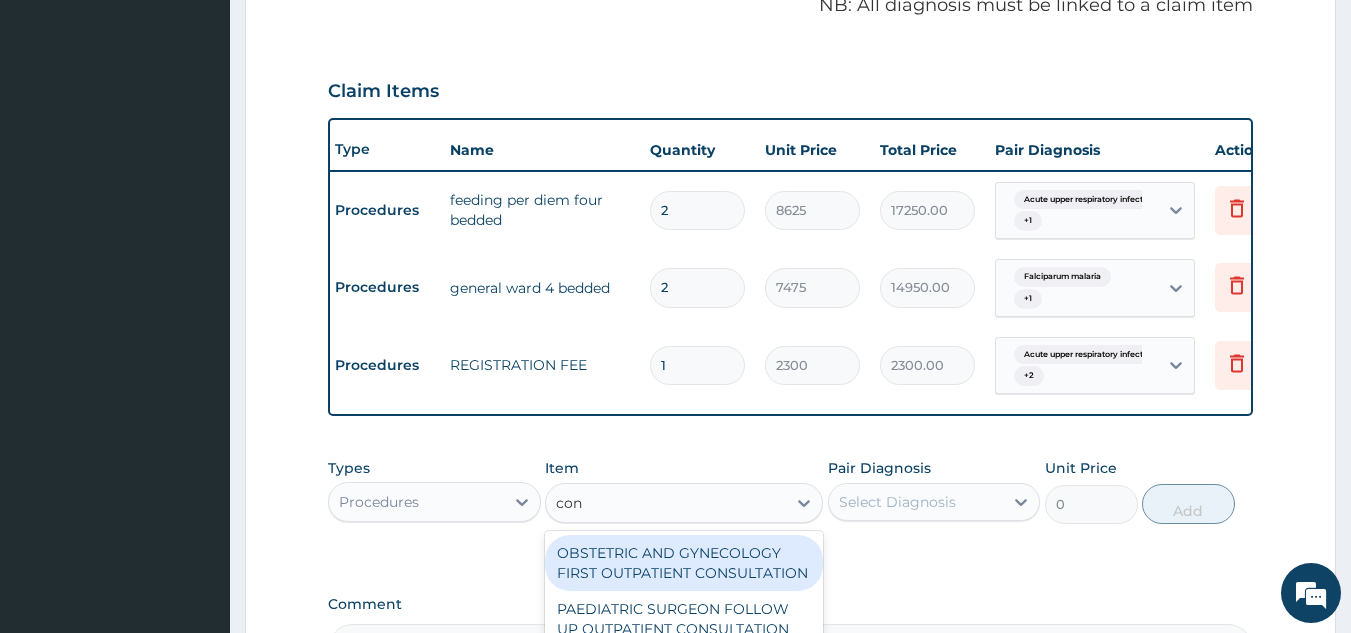 type on "cons" 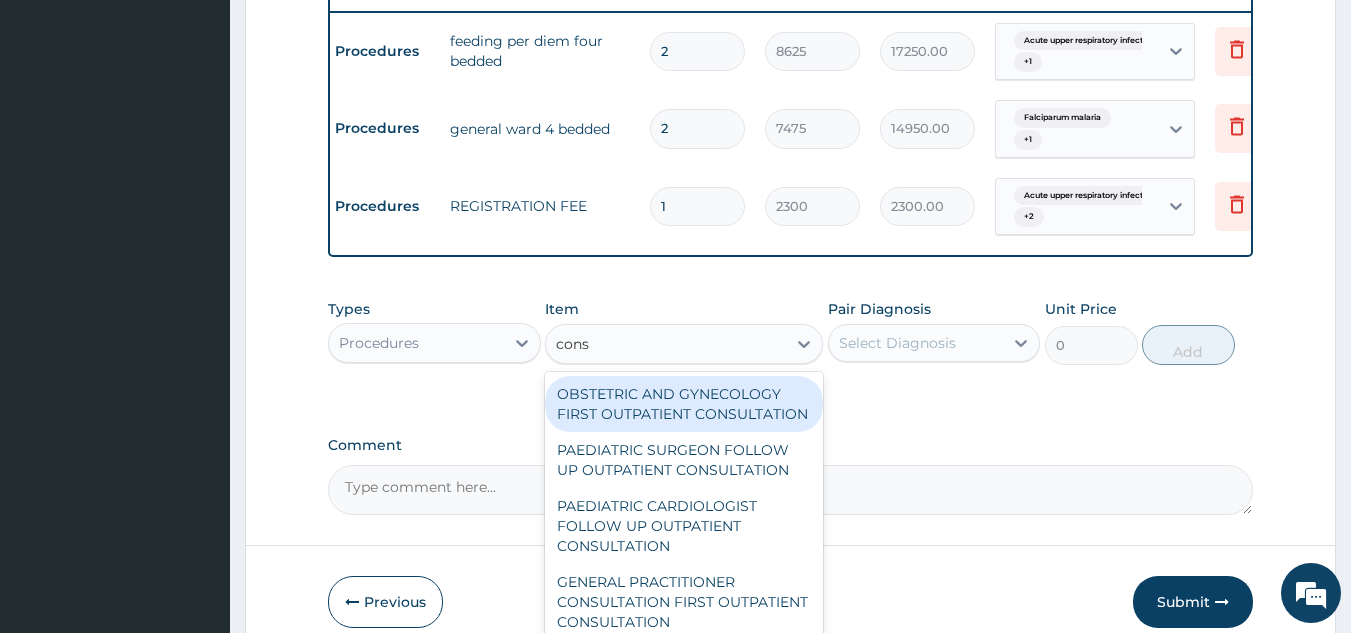 scroll, scrollTop: 786, scrollLeft: 0, axis: vertical 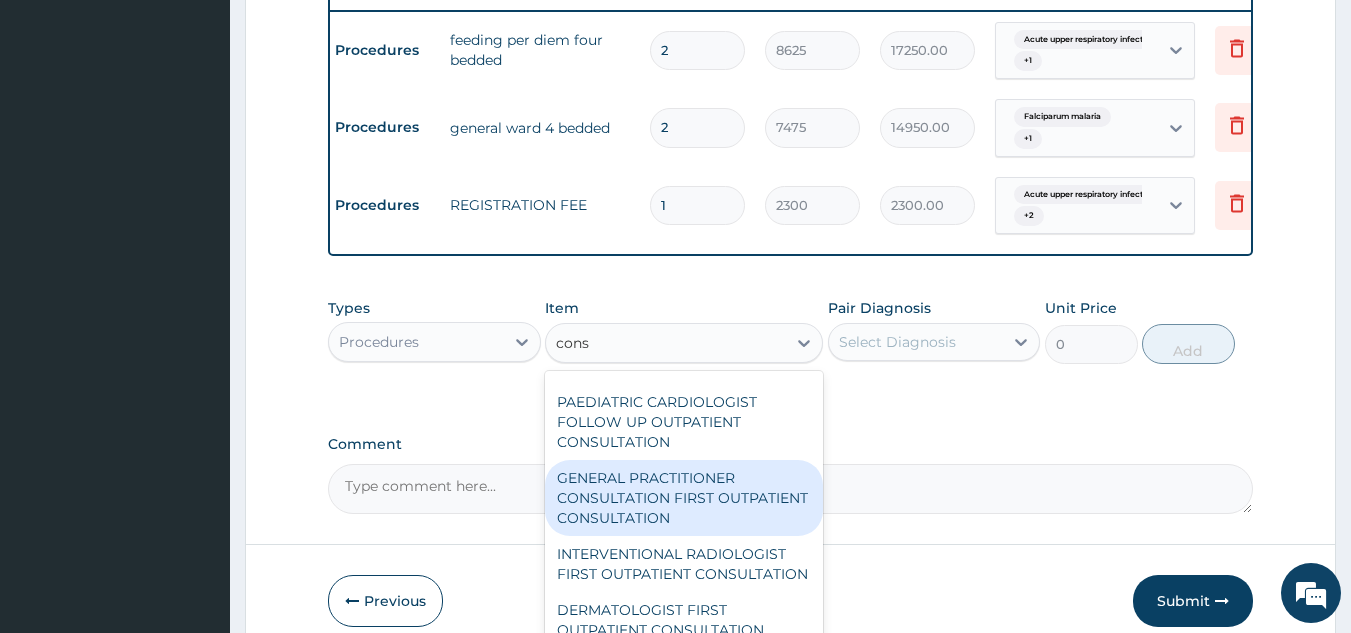 click on "GENERAL PRACTITIONER CONSULTATION FIRST OUTPATIENT CONSULTATION" at bounding box center [684, 498] 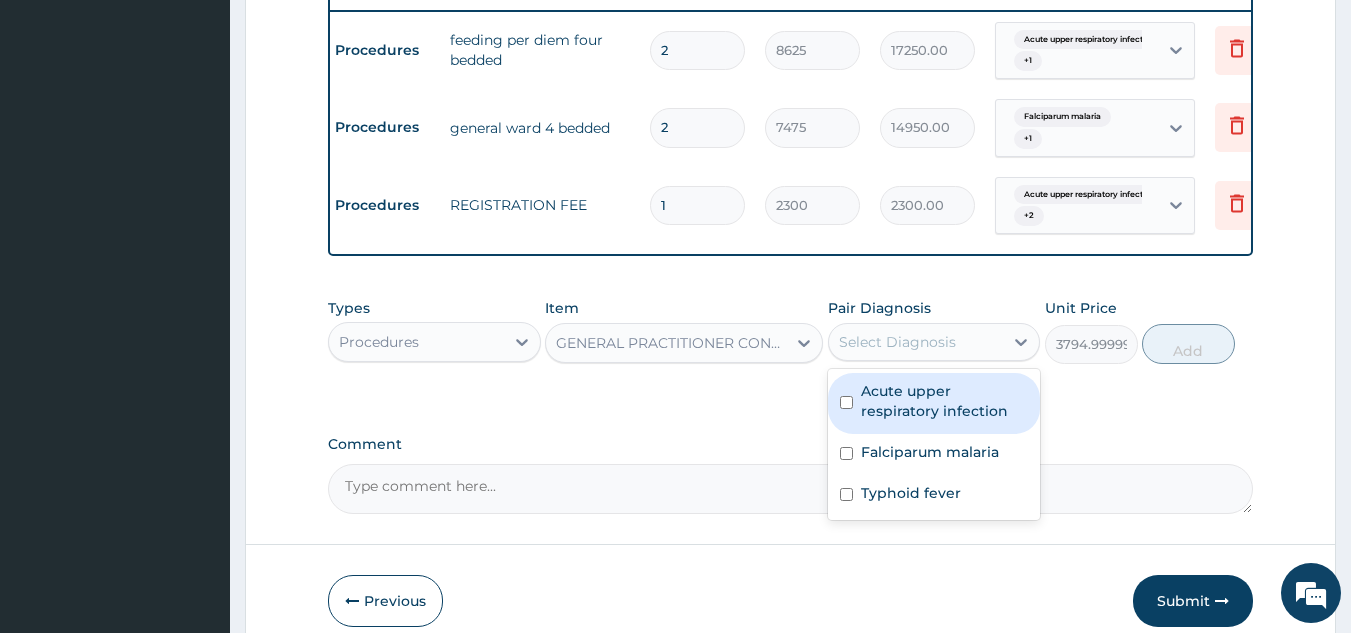 click on "Select Diagnosis" at bounding box center (916, 342) 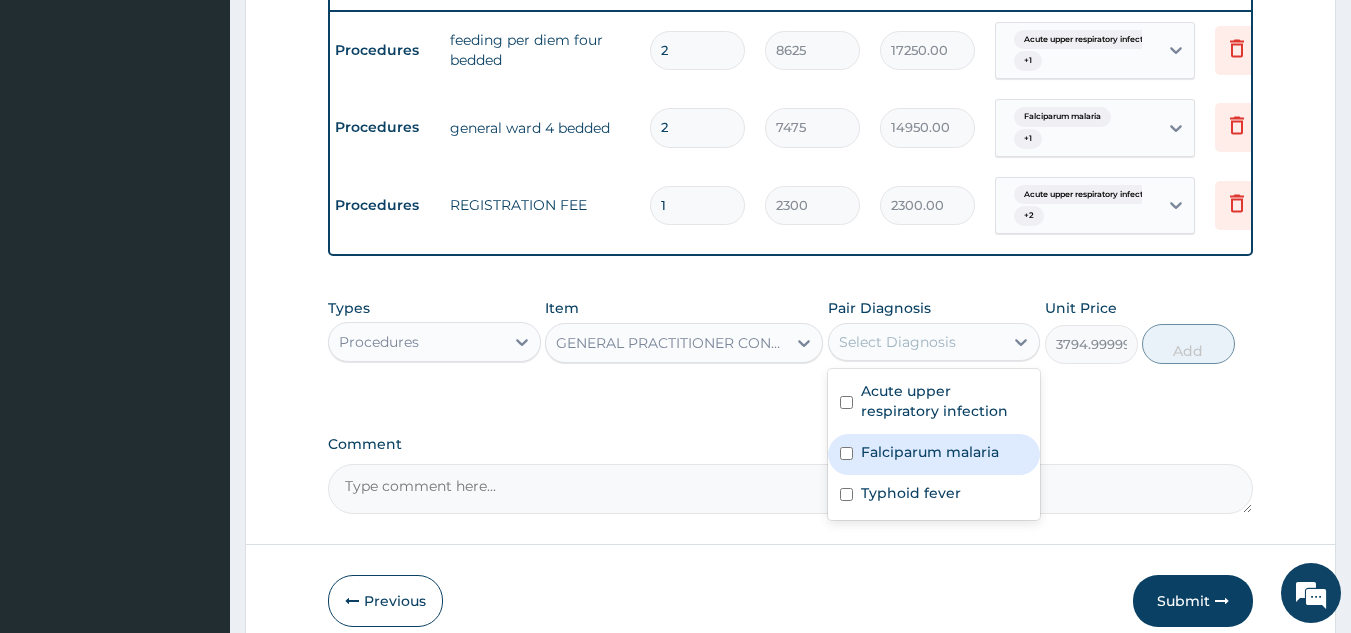 drag, startPoint x: 861, startPoint y: 422, endPoint x: 854, endPoint y: 472, distance: 50.48762 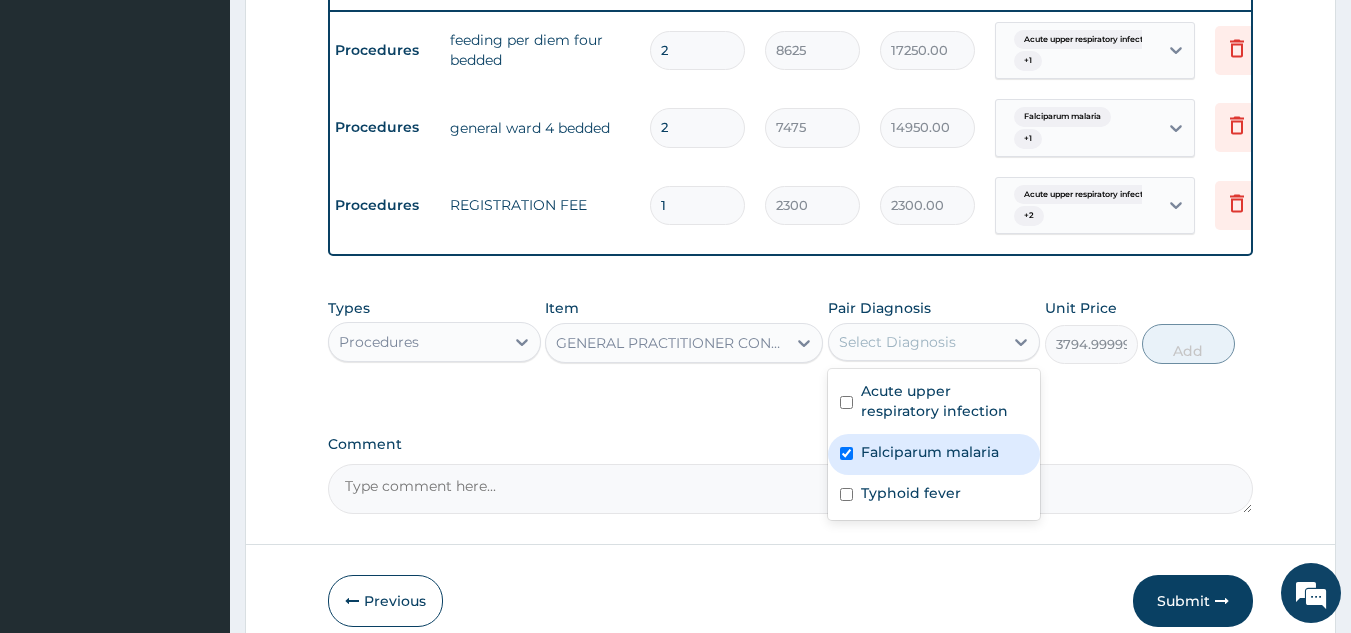 checkbox on "true" 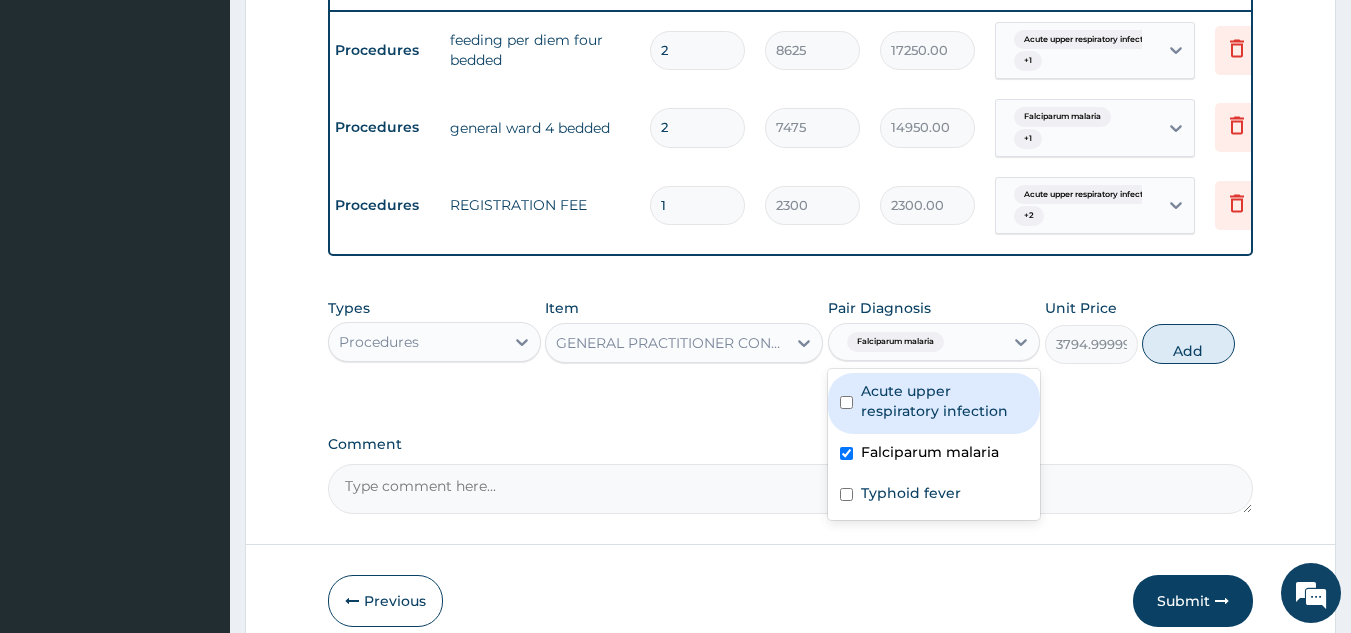 click at bounding box center (846, 402) 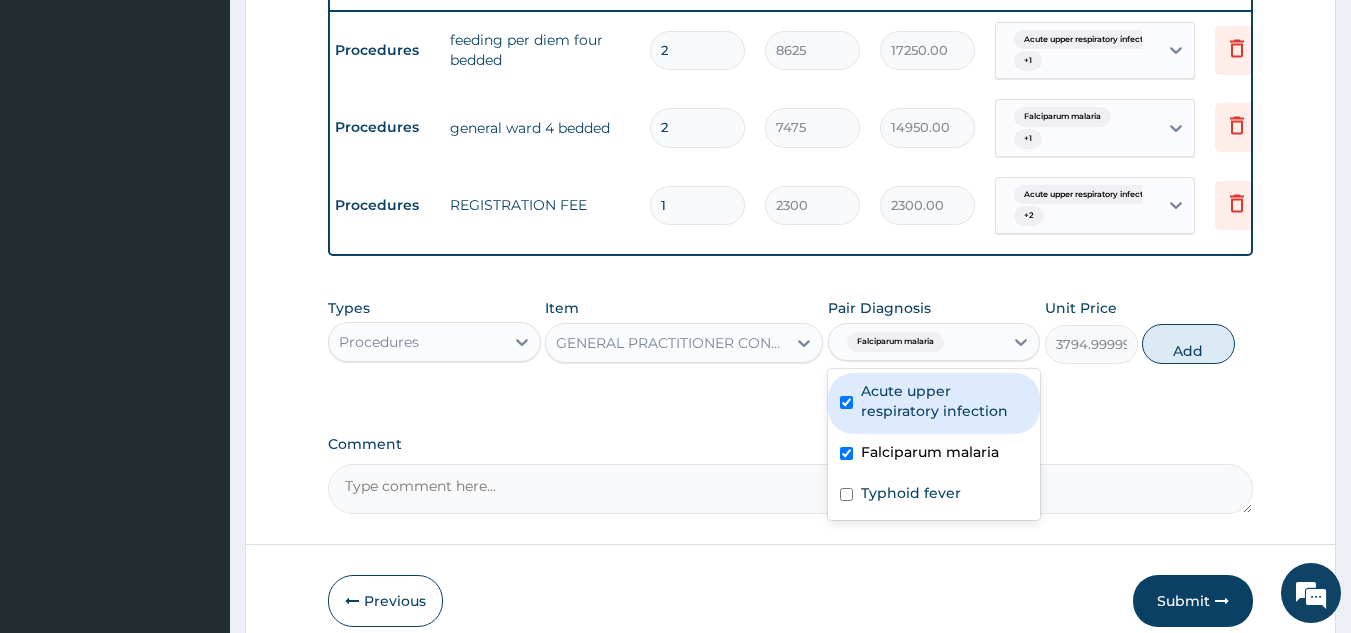 checkbox on "true" 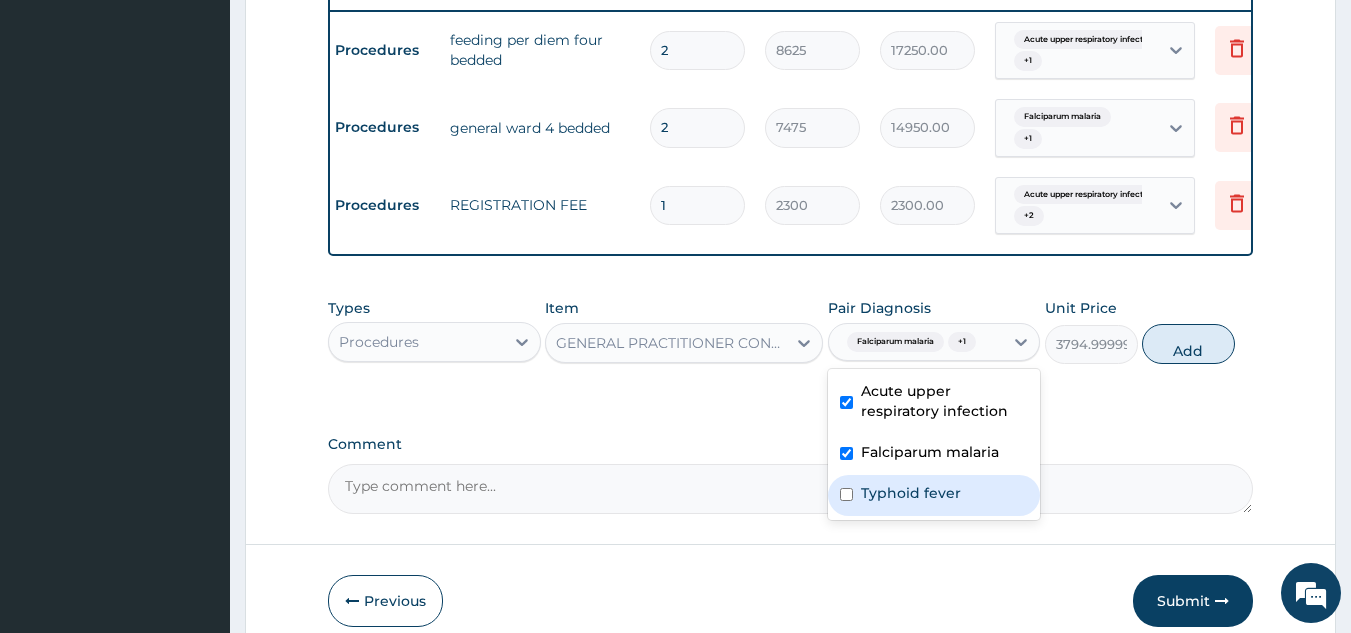 click on "Typhoid fever" at bounding box center (934, 495) 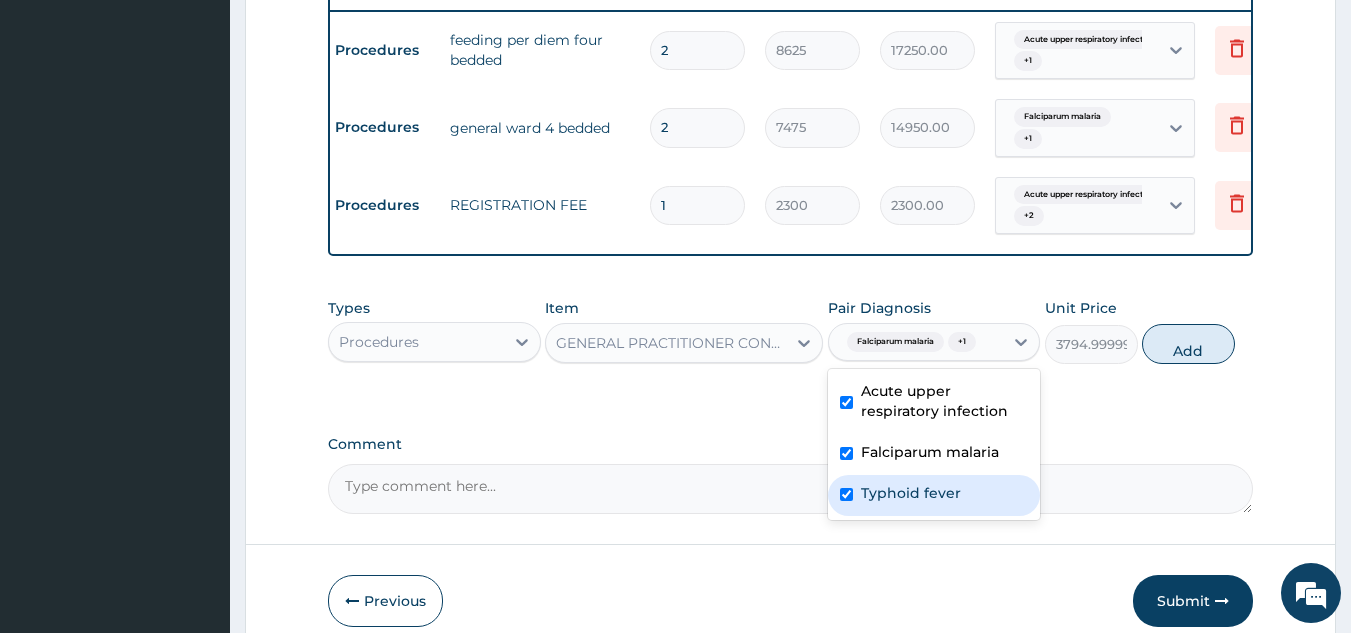 checkbox on "true" 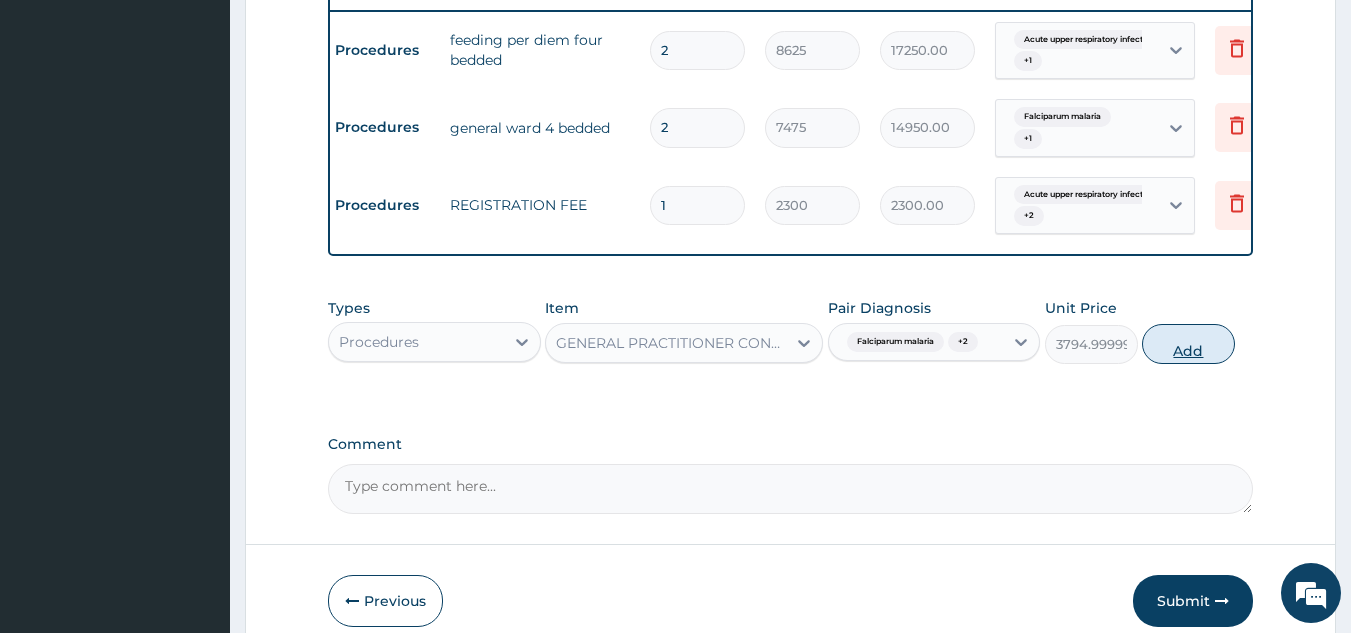 click on "Add" at bounding box center [1188, 344] 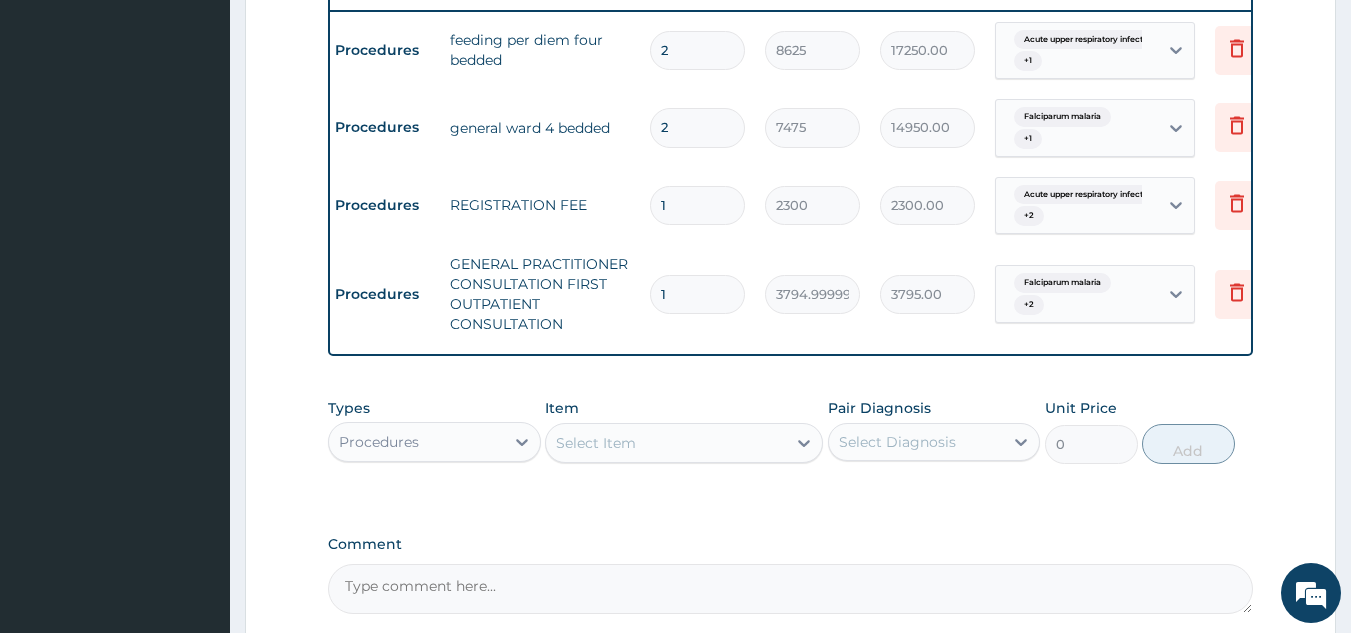 click on "Procedures" at bounding box center (416, 442) 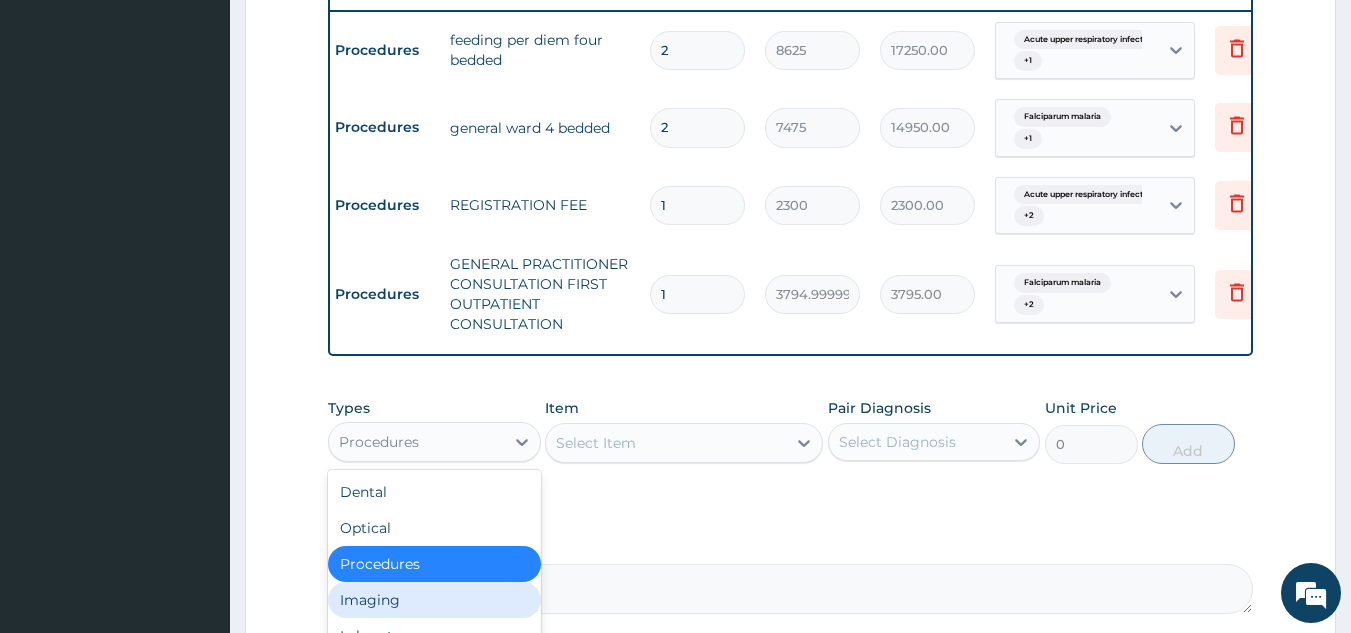 scroll, scrollTop: 68, scrollLeft: 0, axis: vertical 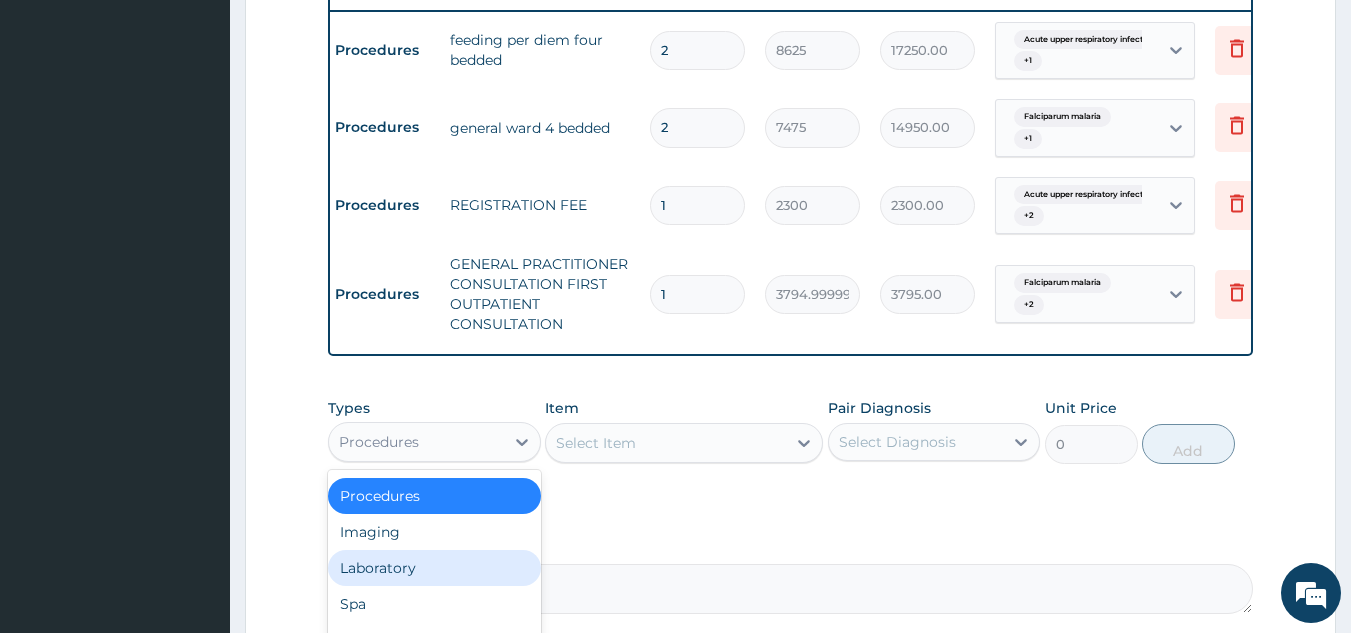 click on "Laboratory" at bounding box center [434, 568] 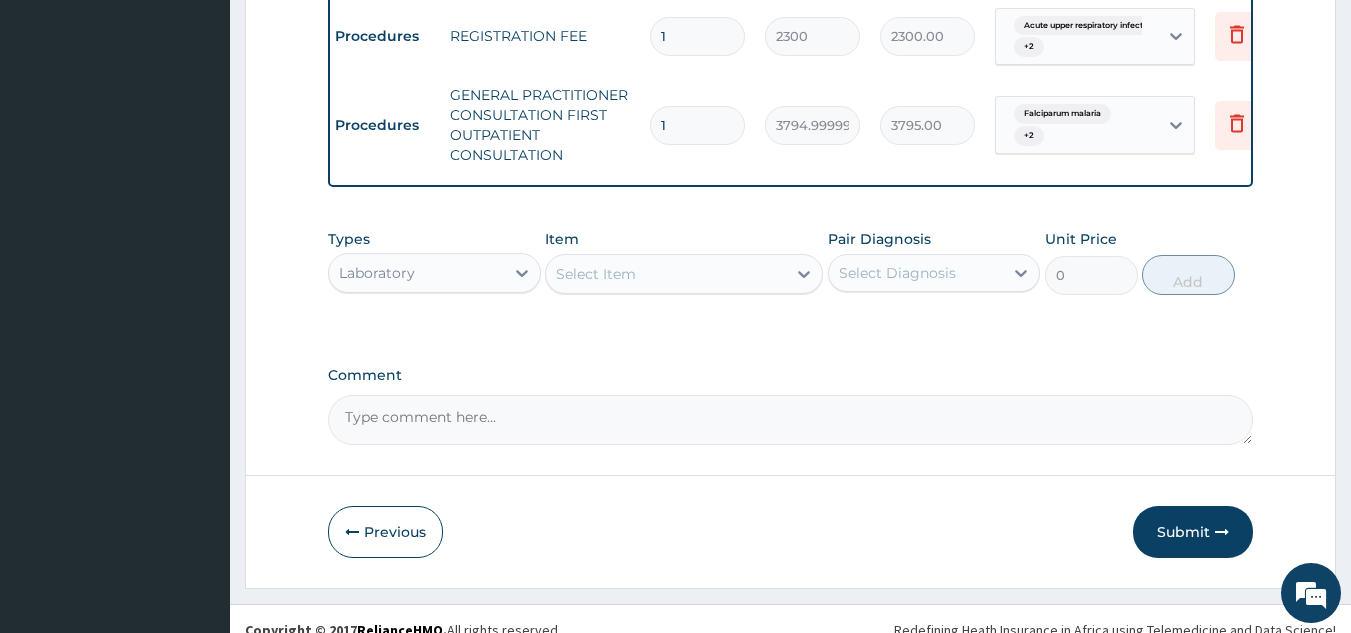 scroll, scrollTop: 956, scrollLeft: 0, axis: vertical 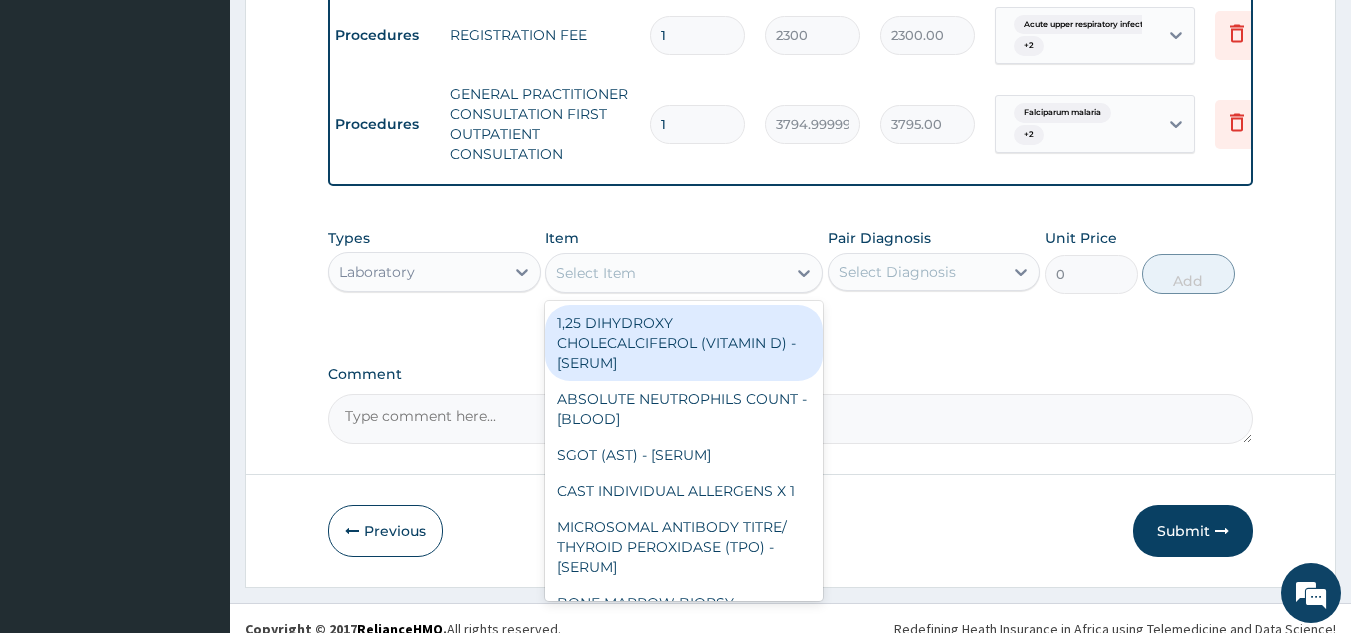 click on "Select Item" at bounding box center (666, 273) 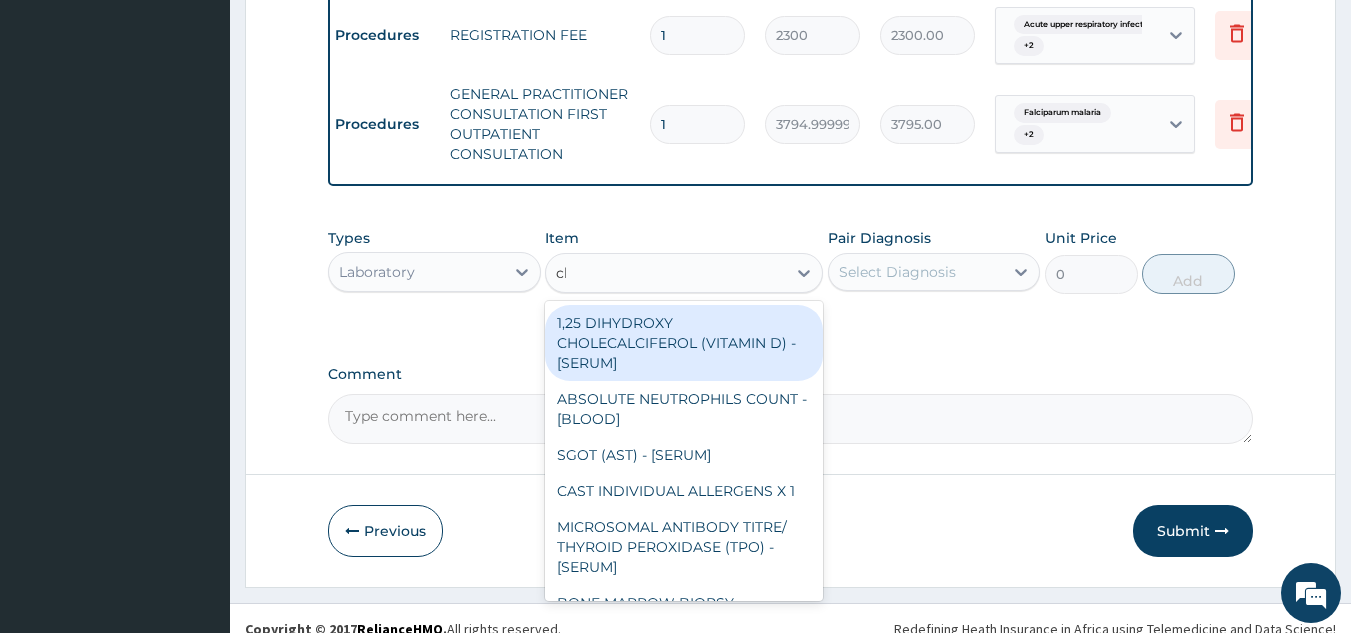 type on "cbc" 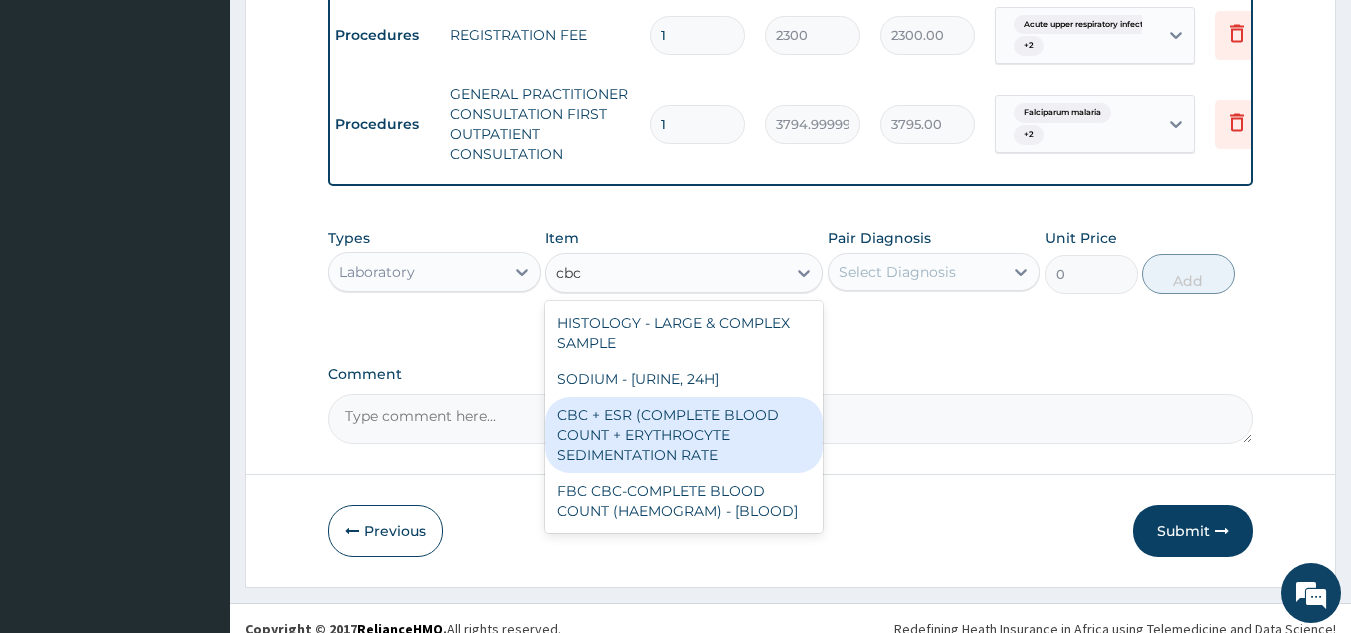 click on "CBC + ESR (COMPLETE BLOOD COUNT + ERYTHROCYTE SEDIMENTATION RATE" at bounding box center (684, 435) 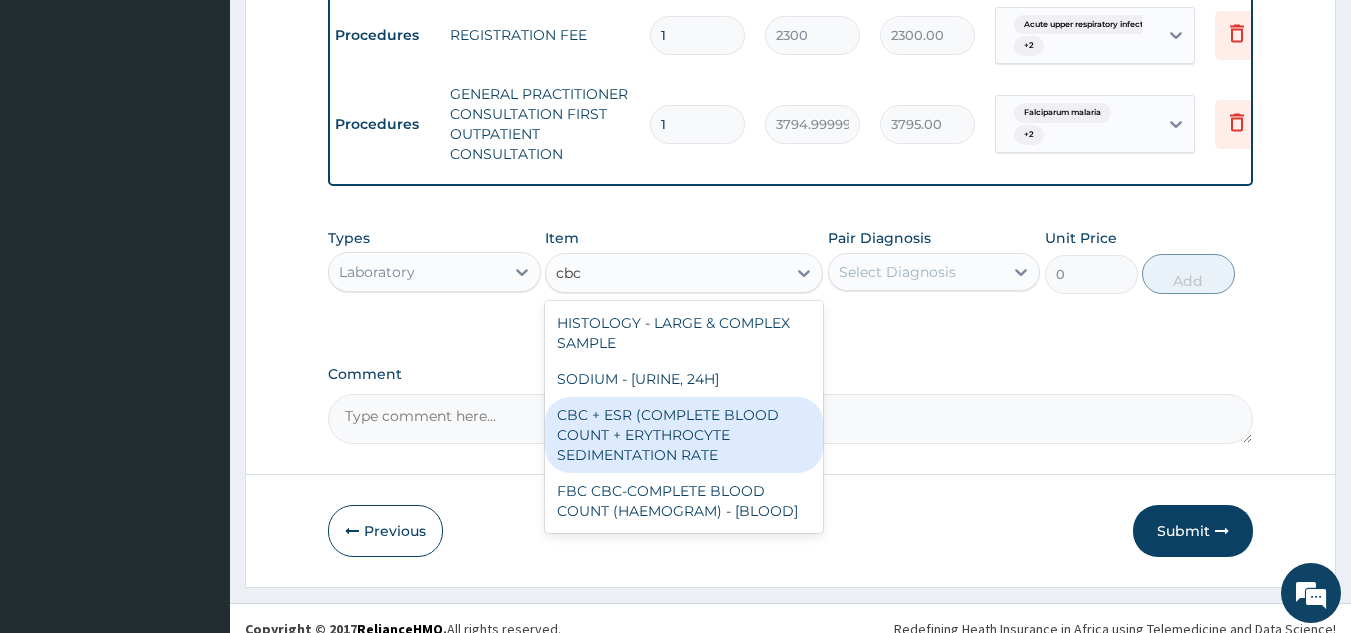 type 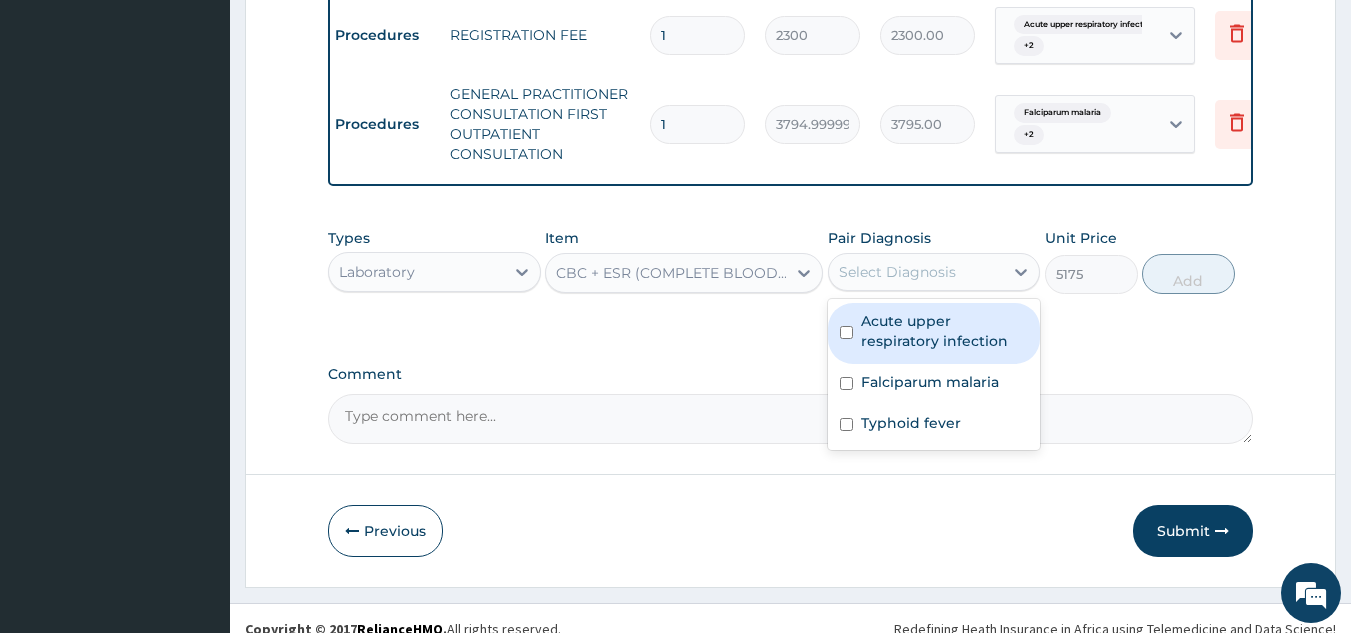click on "Select Diagnosis" at bounding box center [916, 272] 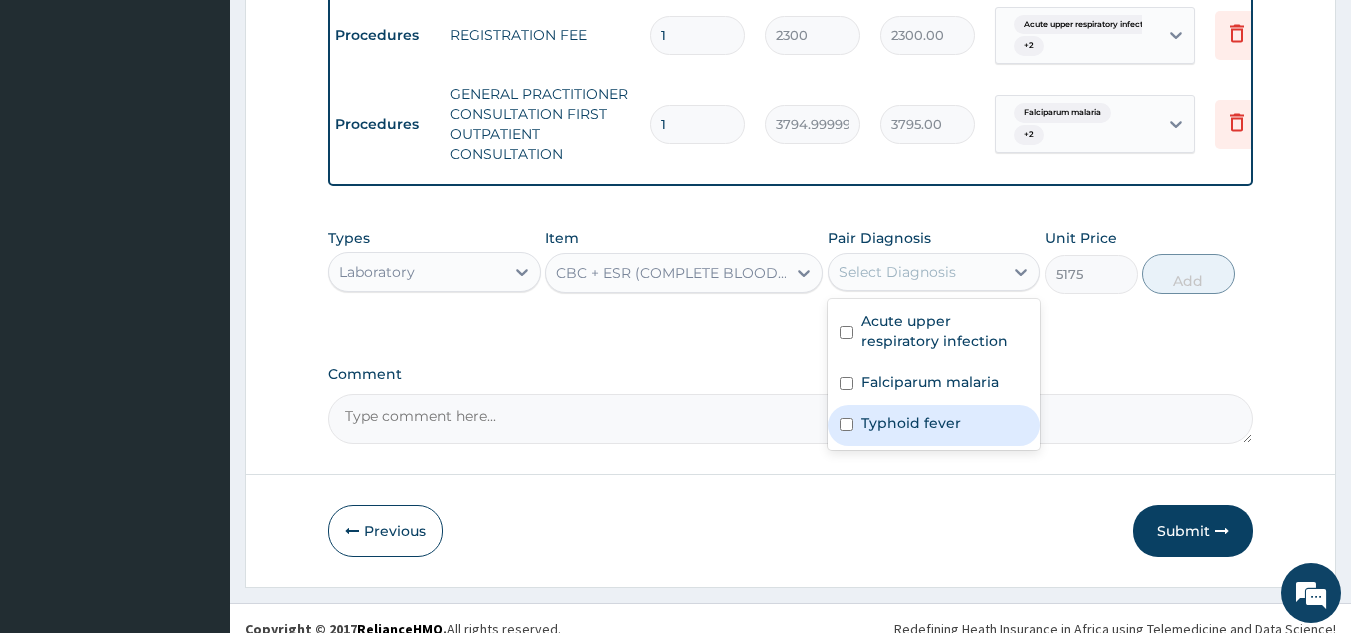 click at bounding box center (846, 424) 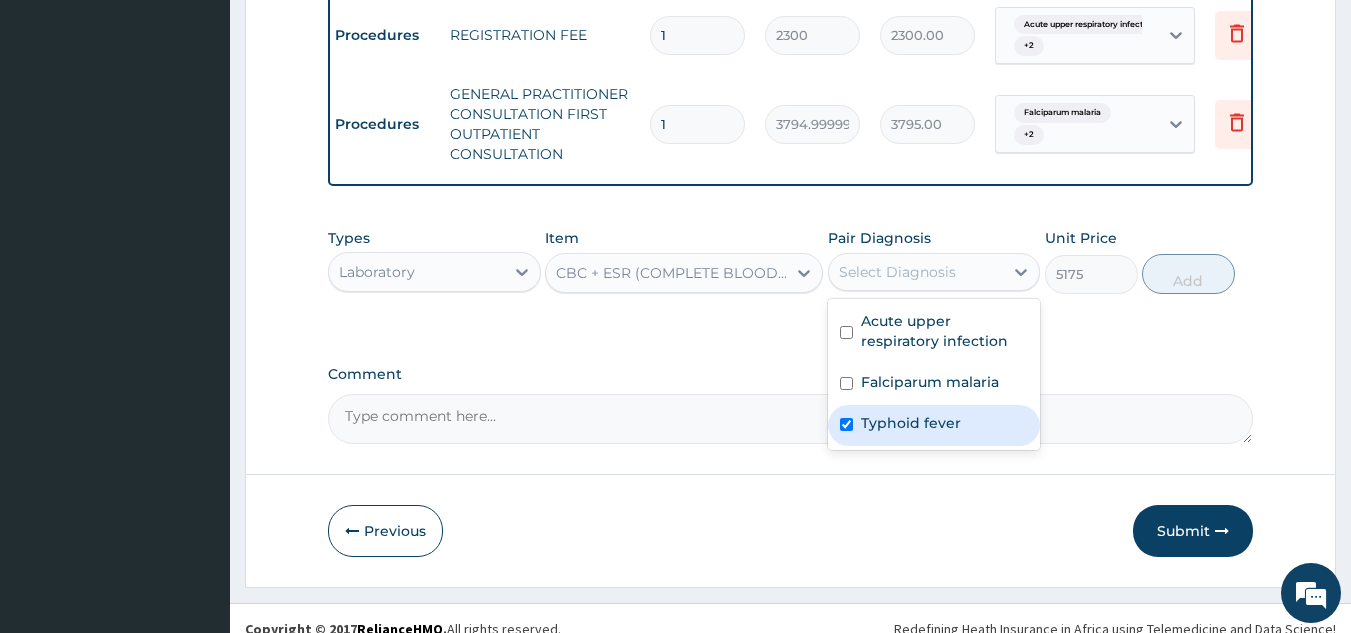 checkbox on "true" 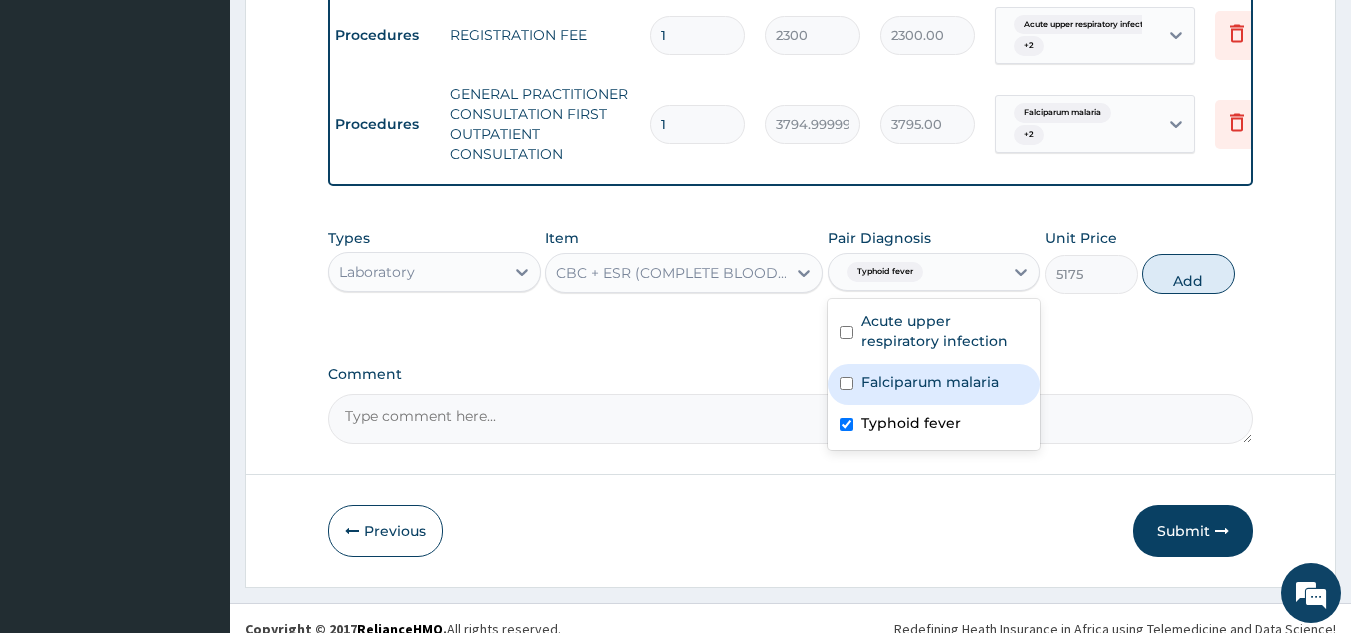 click at bounding box center (846, 383) 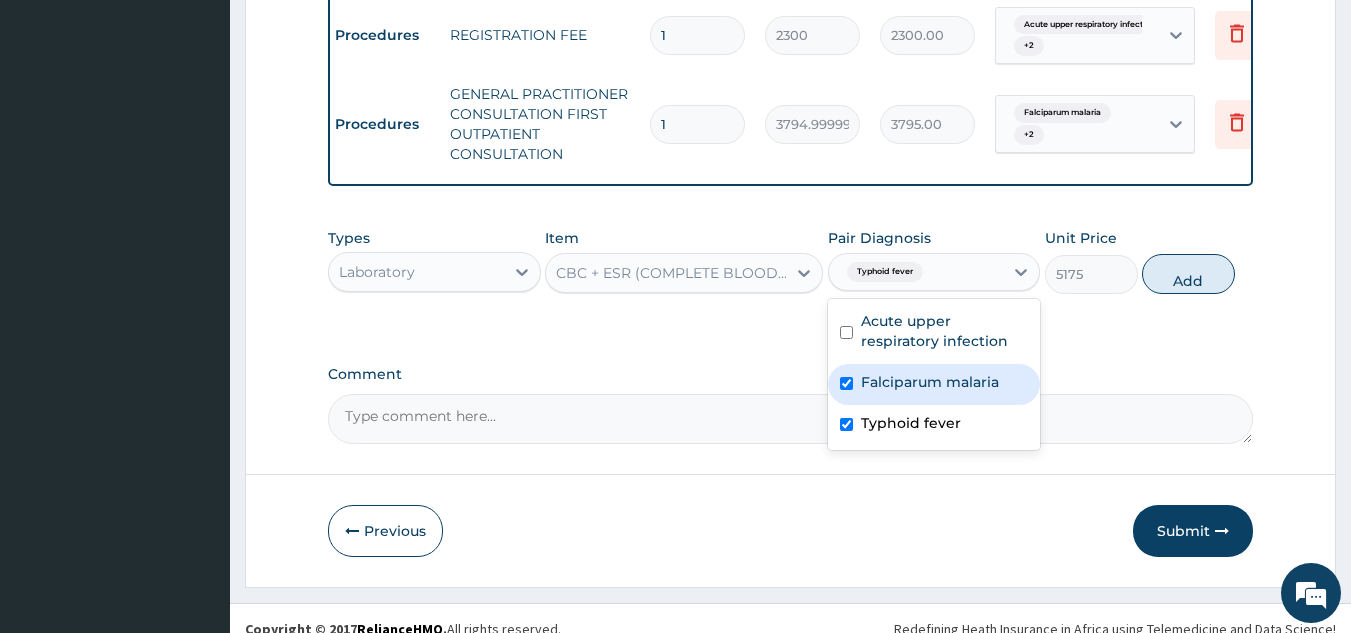 checkbox on "true" 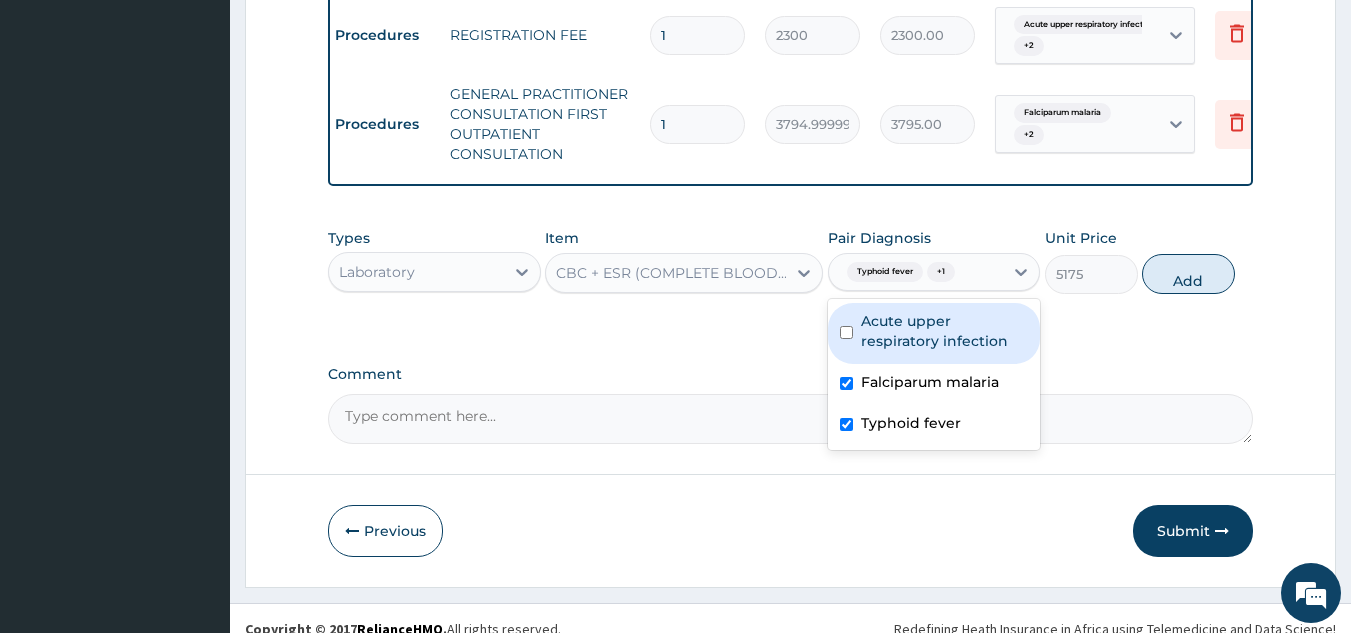 drag, startPoint x: 835, startPoint y: 394, endPoint x: 853, endPoint y: 343, distance: 54.08327 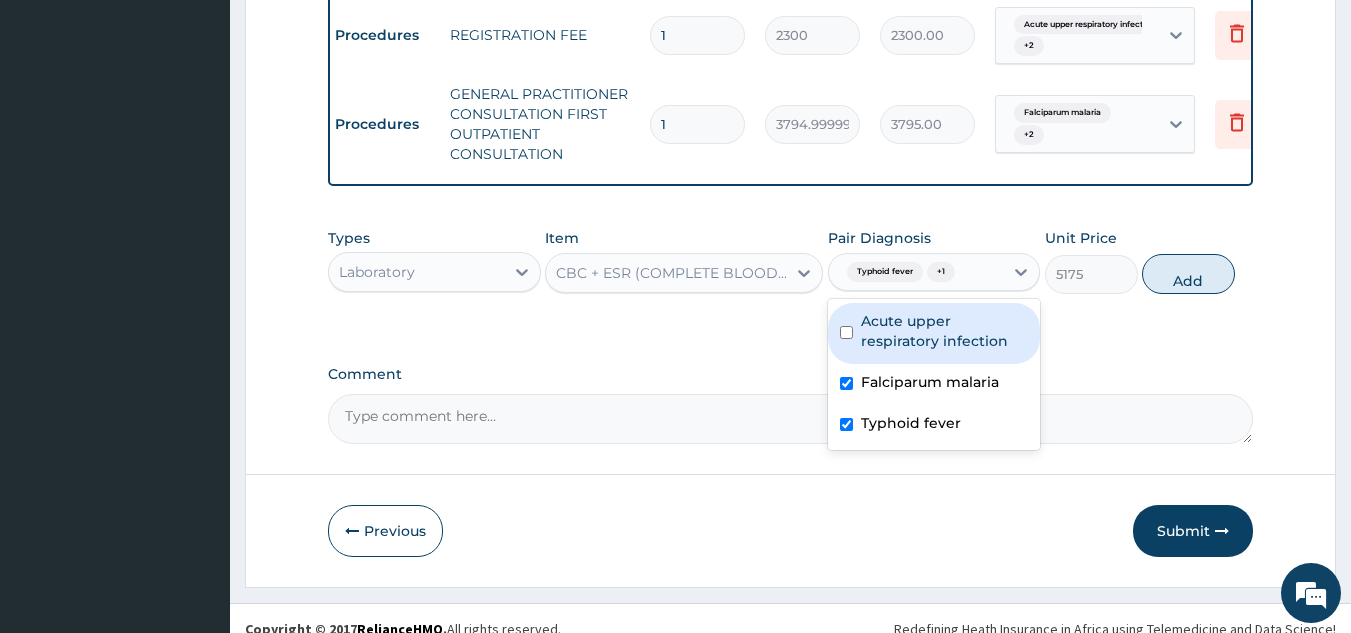 click on "Acute upper respiratory infection Falciparum malaria Typhoid fever" at bounding box center [934, 374] 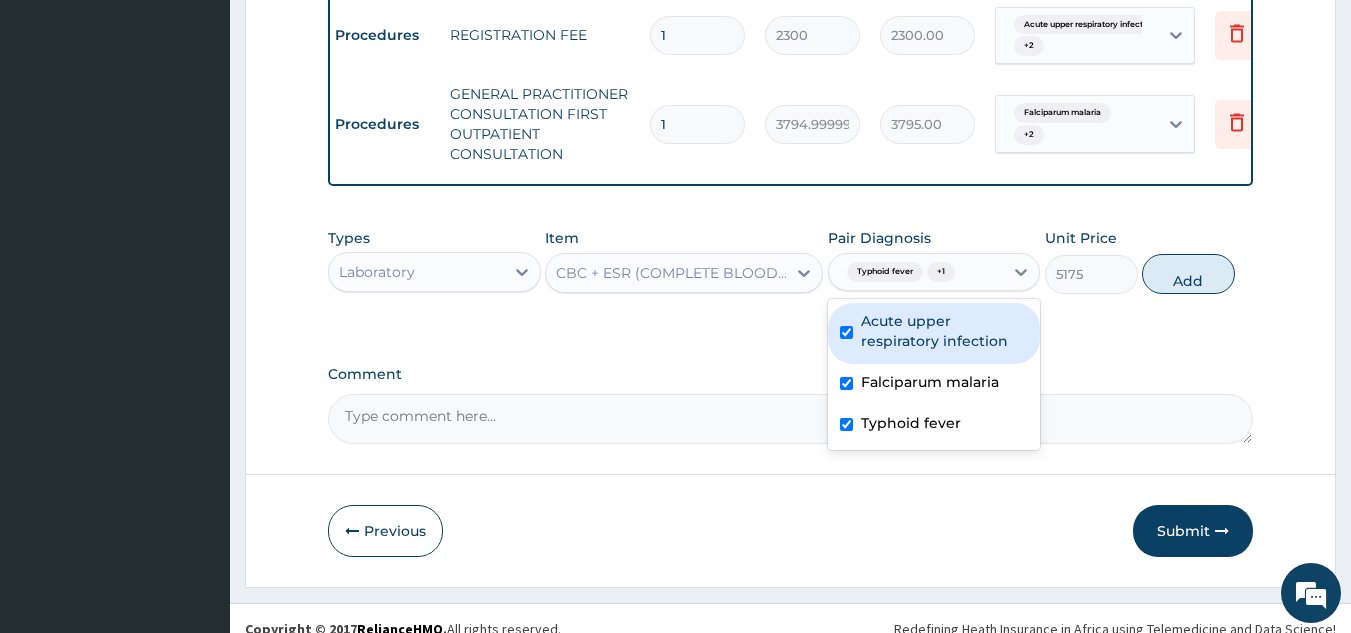 checkbox on "true" 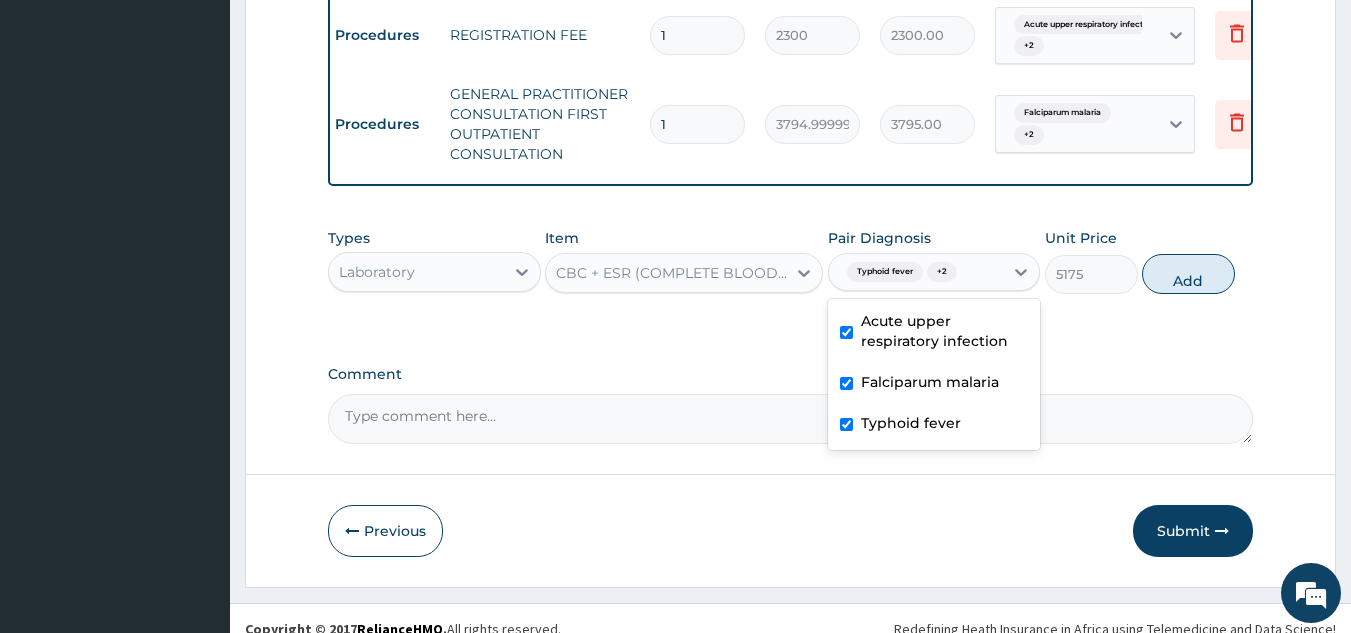 click at bounding box center [846, 383] 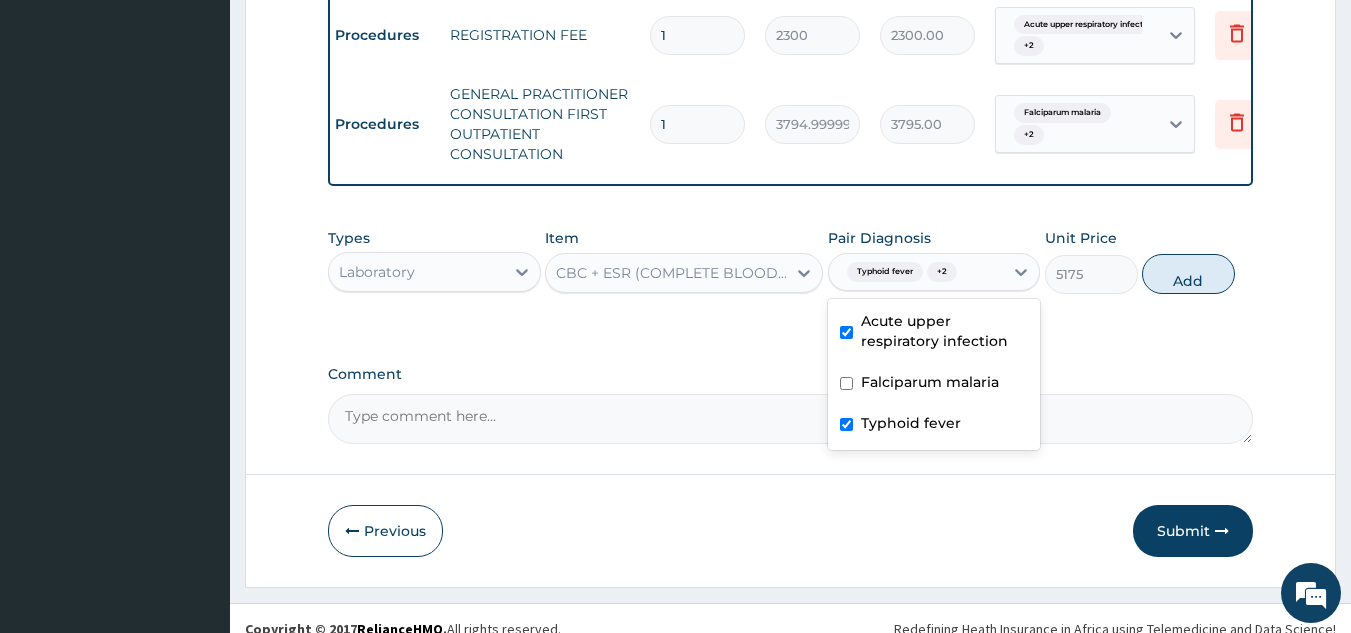 checkbox on "false" 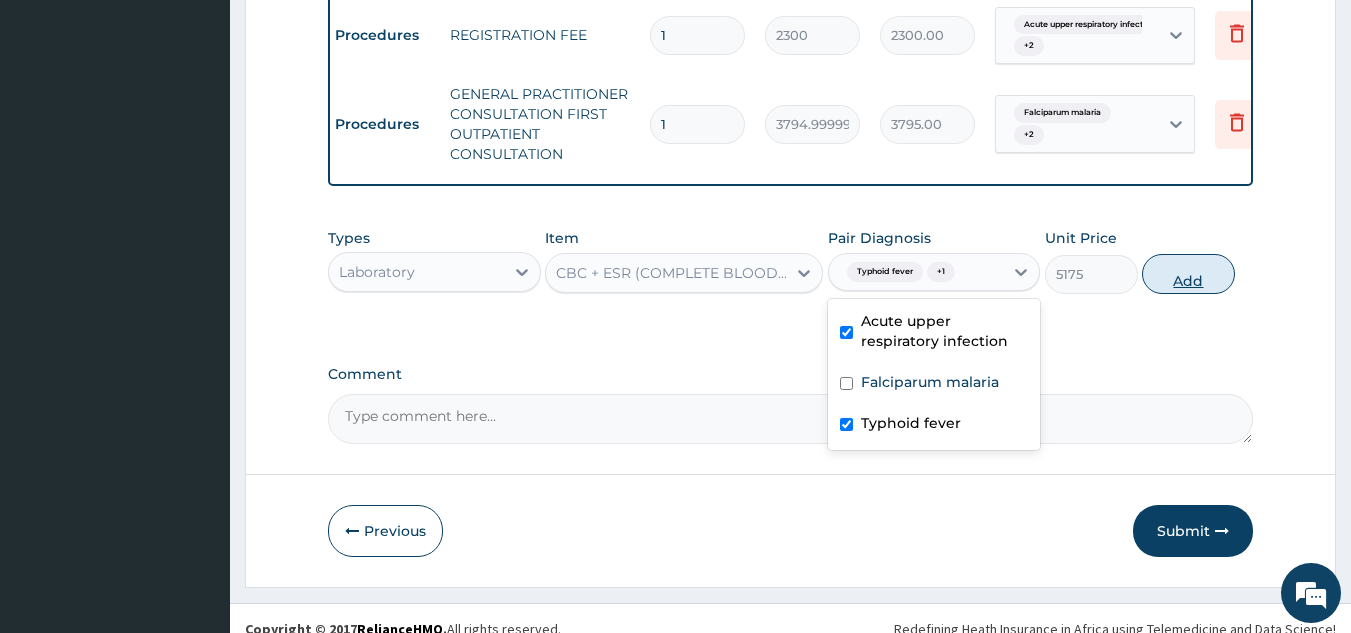 click on "Add" at bounding box center [1188, 274] 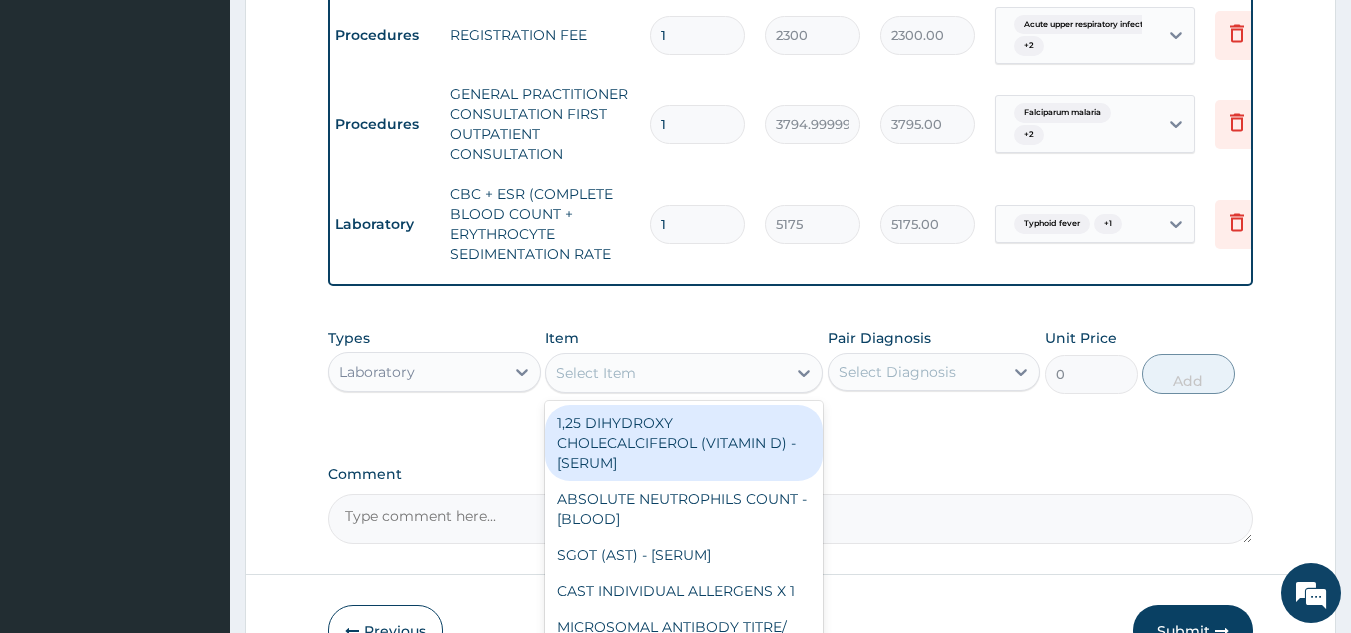 click on "Select Item" at bounding box center (666, 373) 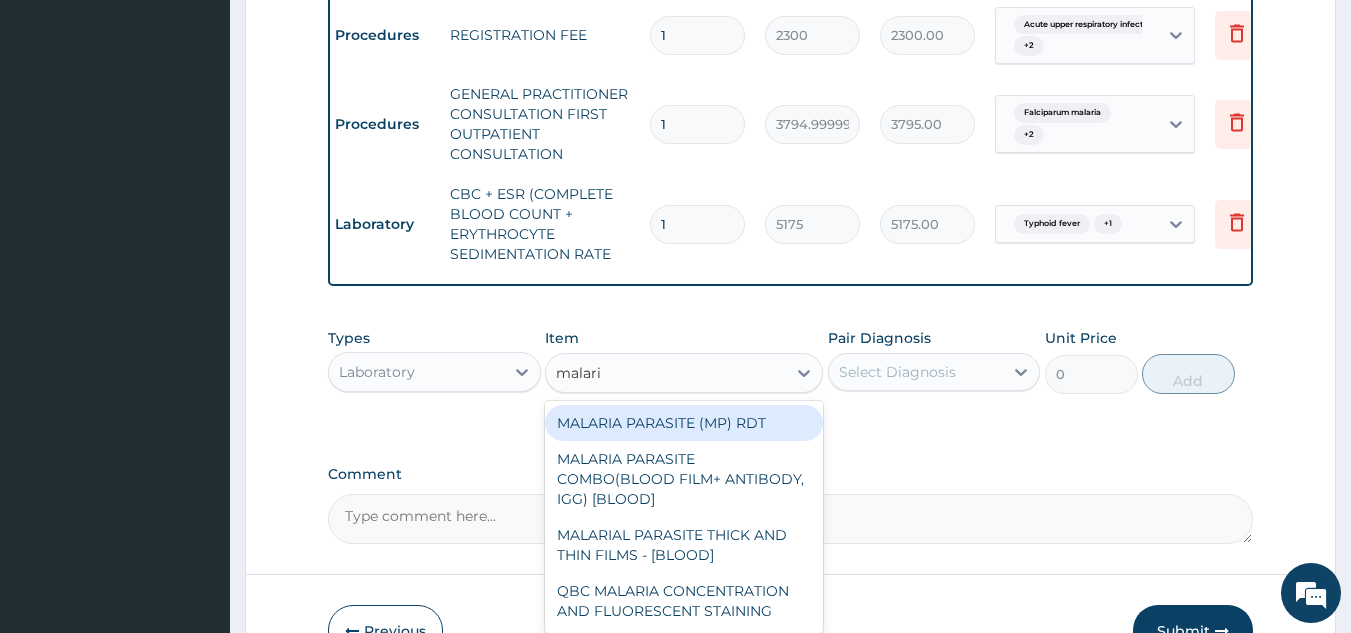 type on "malaria" 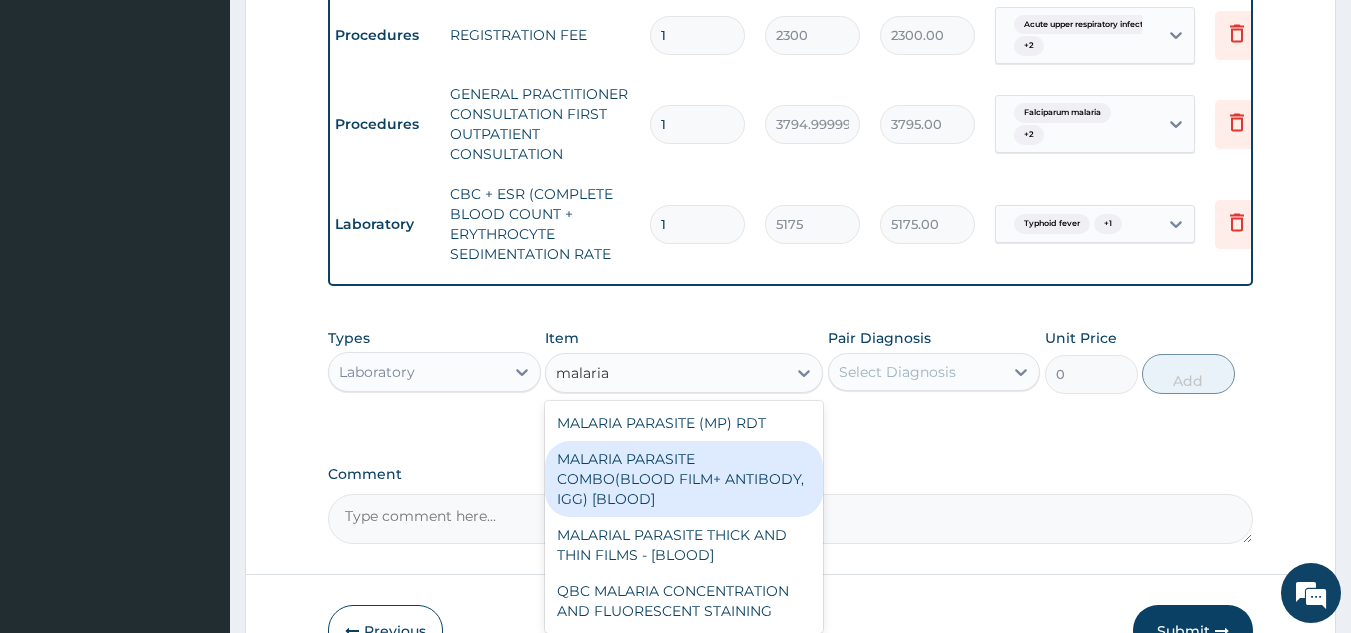 click on "MALARIA PARASITE COMBO(BLOOD FILM+ ANTIBODY, IGG) [BLOOD]" at bounding box center [684, 479] 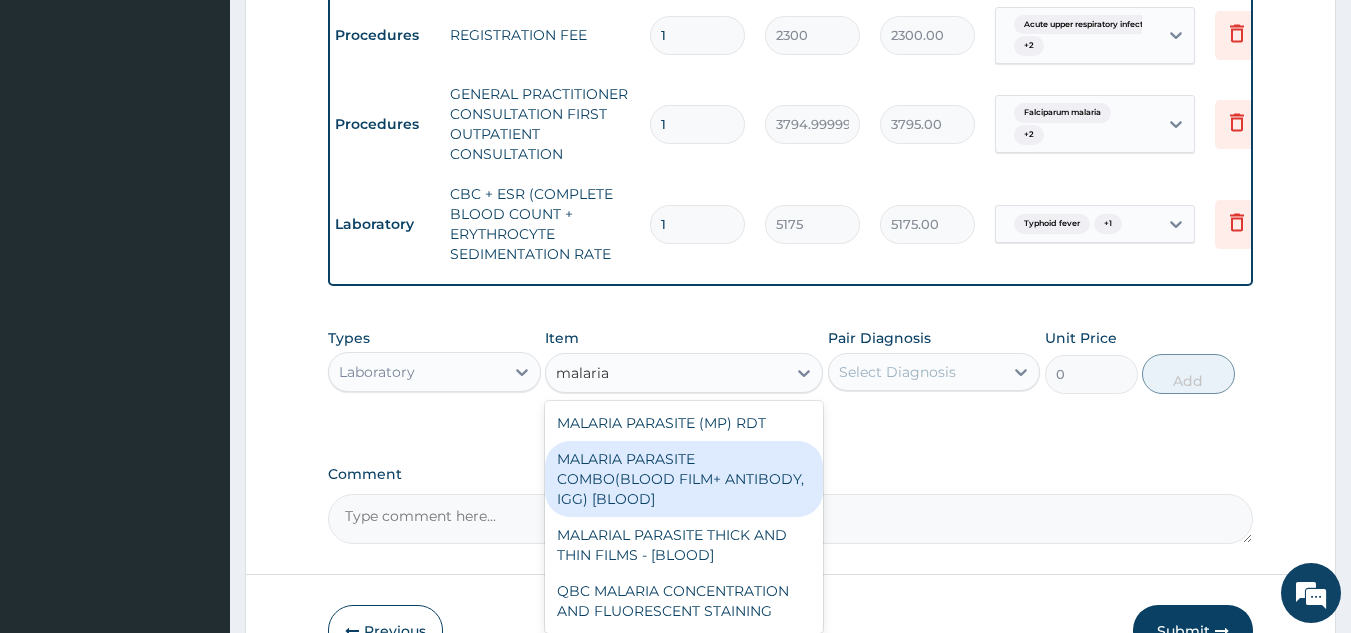 type 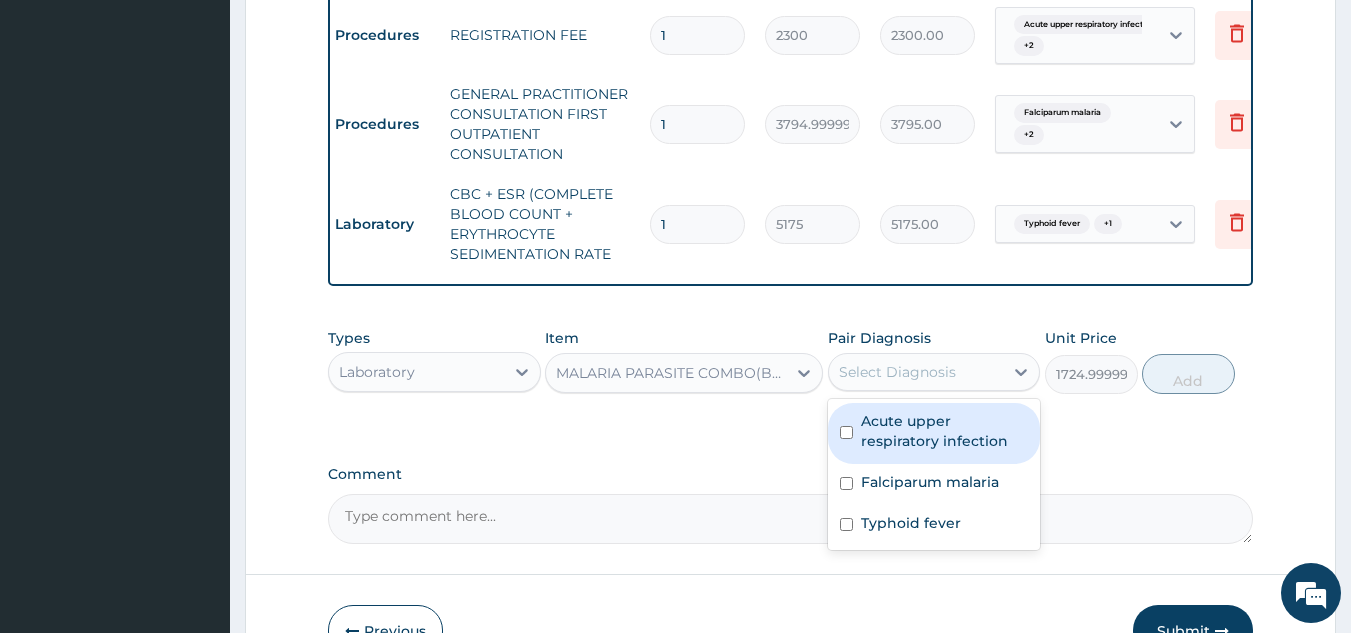 click on "Select Diagnosis" at bounding box center [916, 372] 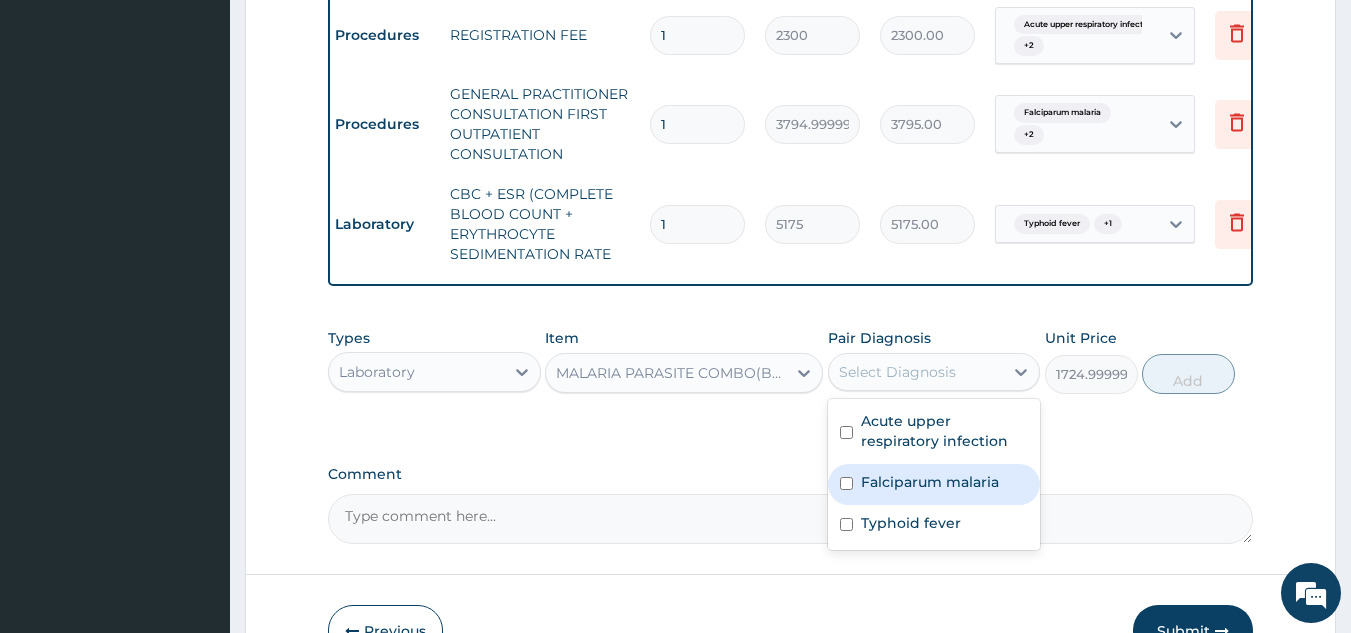 click on "Falciparum malaria" at bounding box center [930, 482] 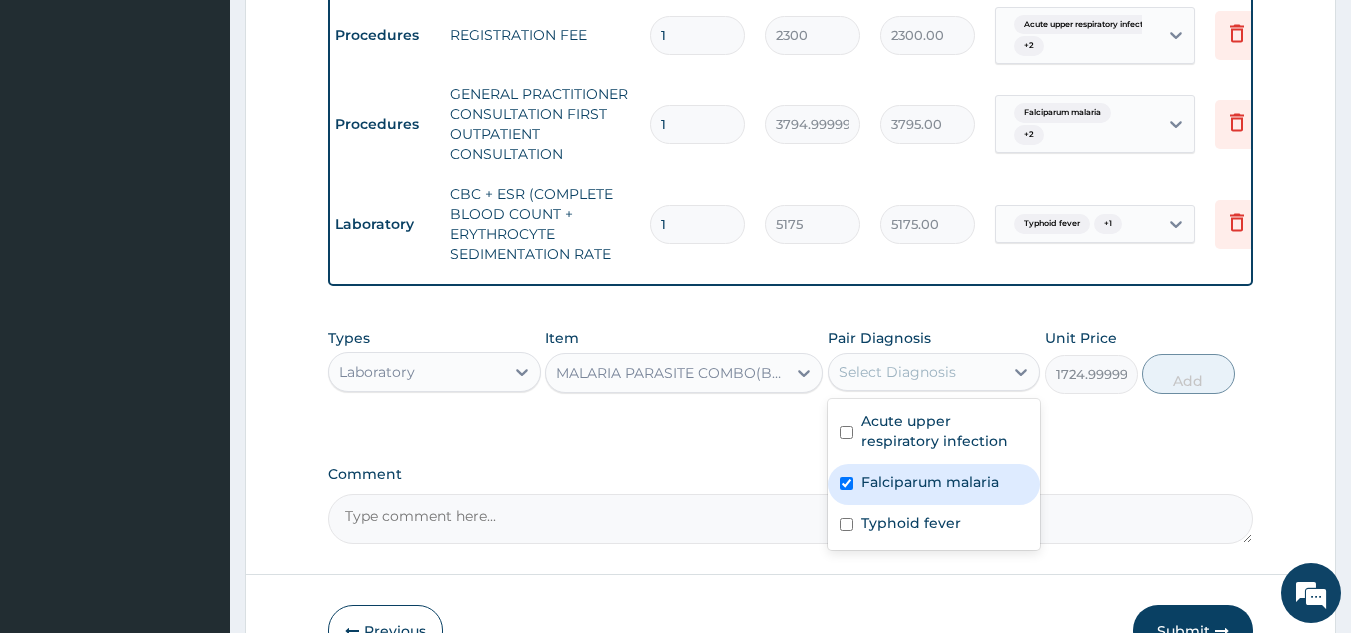 checkbox on "true" 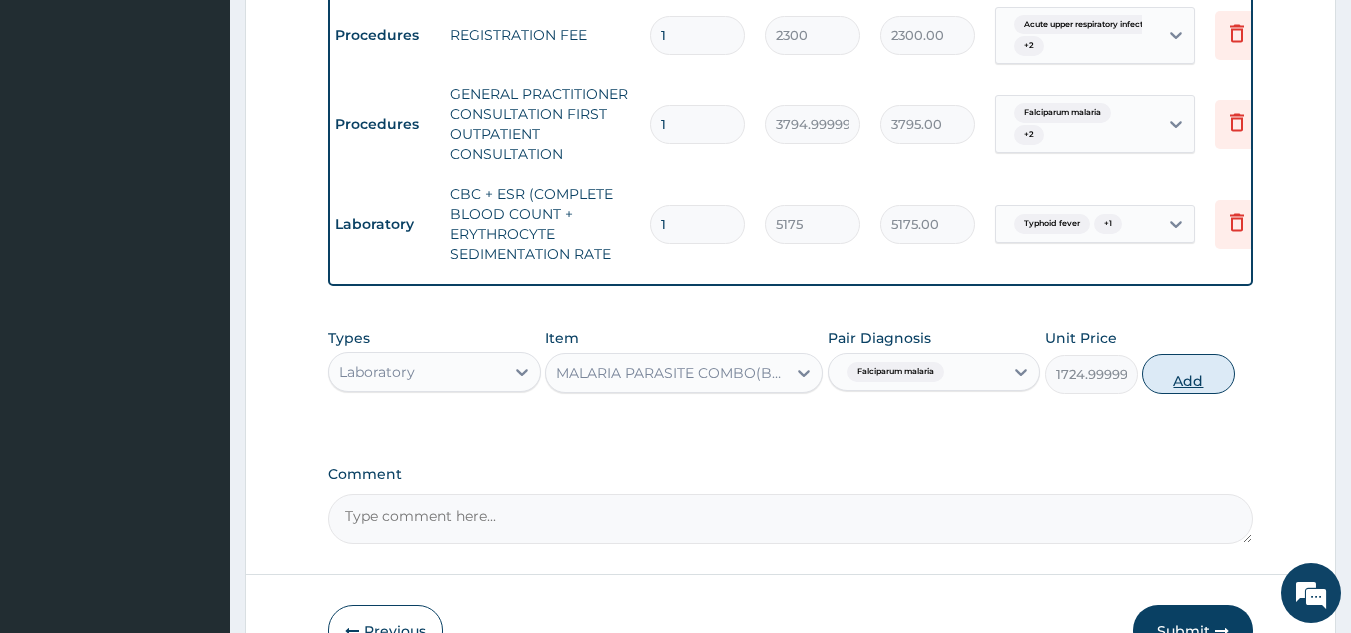 click on "Add" at bounding box center [1188, 374] 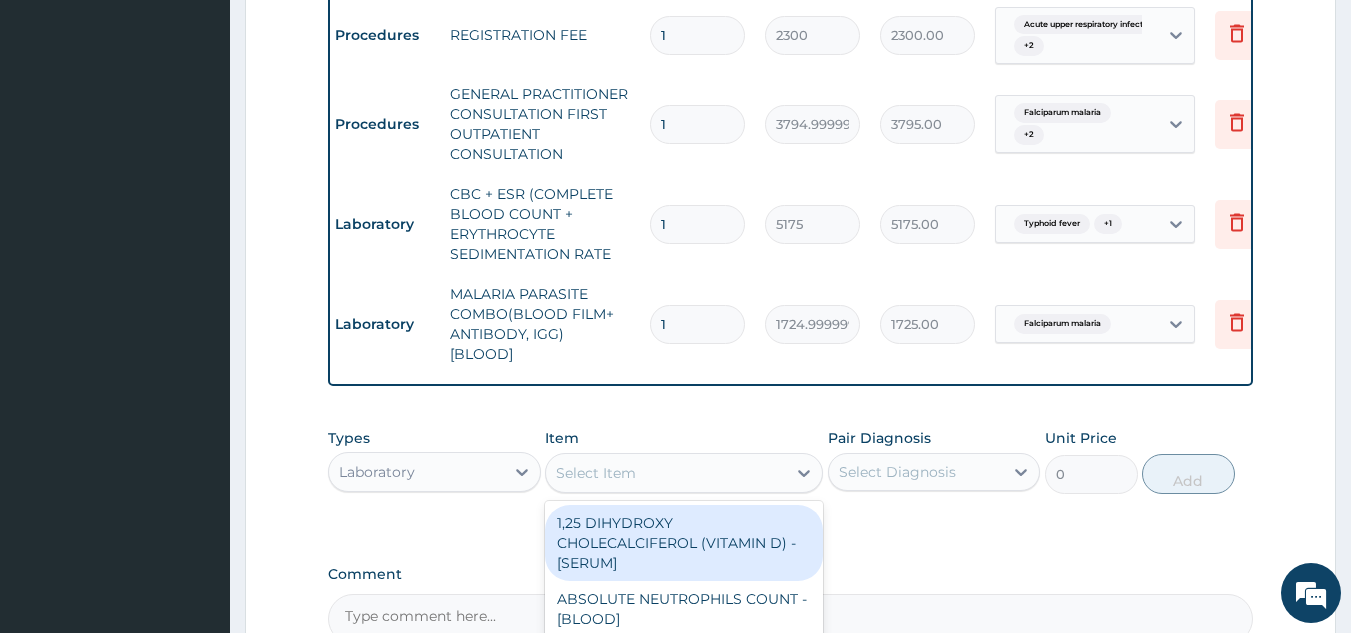 click on "Select Item" at bounding box center (596, 473) 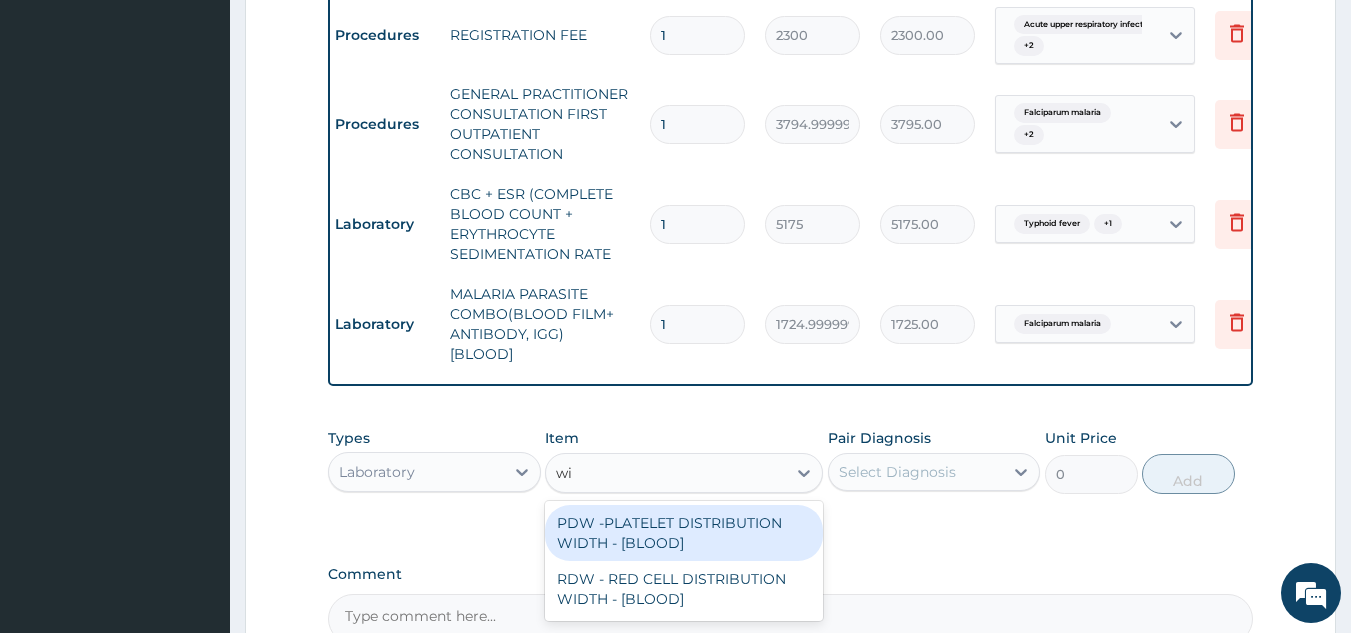 type on "w" 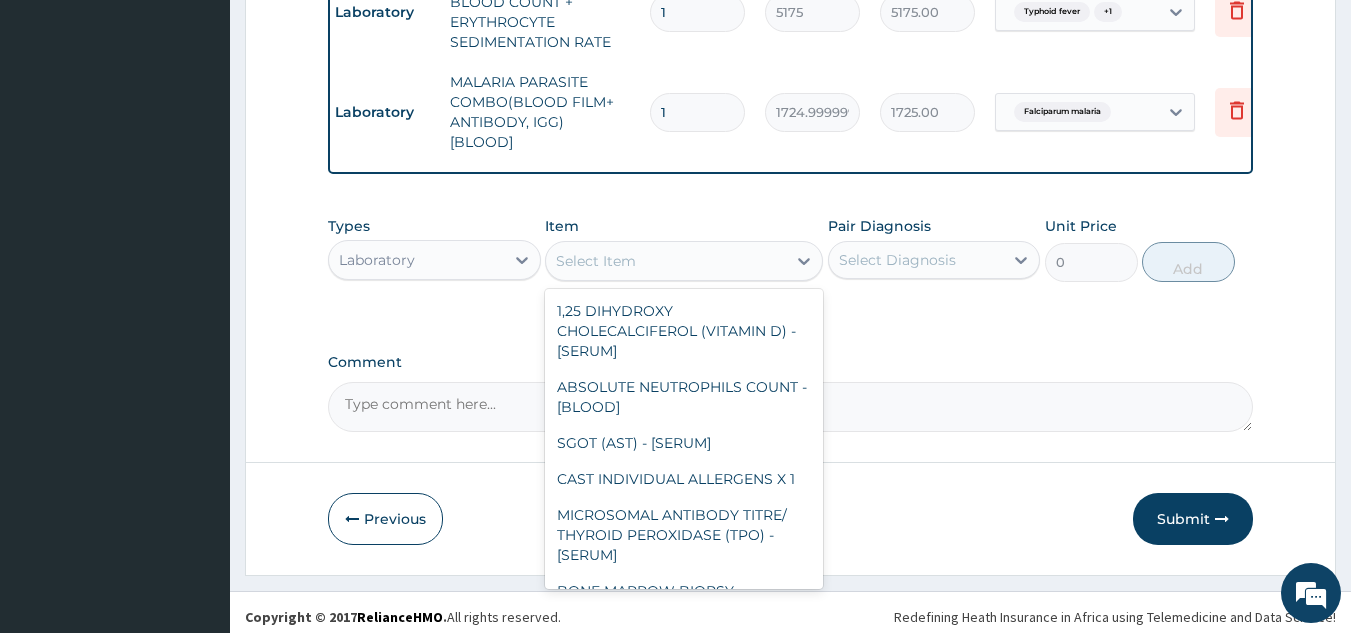 scroll, scrollTop: 1172, scrollLeft: 0, axis: vertical 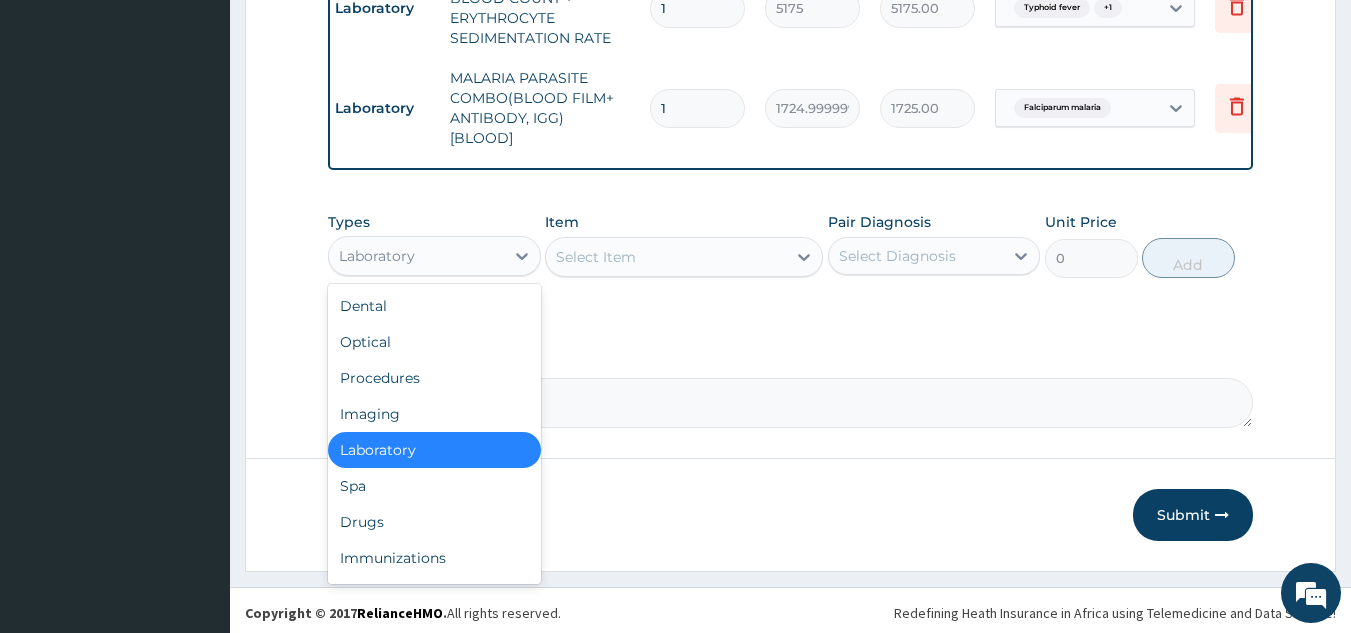 click on "Laboratory" at bounding box center (416, 256) 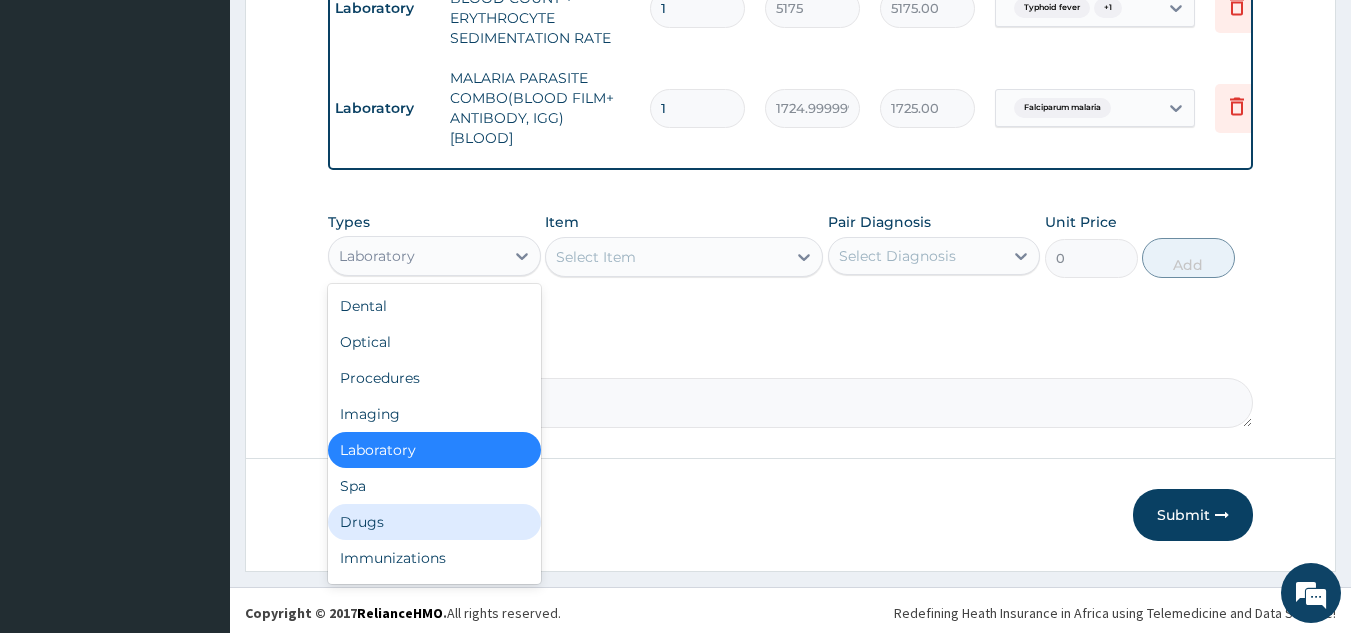 click on "Drugs" at bounding box center [434, 522] 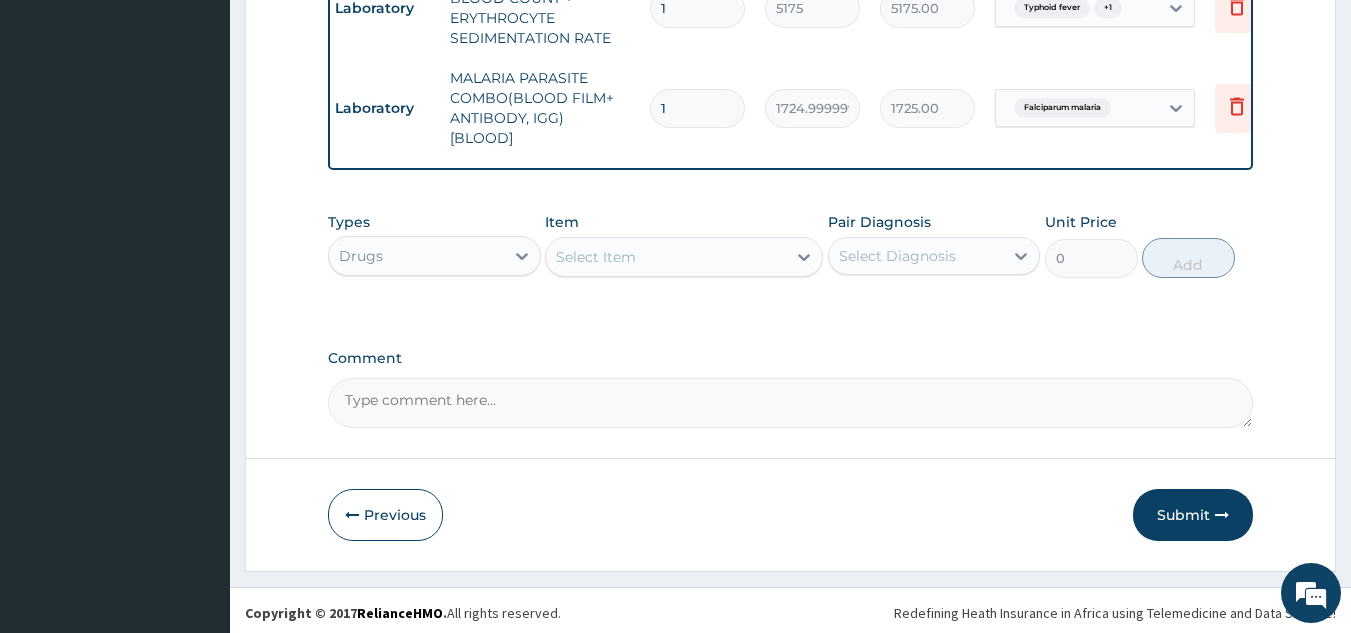 click on "Select Item" at bounding box center (596, 257) 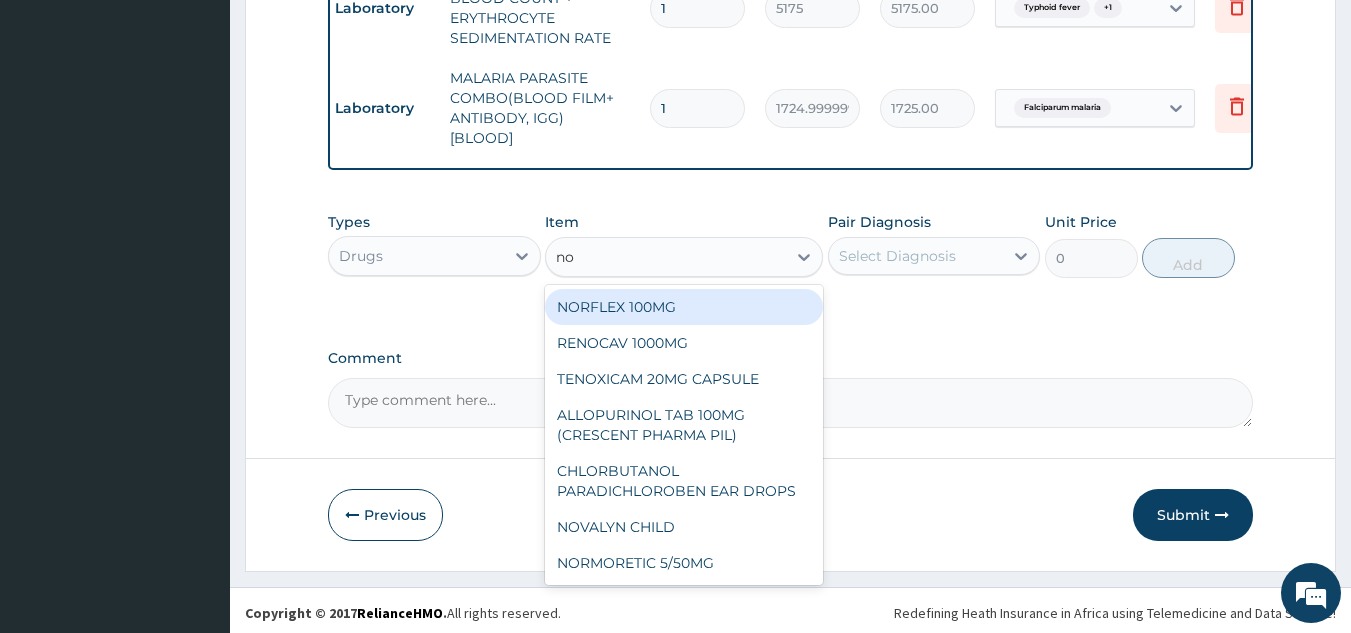 type on "nor" 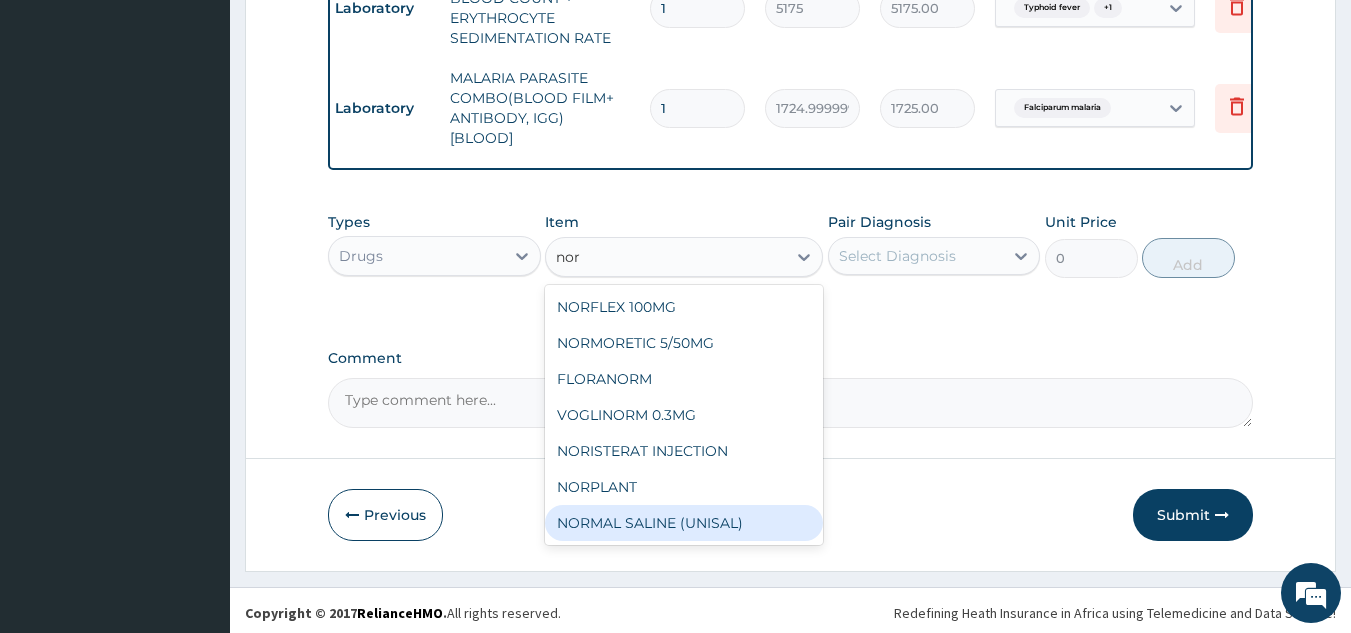 click on "NORMAL SALINE (UNISAL)" at bounding box center (684, 523) 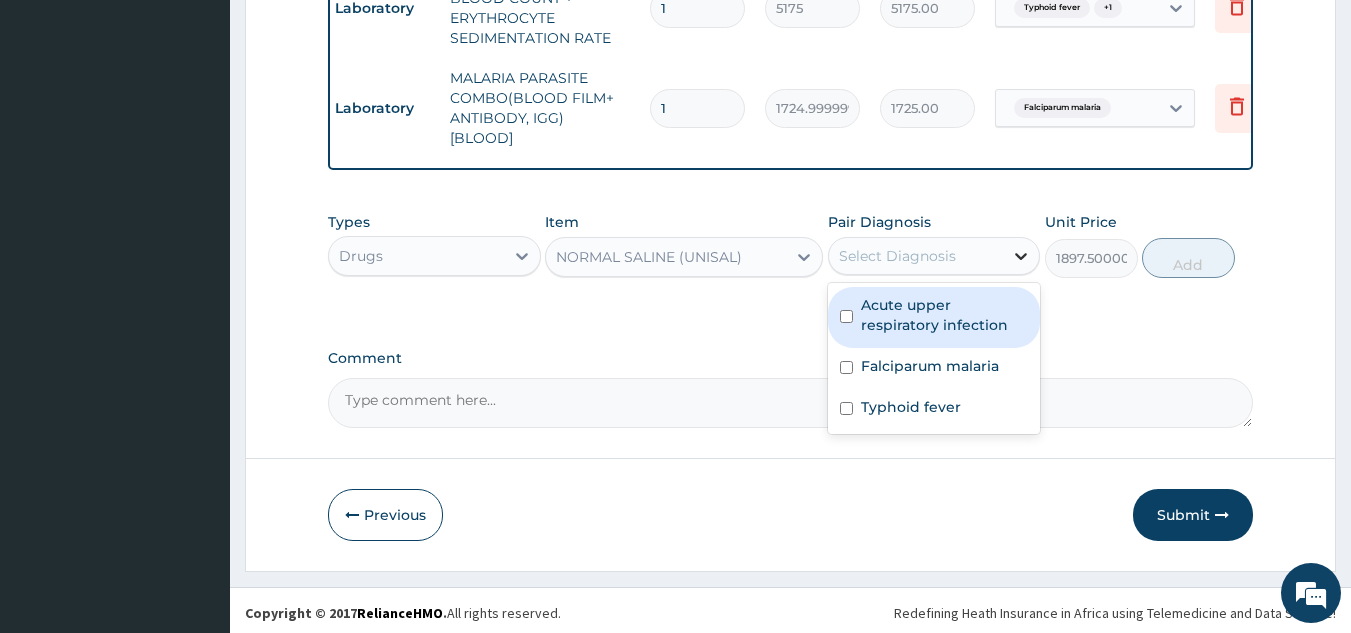 click 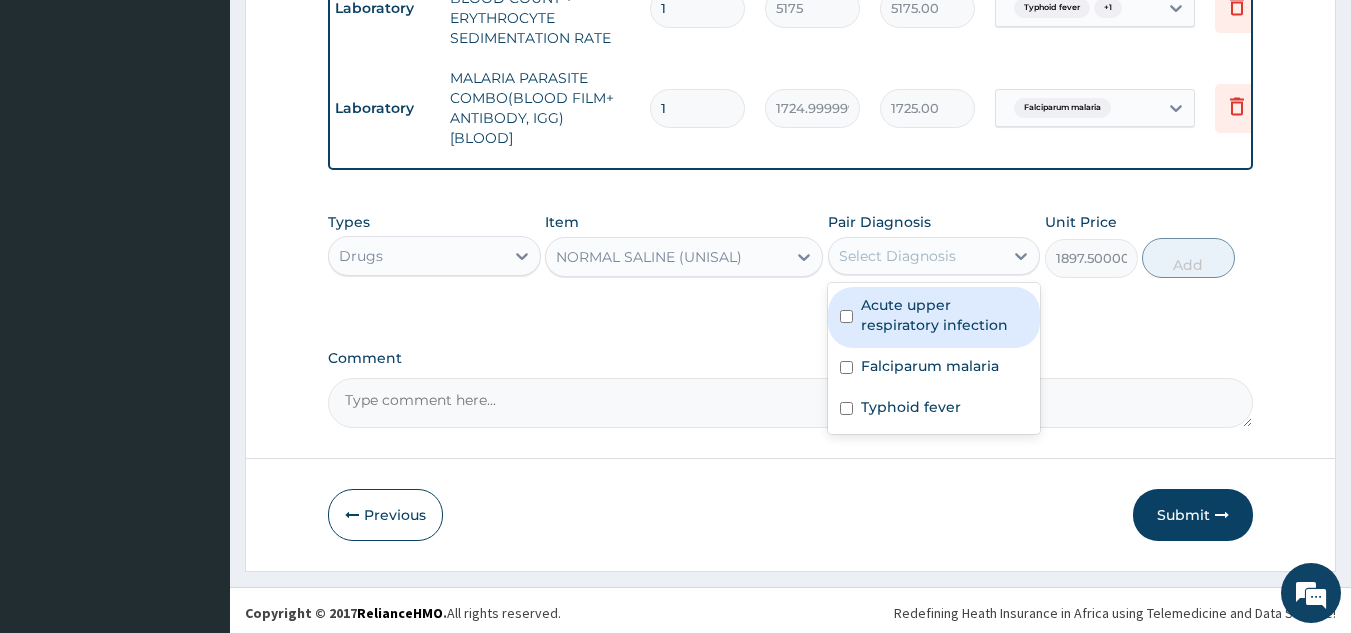 click at bounding box center (846, 316) 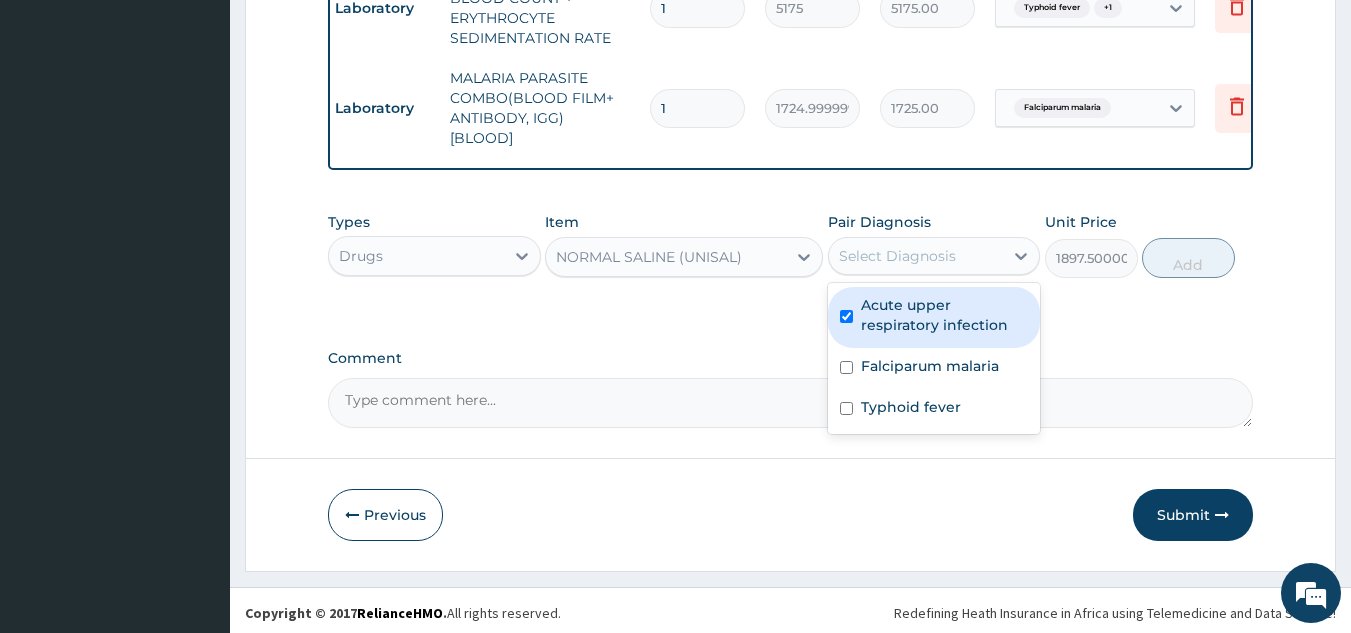 checkbox on "true" 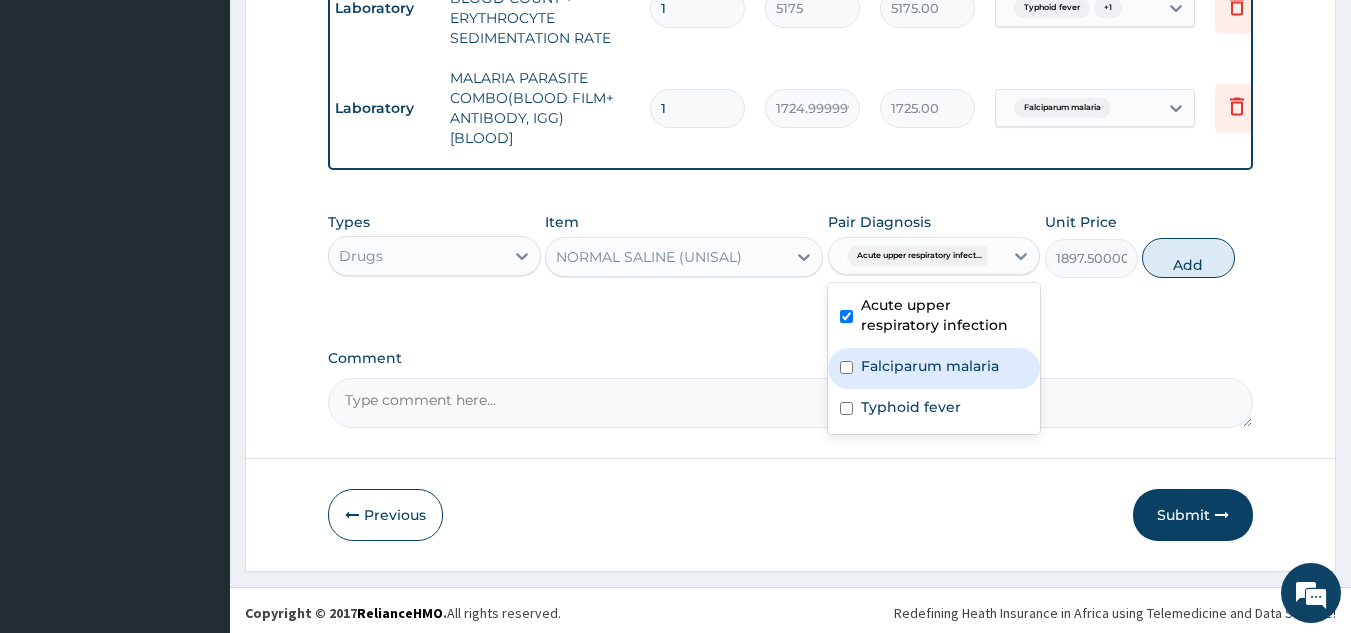 click at bounding box center (846, 367) 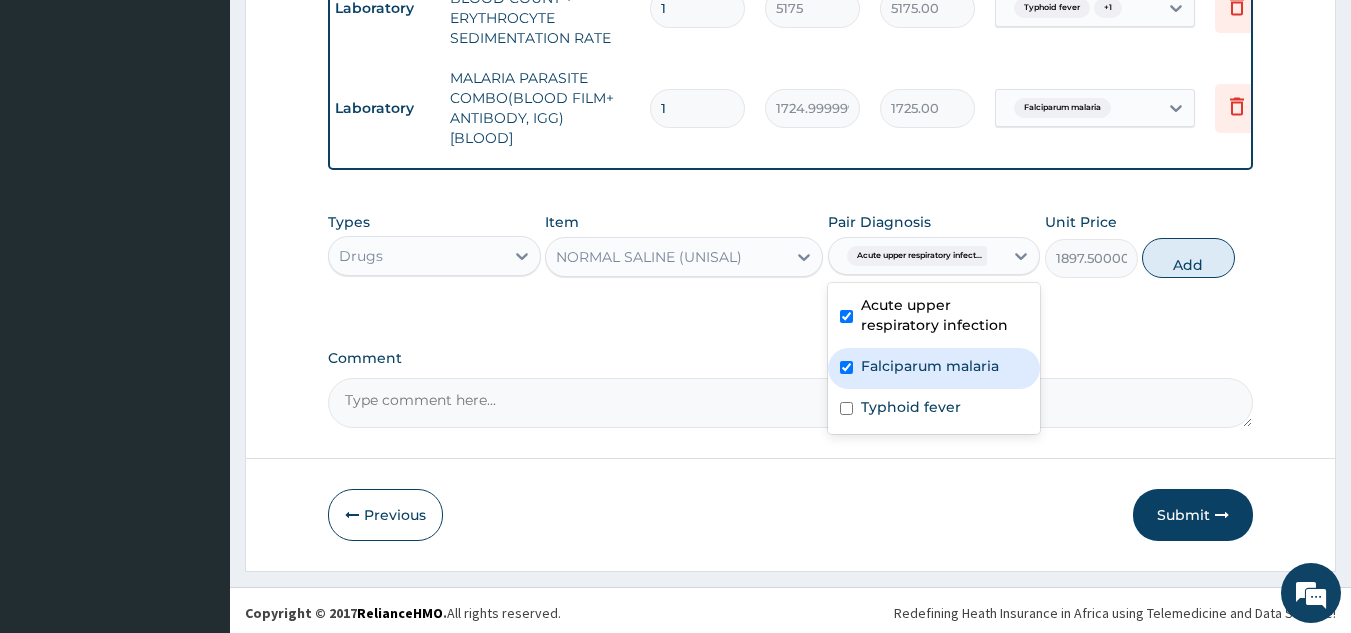 checkbox on "true" 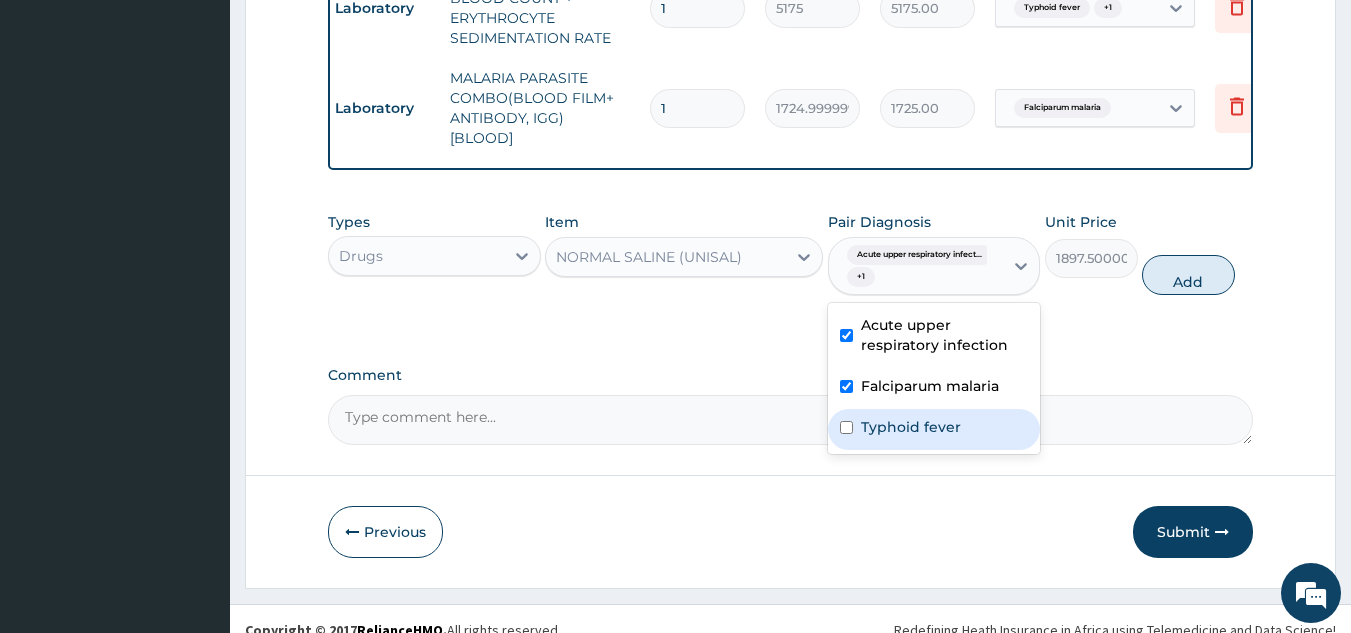 click at bounding box center (846, 427) 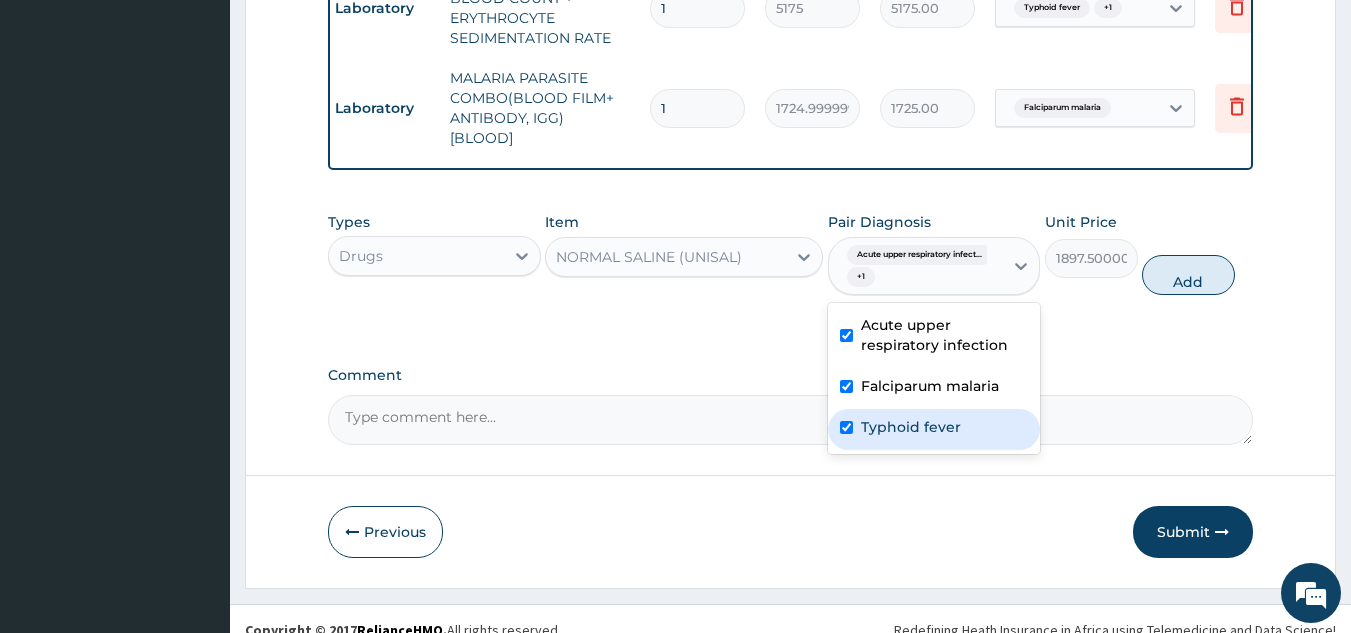 checkbox on "true" 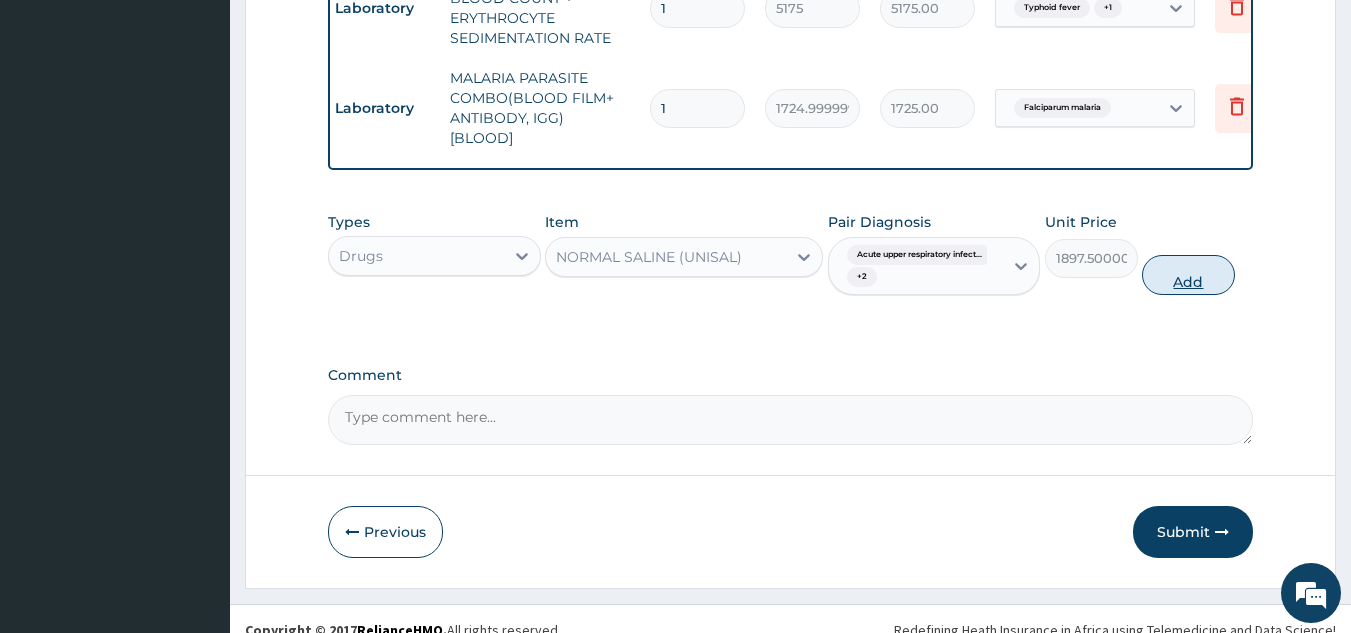 click on "Add" at bounding box center [1188, 275] 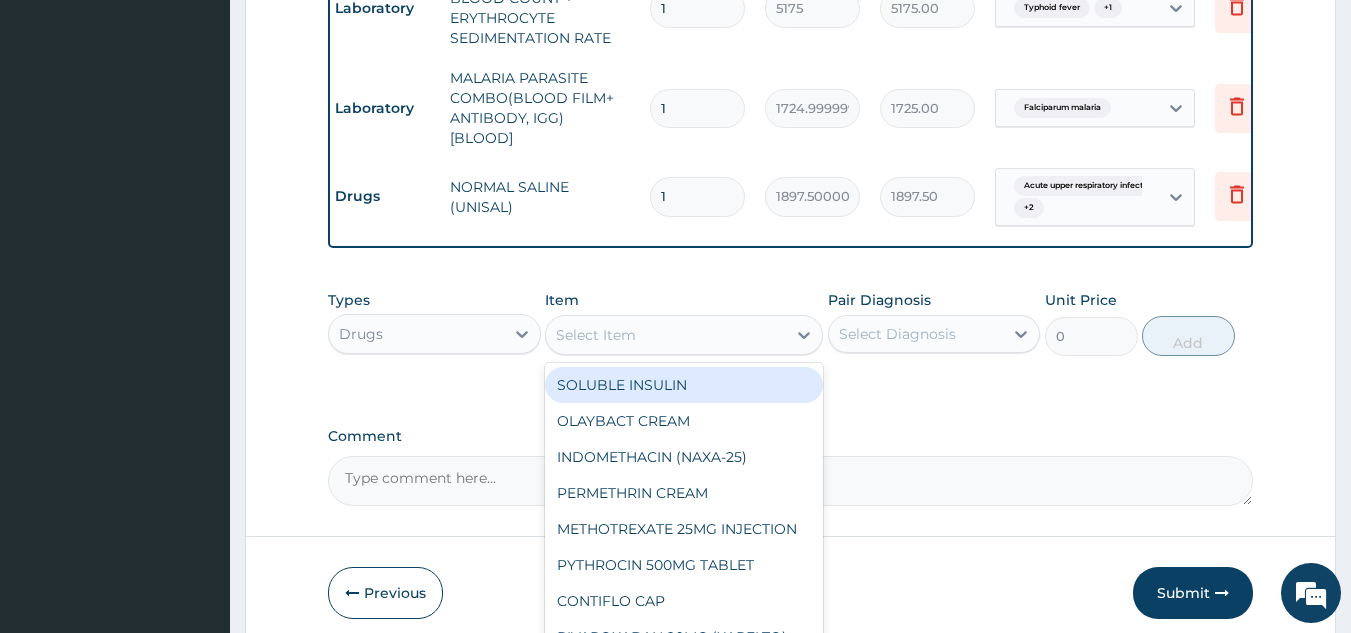 click on "Select Item" at bounding box center [666, 335] 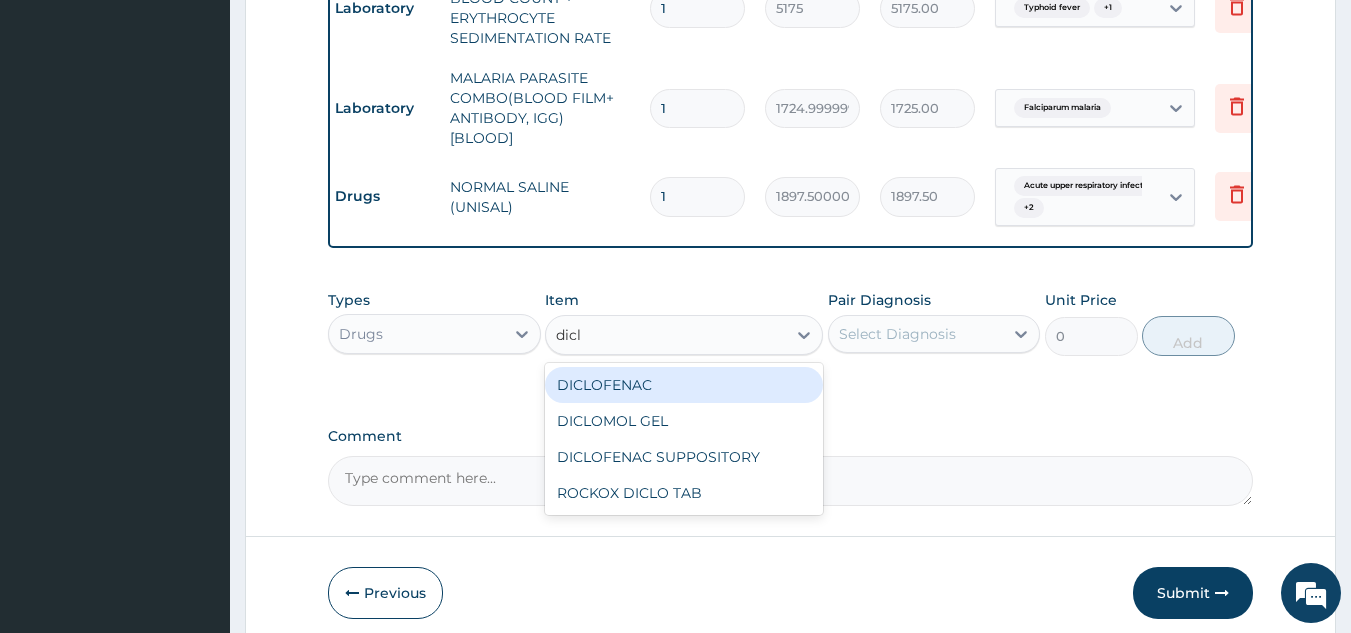 type on "diclo" 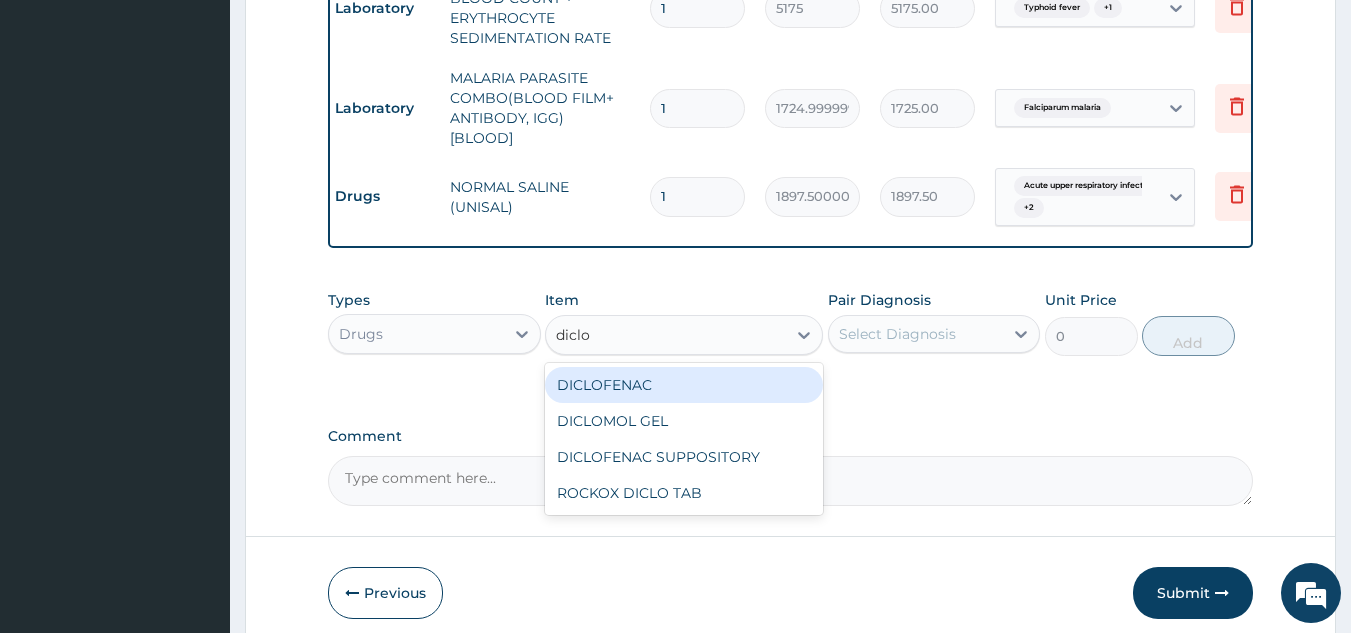 click on "DICLOFENAC" at bounding box center (684, 385) 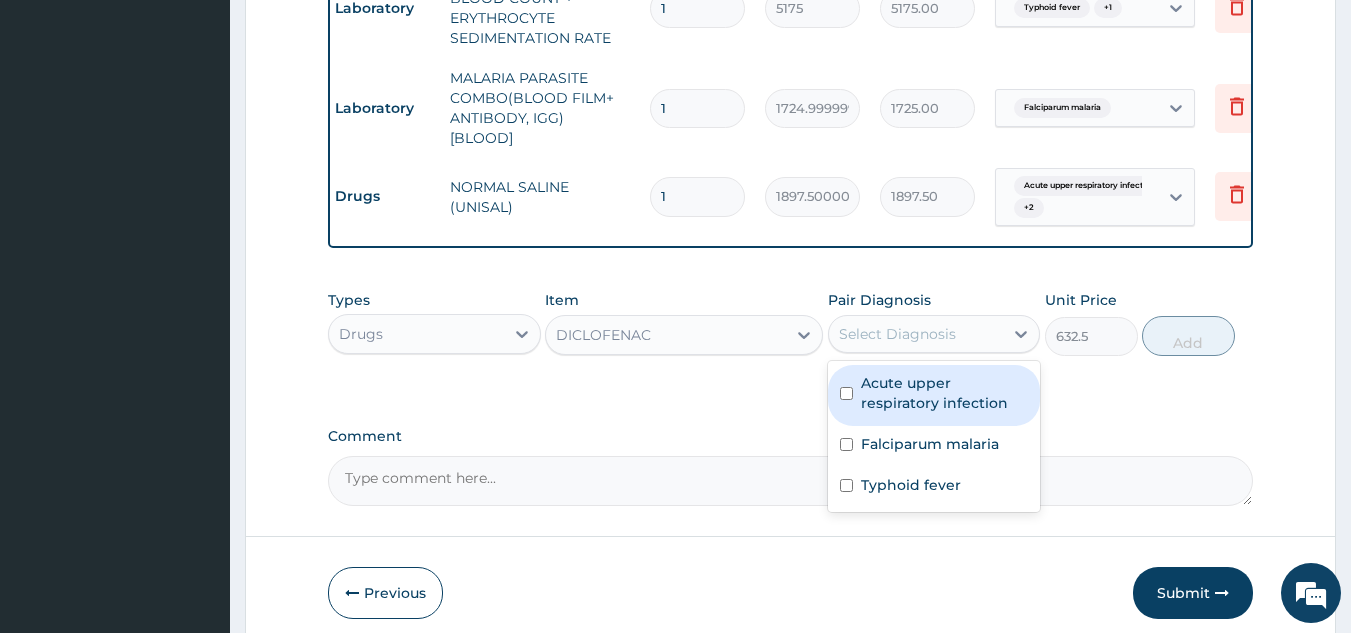 click on "Select Diagnosis" at bounding box center (897, 334) 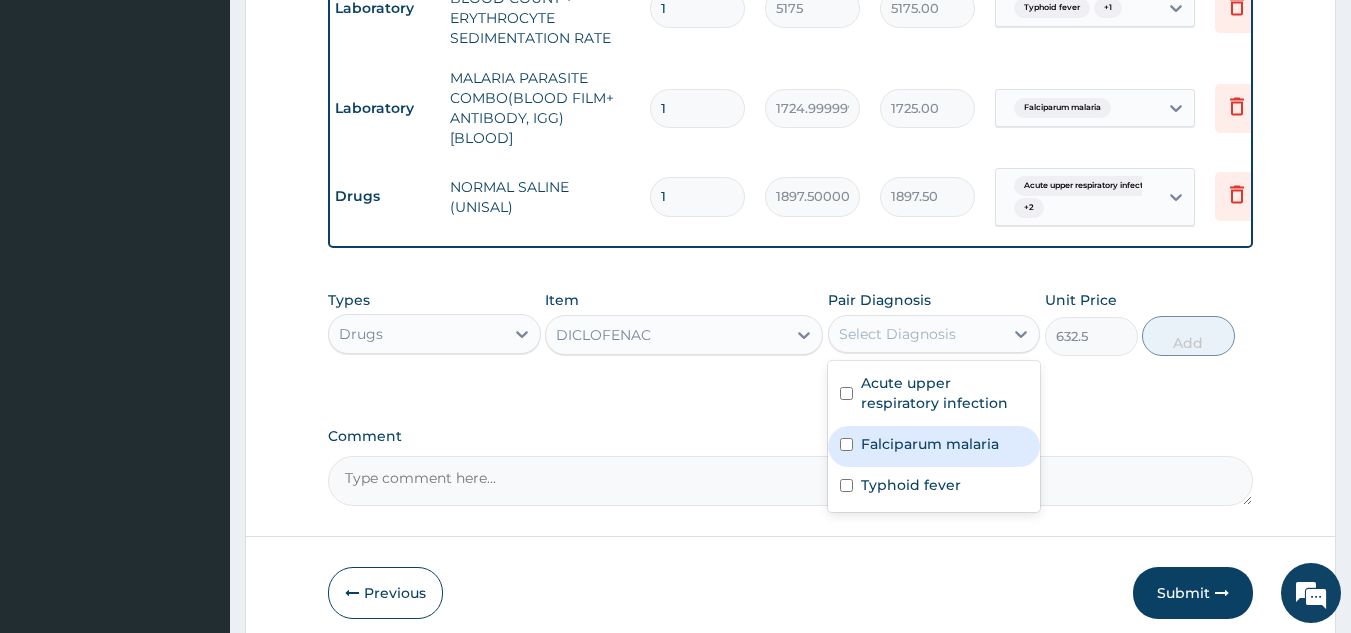 click on "Falciparum malaria" at bounding box center [934, 446] 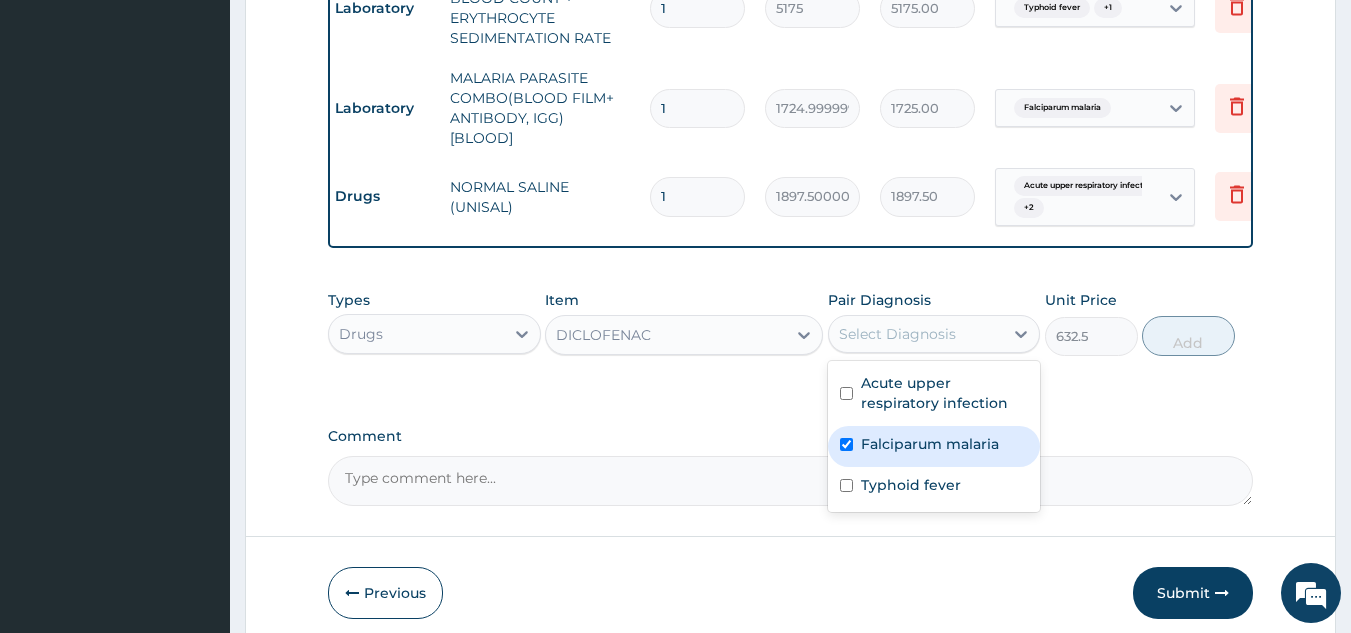 checkbox on "true" 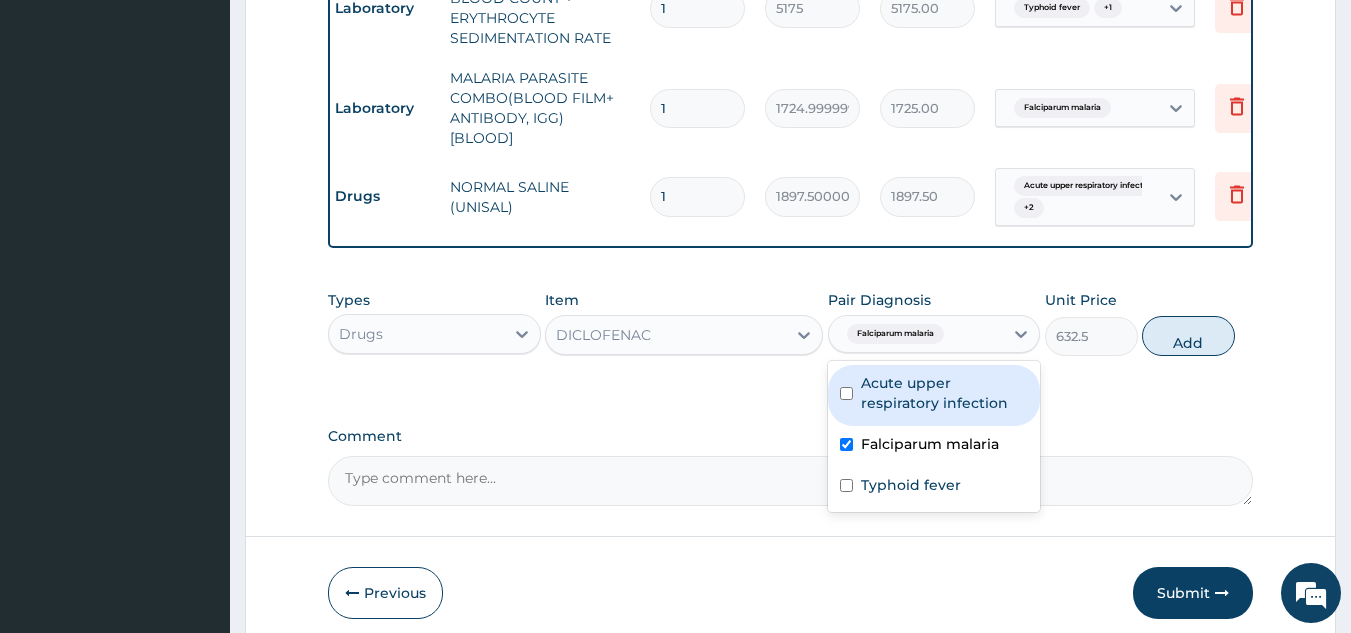 click on "Acute upper respiratory infection" at bounding box center (934, 395) 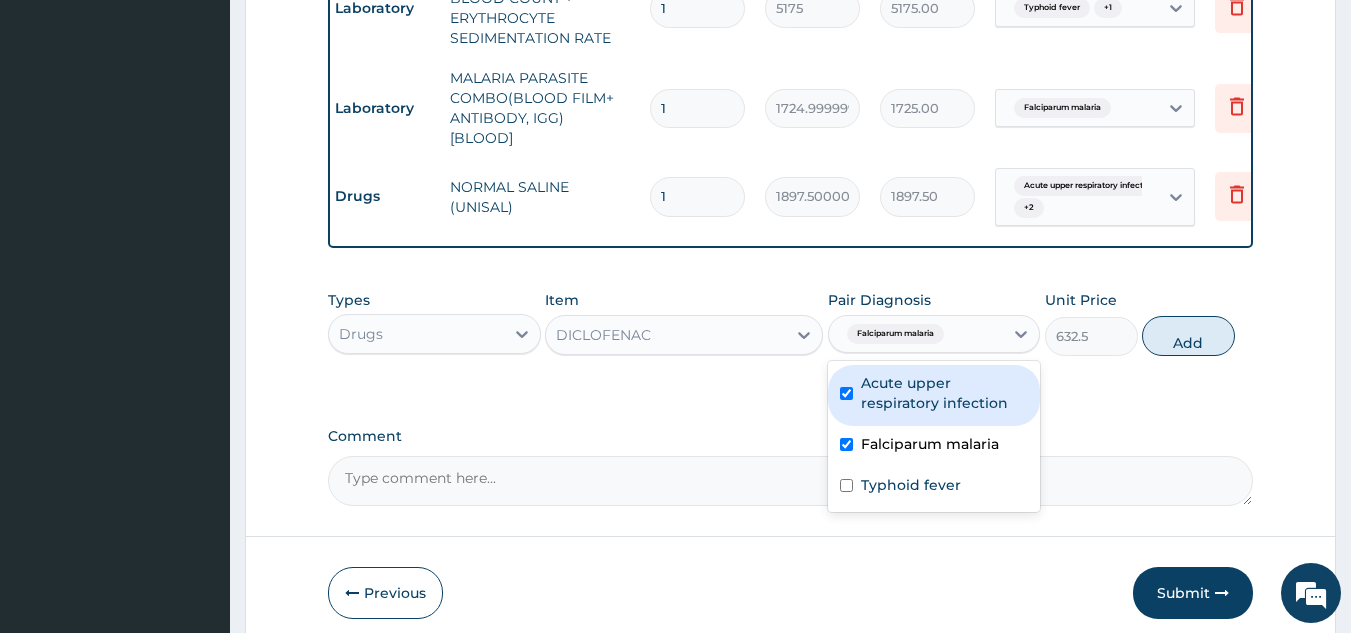 checkbox on "true" 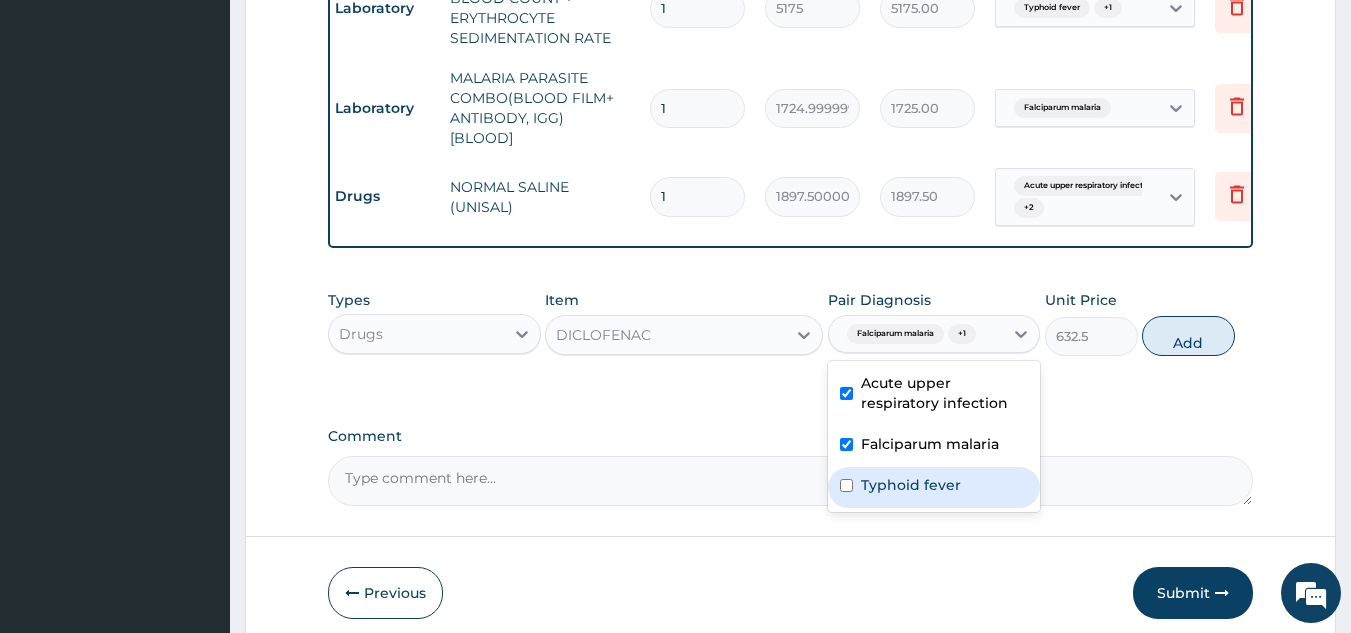 click at bounding box center (846, 485) 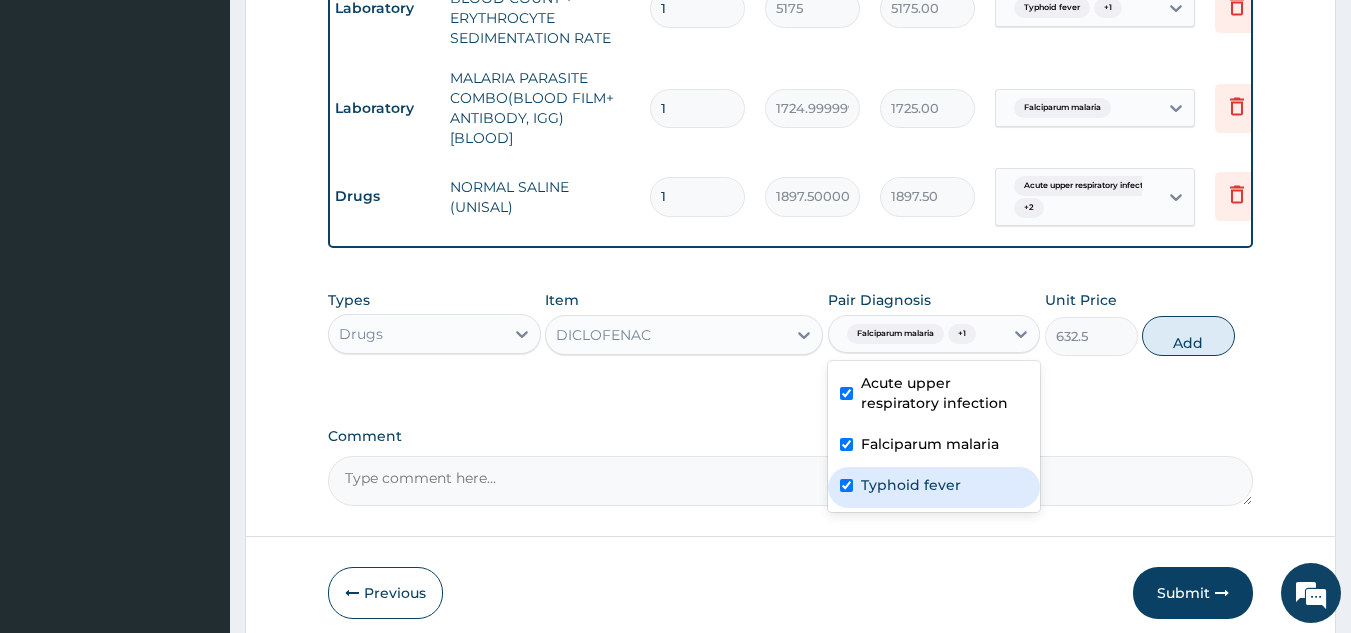 checkbox on "true" 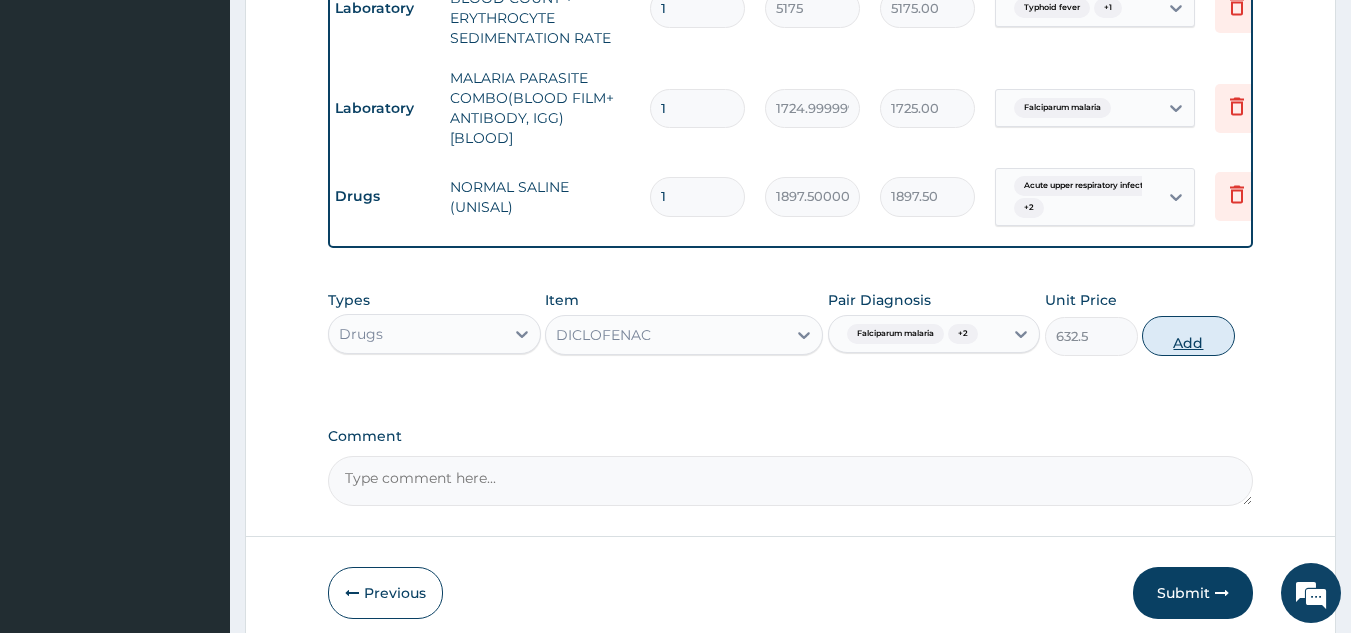 click on "Add" at bounding box center [1188, 336] 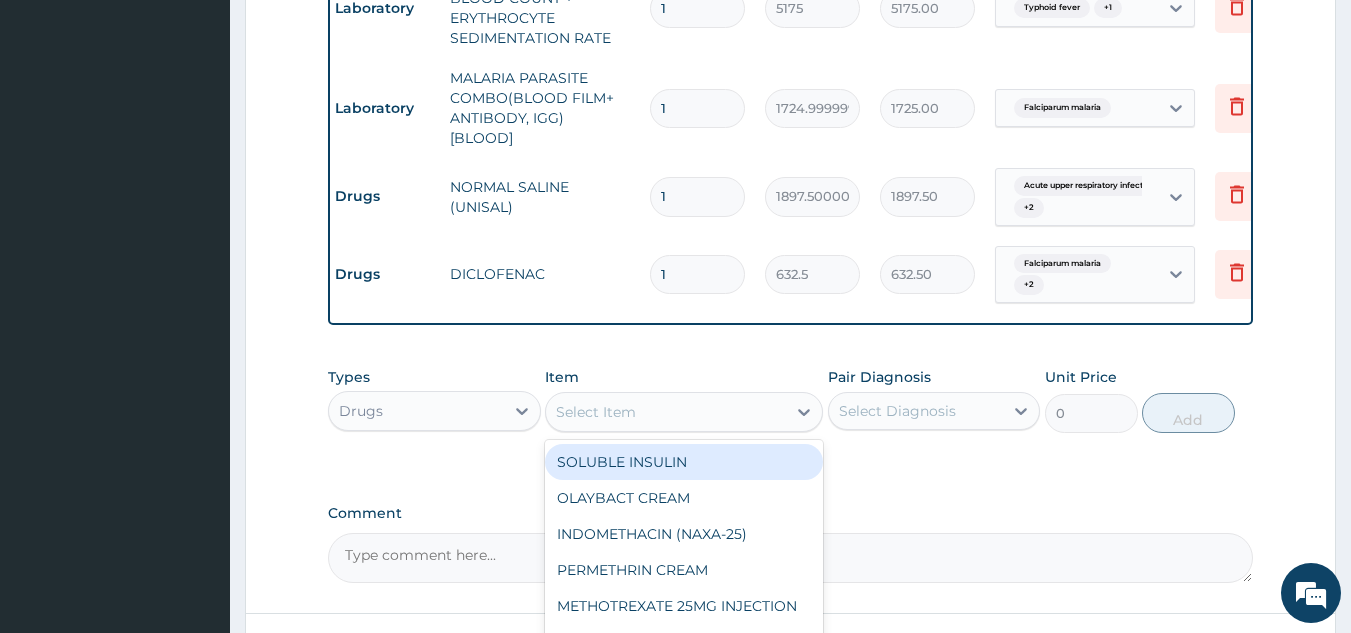 click on "Select Item" at bounding box center [596, 412] 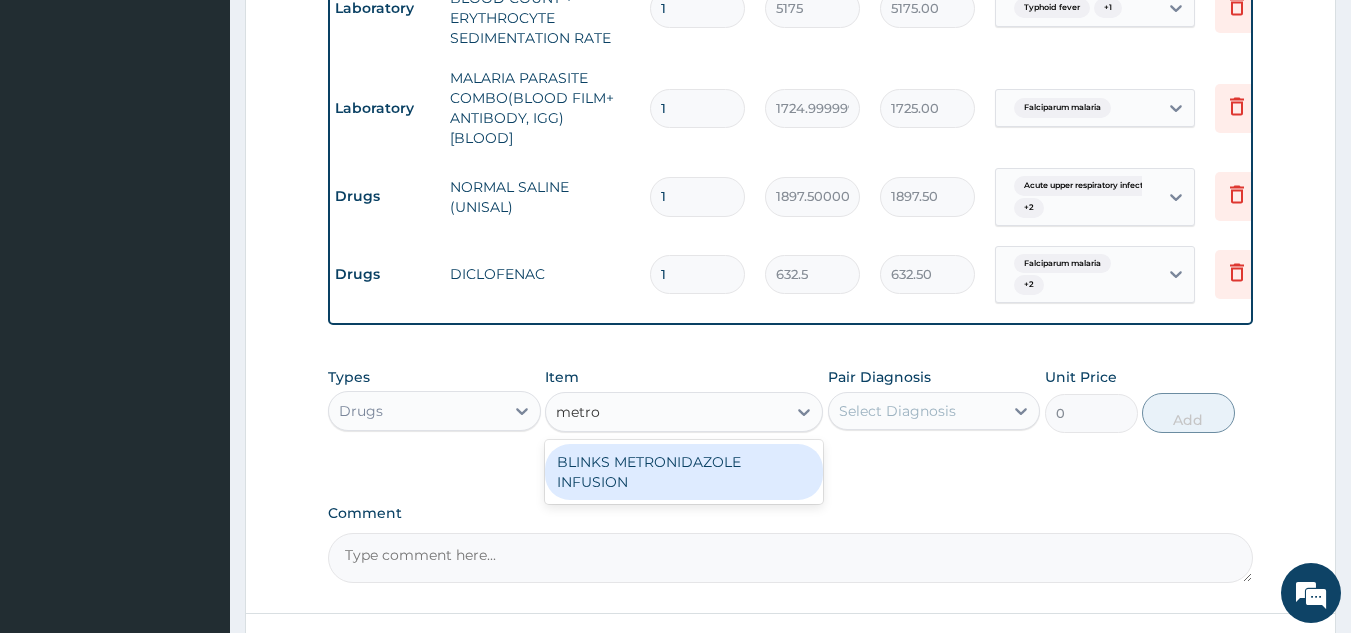 type on "metron" 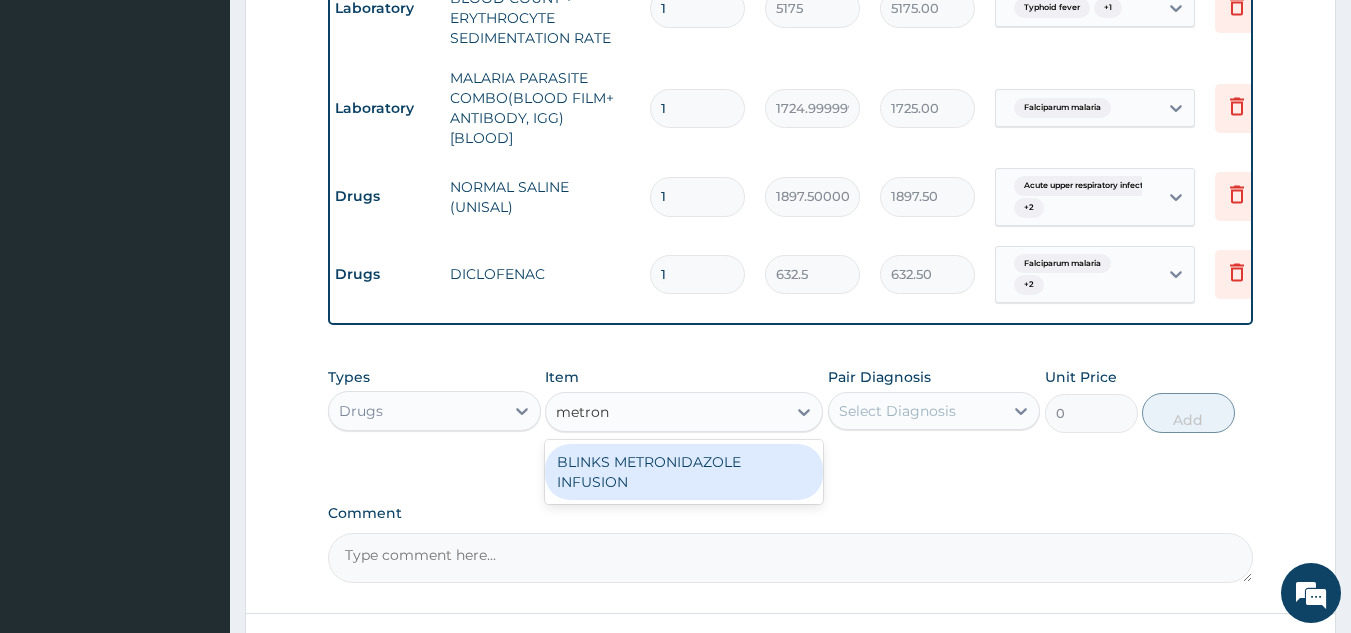 click on "BLINKS METRONIDAZOLE INFUSION" at bounding box center (684, 472) 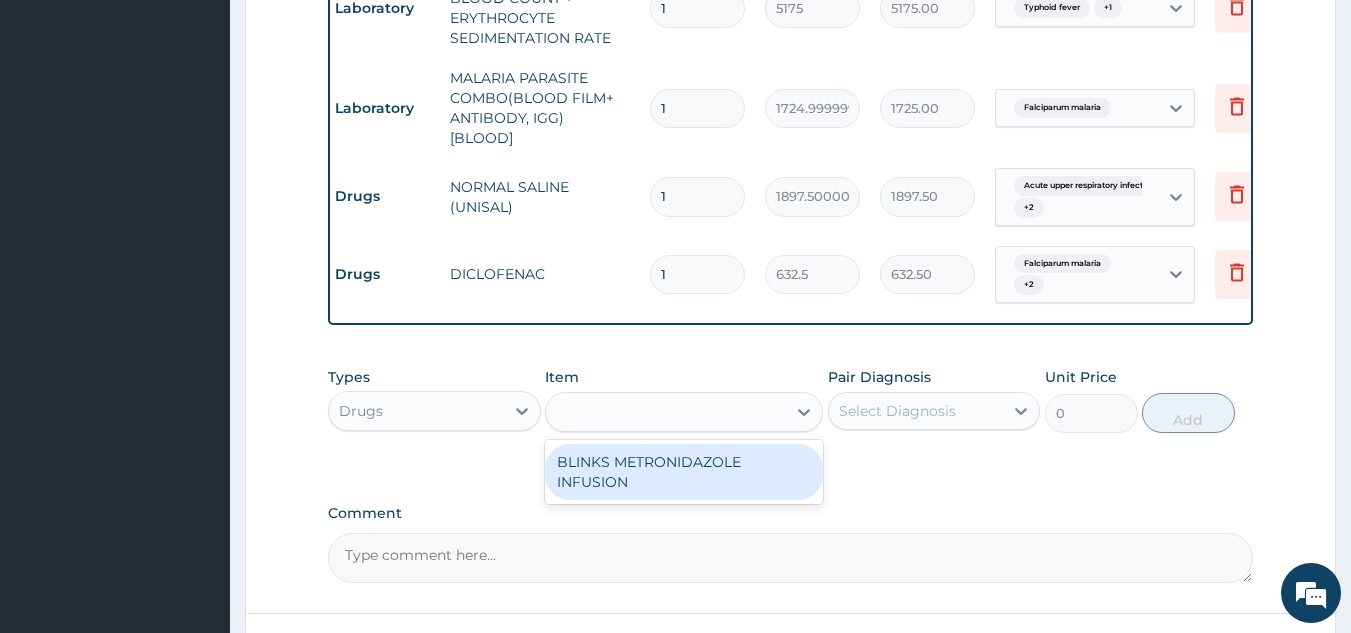 type on "758.9999999999999" 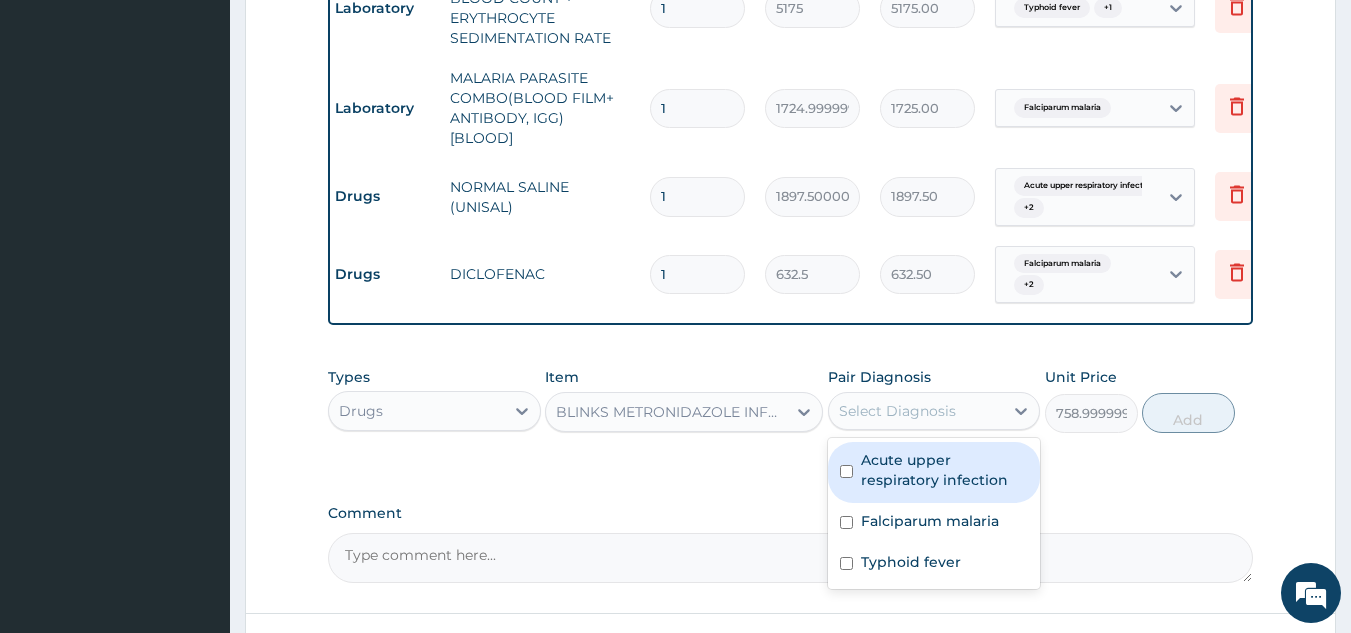 click on "Select Diagnosis" at bounding box center [897, 411] 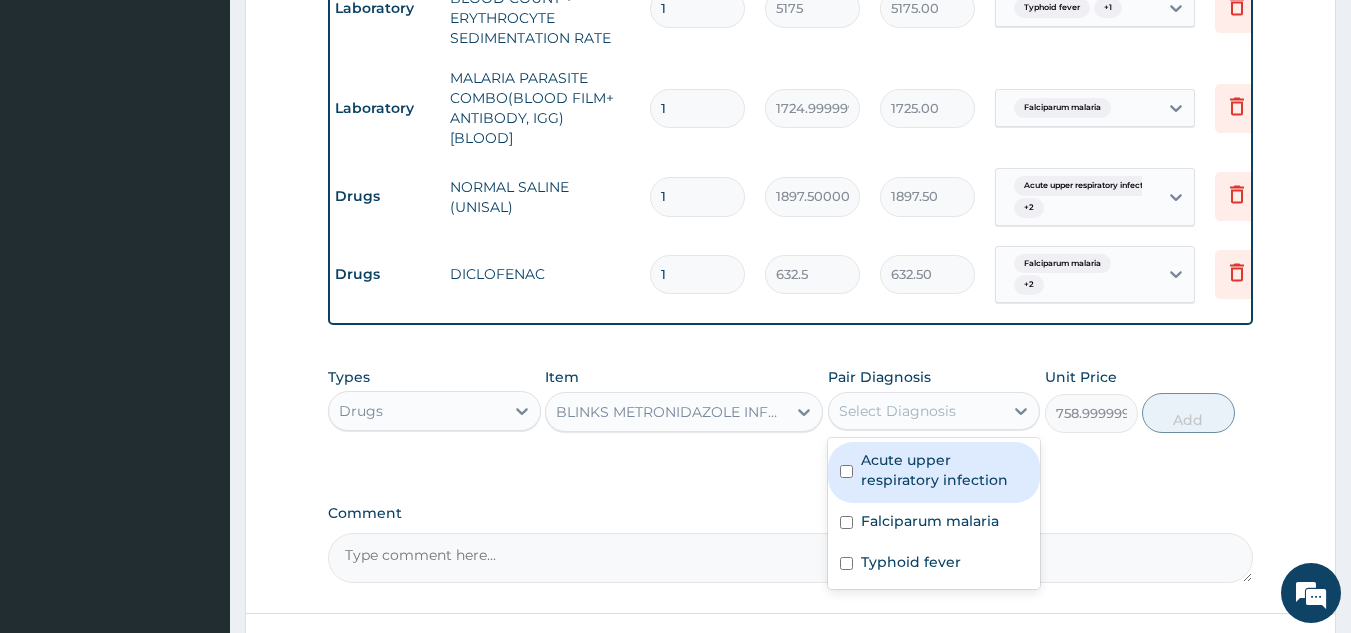 click at bounding box center (846, 471) 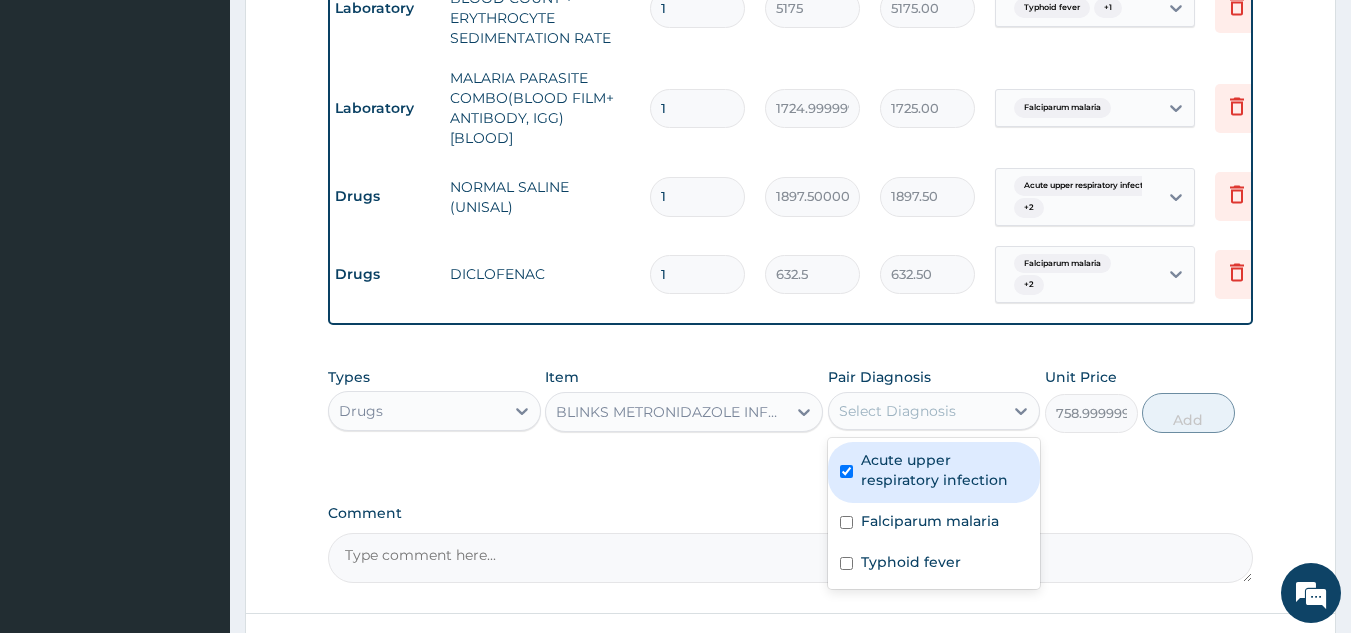 checkbox on "true" 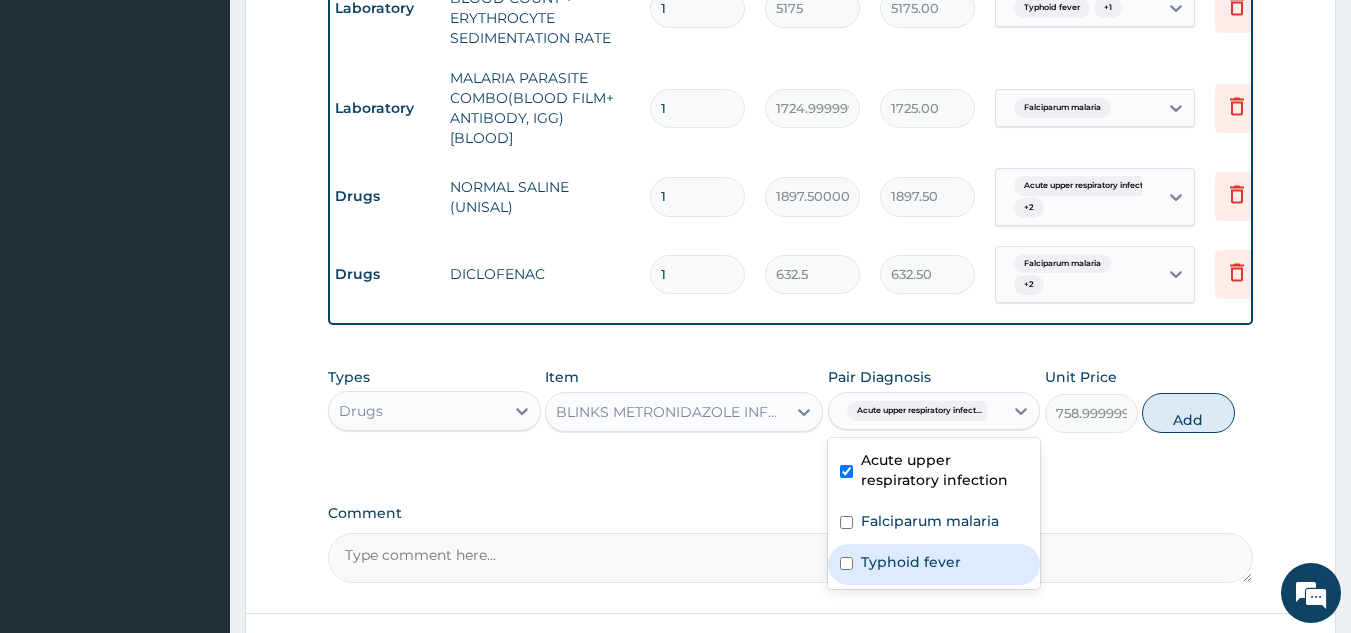 click at bounding box center (846, 563) 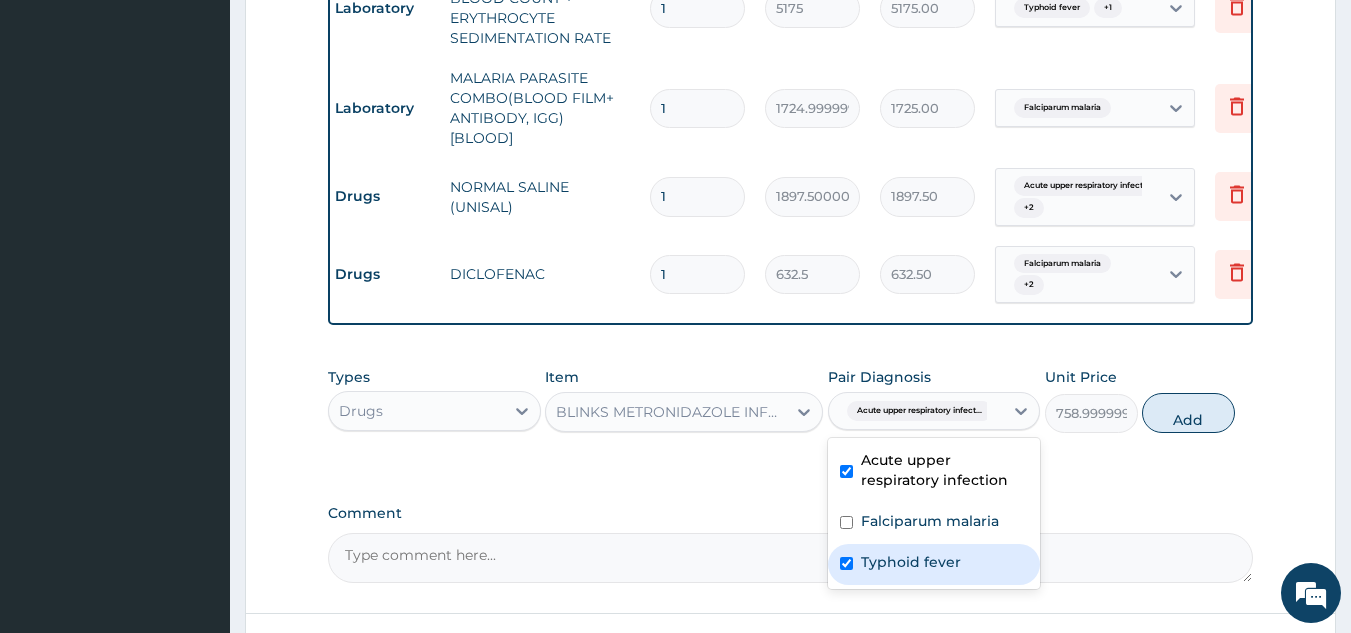 checkbox on "true" 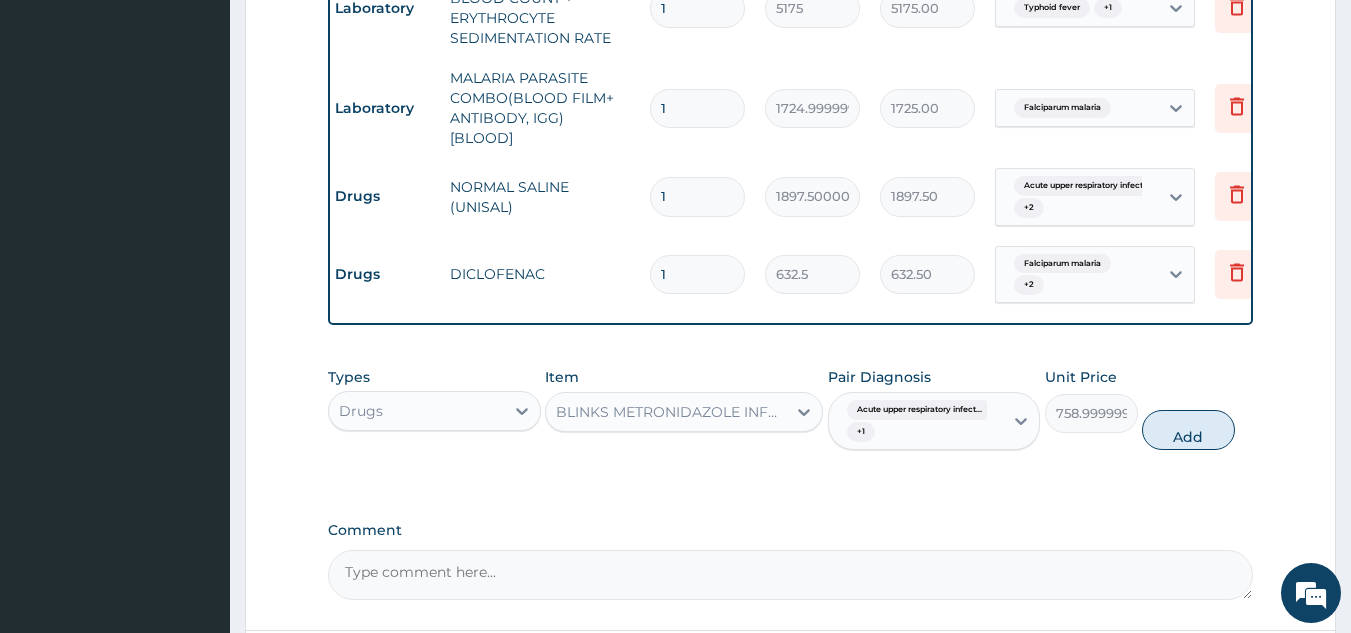 click on "1" at bounding box center (697, 196) 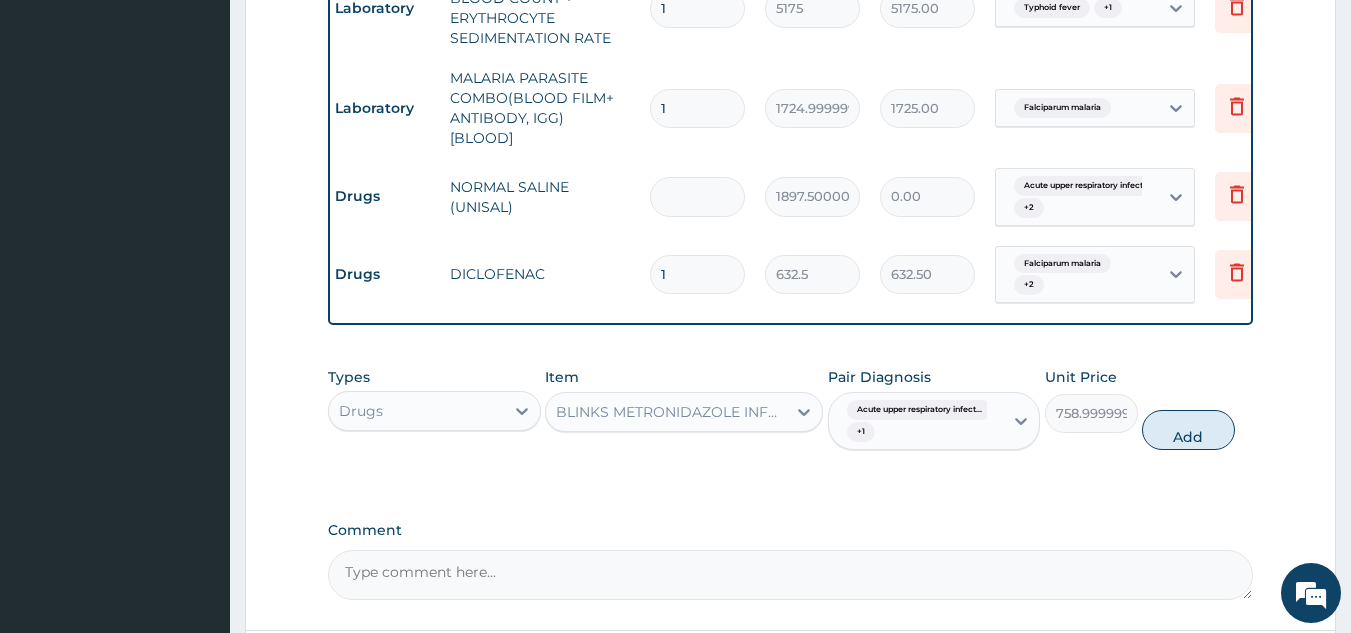 type on "3" 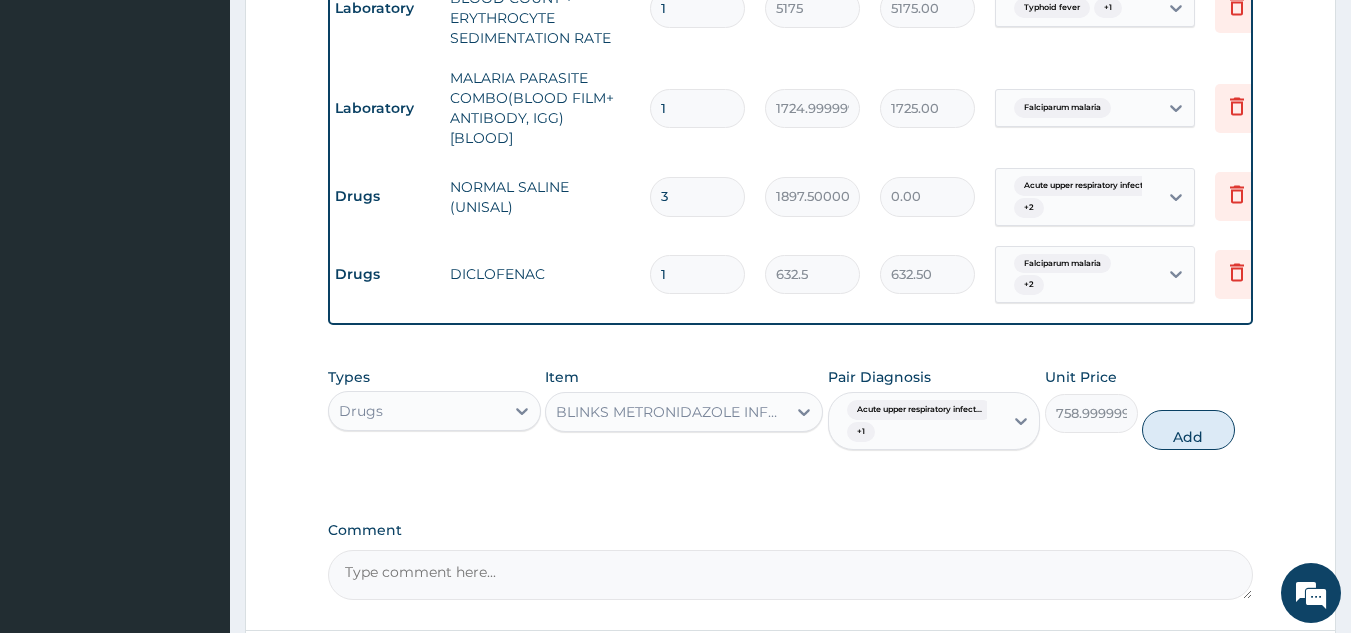 type on "5692.50" 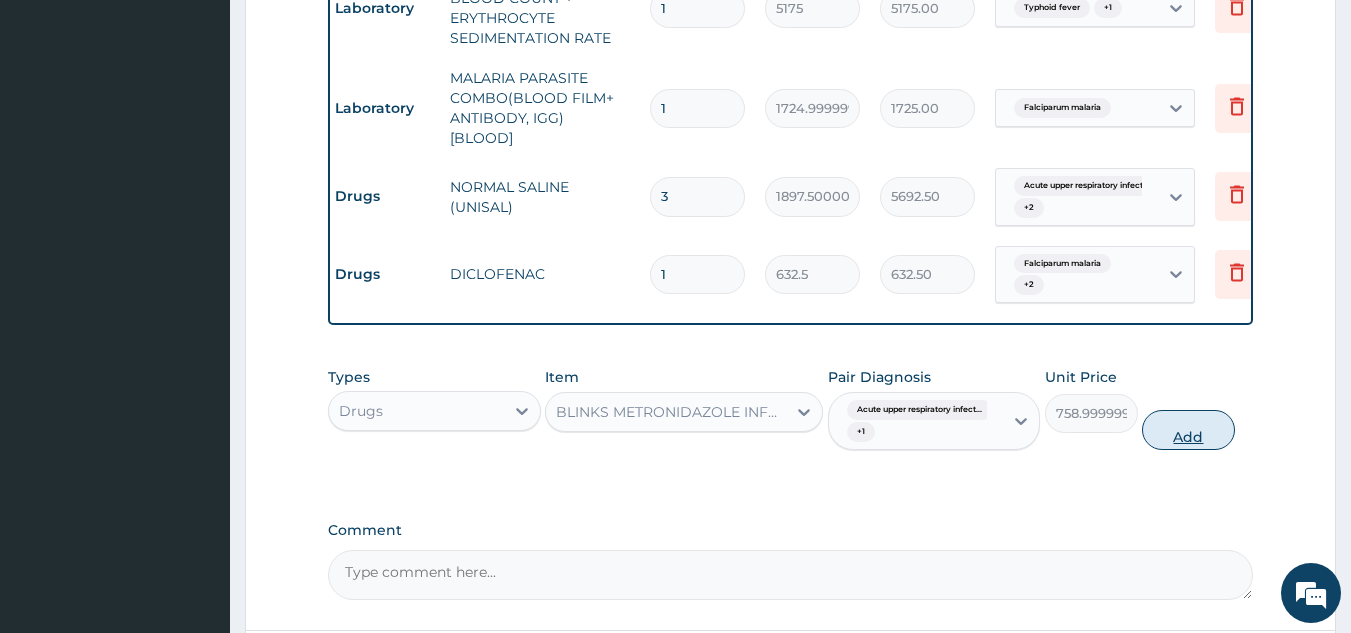 type on "3" 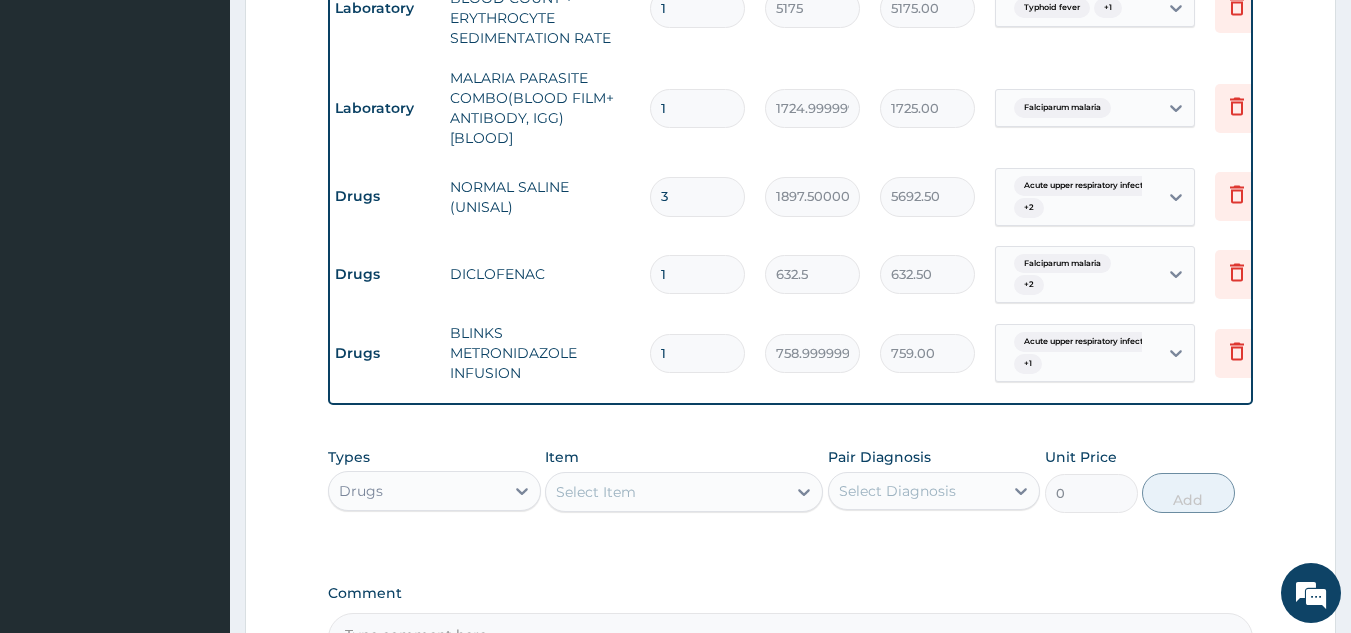 scroll, scrollTop: 0, scrollLeft: 78, axis: horizontal 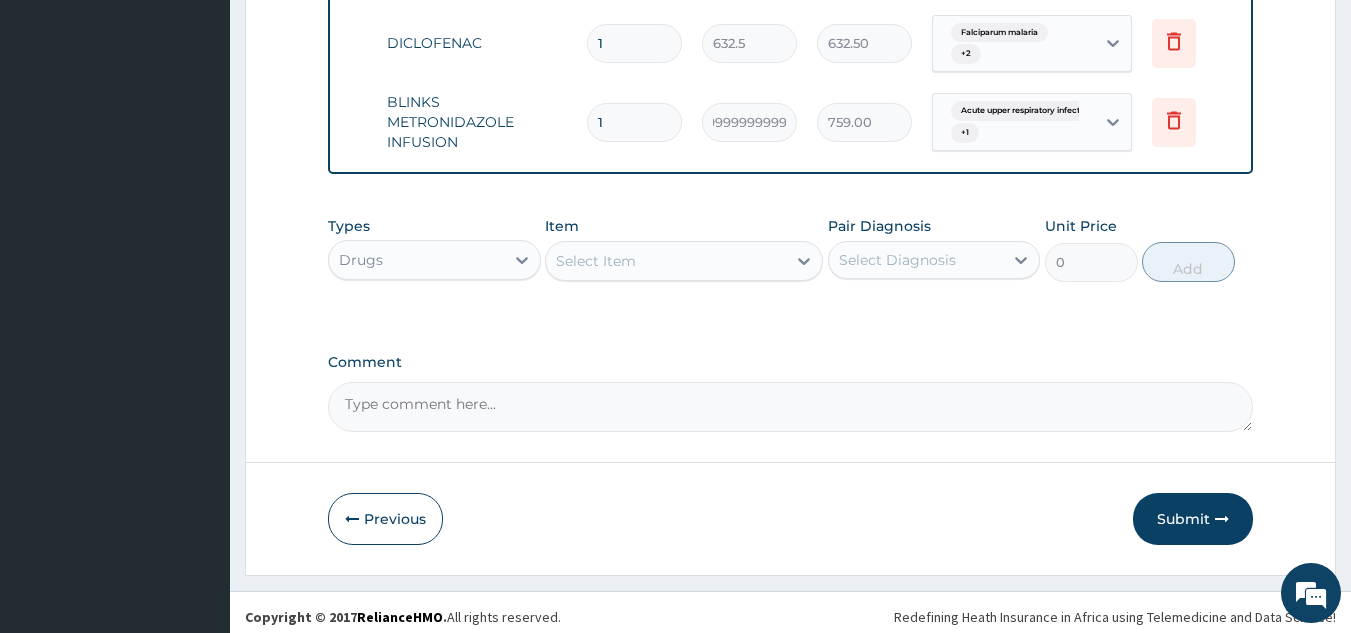 type 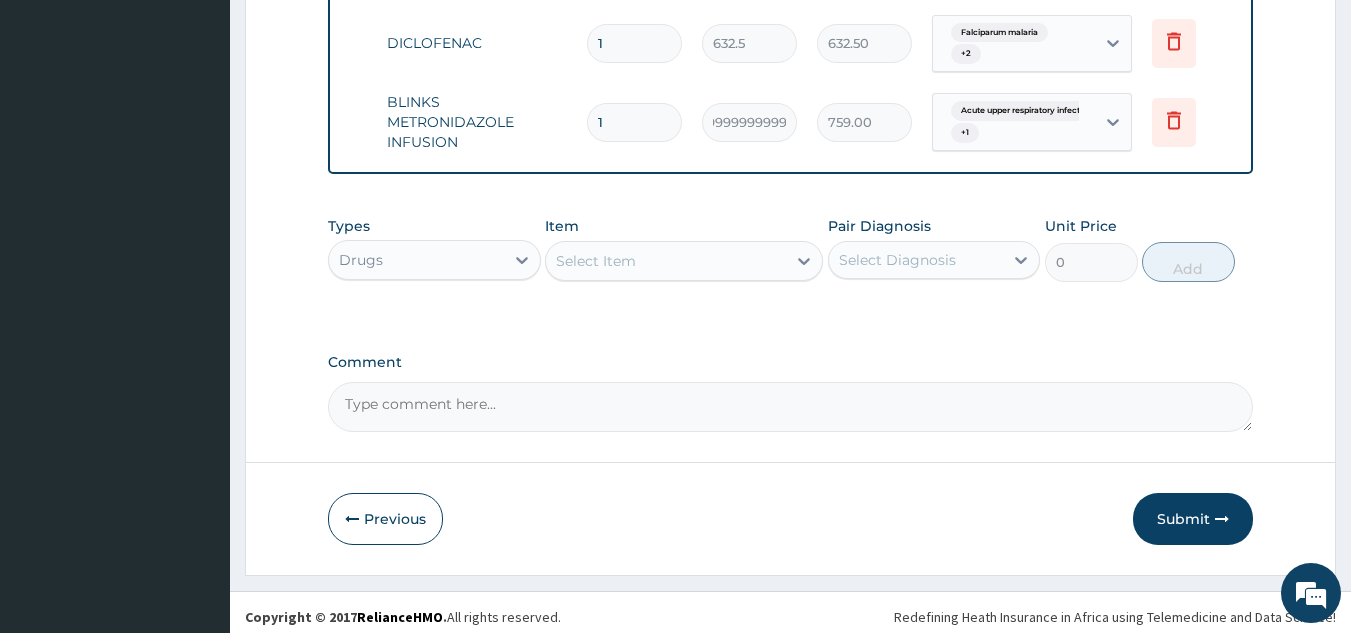 type on "0.00" 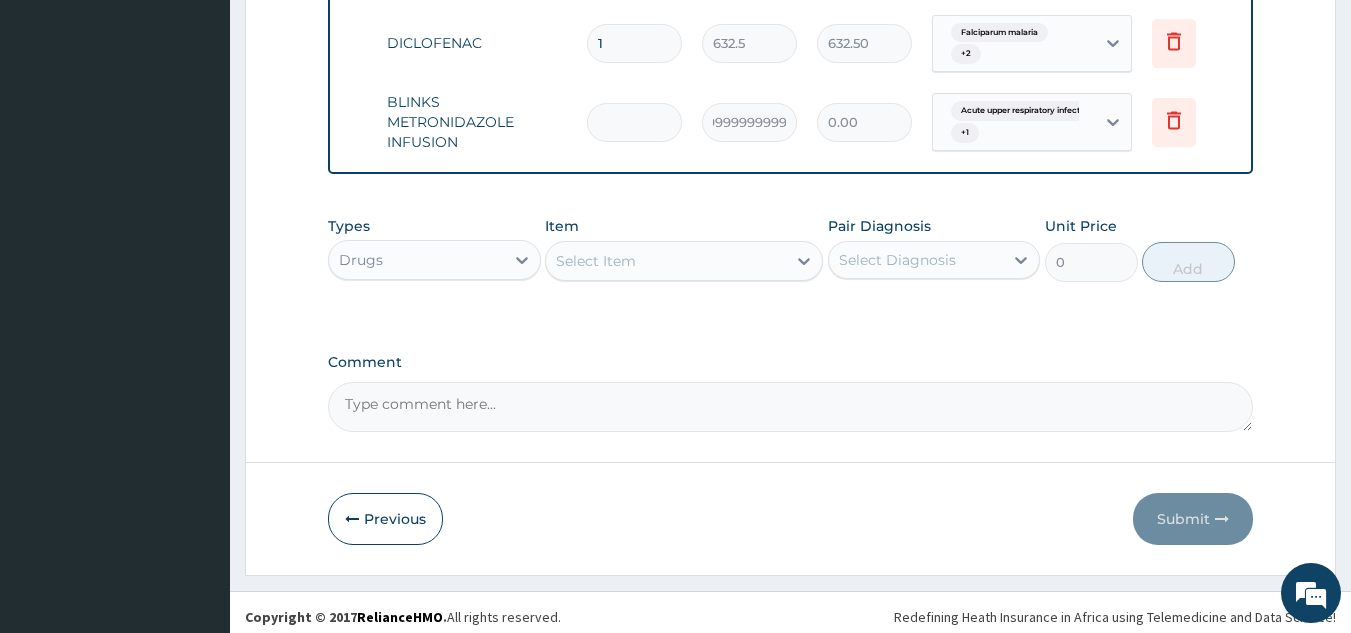 type on "6" 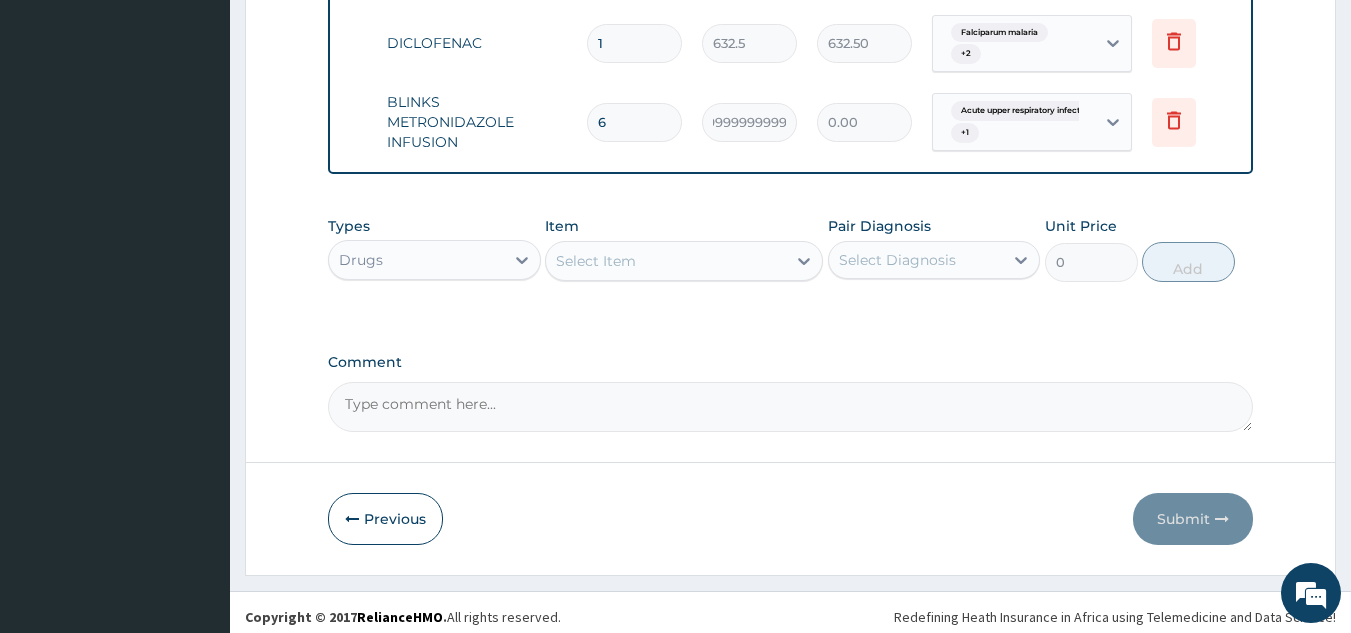 type on "4554.00" 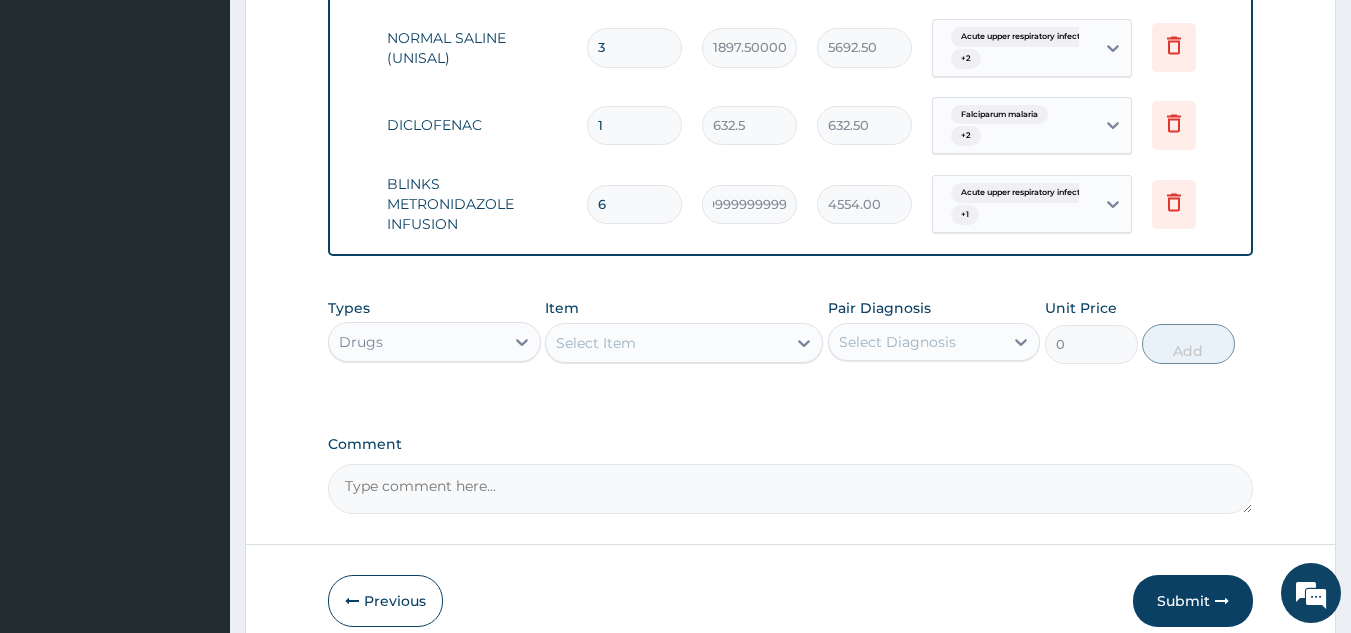 scroll, scrollTop: 1318, scrollLeft: 0, axis: vertical 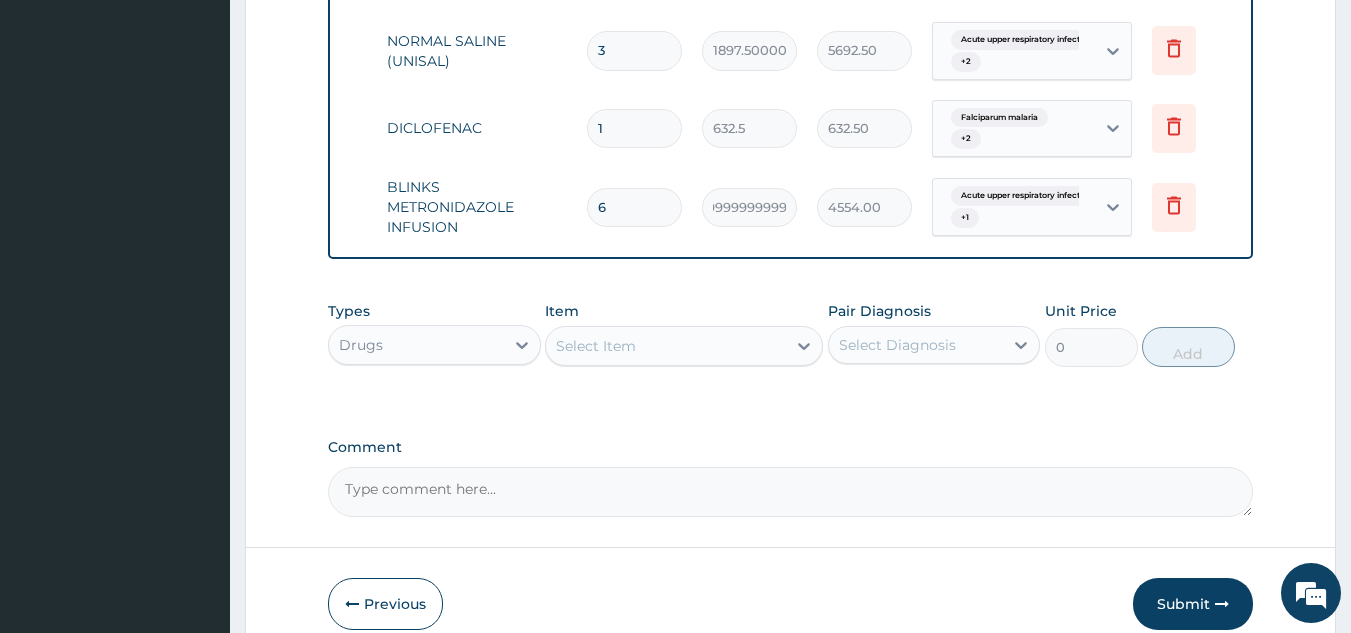 type on "6" 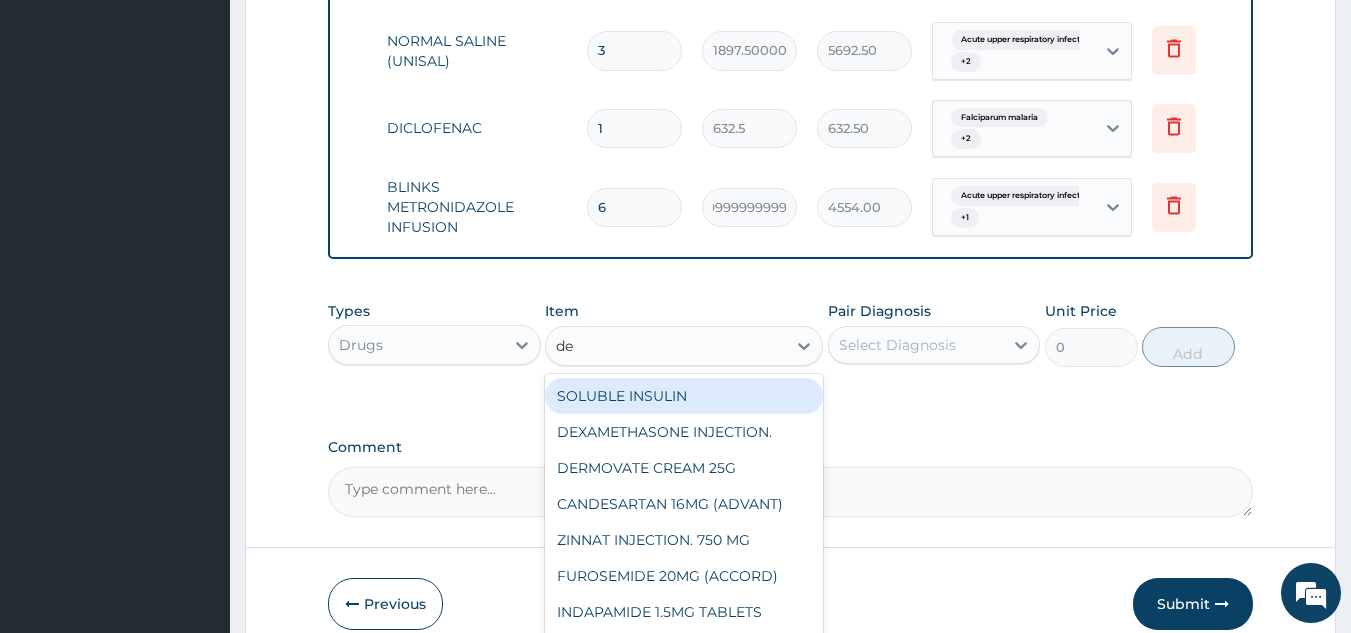 type on "dex" 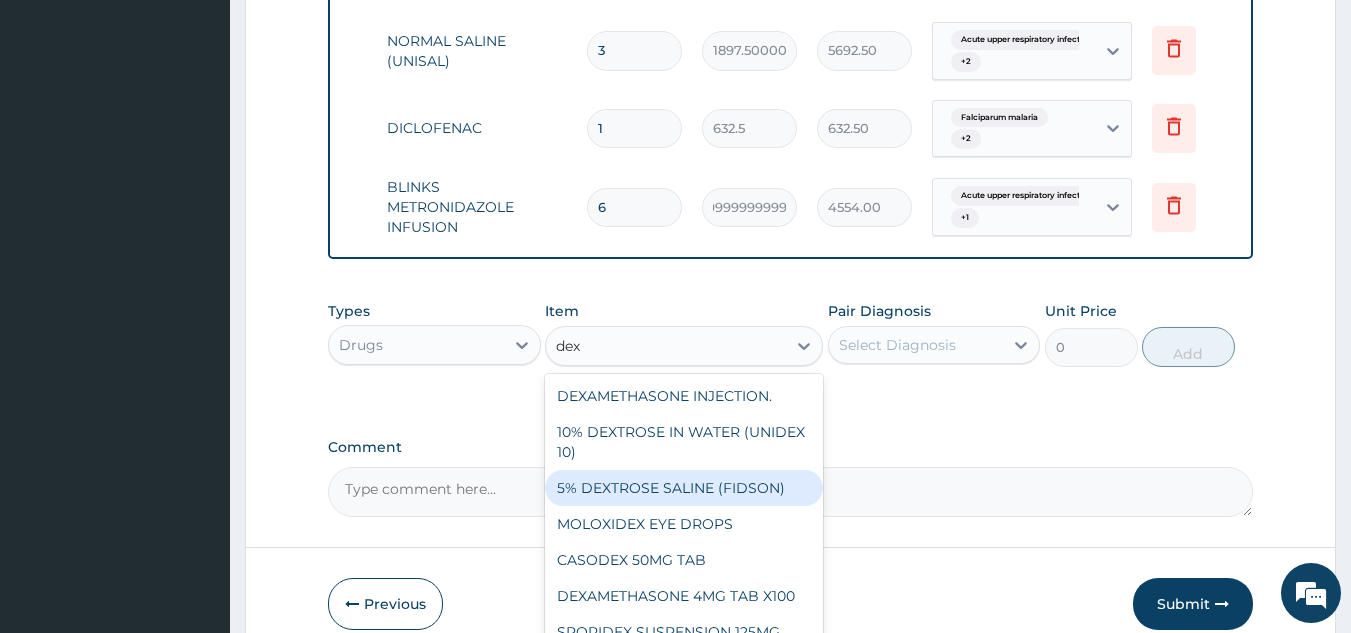 click on "5% DEXTROSE SALINE (FIDSON)" at bounding box center (684, 488) 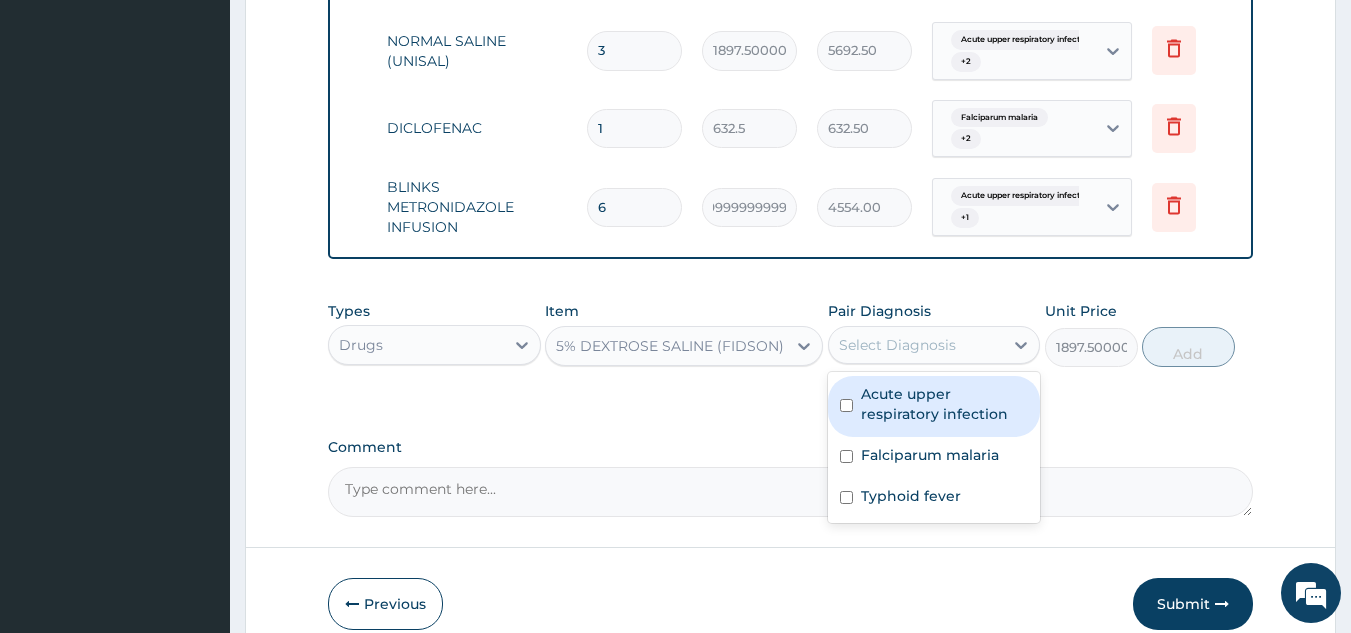click on "Select Diagnosis" at bounding box center (916, 345) 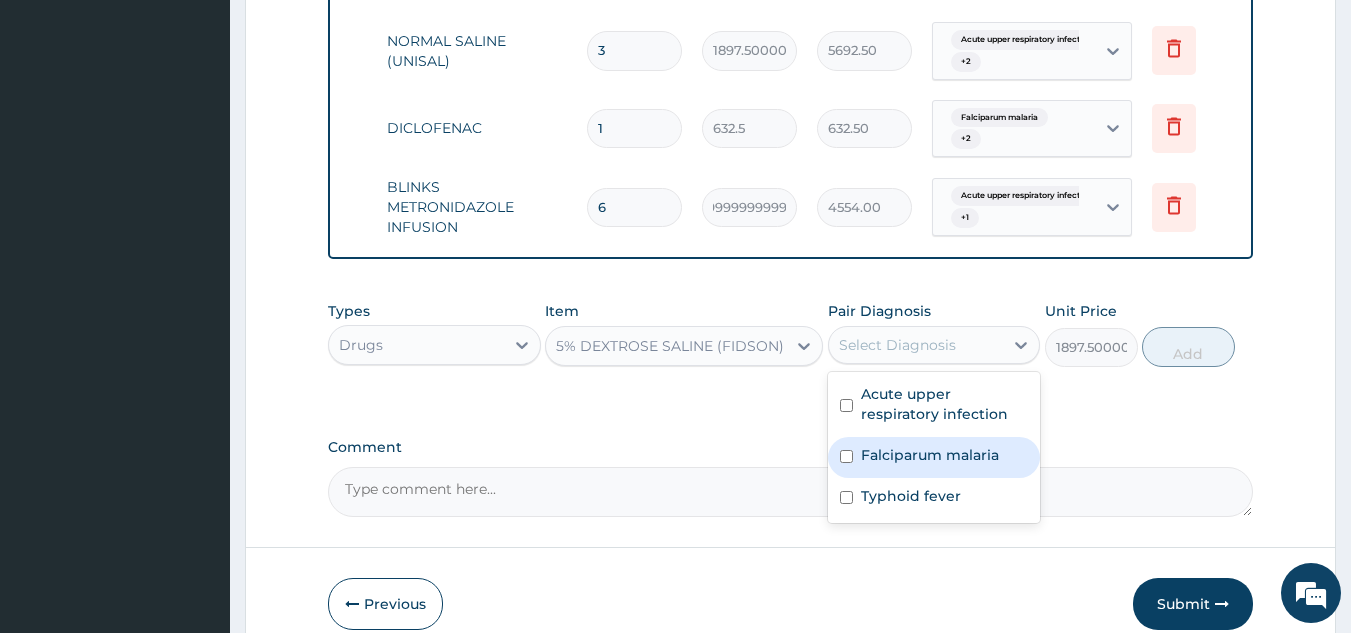 click on "Falciparum malaria" at bounding box center [934, 457] 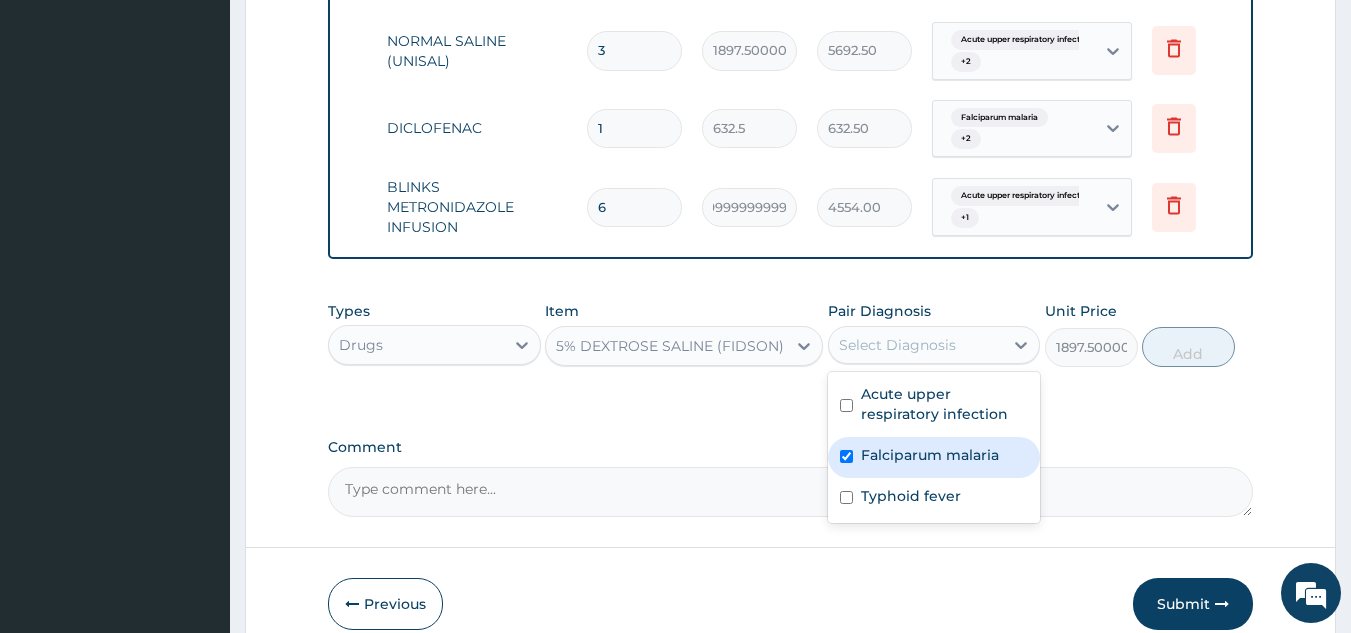 checkbox on "true" 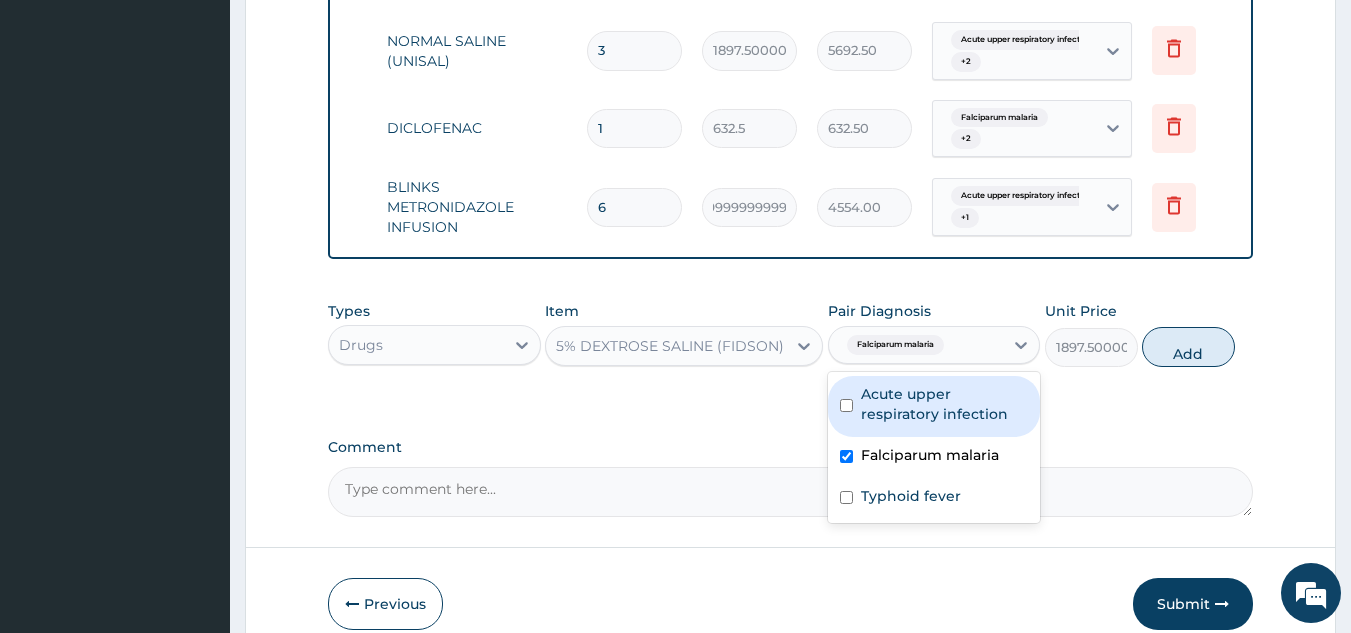 click at bounding box center (846, 405) 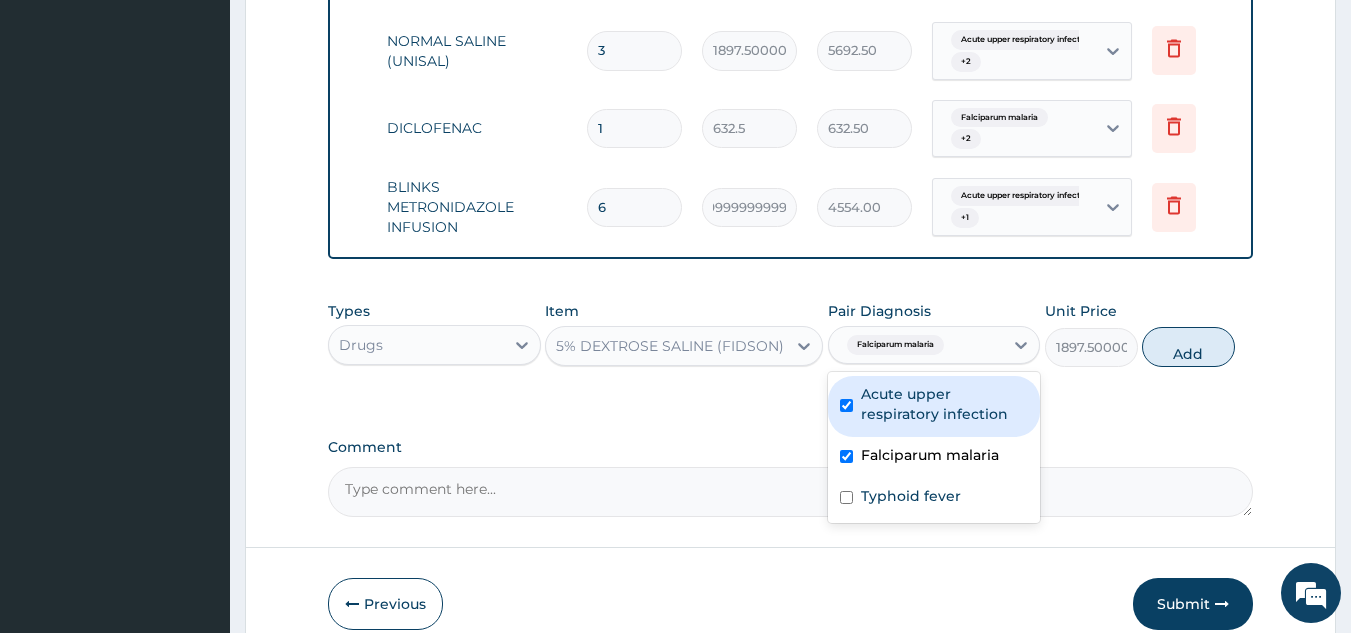 checkbox on "true" 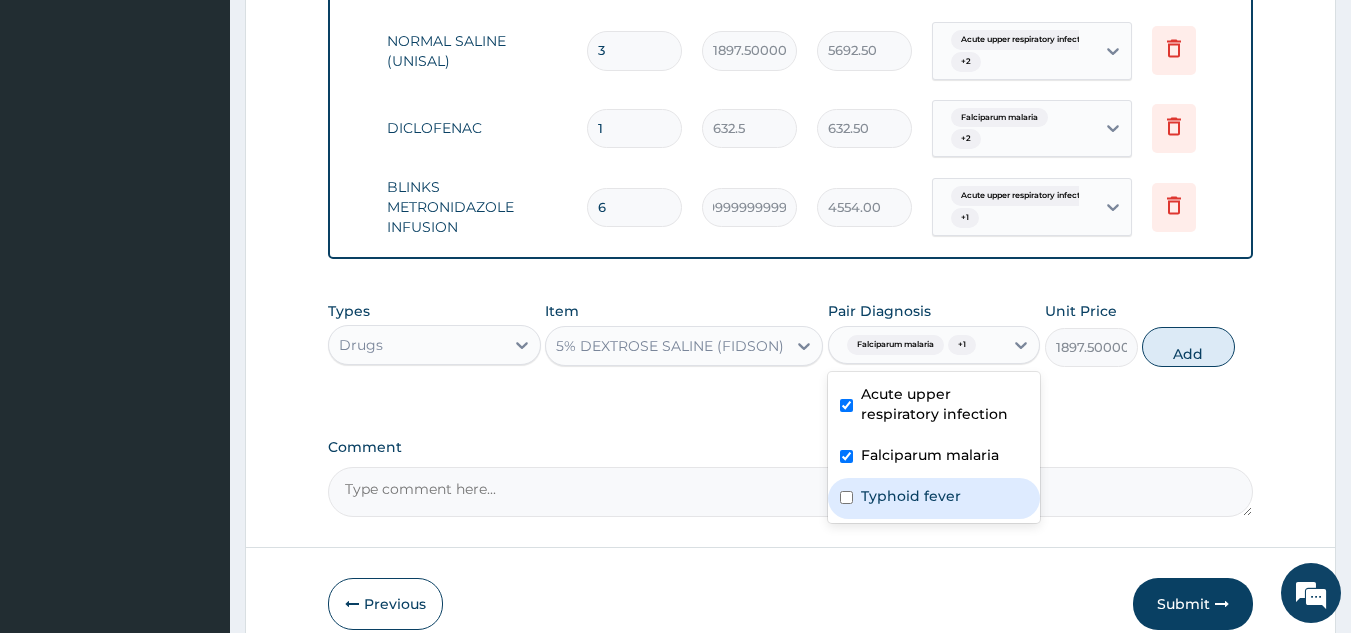 click at bounding box center (846, 497) 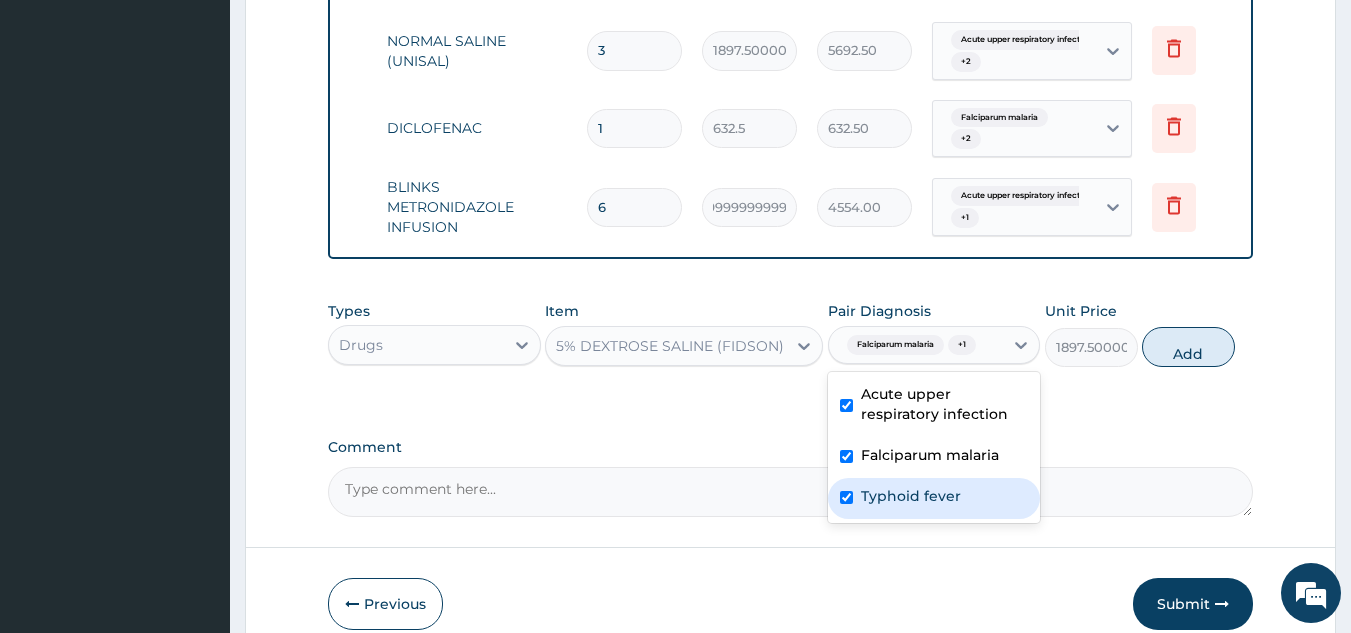 checkbox on "true" 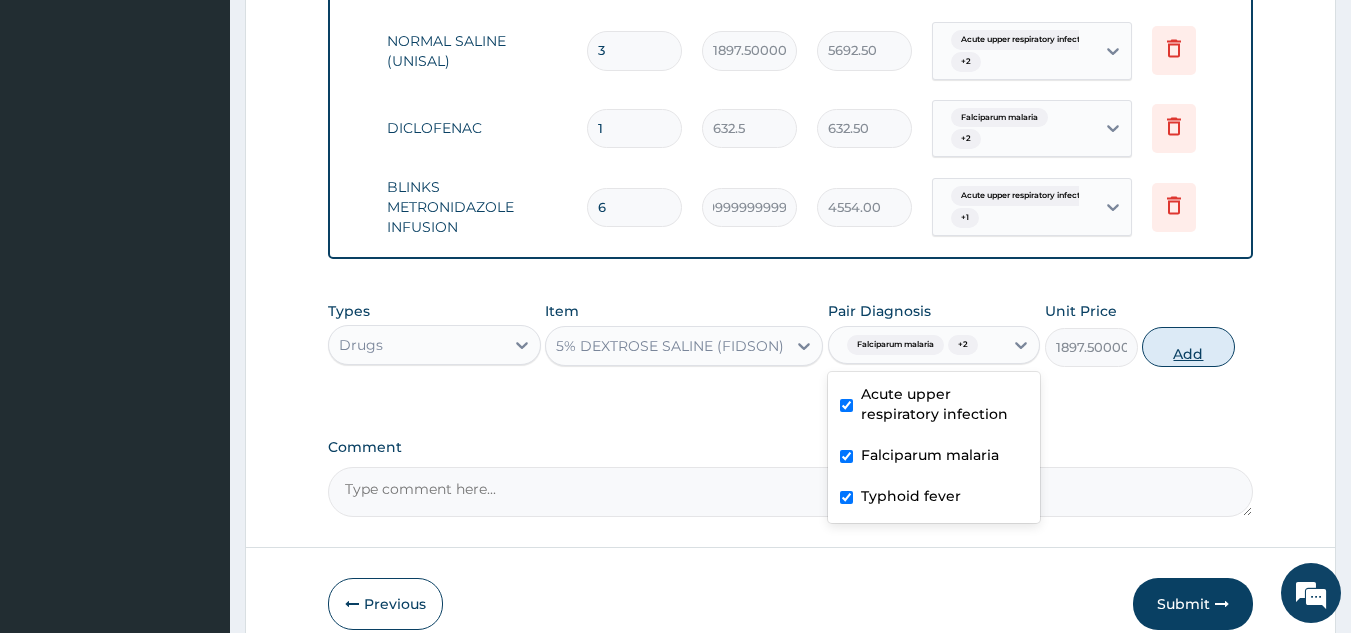 click on "Add" at bounding box center (1188, 347) 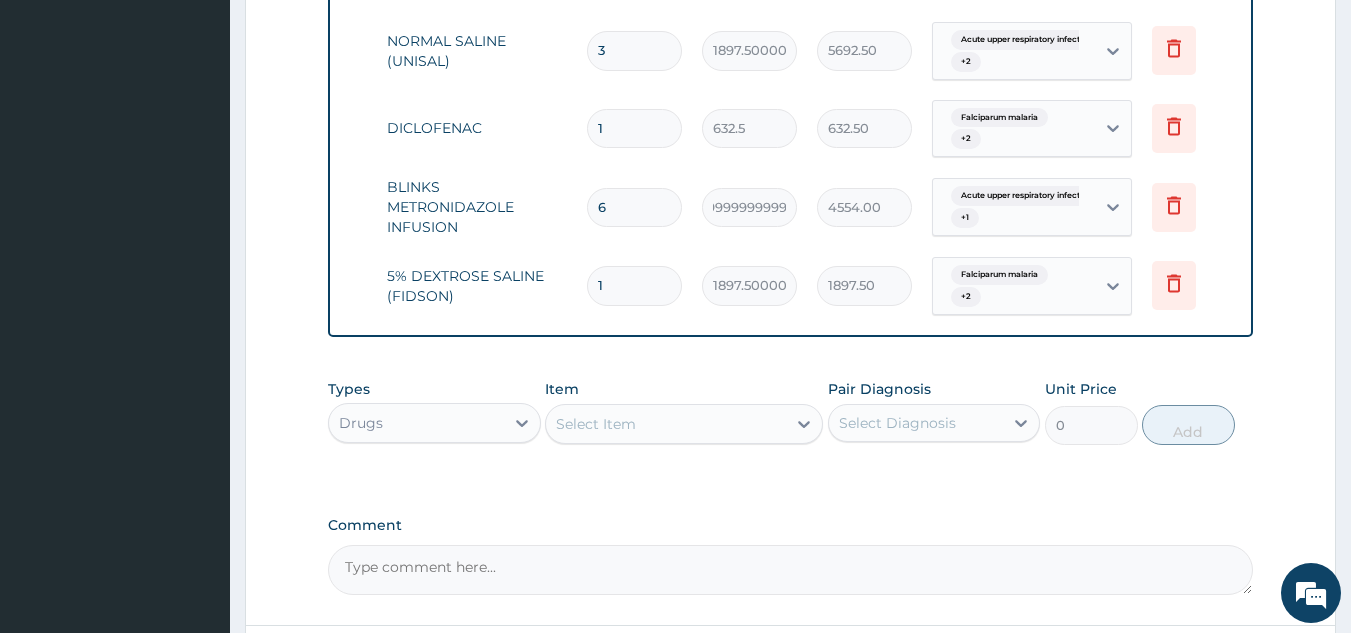 type 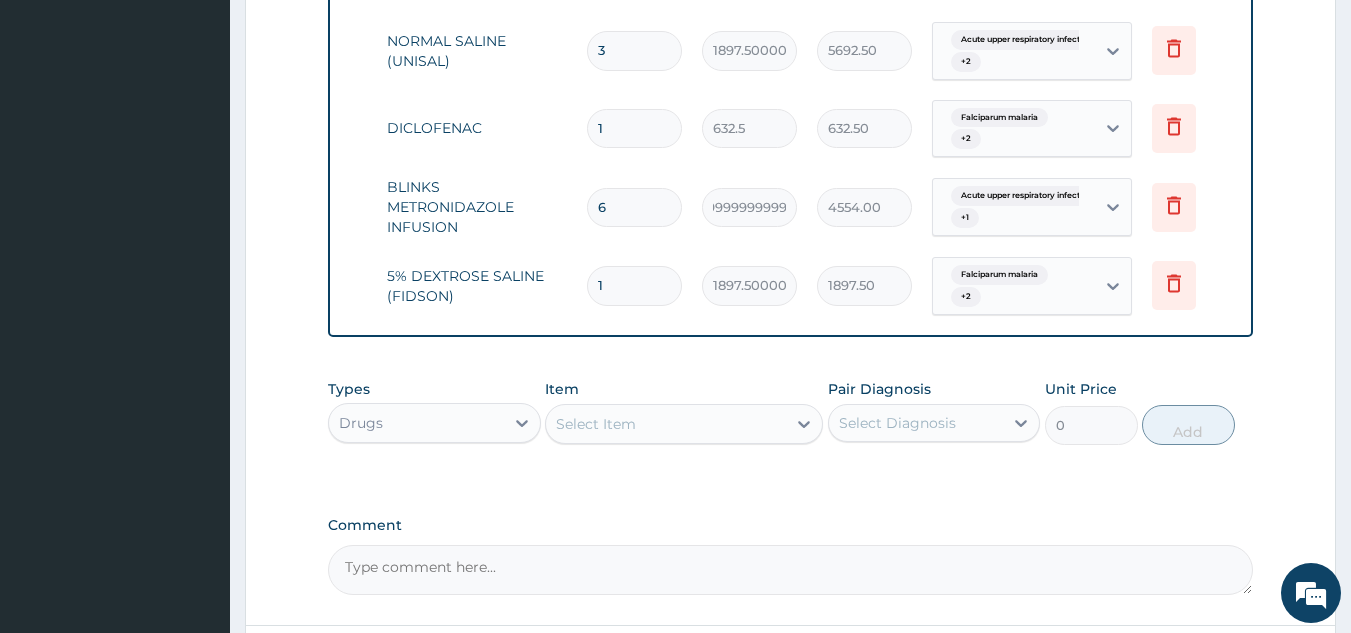 type on "0.00" 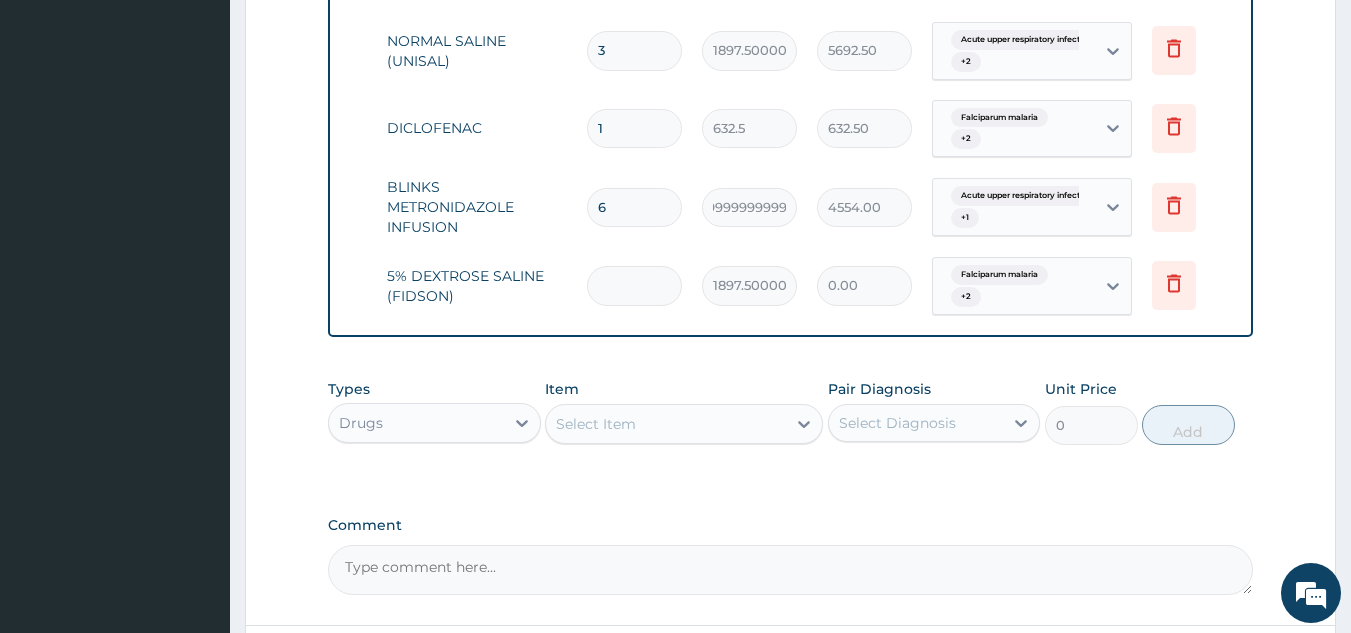 type on "3" 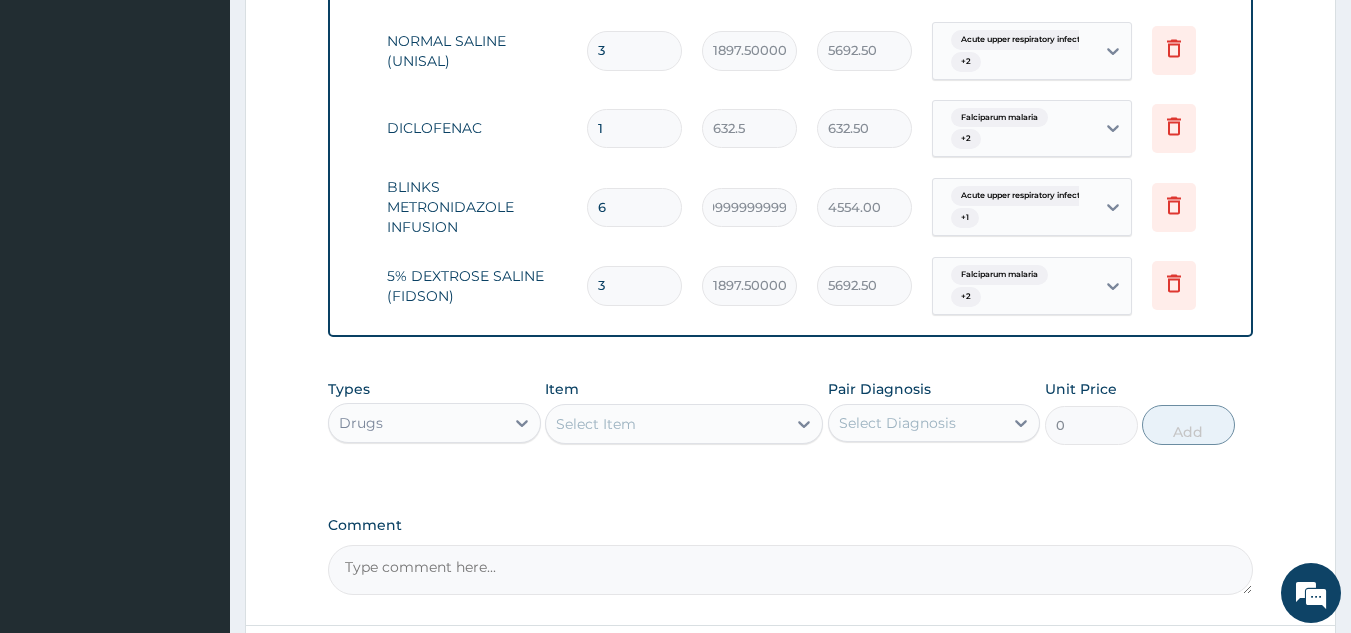type on "3" 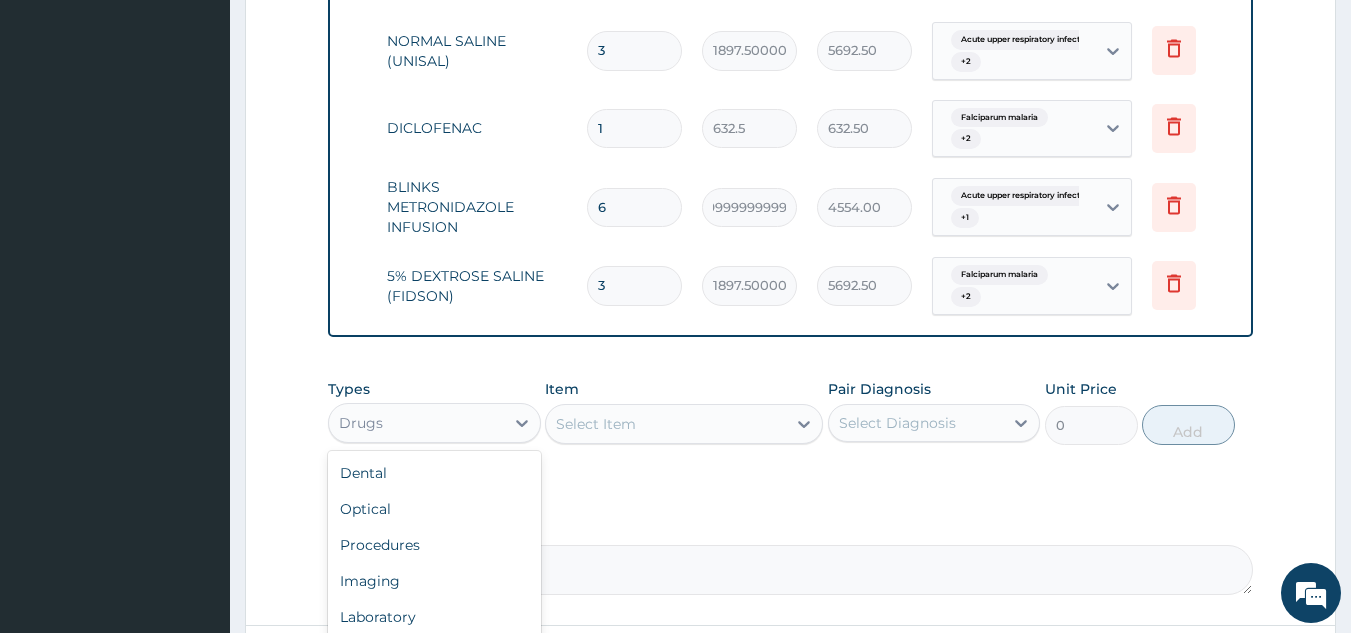 click on "Drugs" at bounding box center (416, 423) 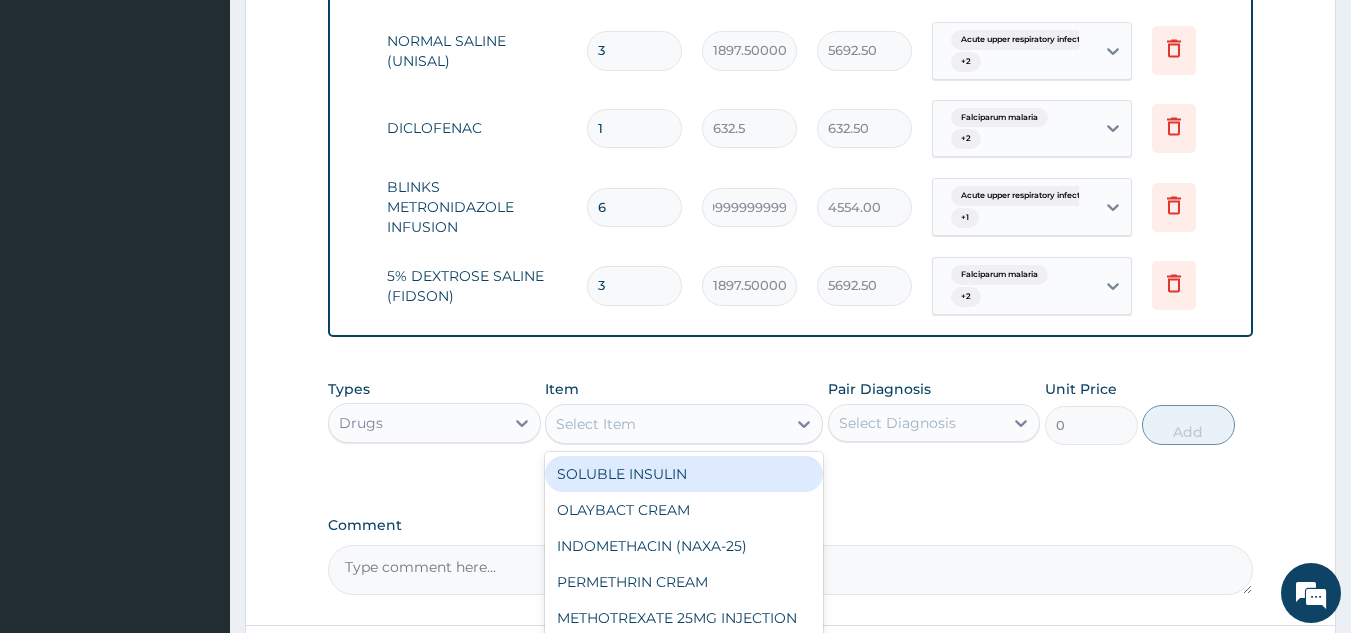 click on "Select Item" at bounding box center [596, 424] 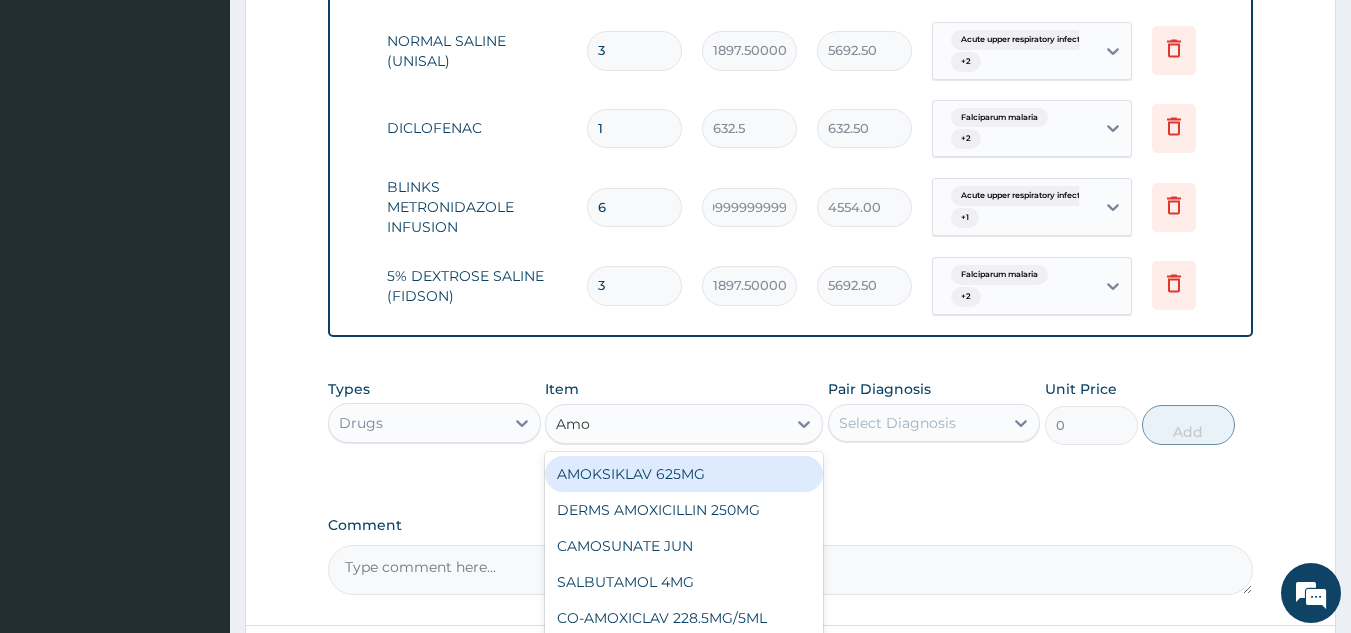 type on "Amox" 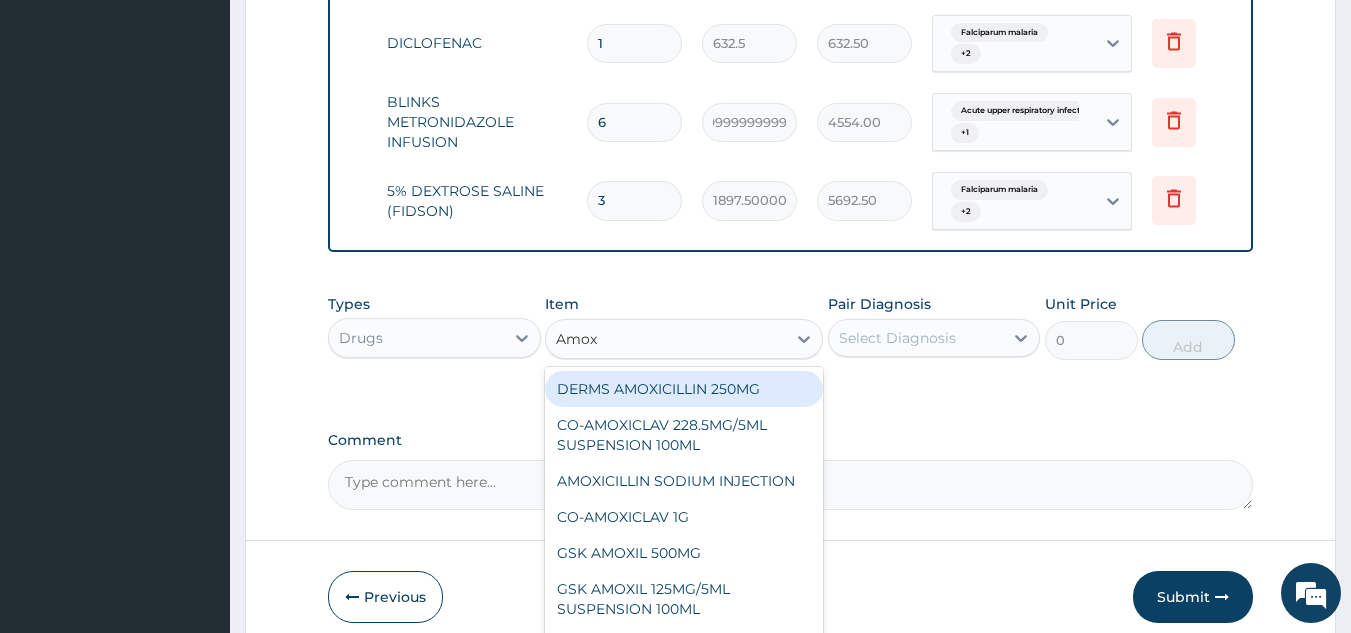 scroll, scrollTop: 1406, scrollLeft: 0, axis: vertical 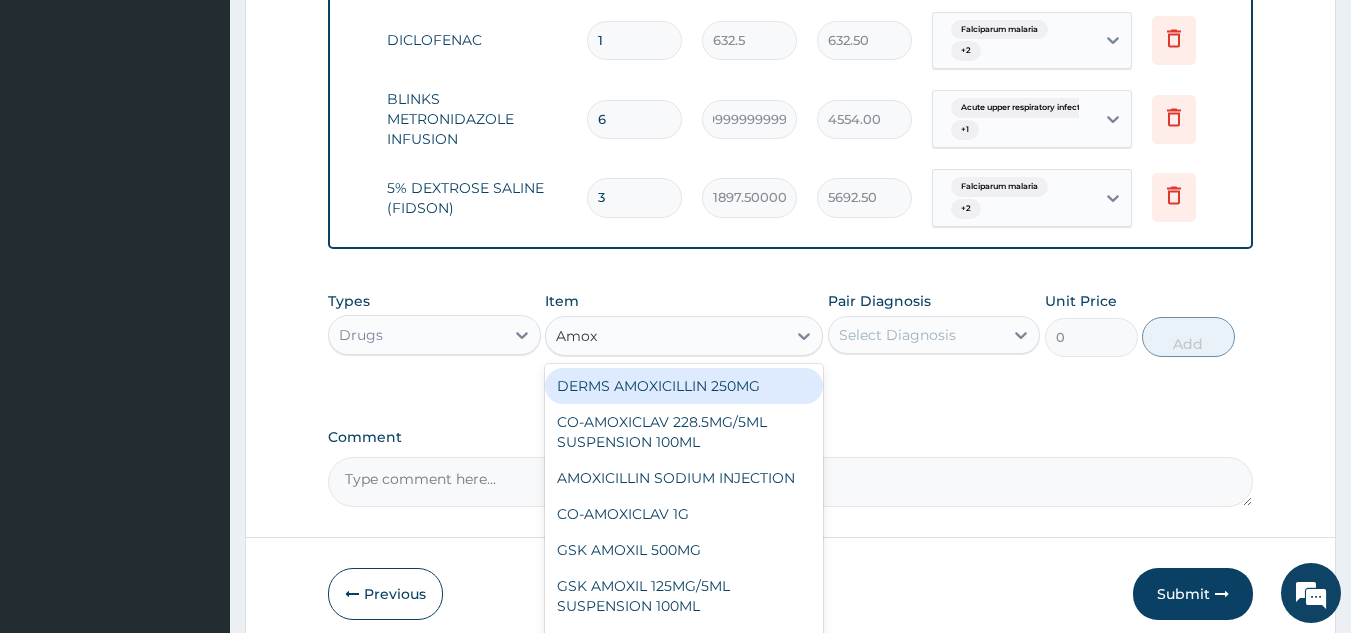 click on "DERMS AMOXICILLIN 250MG" at bounding box center [684, 386] 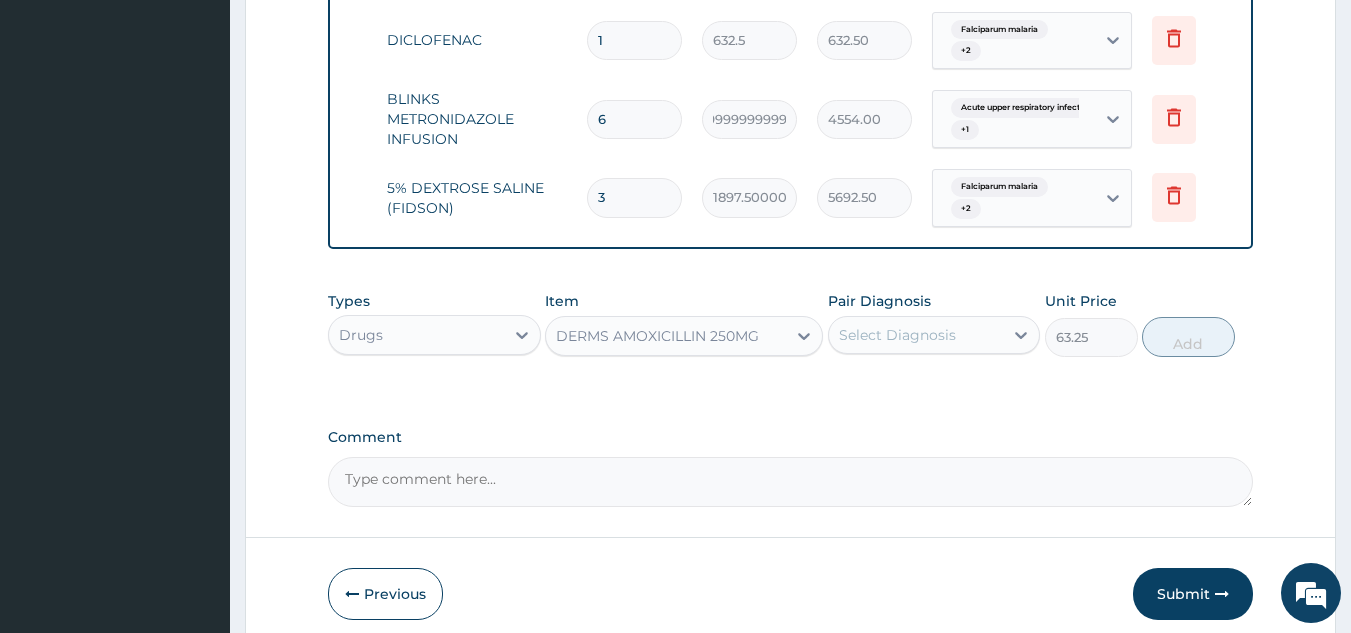 click on "DERMS AMOXICILLIN 250MG" at bounding box center (657, 336) 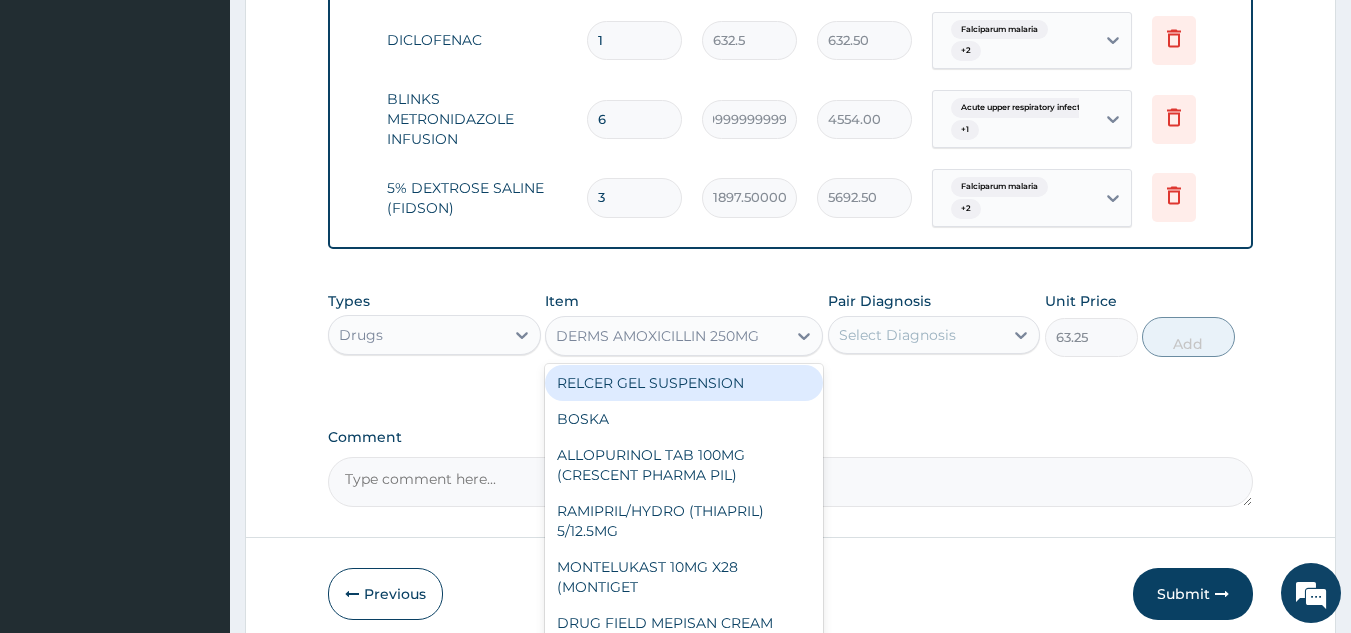 scroll, scrollTop: 3660, scrollLeft: 0, axis: vertical 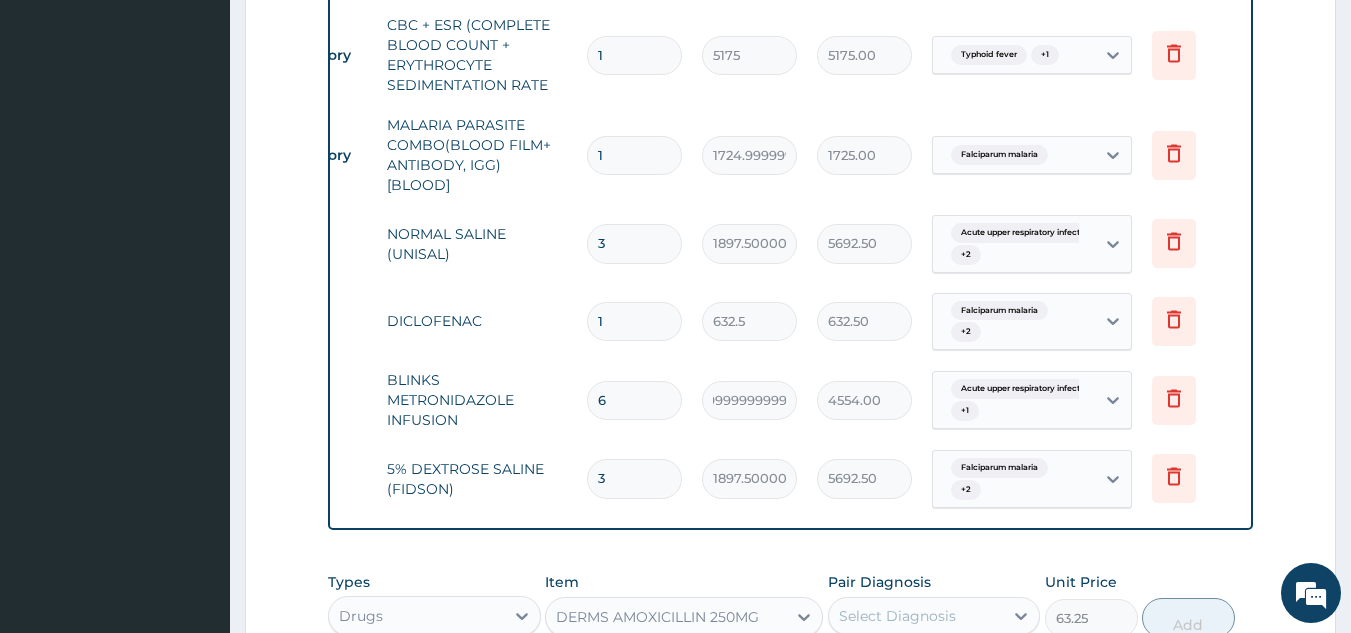 click on "3" at bounding box center (634, 243) 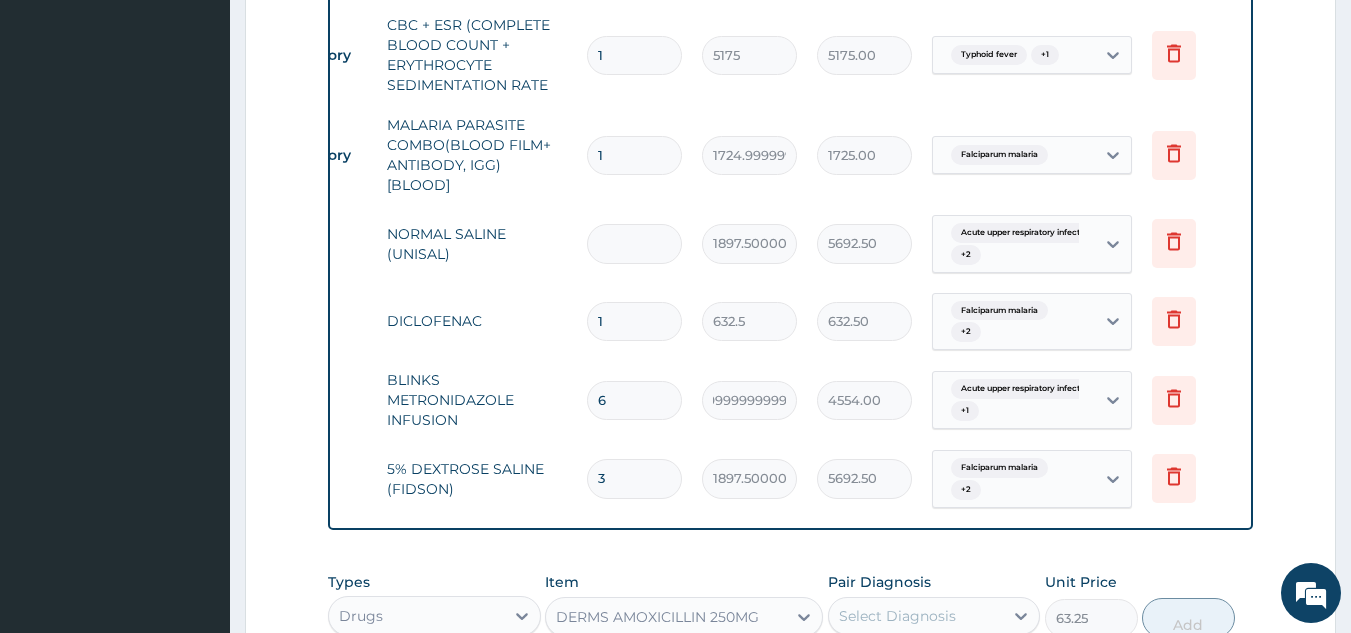 type on "0.00" 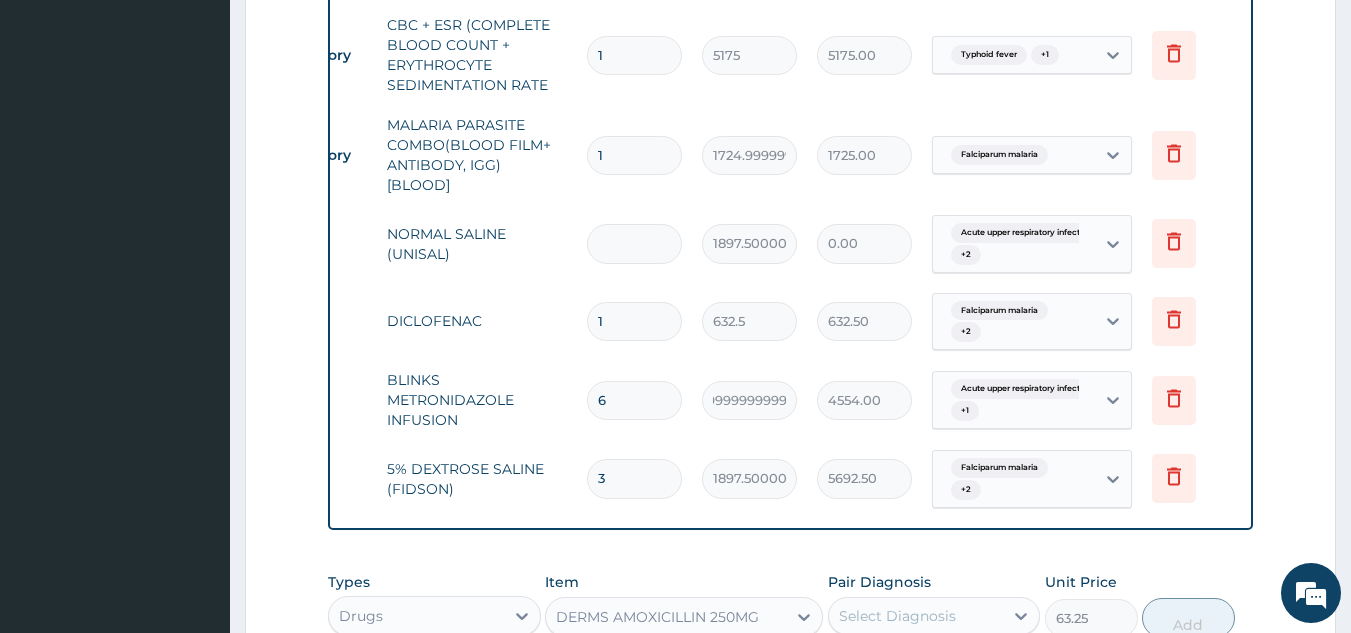 type on "4" 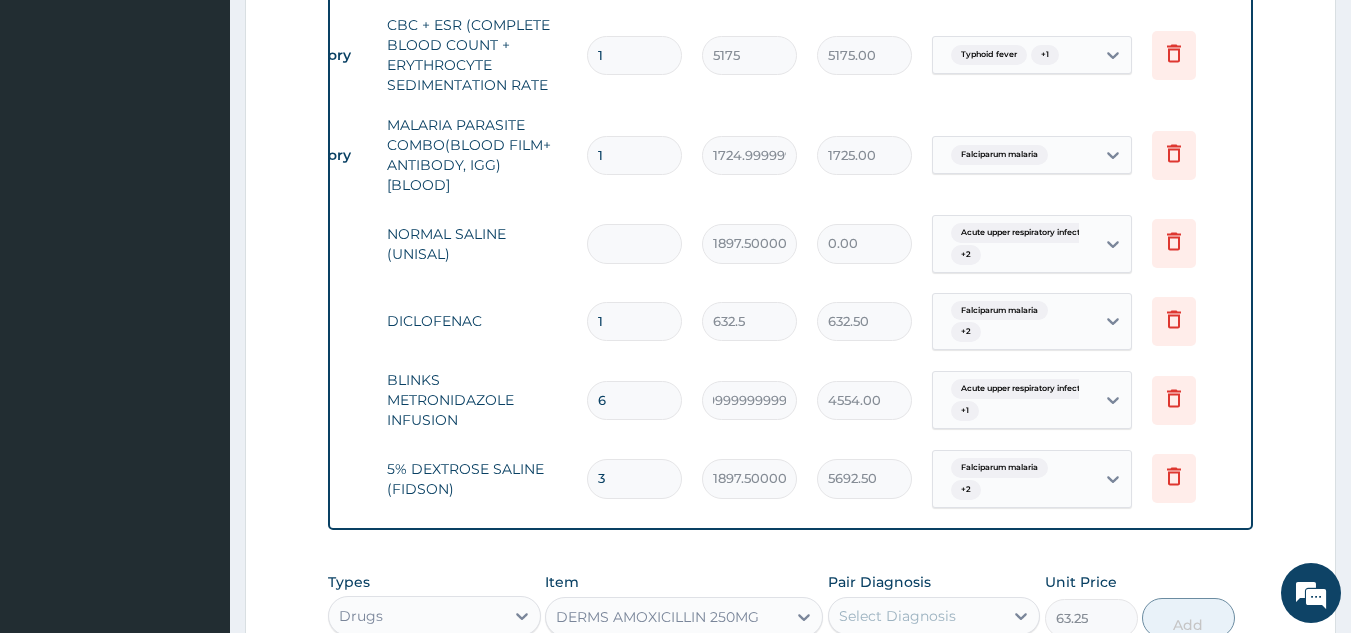 type on "7590.00" 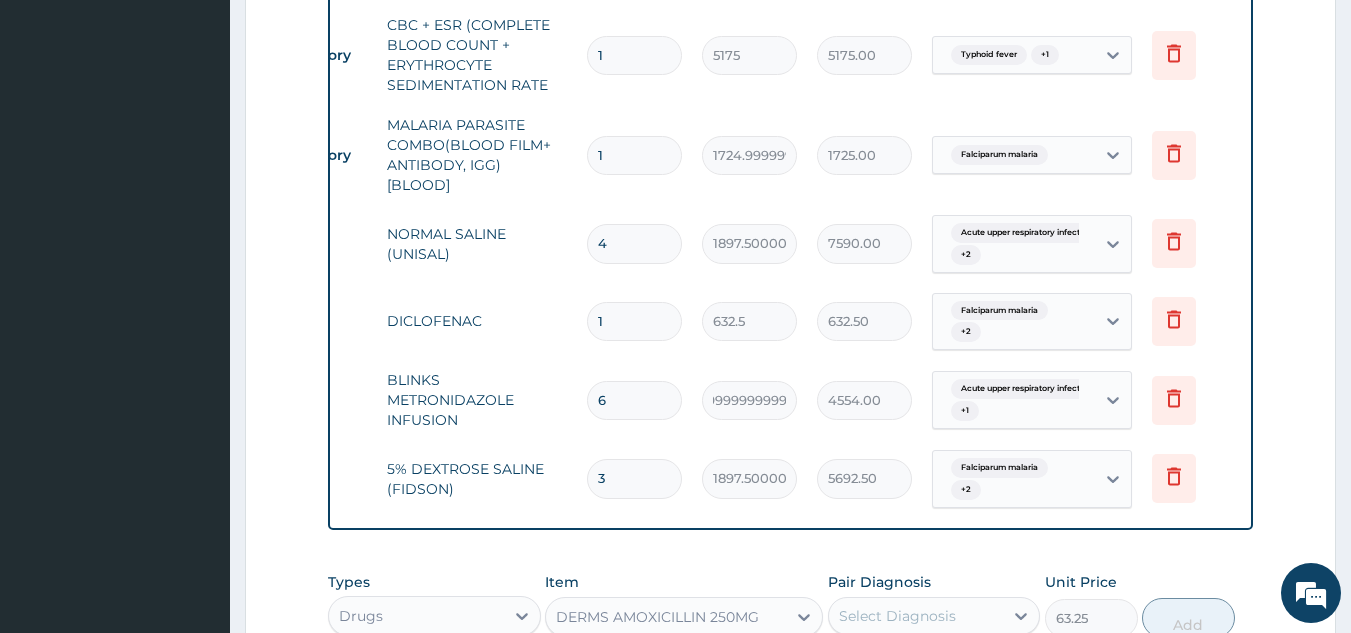 type on "4" 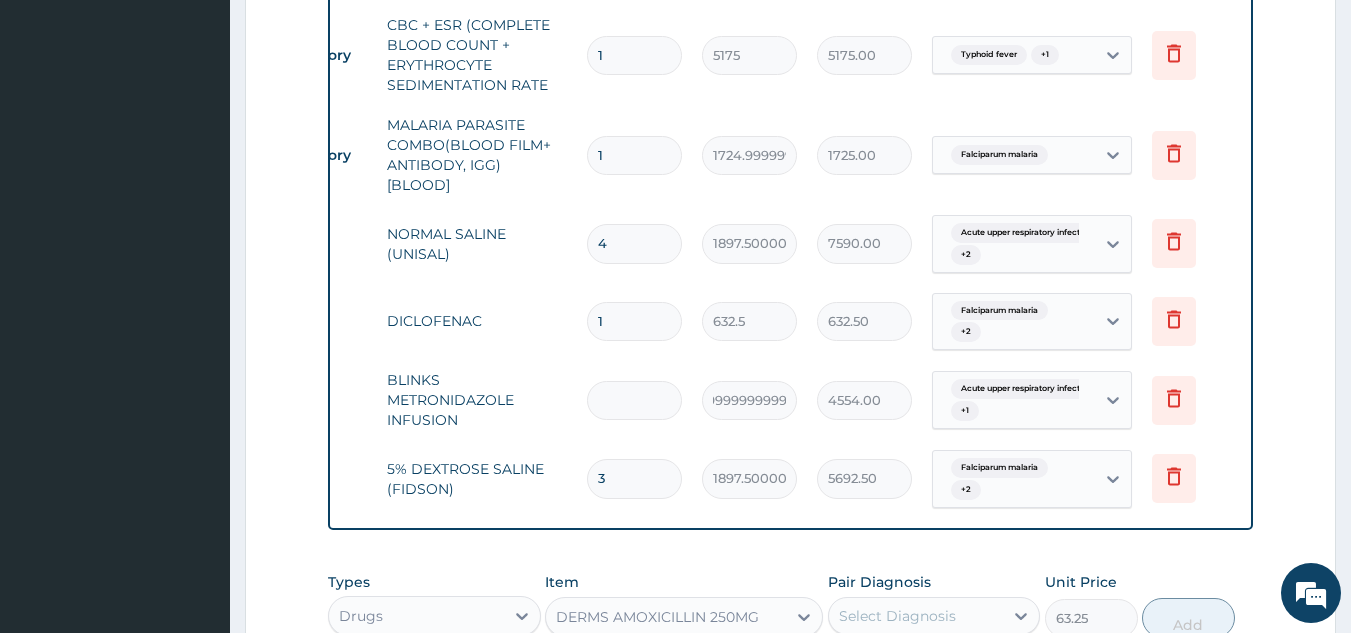type on "0.00" 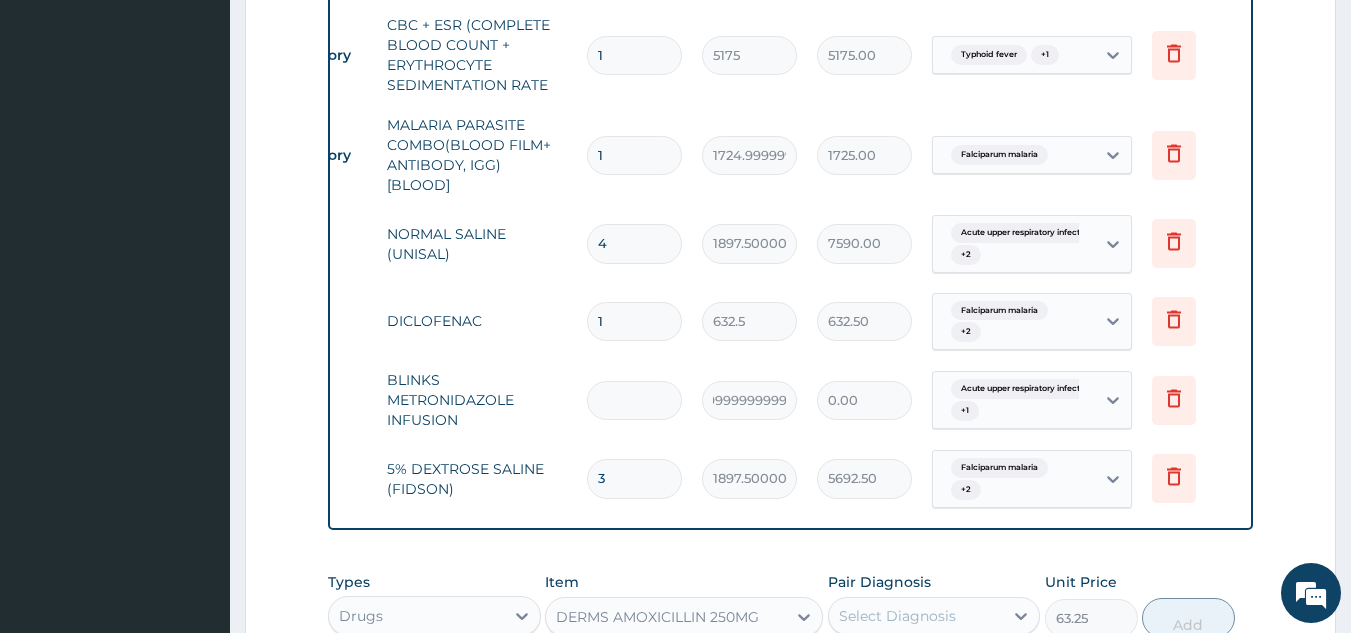 type on "4" 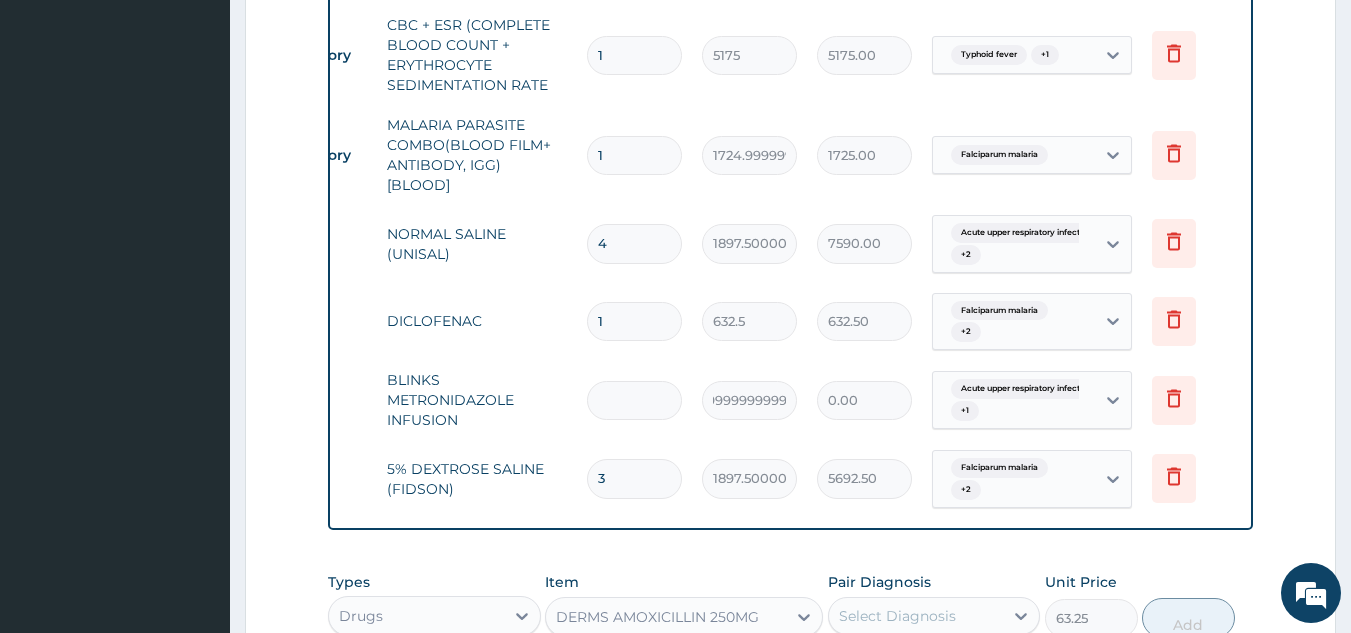 type on "3036.00" 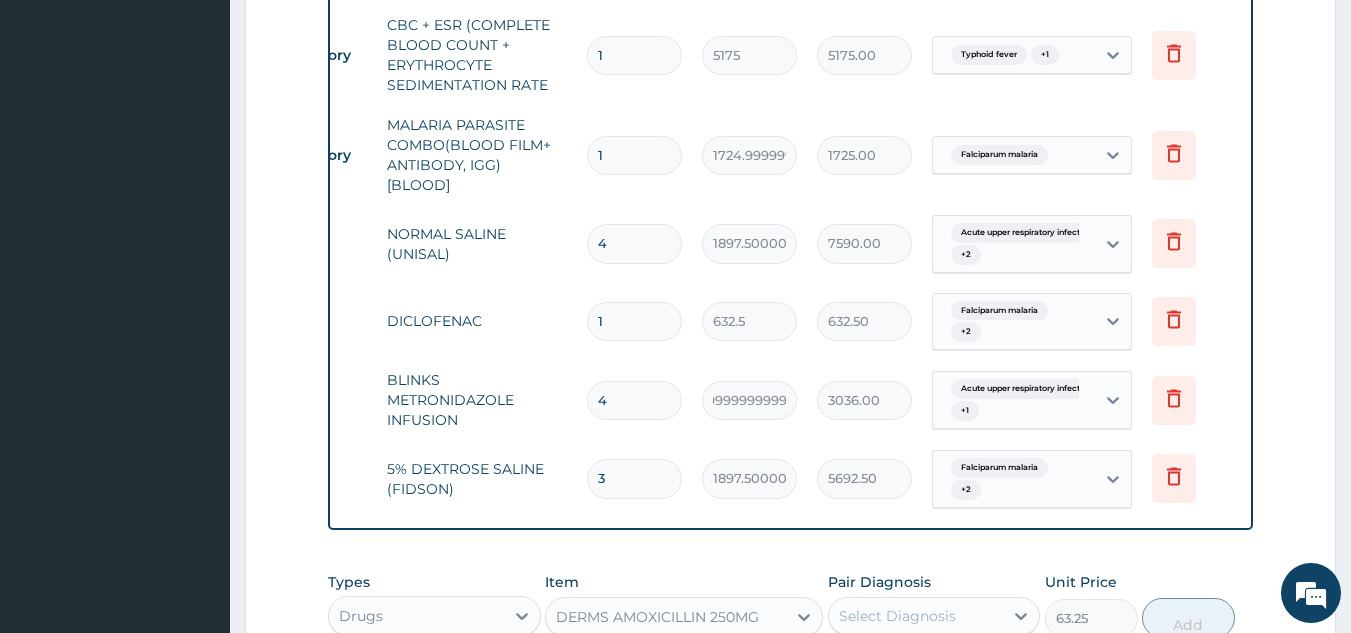 type on "4" 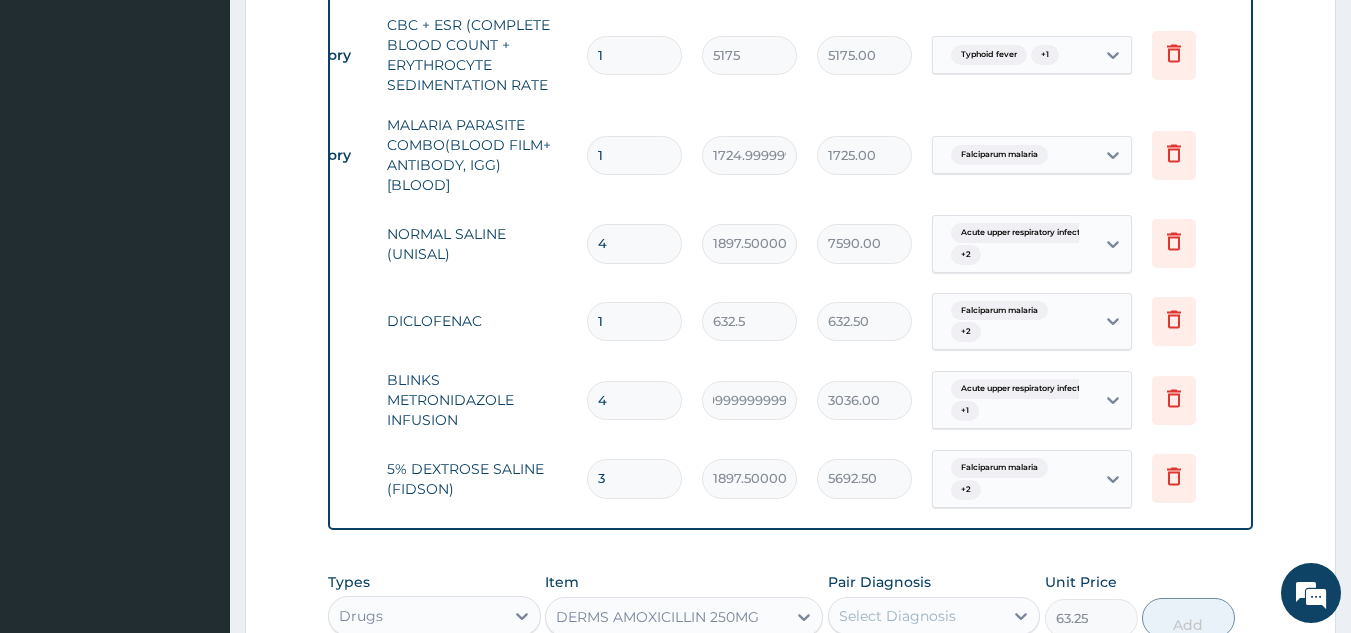 type 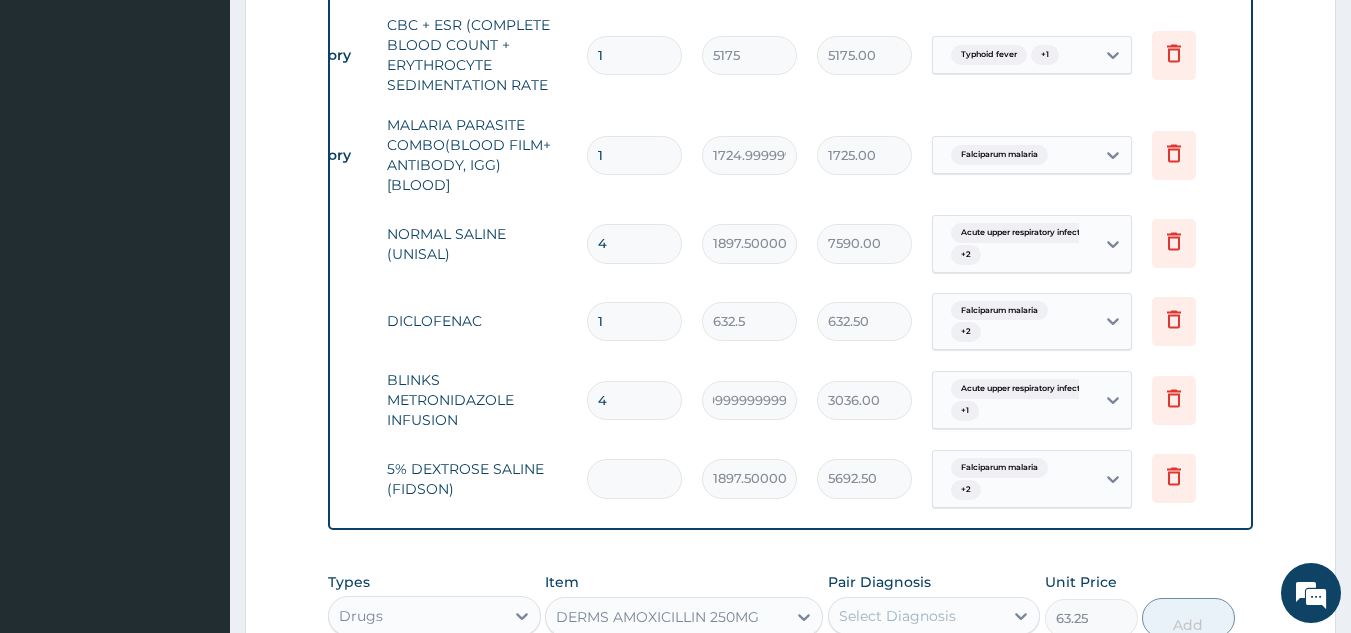 type on "0.00" 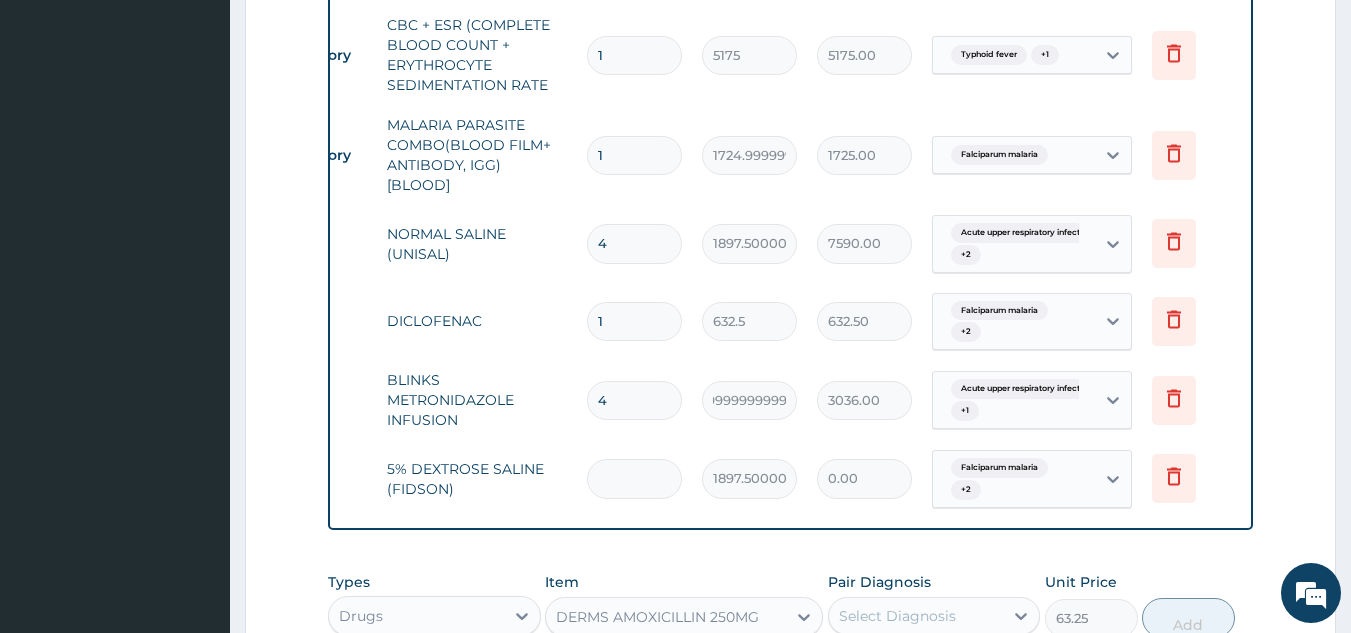 type on "4" 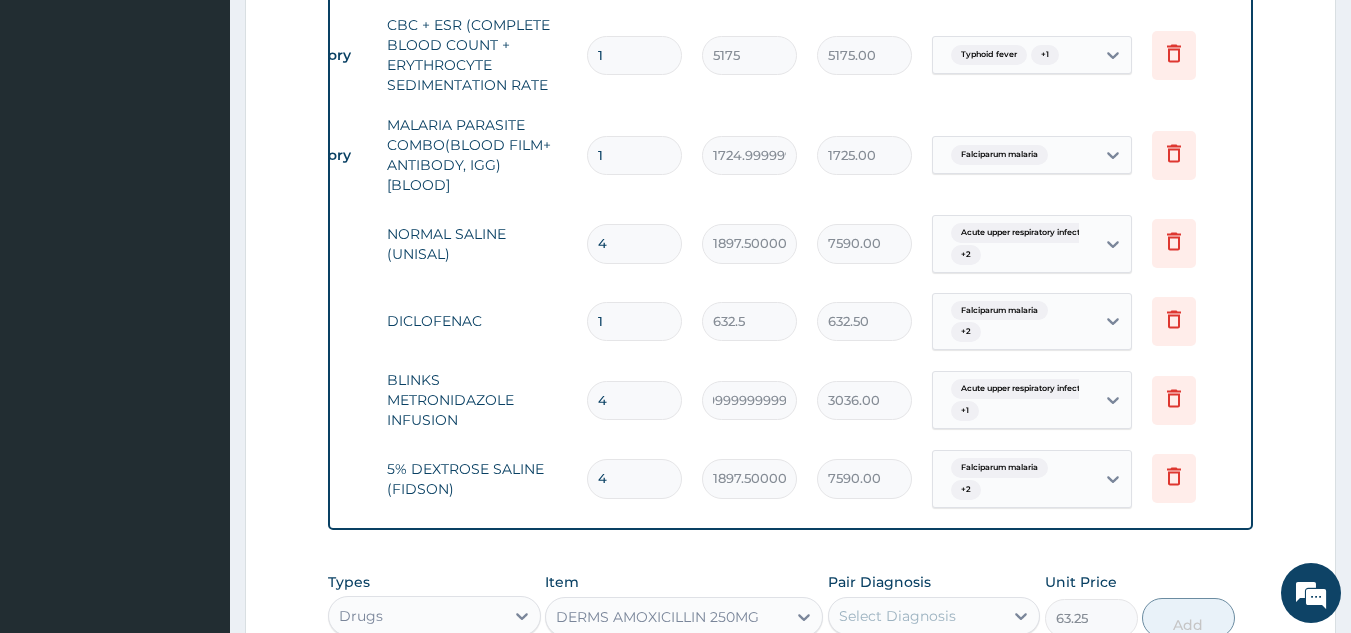 type on "4" 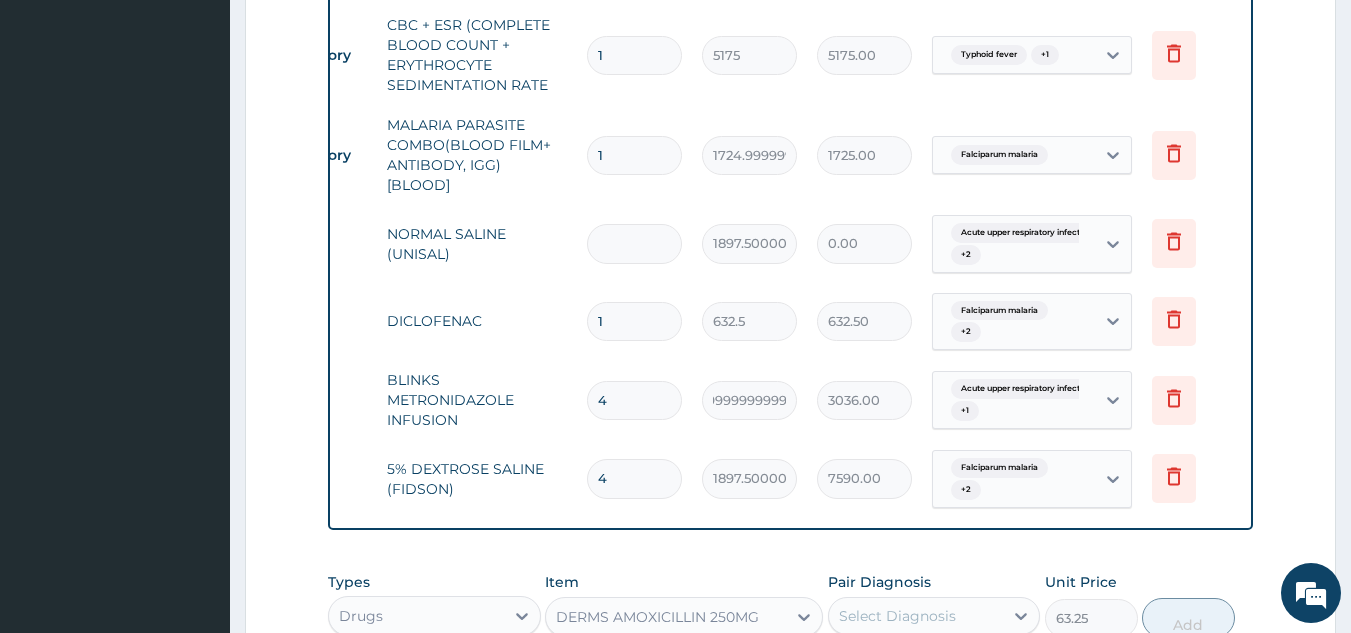 type on "6" 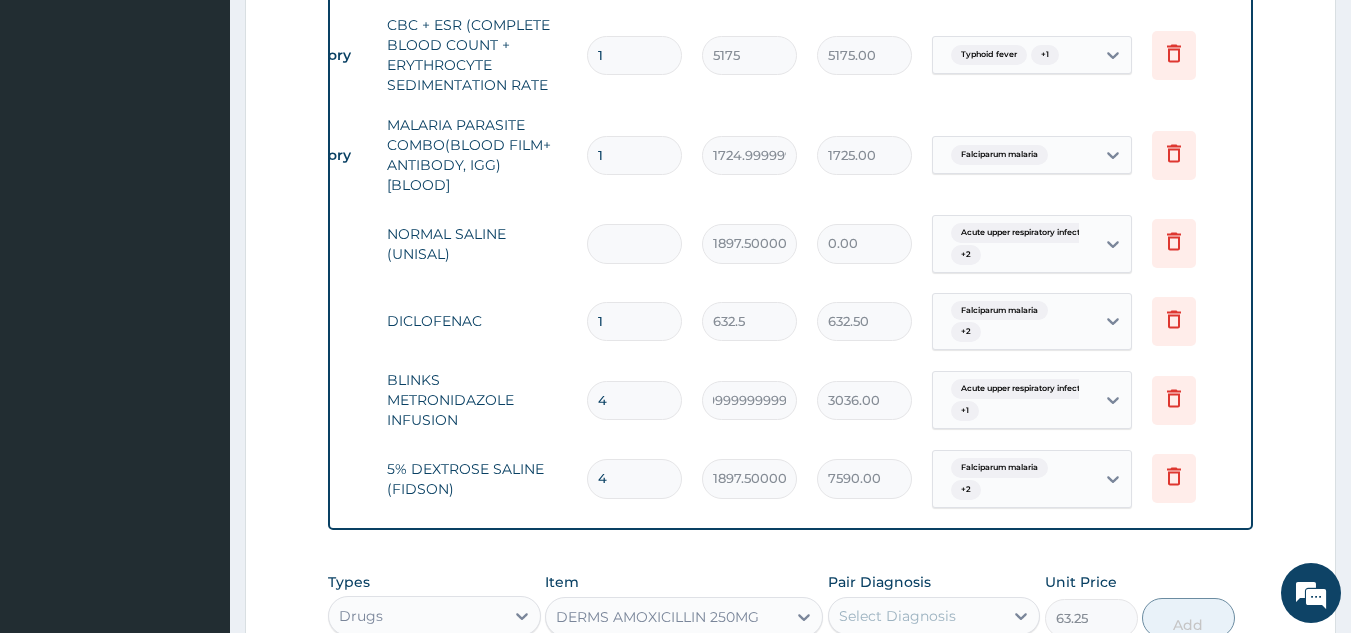 type on "11385.00" 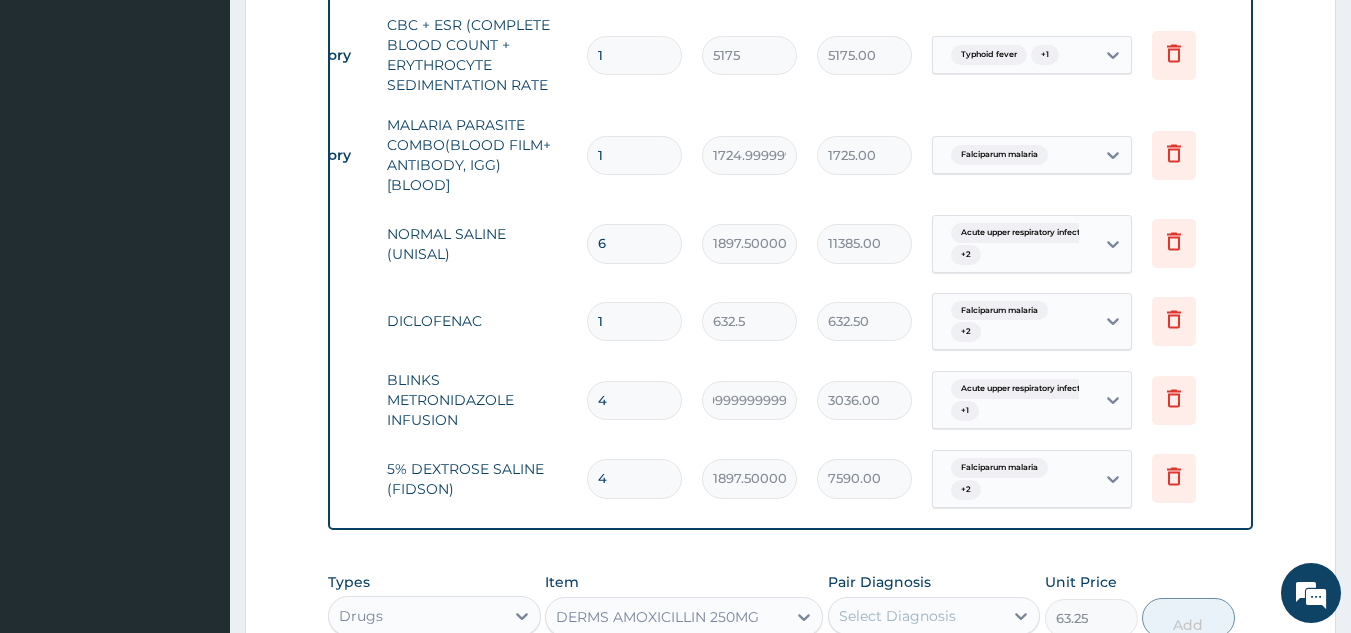 type on "6" 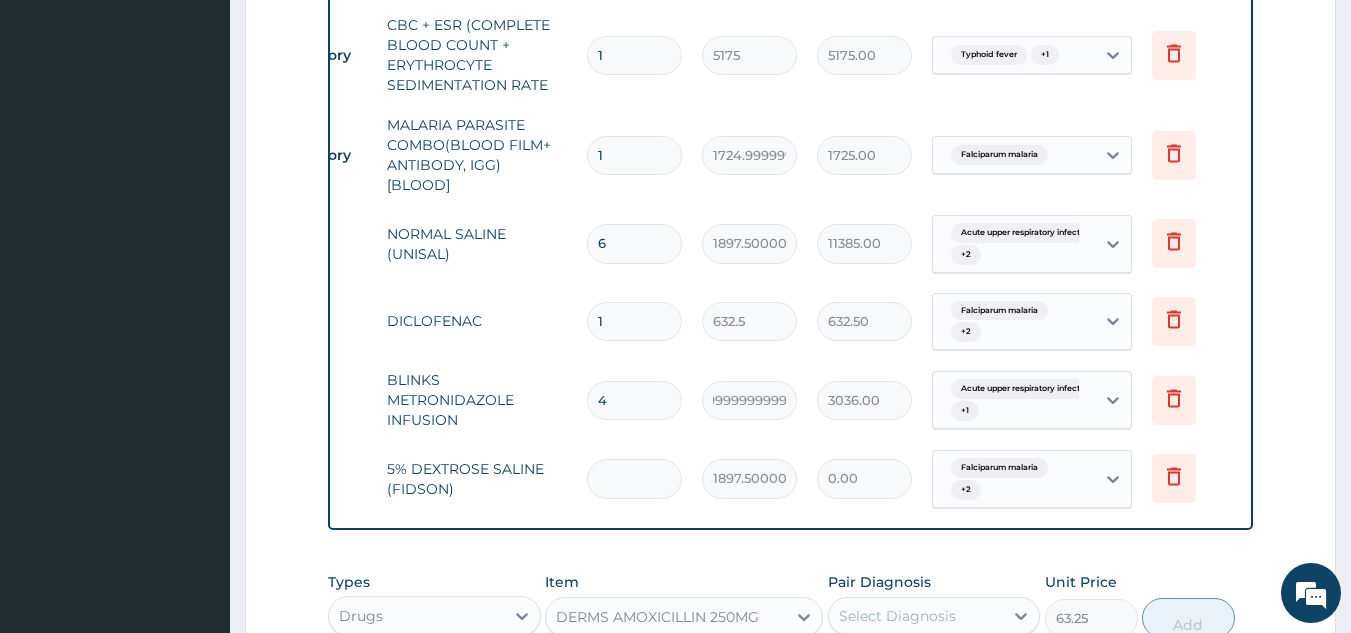 type on "2" 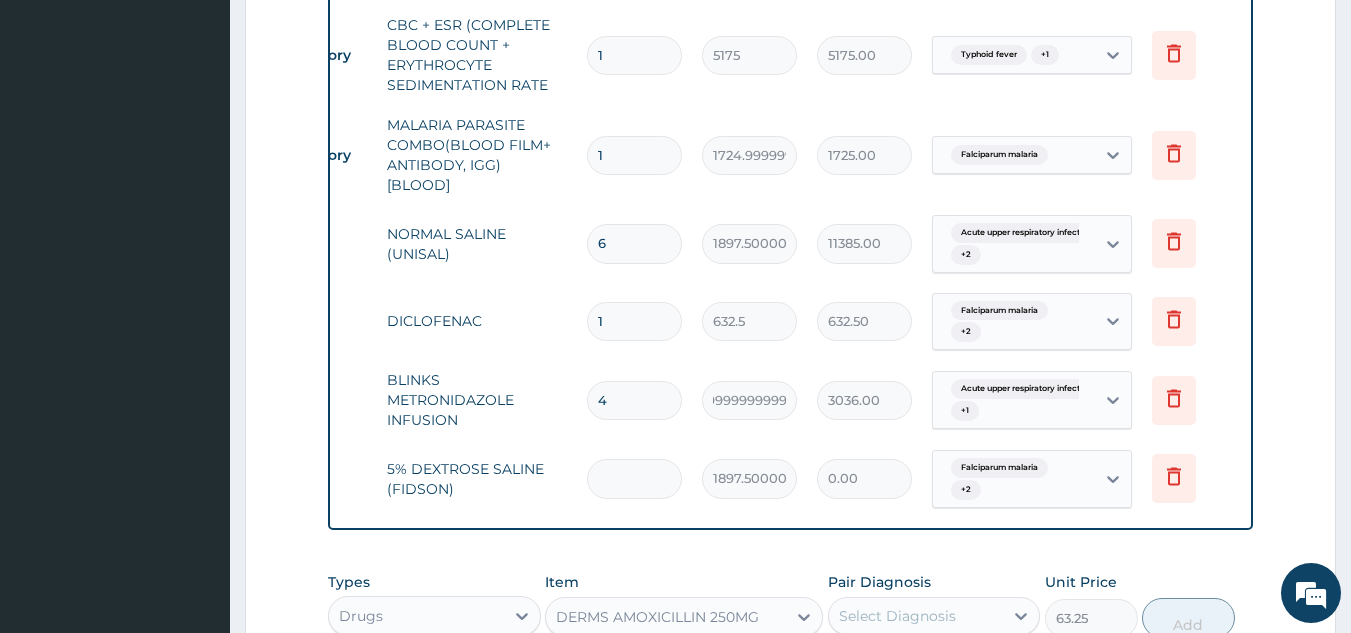 type on "3795.00" 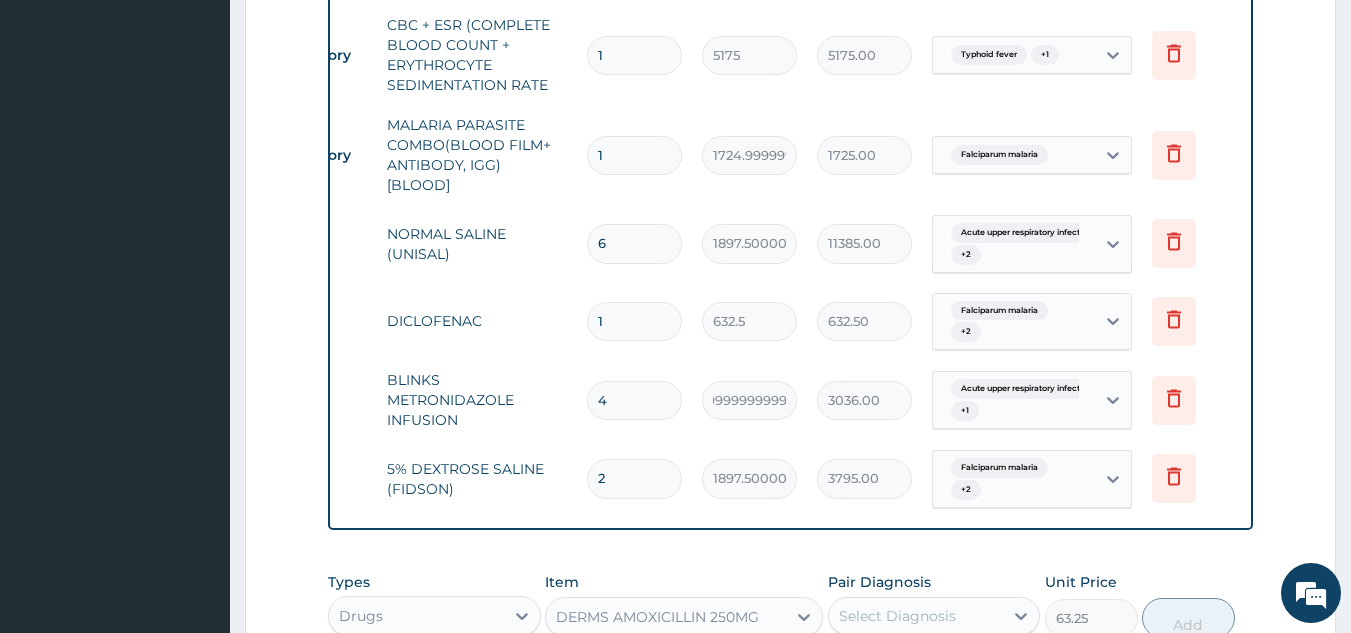 type on "2" 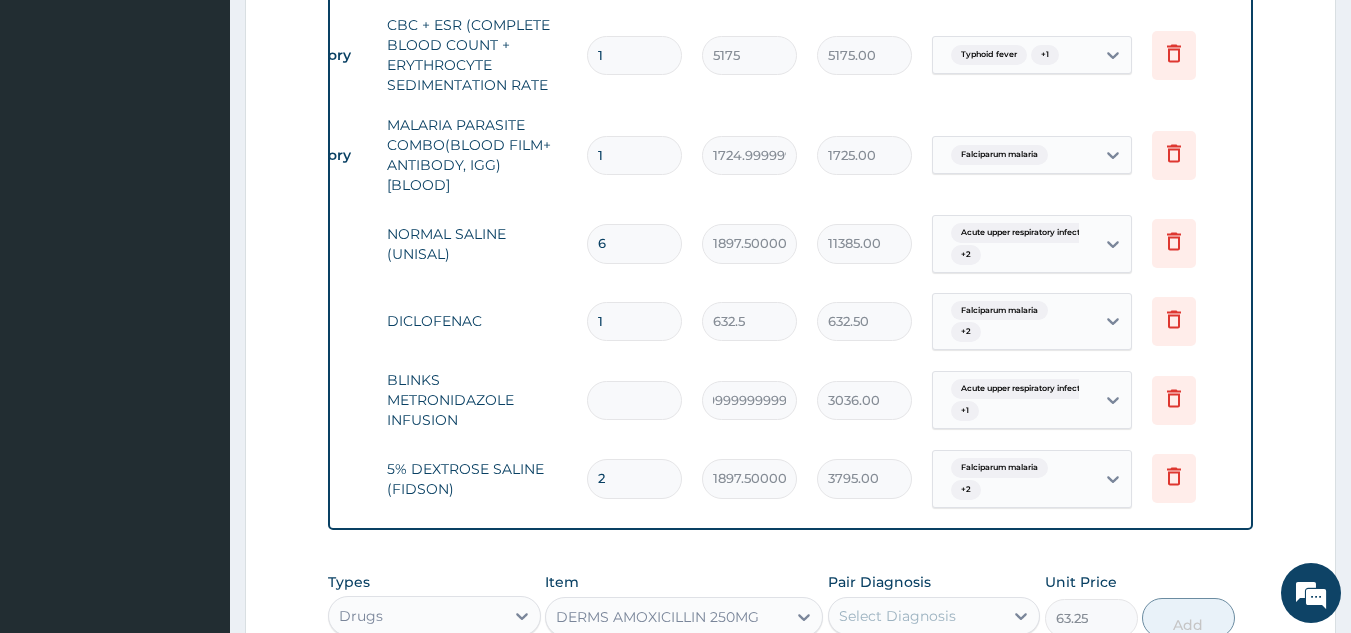 type on "0.00" 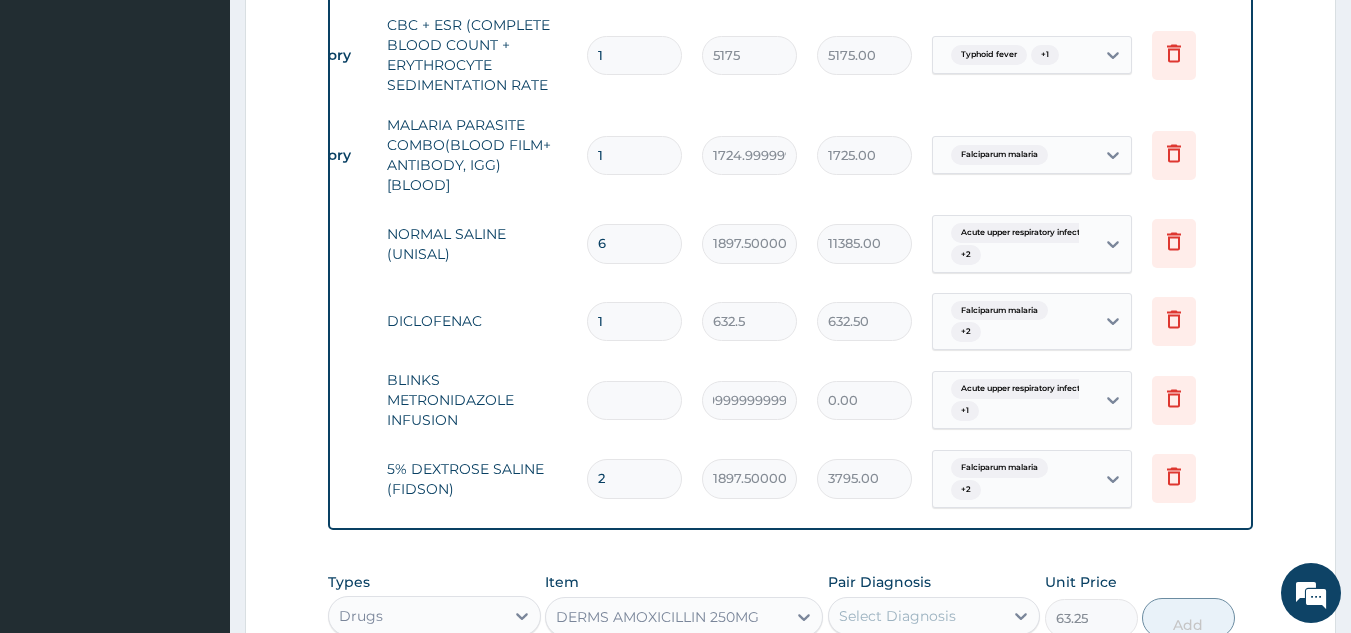 type on "6" 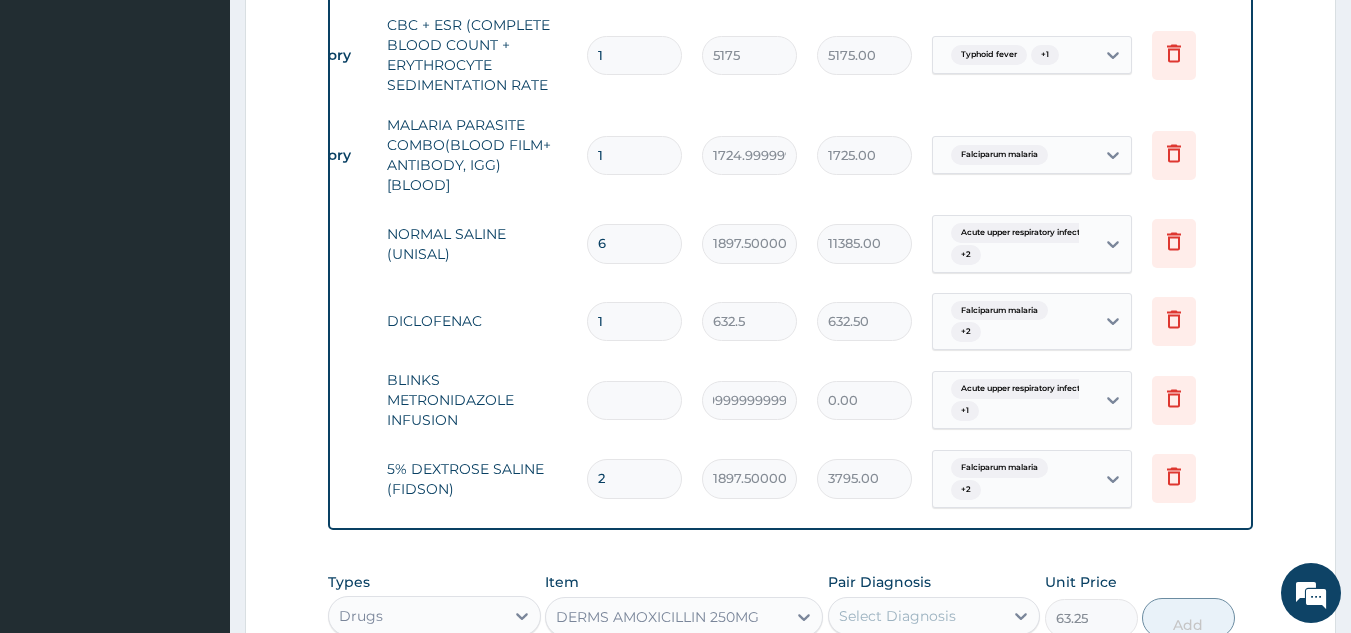 type on "4554.00" 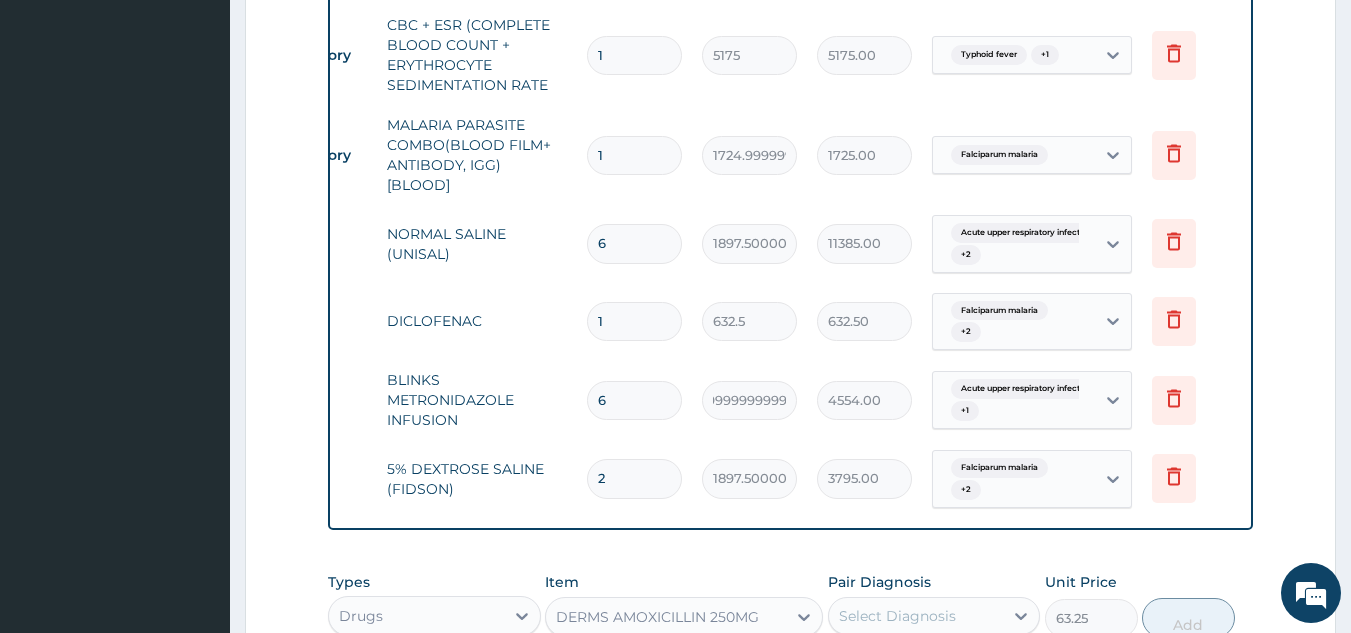 type 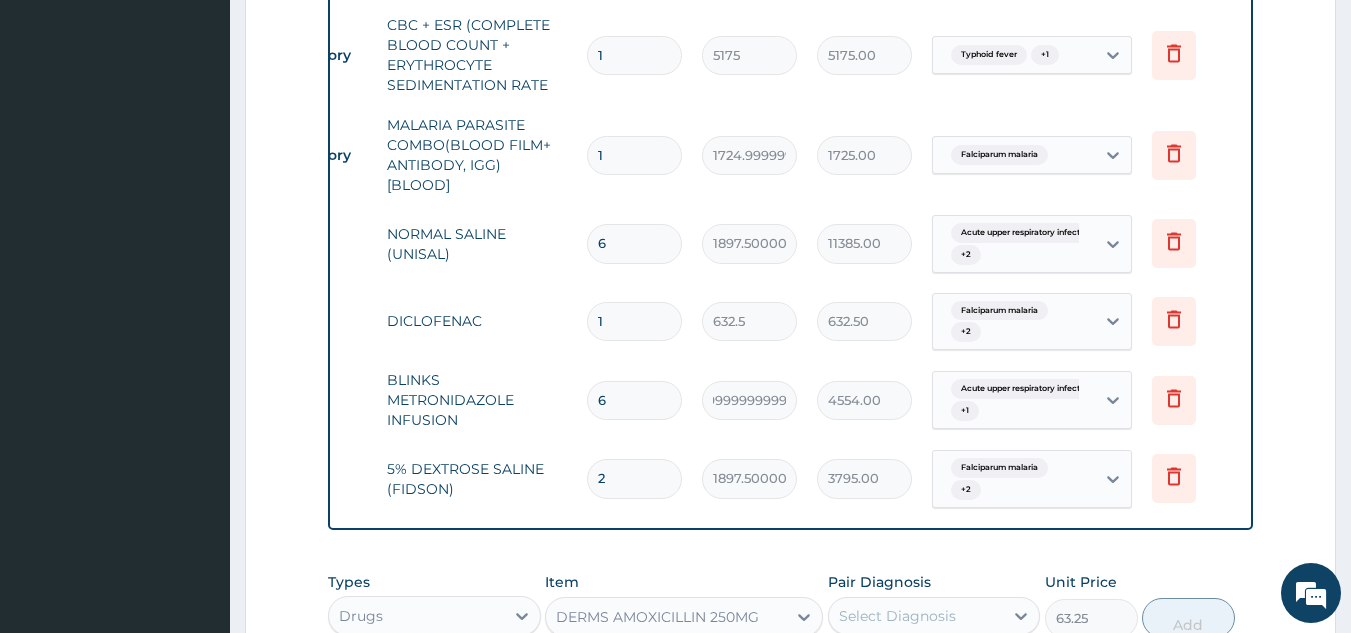 type on "0.00" 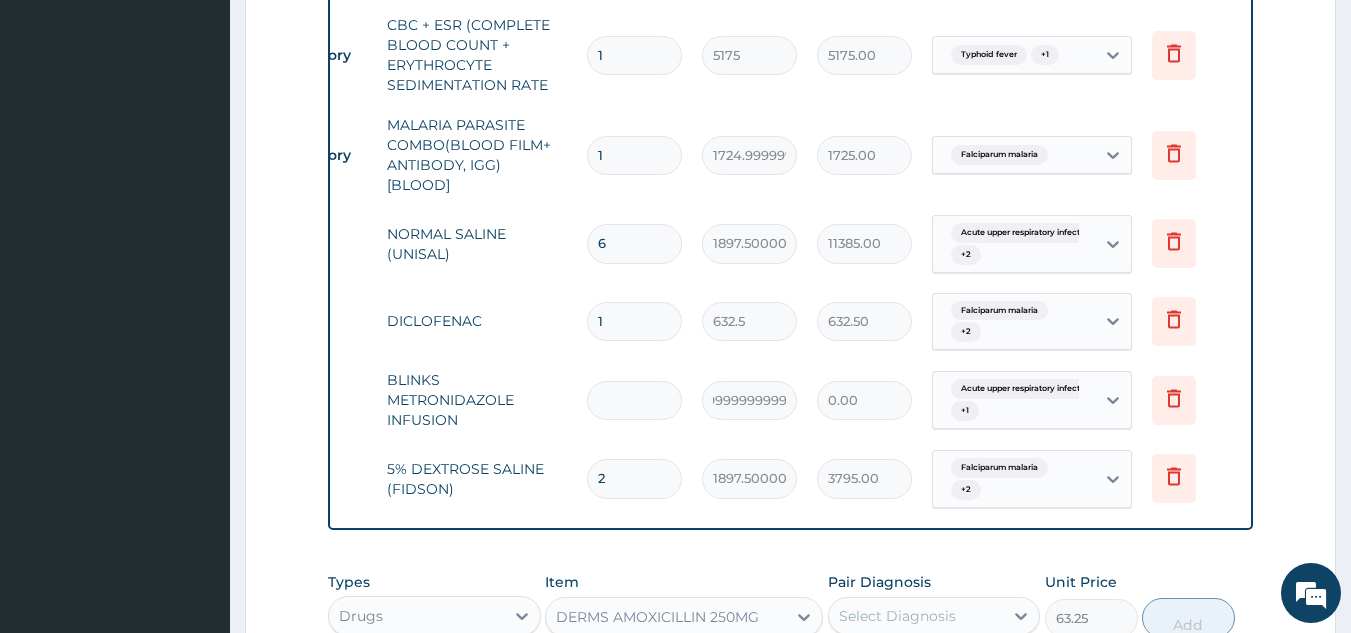 type on "4" 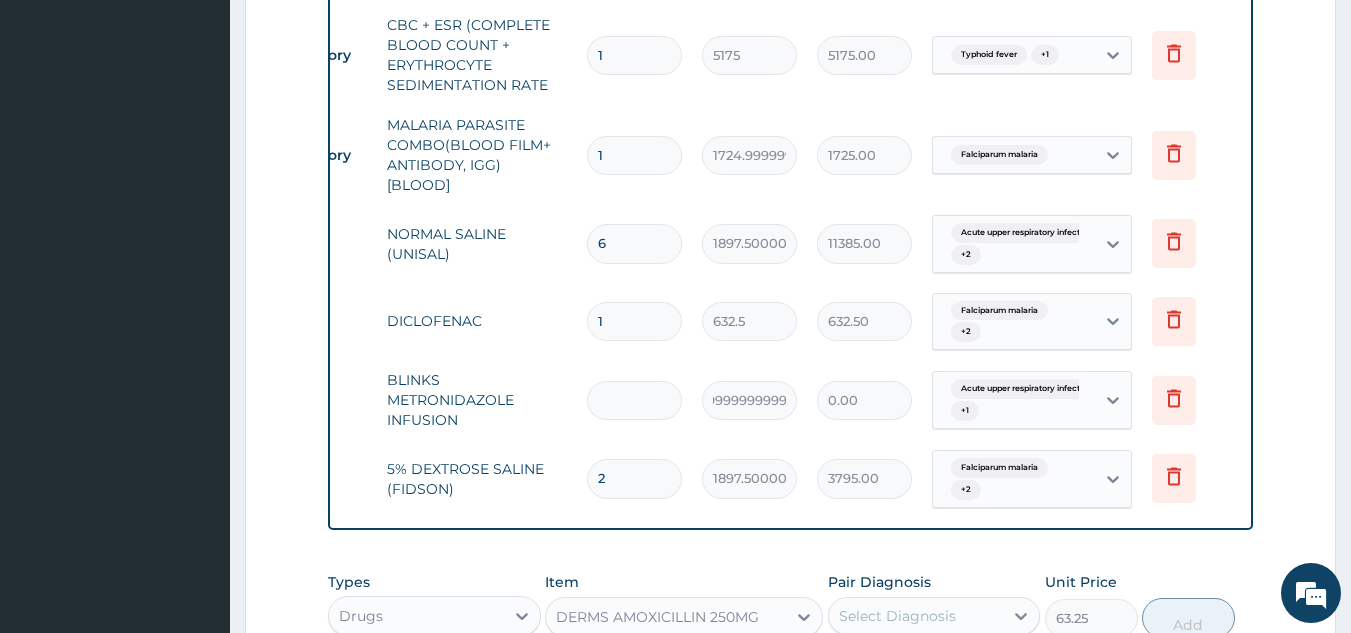 type on "3036.00" 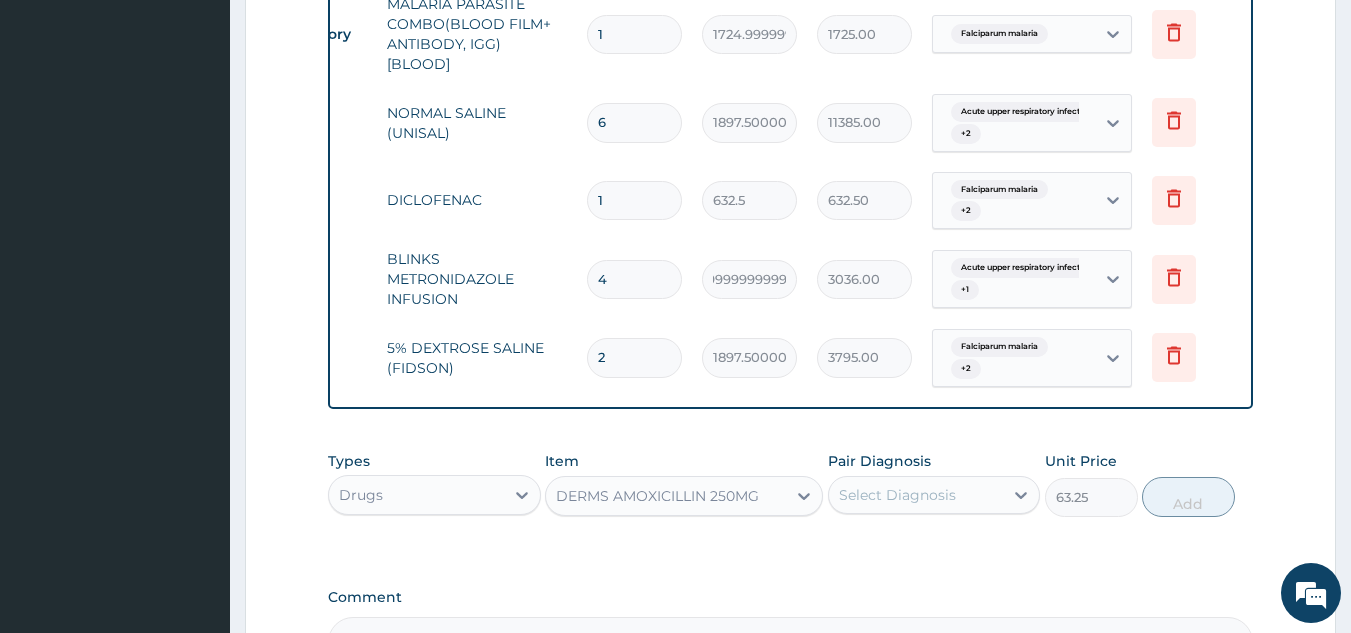 scroll, scrollTop: 1247, scrollLeft: 0, axis: vertical 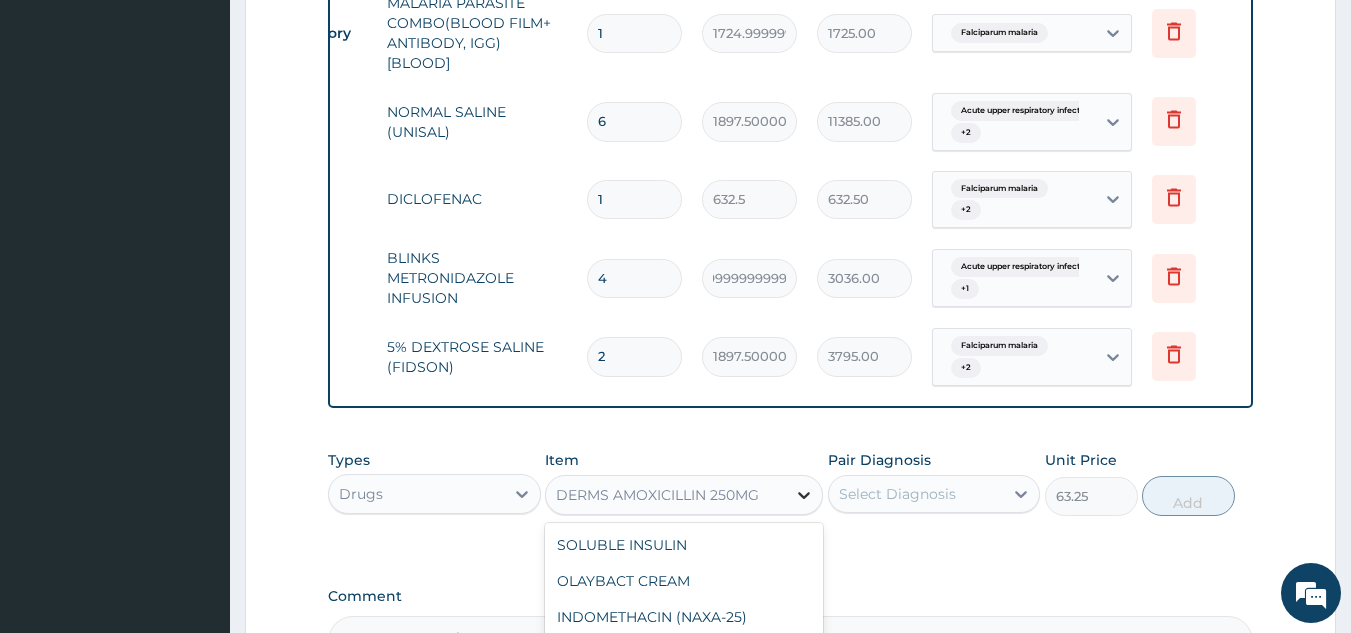 click 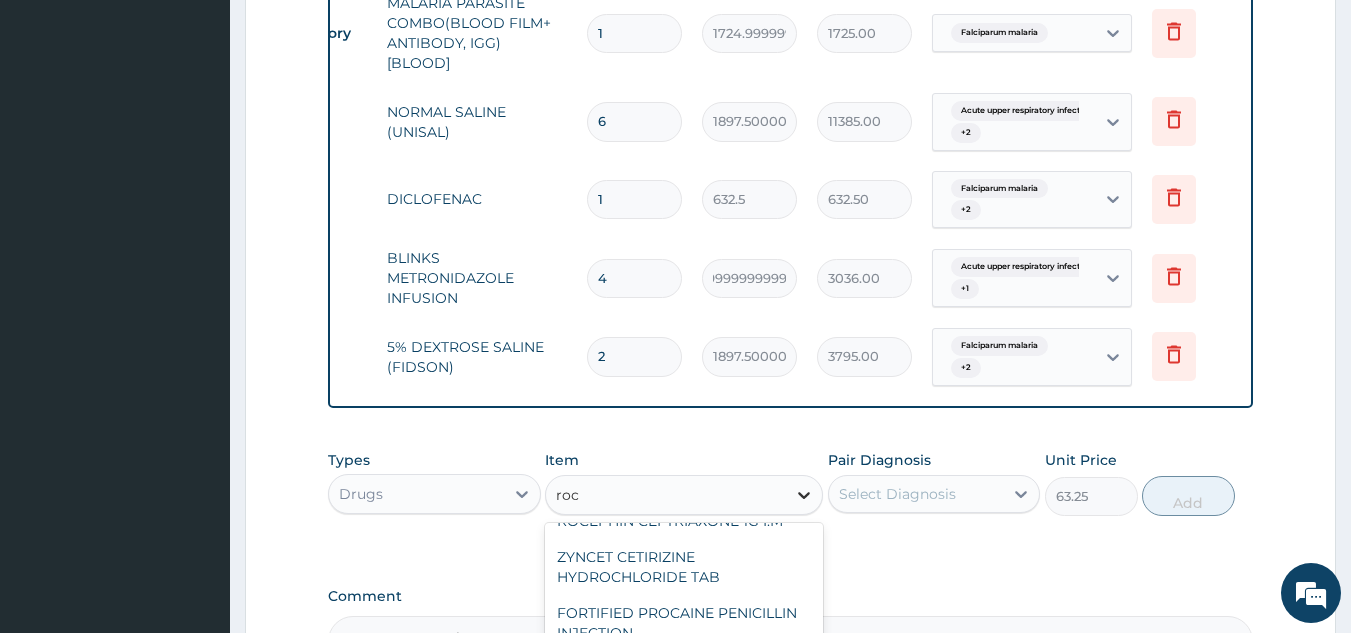 scroll, scrollTop: 96, scrollLeft: 0, axis: vertical 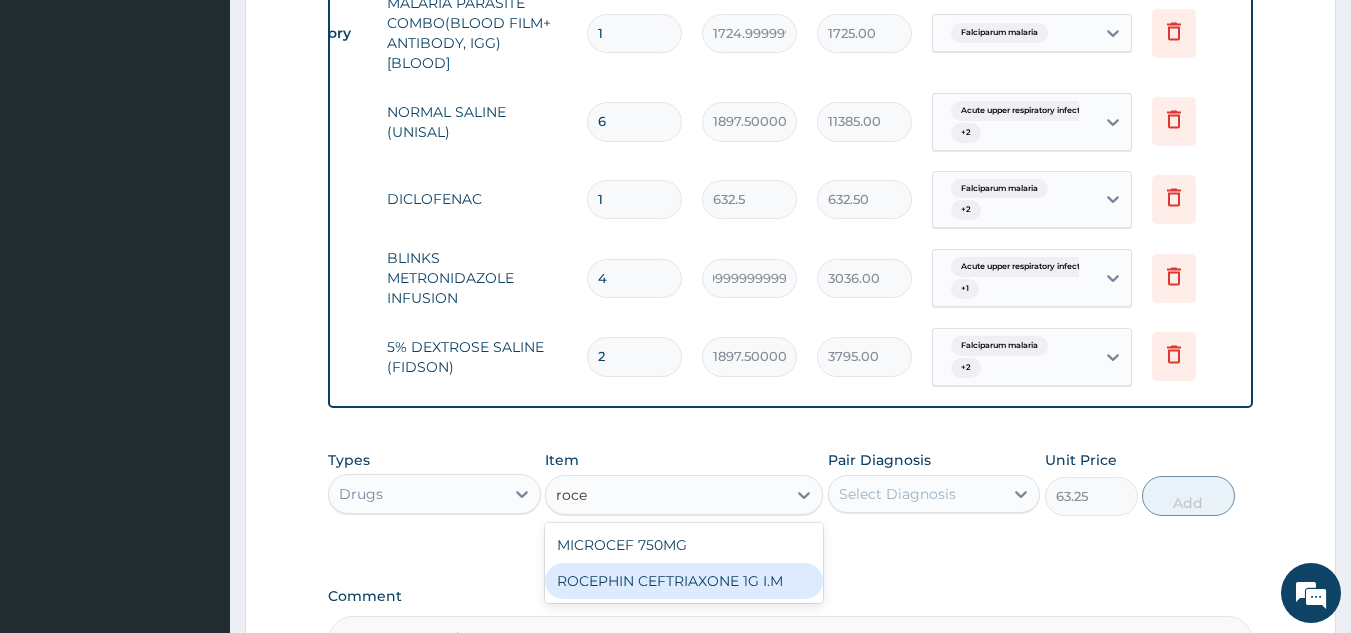click on "ROCEPHIN CEFTRIAXONE 1G I.M" at bounding box center (684, 581) 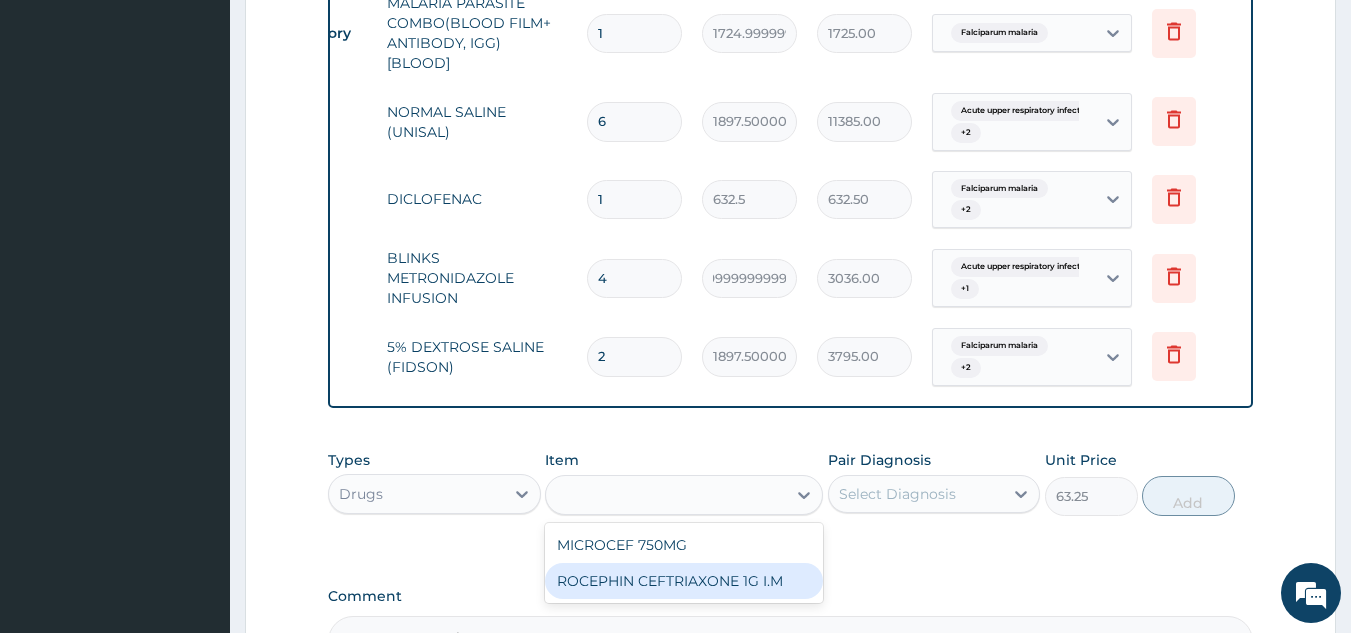 type on "8855" 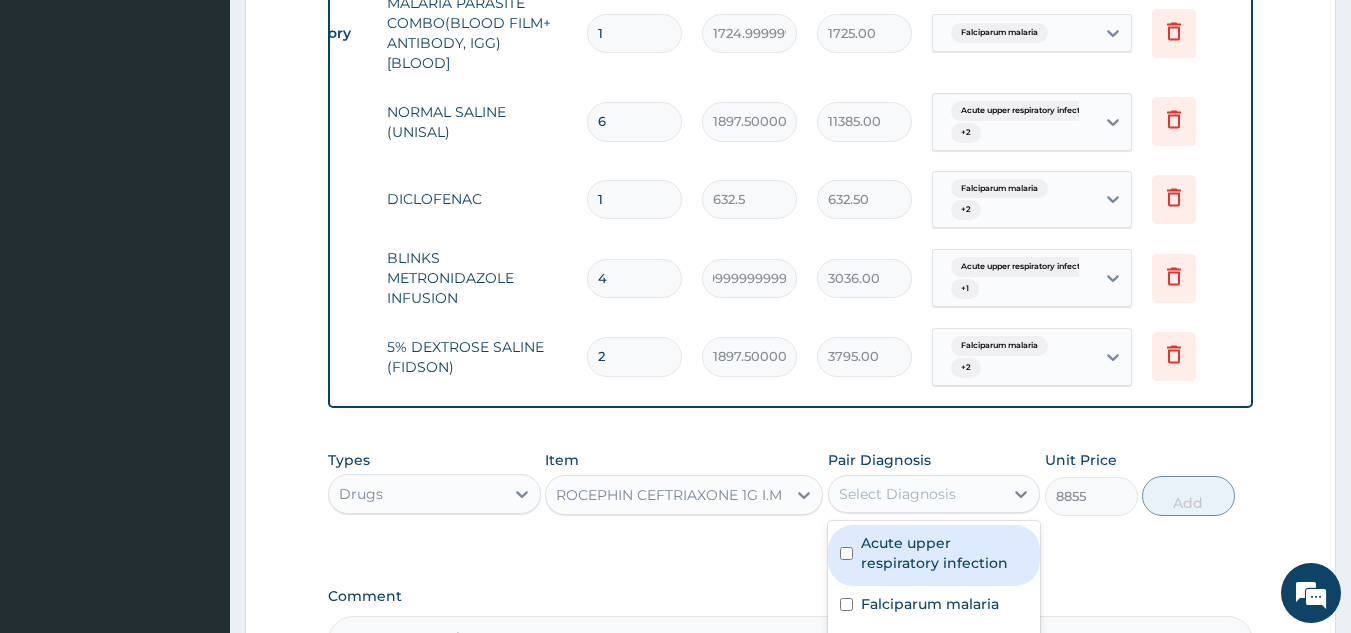click on "Select Diagnosis" at bounding box center (916, 494) 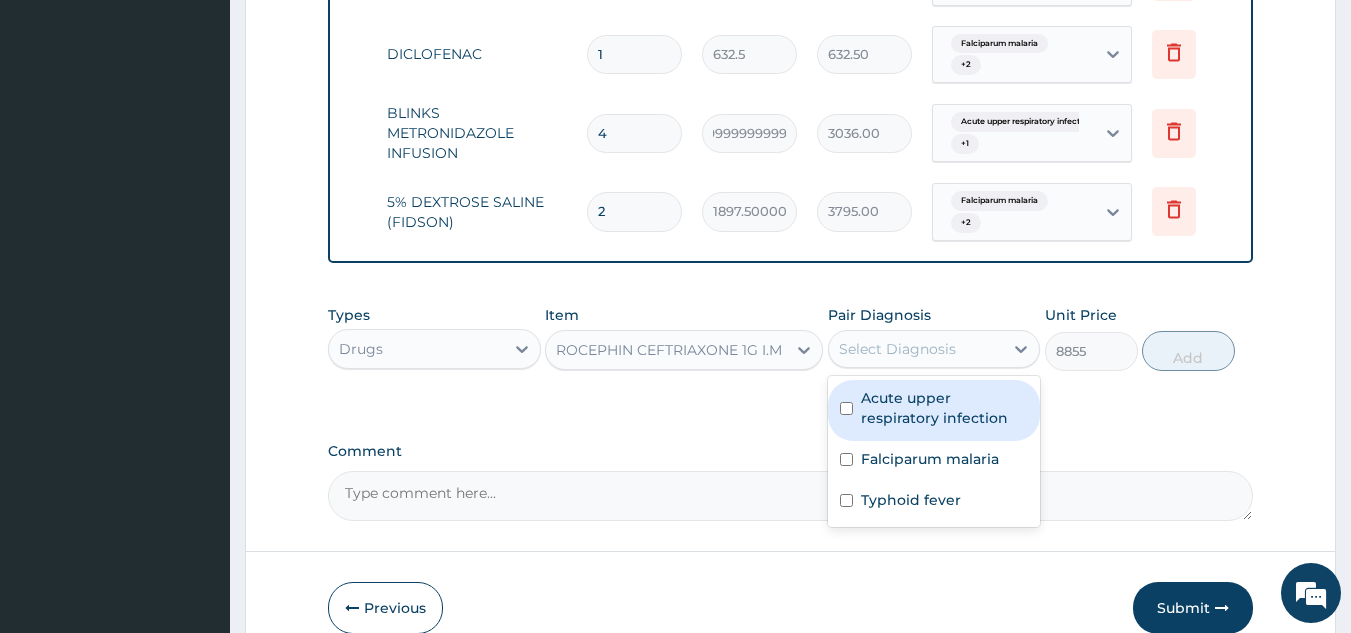 scroll, scrollTop: 1401, scrollLeft: 0, axis: vertical 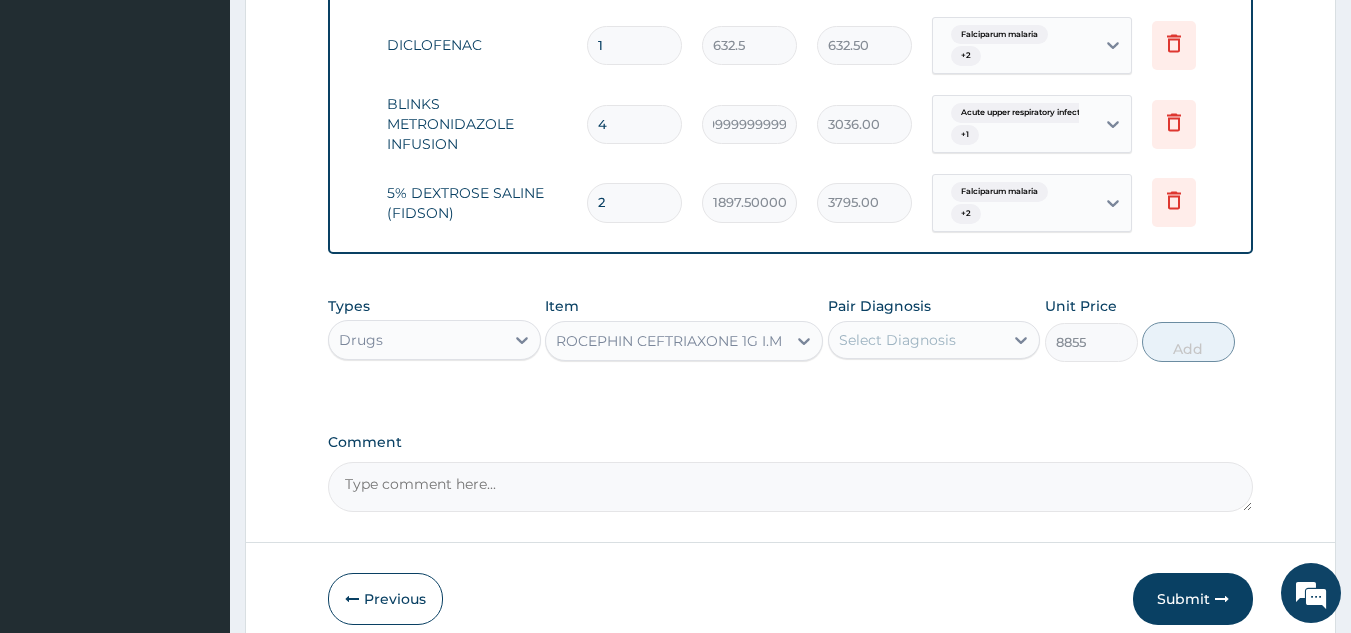 click on "1" at bounding box center [634, 45] 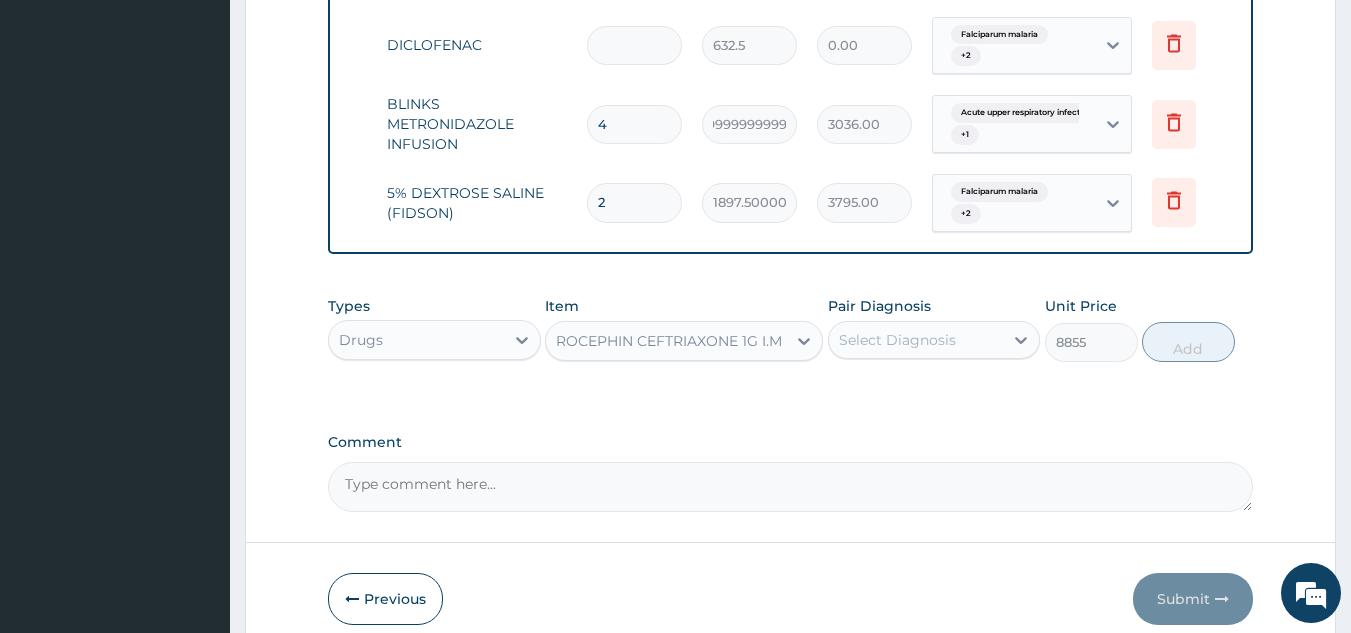 type on "3" 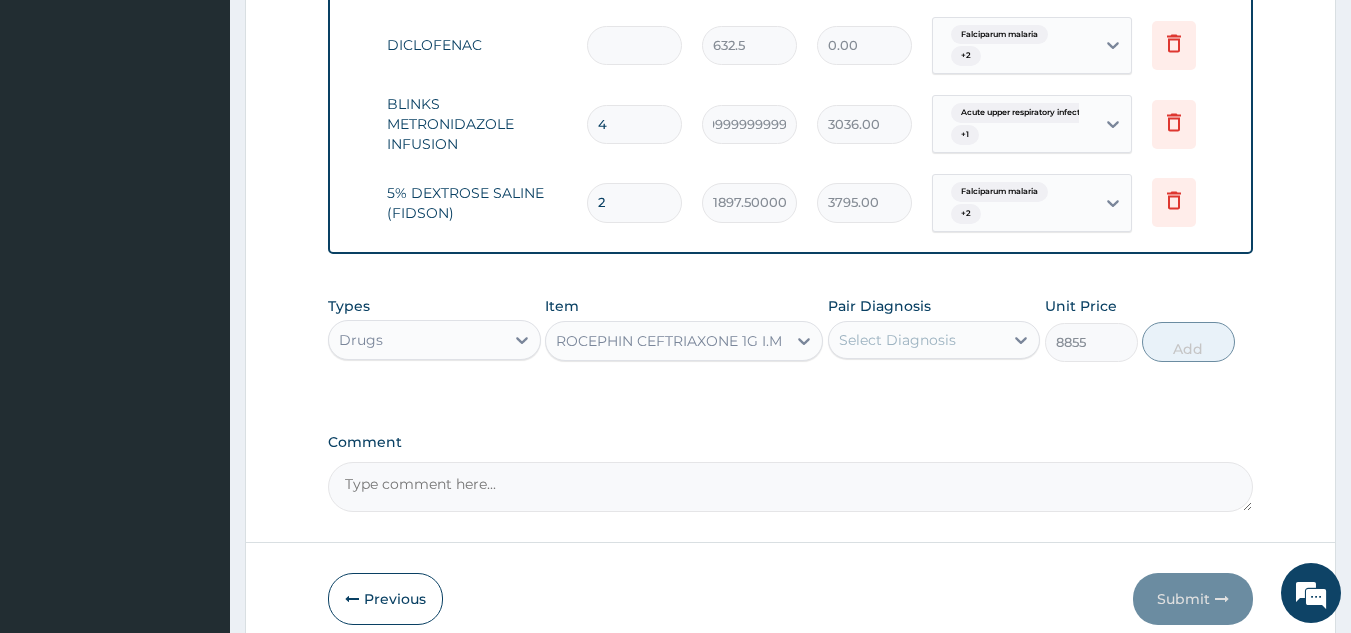 type on "1897.50" 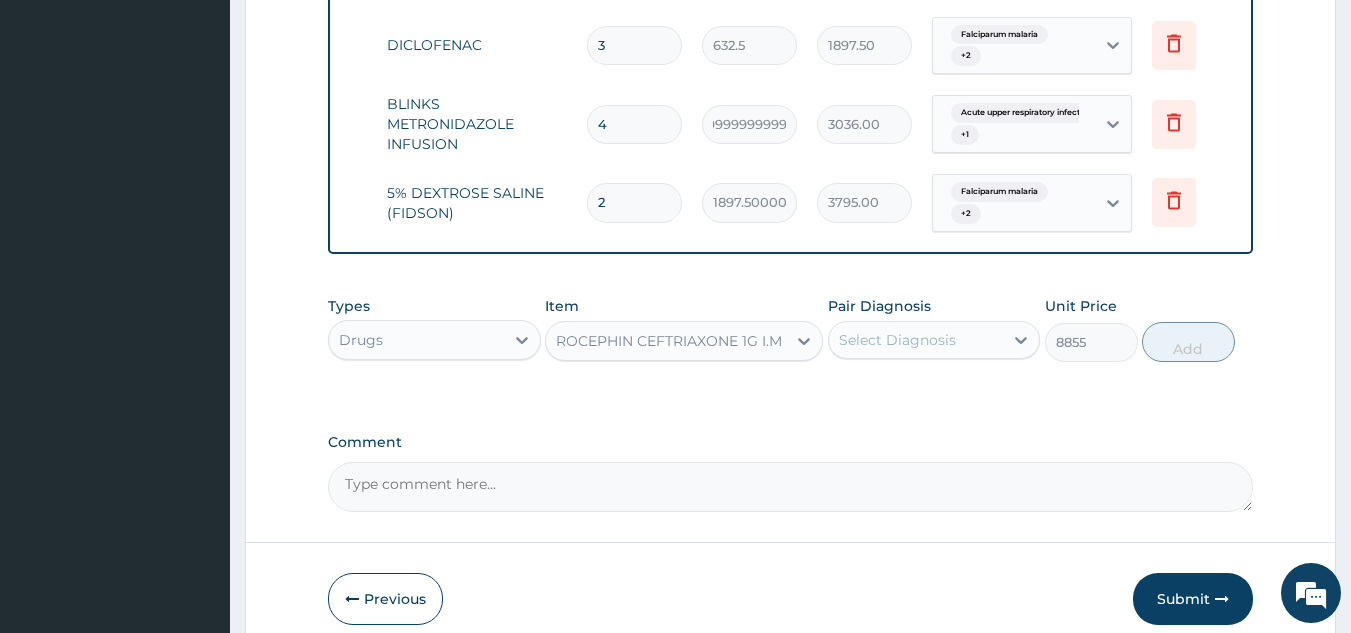 type on "3" 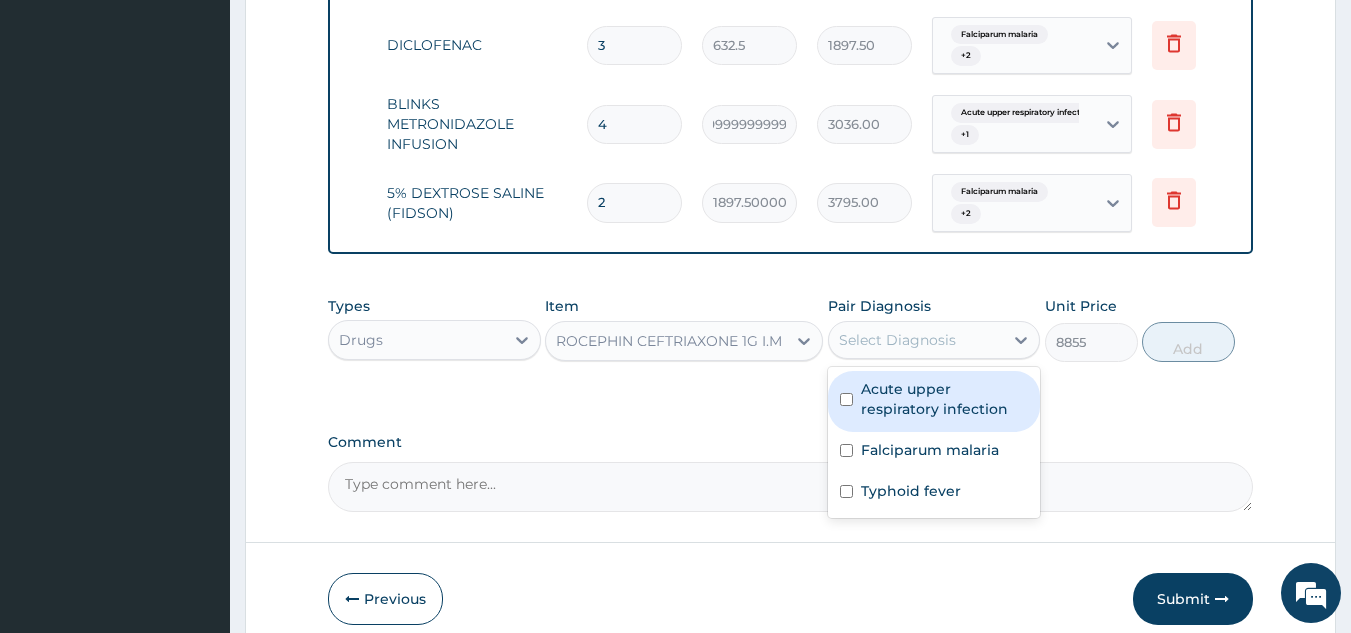 click on "Select Diagnosis" at bounding box center [897, 340] 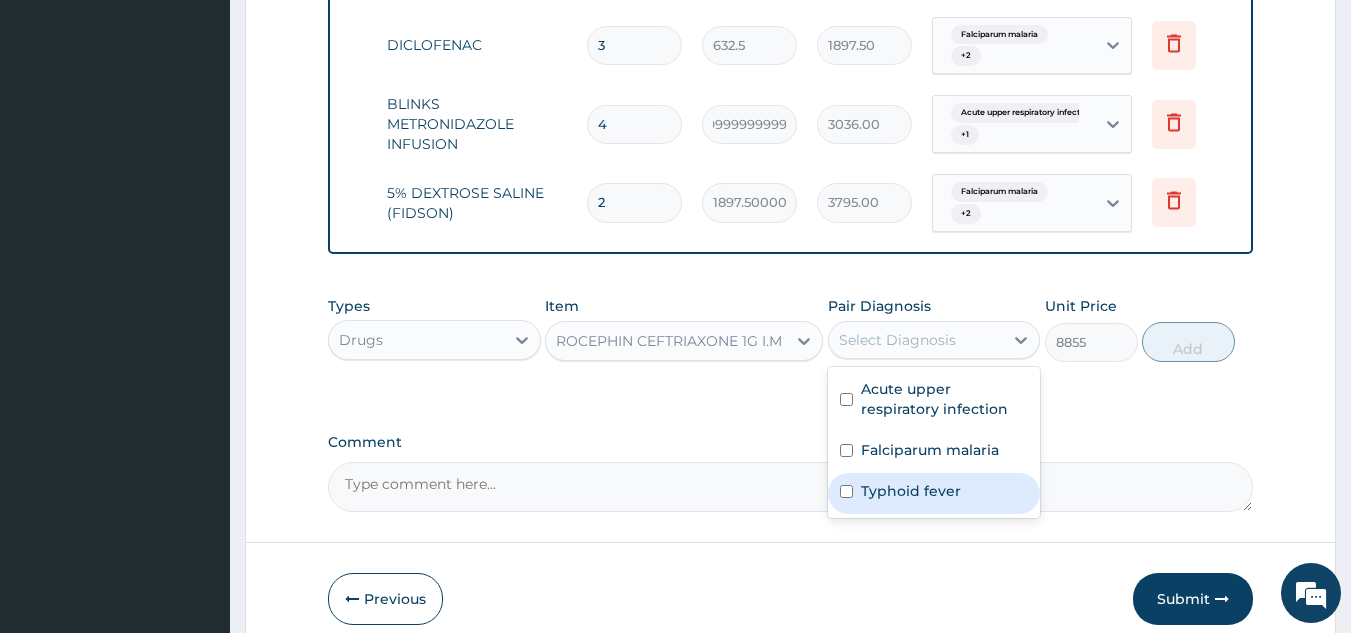 click at bounding box center (846, 491) 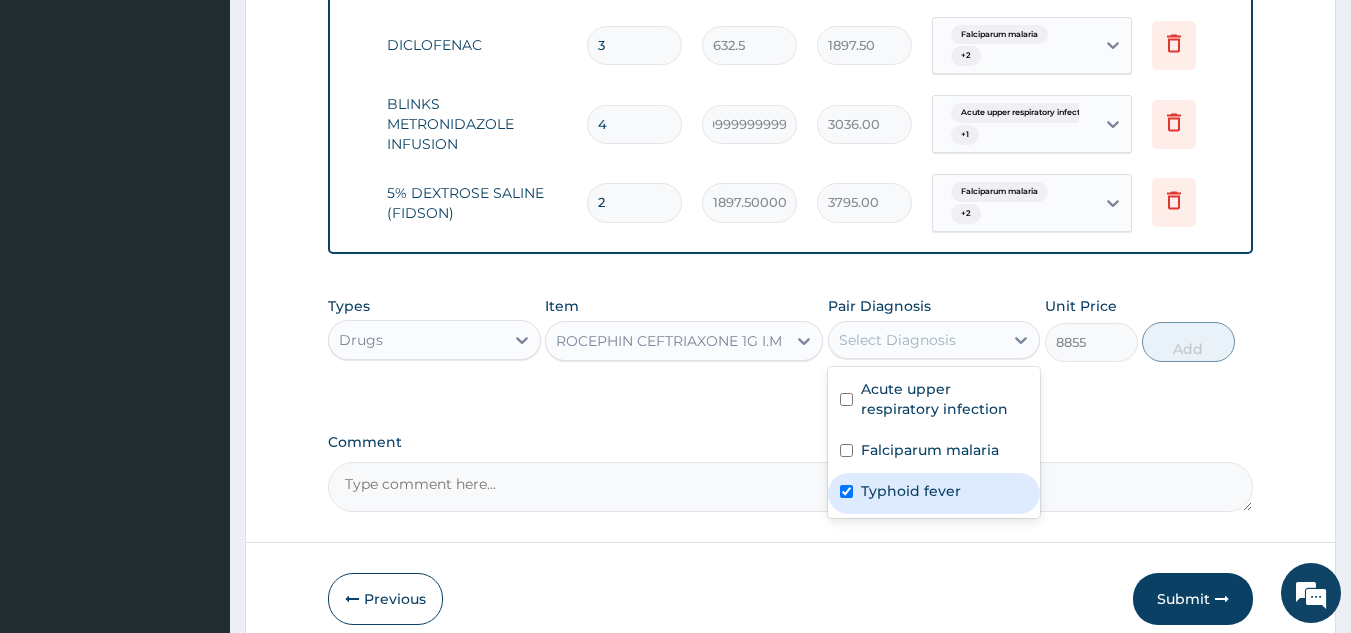 checkbox on "true" 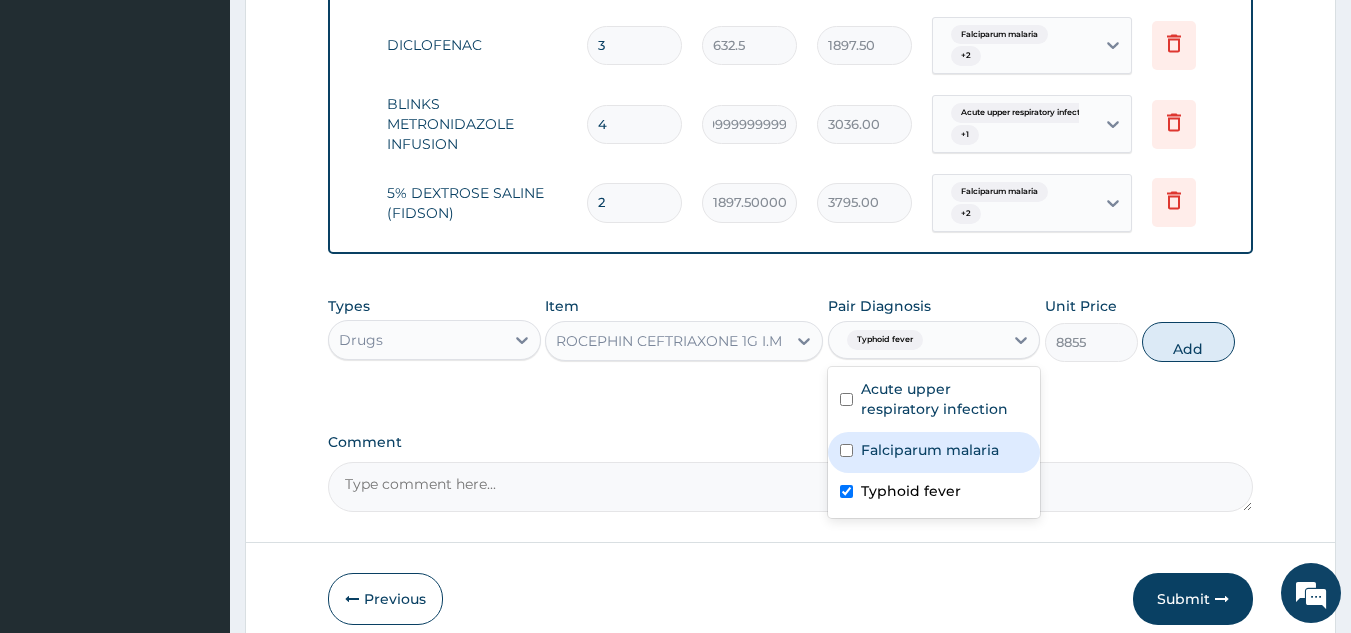 click at bounding box center (846, 450) 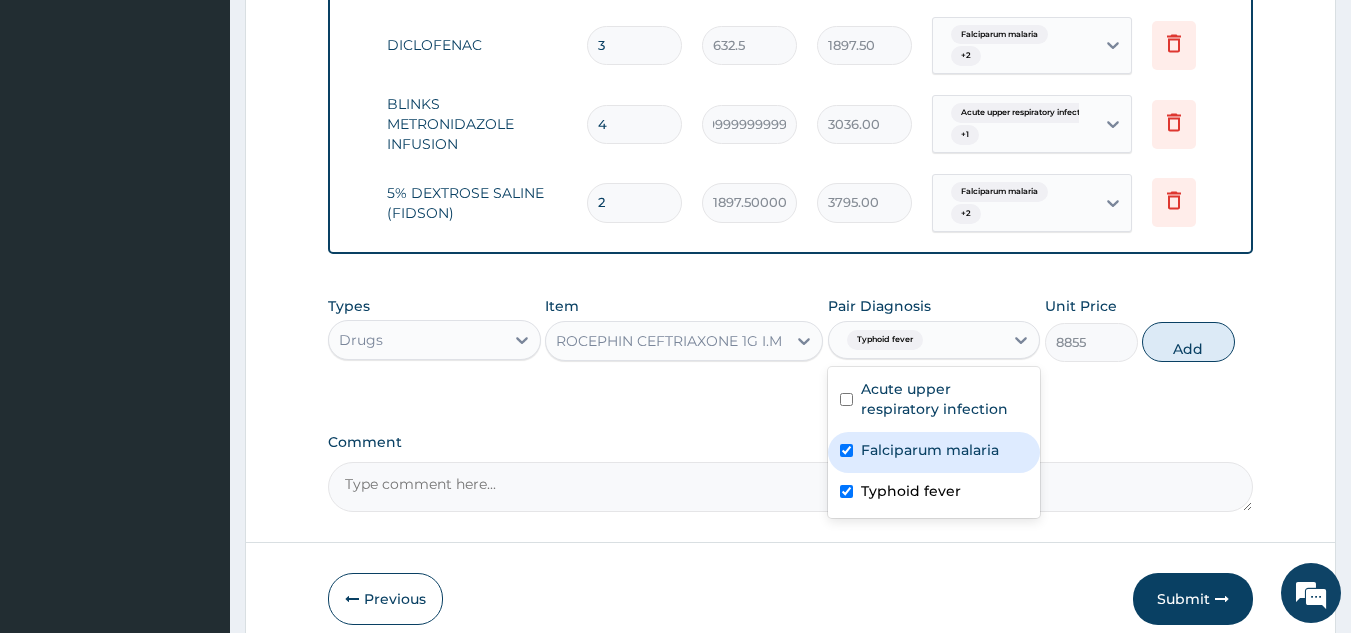 checkbox on "true" 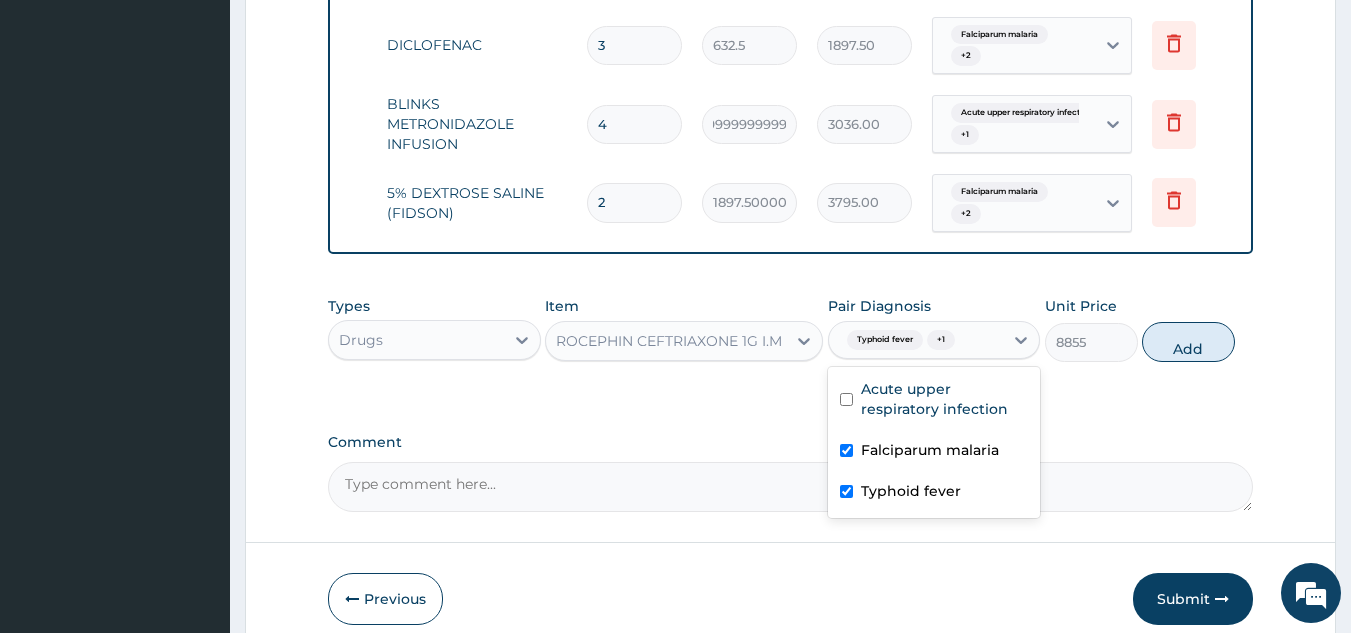 click at bounding box center [846, 491] 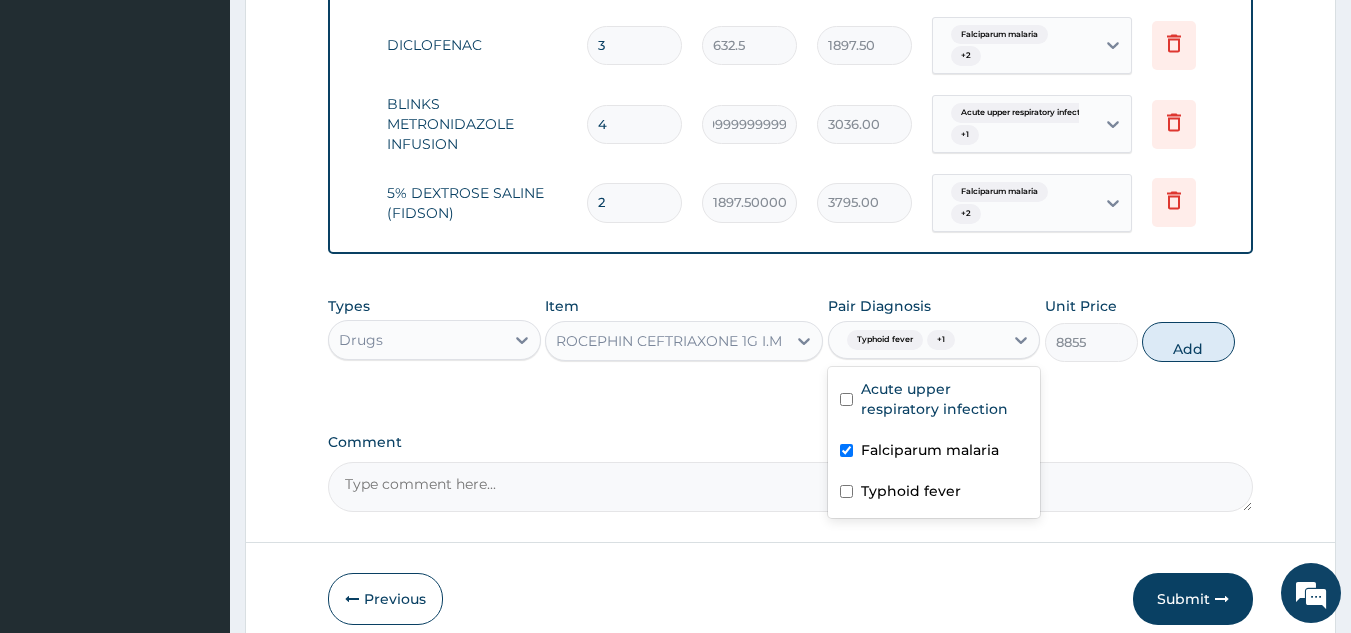 checkbox on "false" 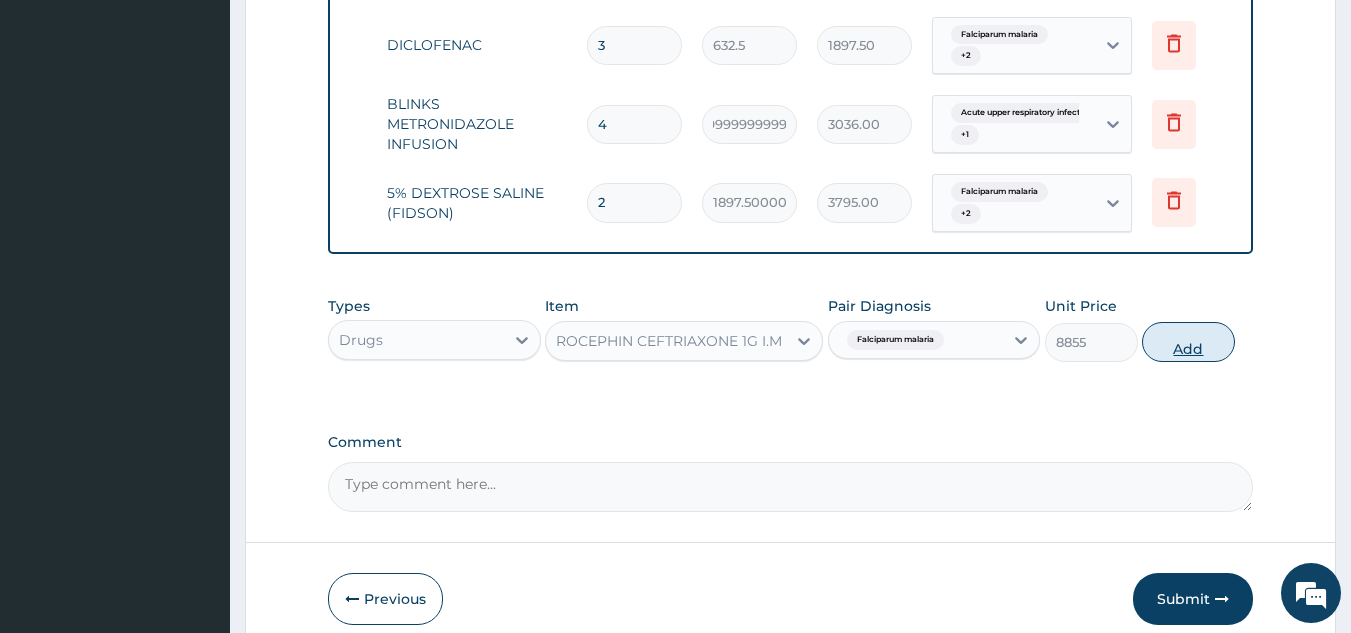 click on "Add" at bounding box center [1188, 342] 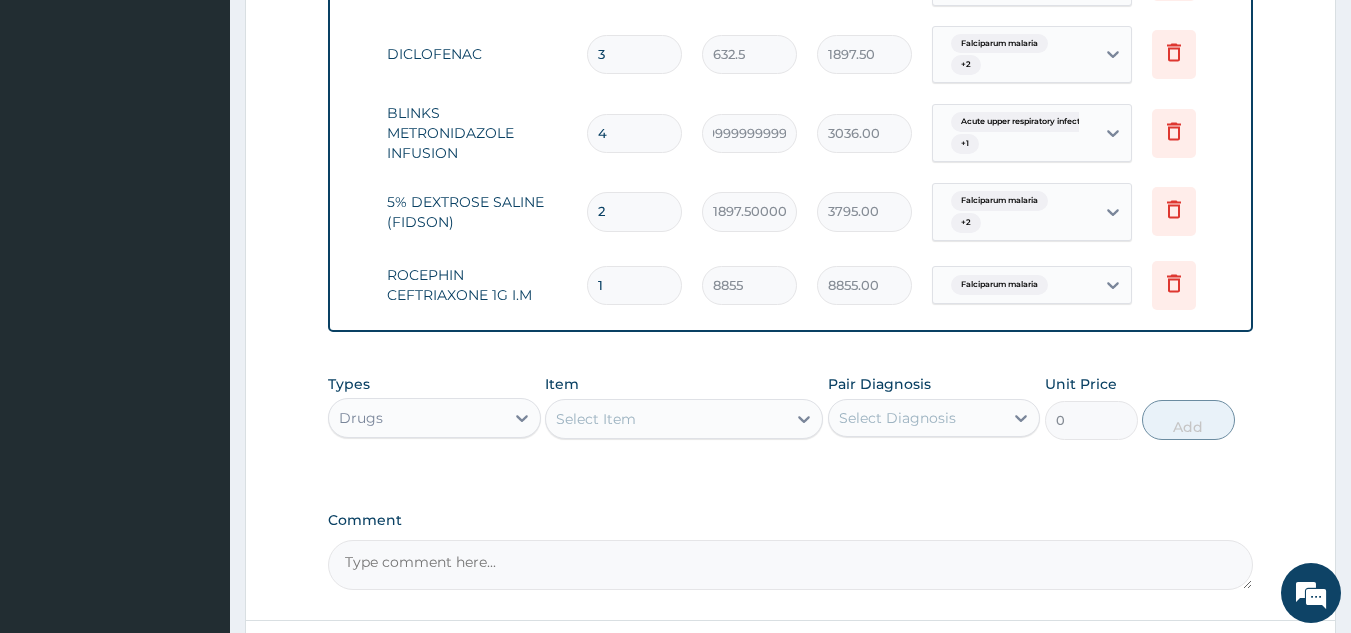scroll, scrollTop: 1388, scrollLeft: 0, axis: vertical 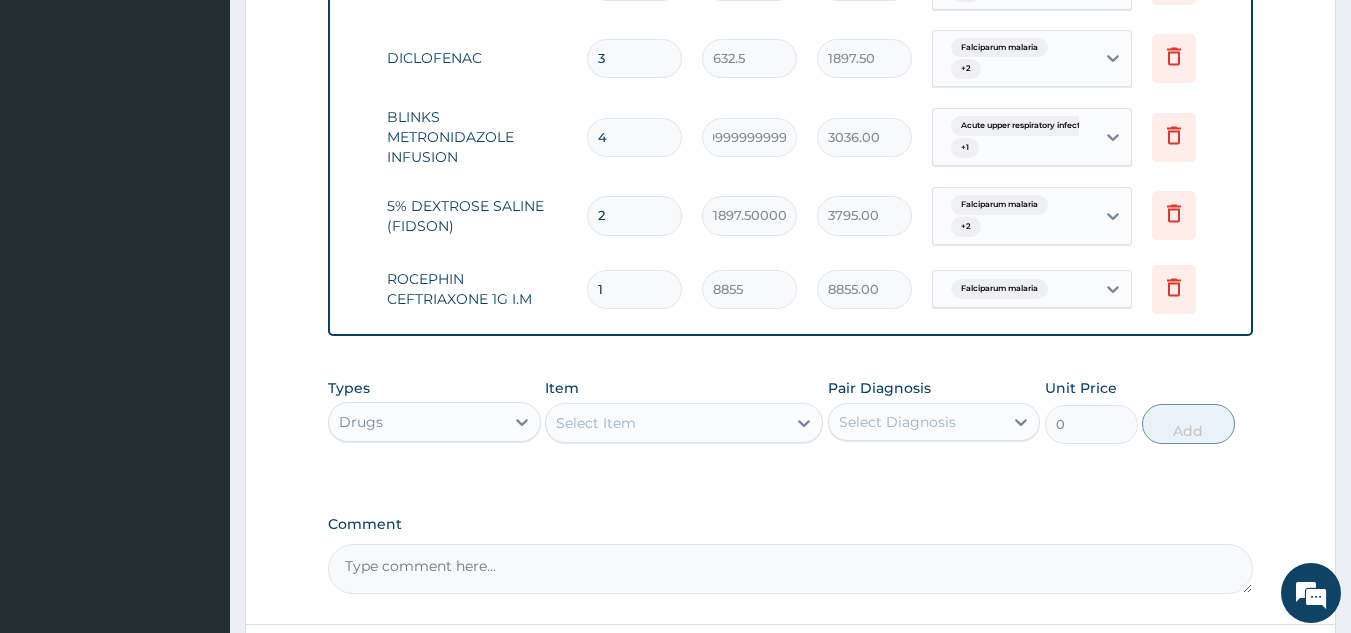 type 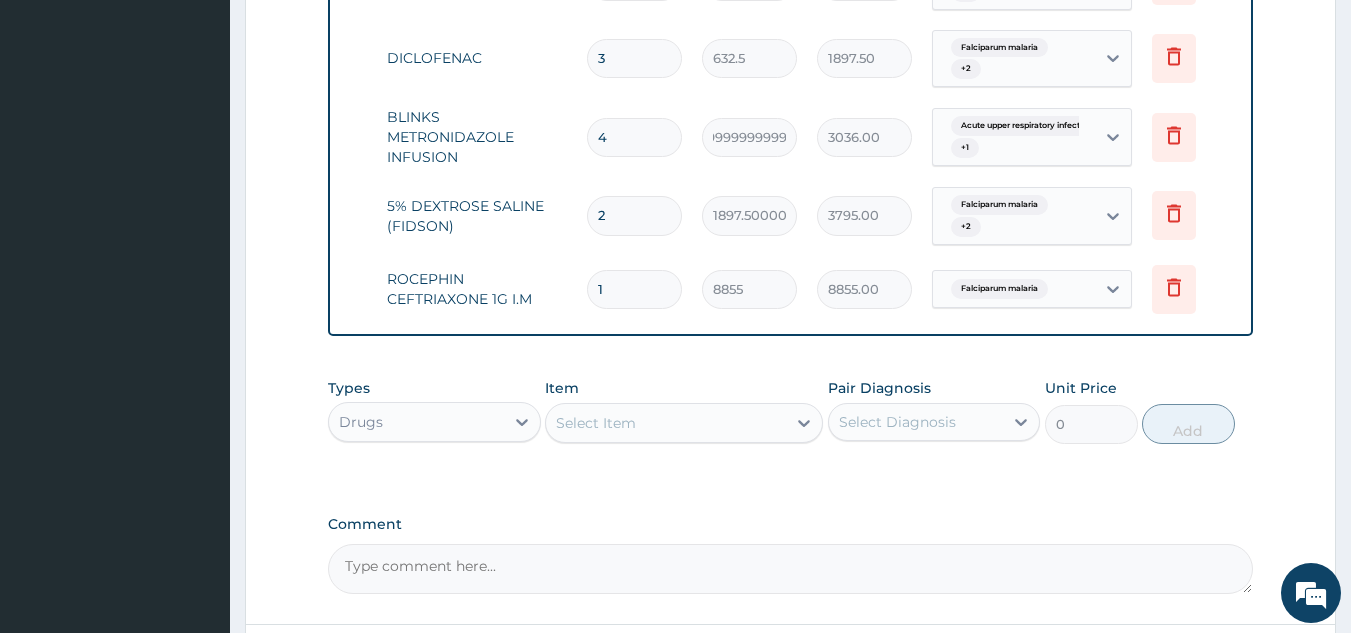 type on "0.00" 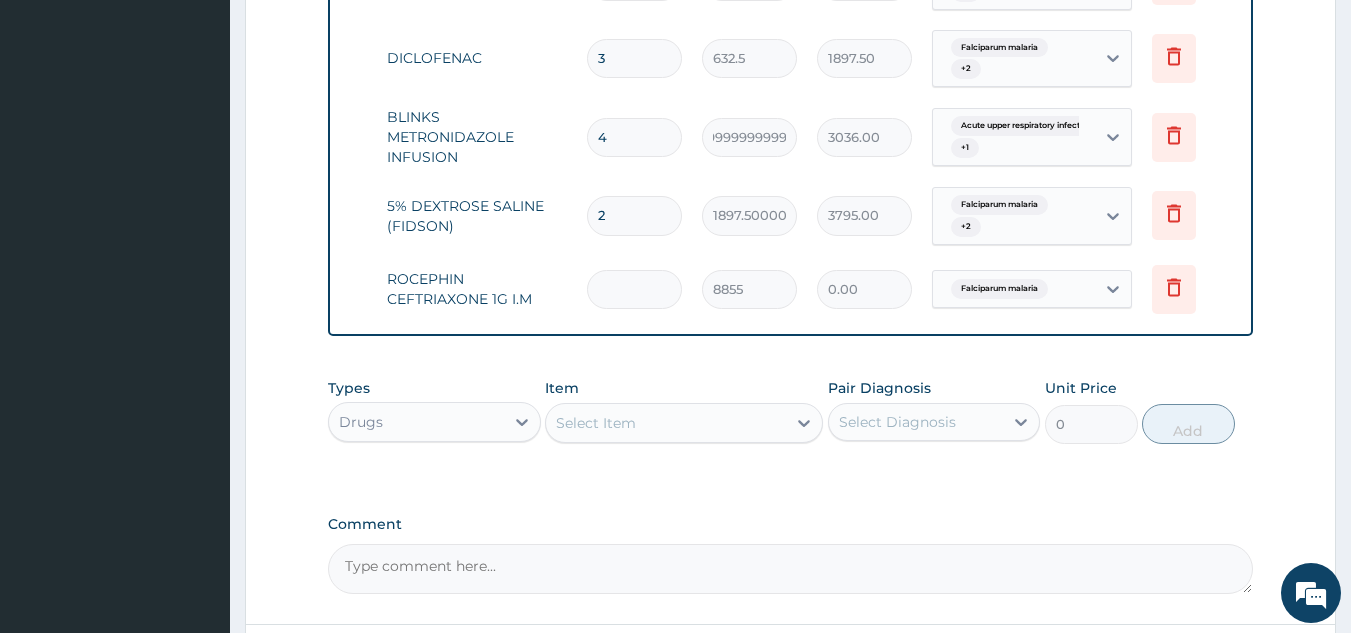 type on "3" 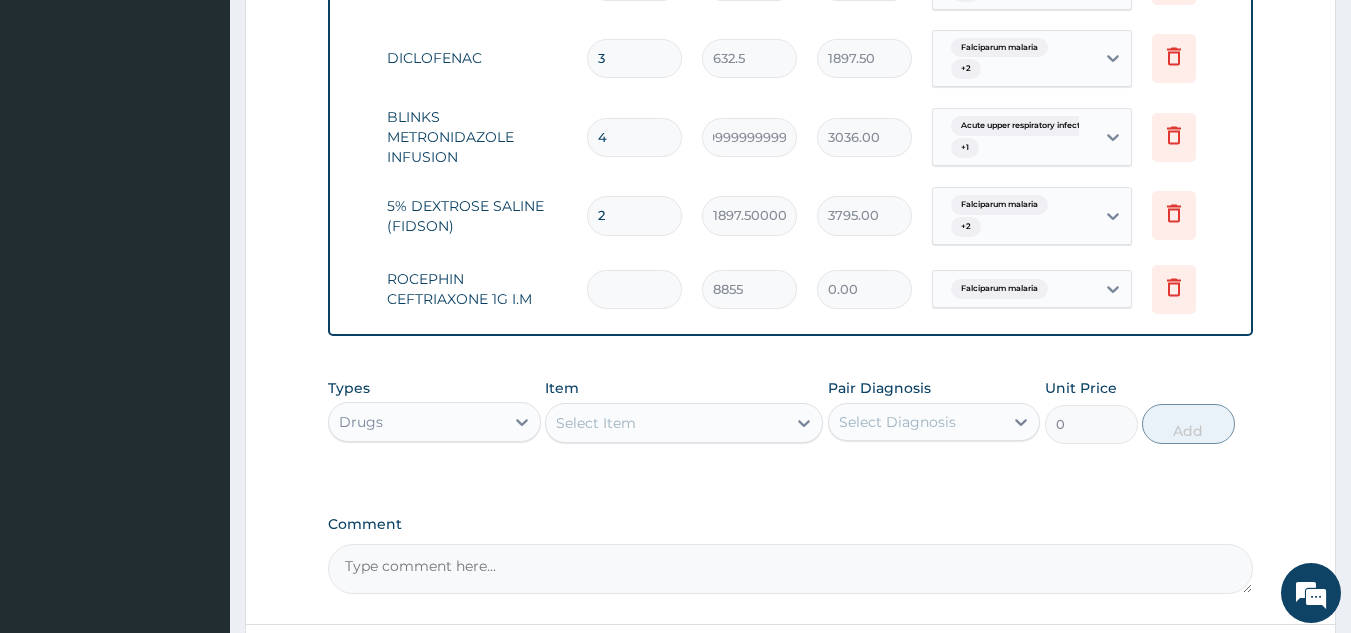 type on "26565.00" 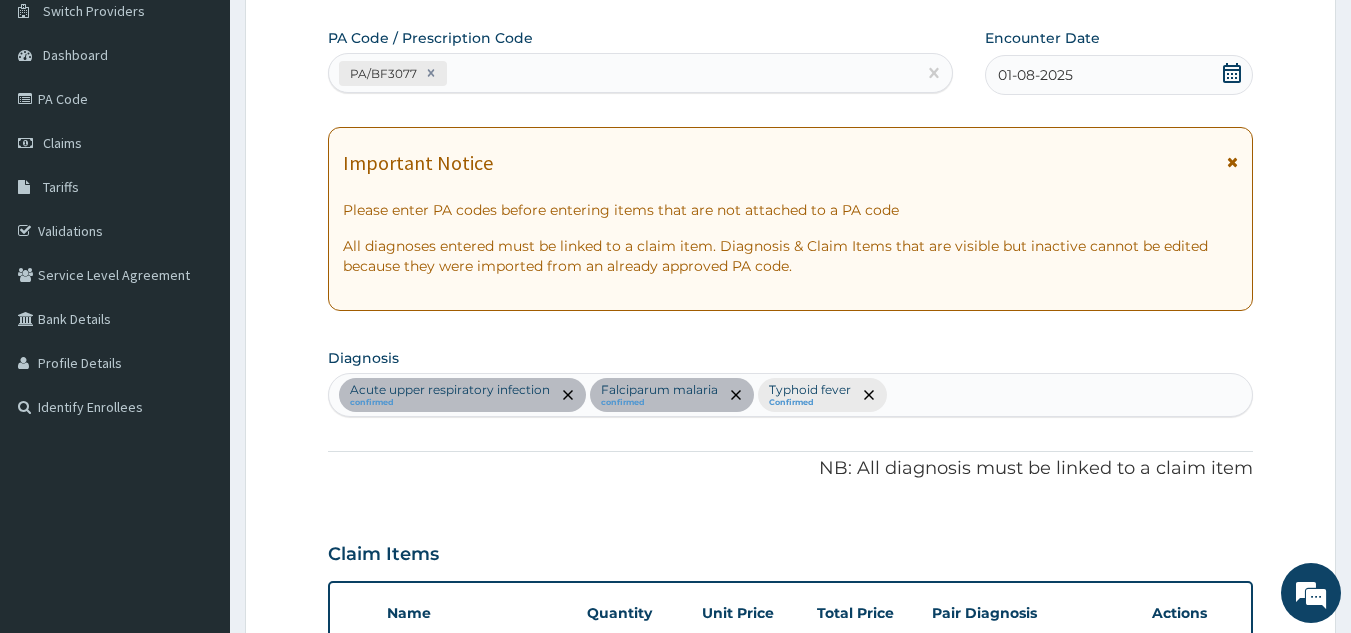 scroll, scrollTop: 0, scrollLeft: 0, axis: both 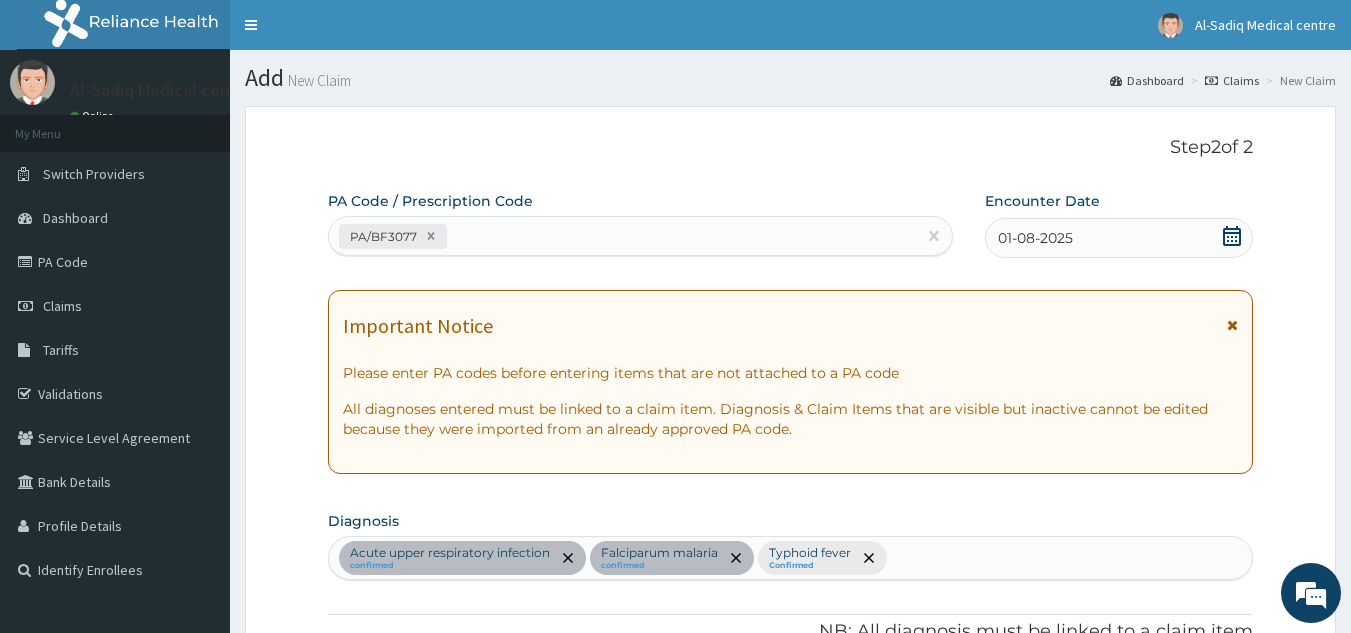 type on "3" 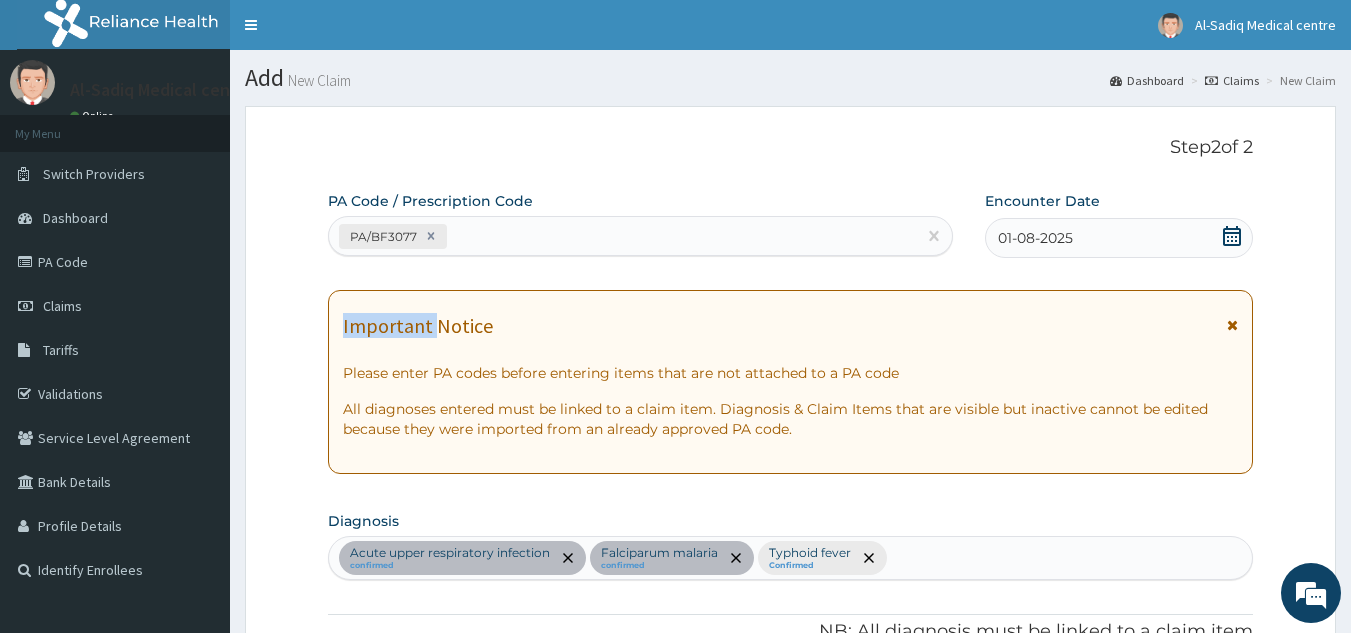 click 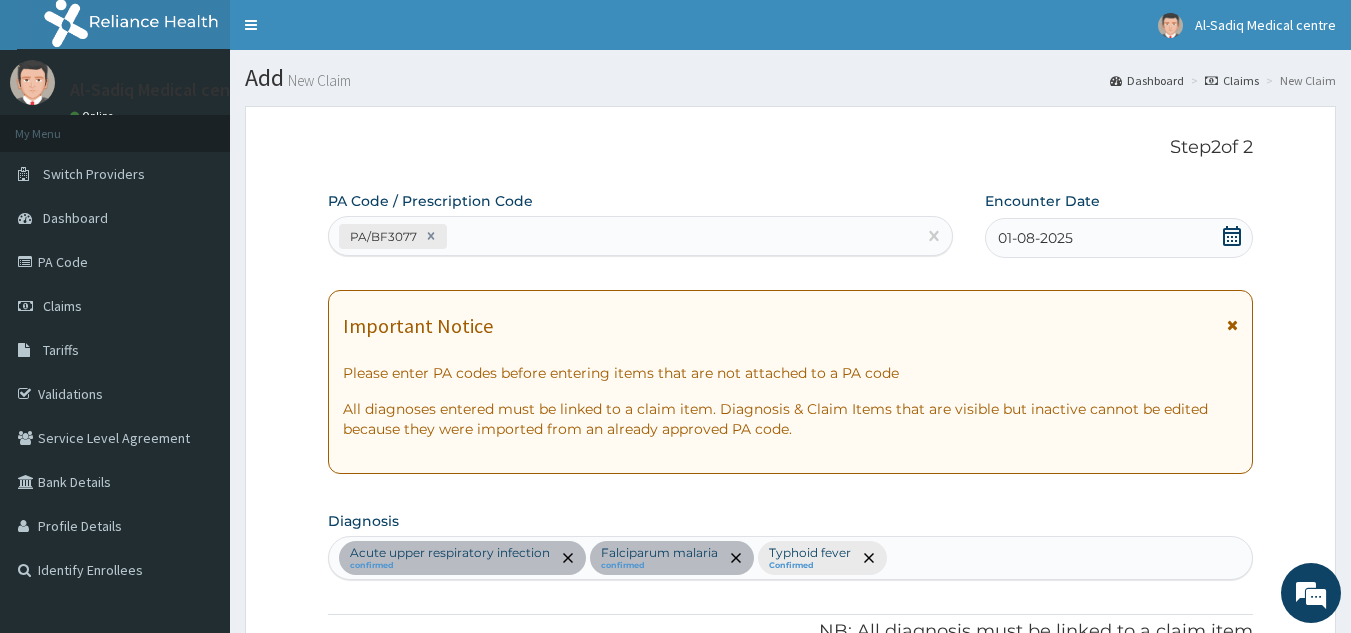 click at bounding box center [1232, 238] 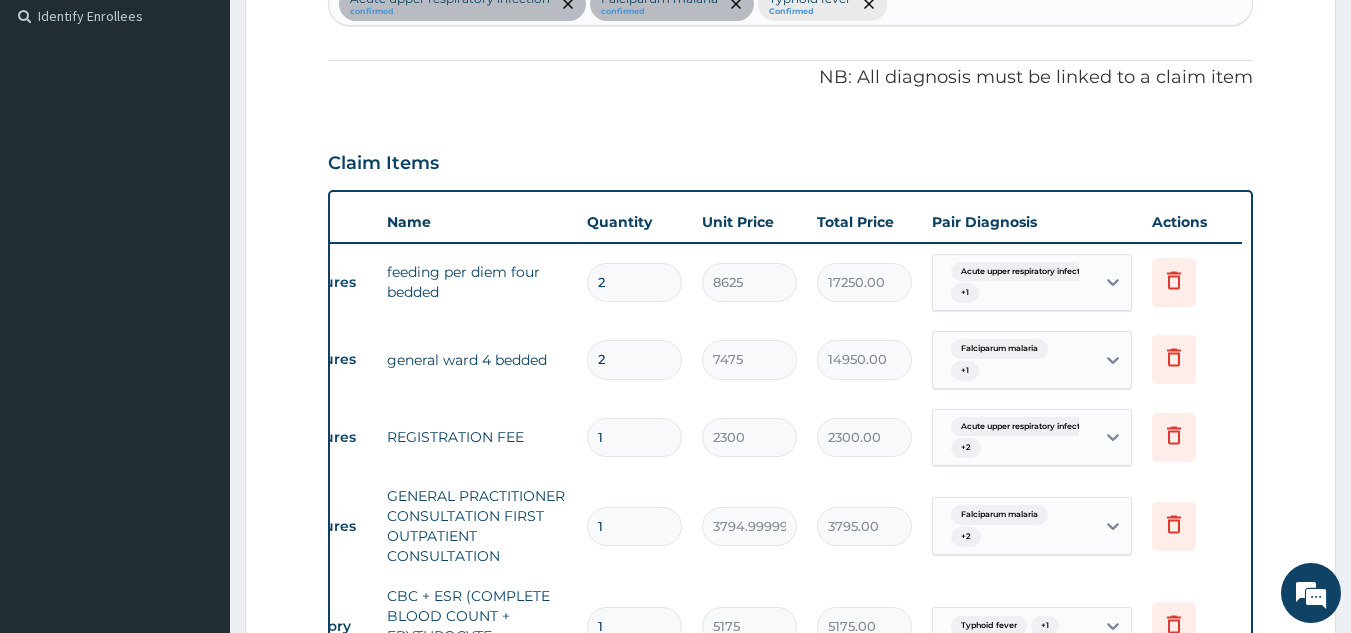 scroll, scrollTop: 555, scrollLeft: 0, axis: vertical 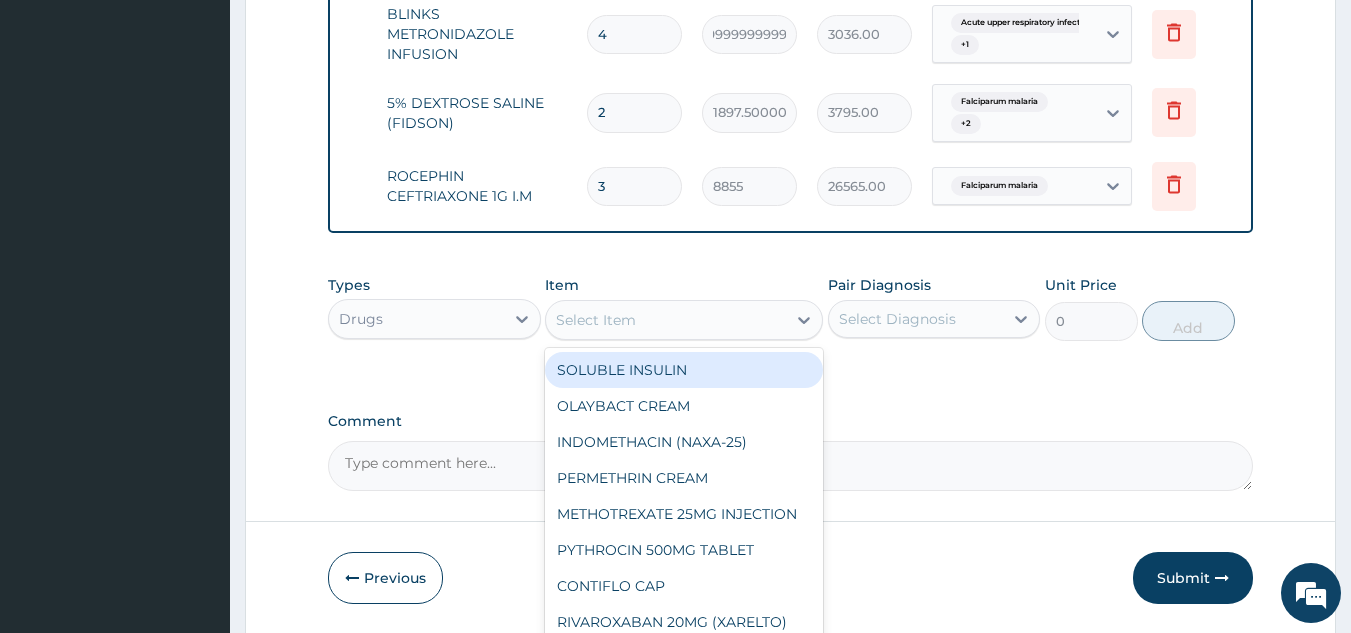 click on "Select Item" at bounding box center (666, 320) 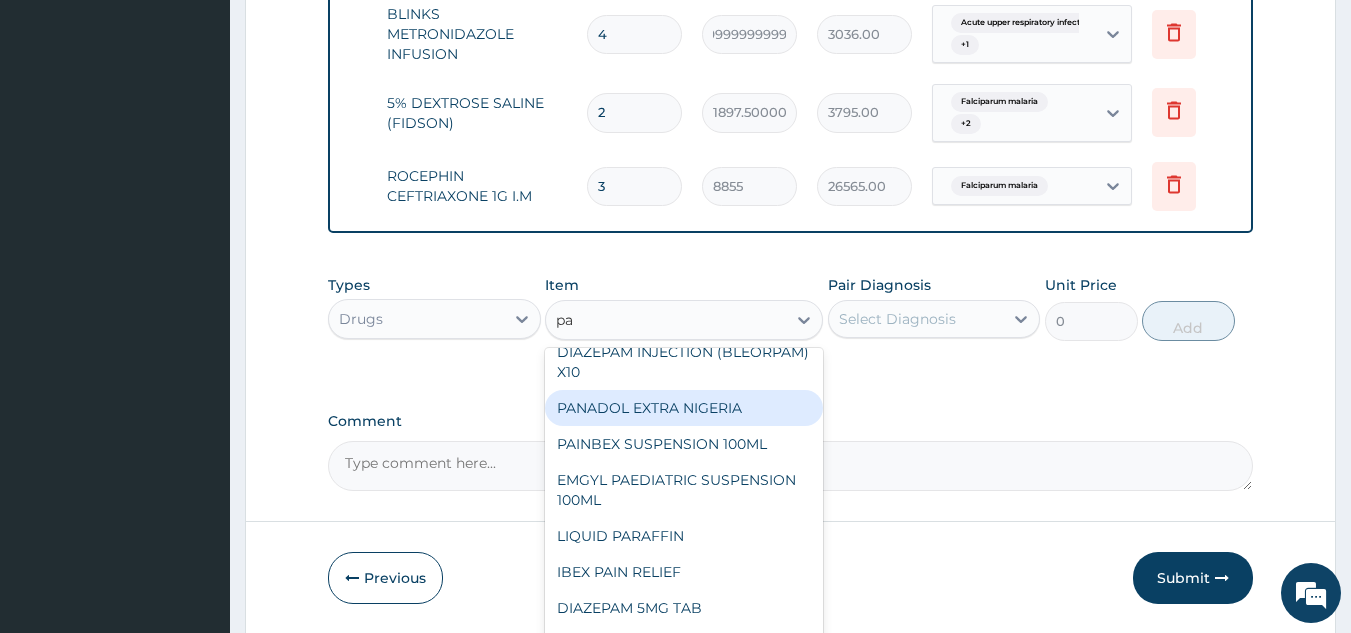 scroll, scrollTop: 1012, scrollLeft: 0, axis: vertical 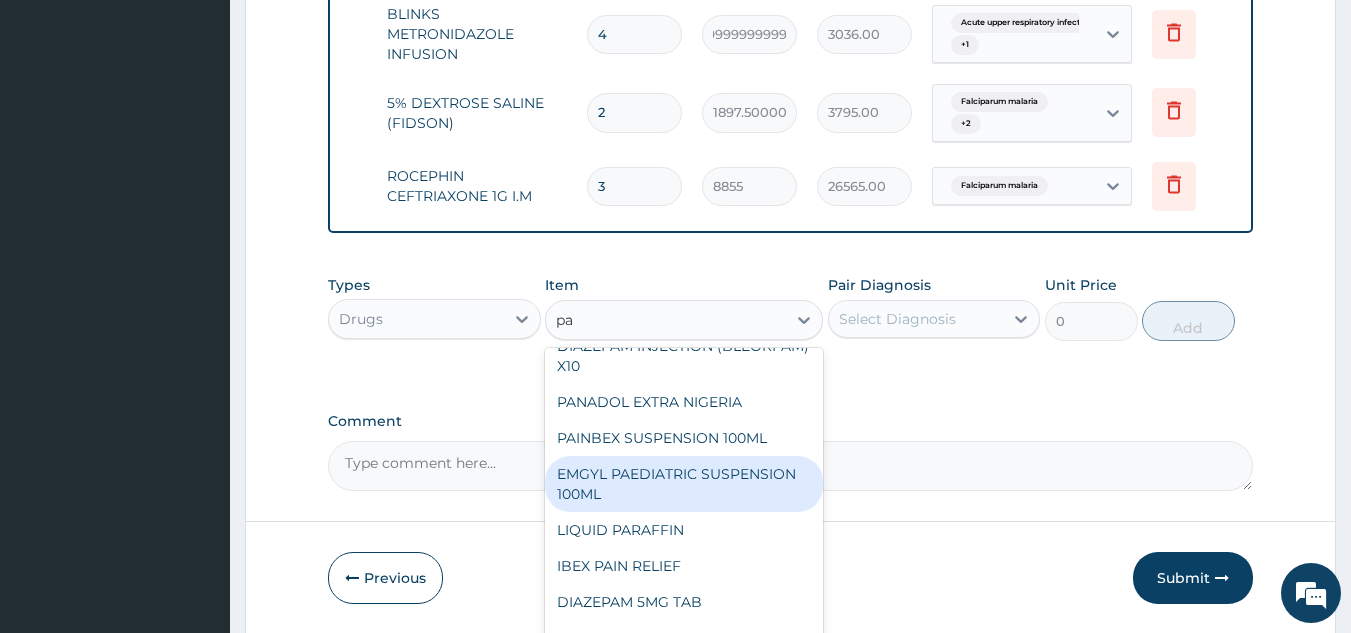 type on "pal" 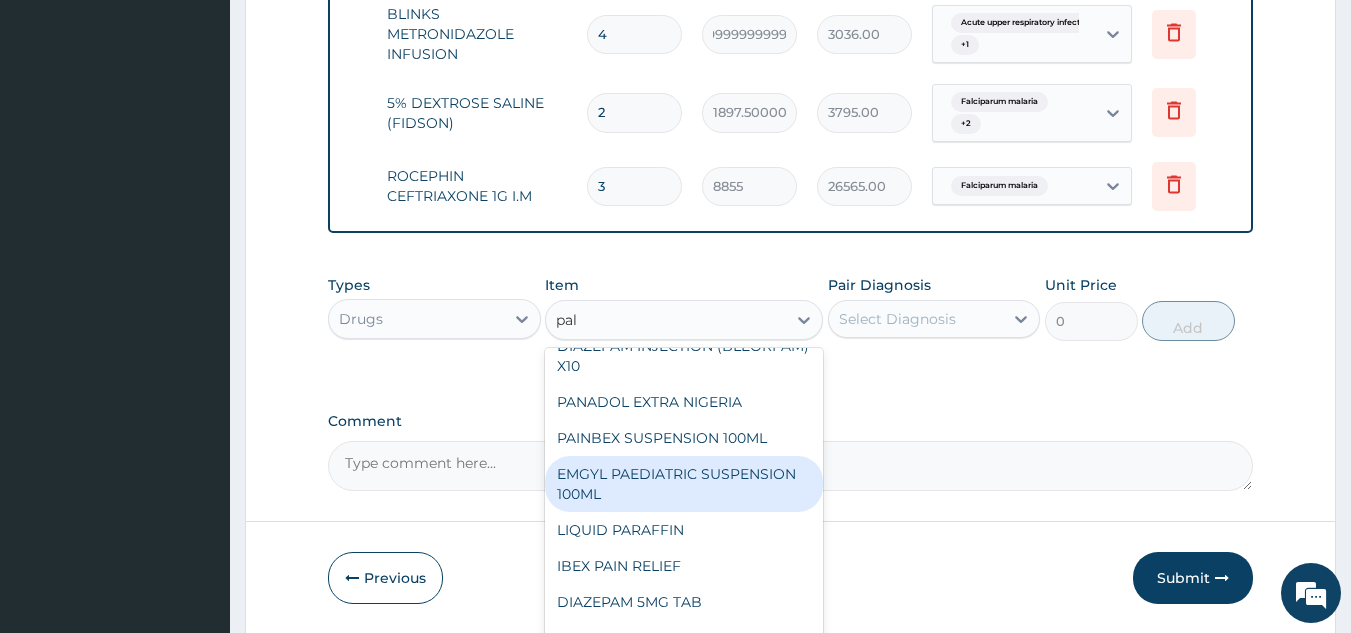 scroll, scrollTop: 0, scrollLeft: 0, axis: both 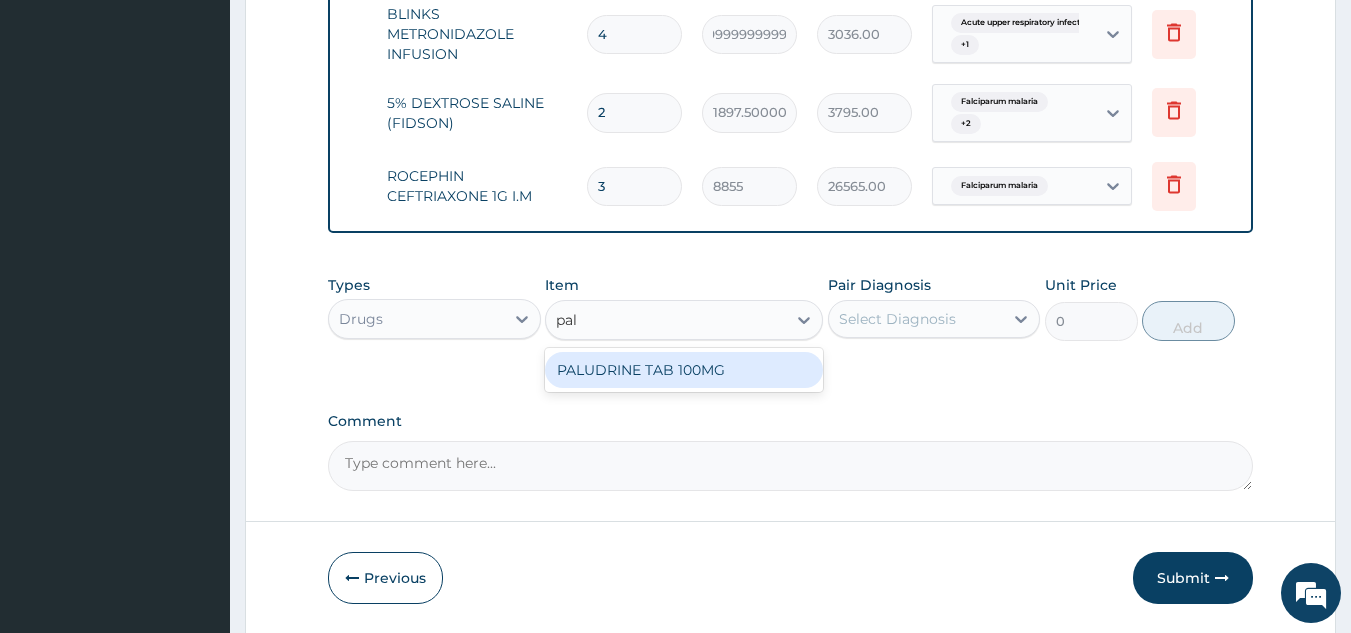 click on "PALUDRINE TAB 100MG" at bounding box center [684, 370] 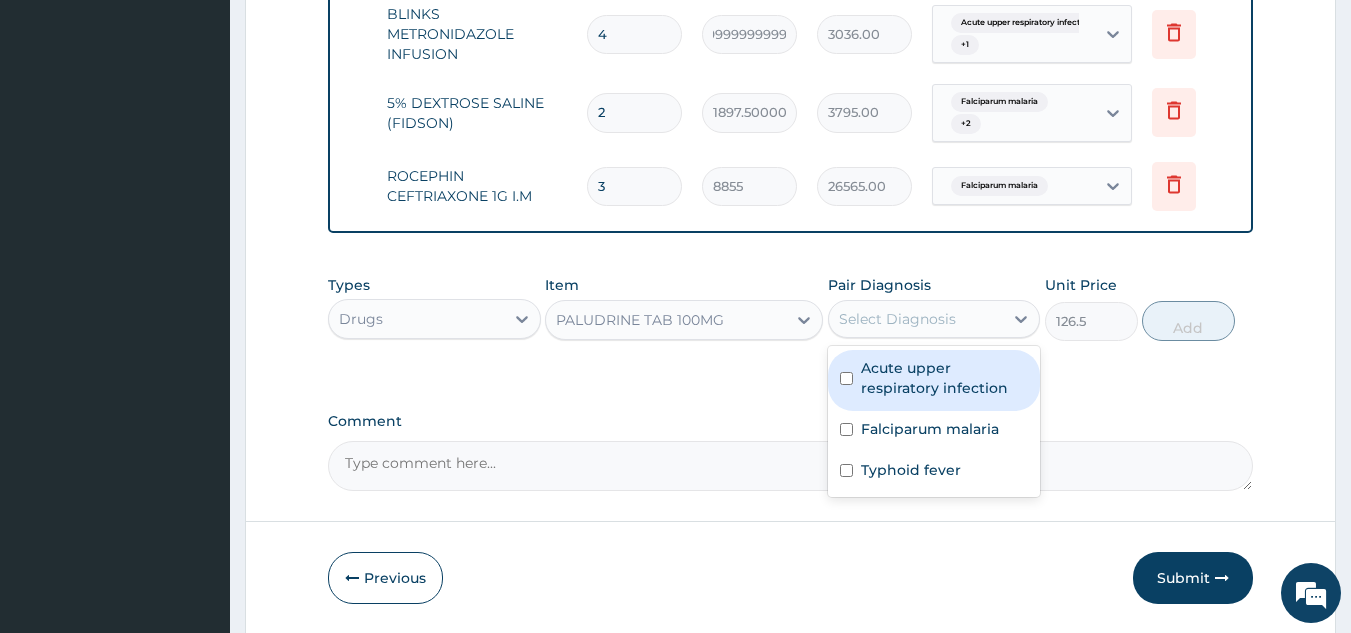 click on "Select Diagnosis" at bounding box center (897, 319) 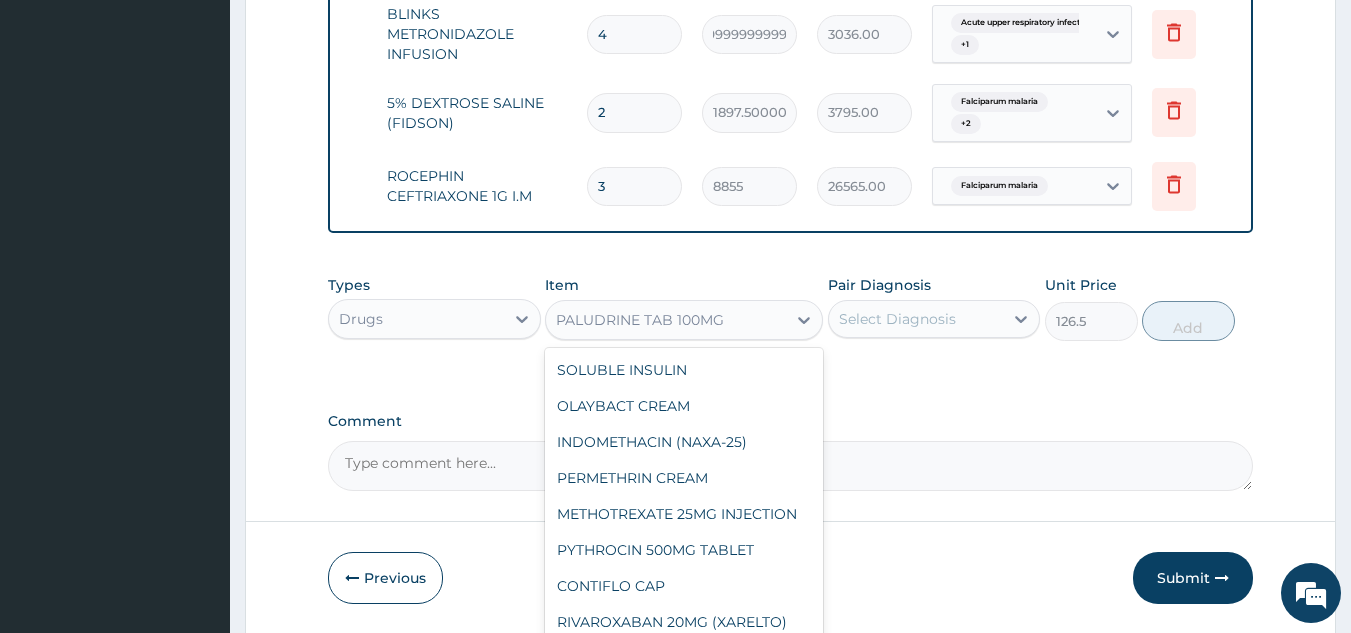 click on "PALUDRINE TAB 100MG" at bounding box center [666, 320] 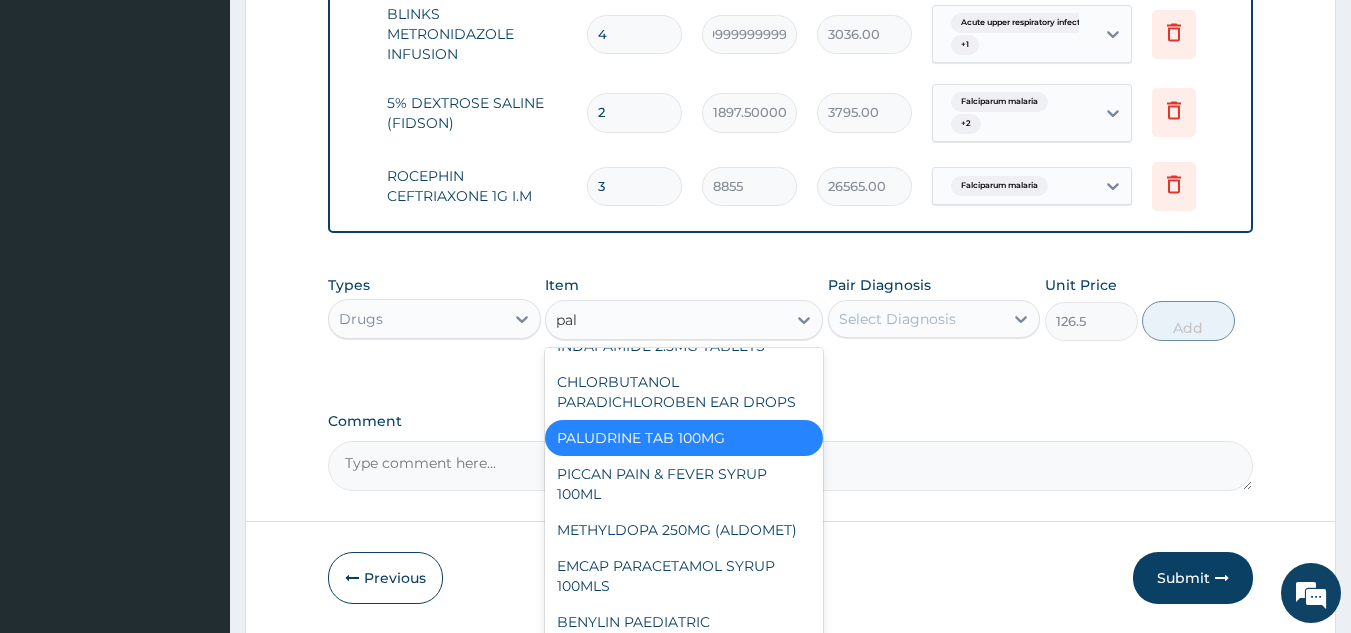 scroll, scrollTop: 0, scrollLeft: 0, axis: both 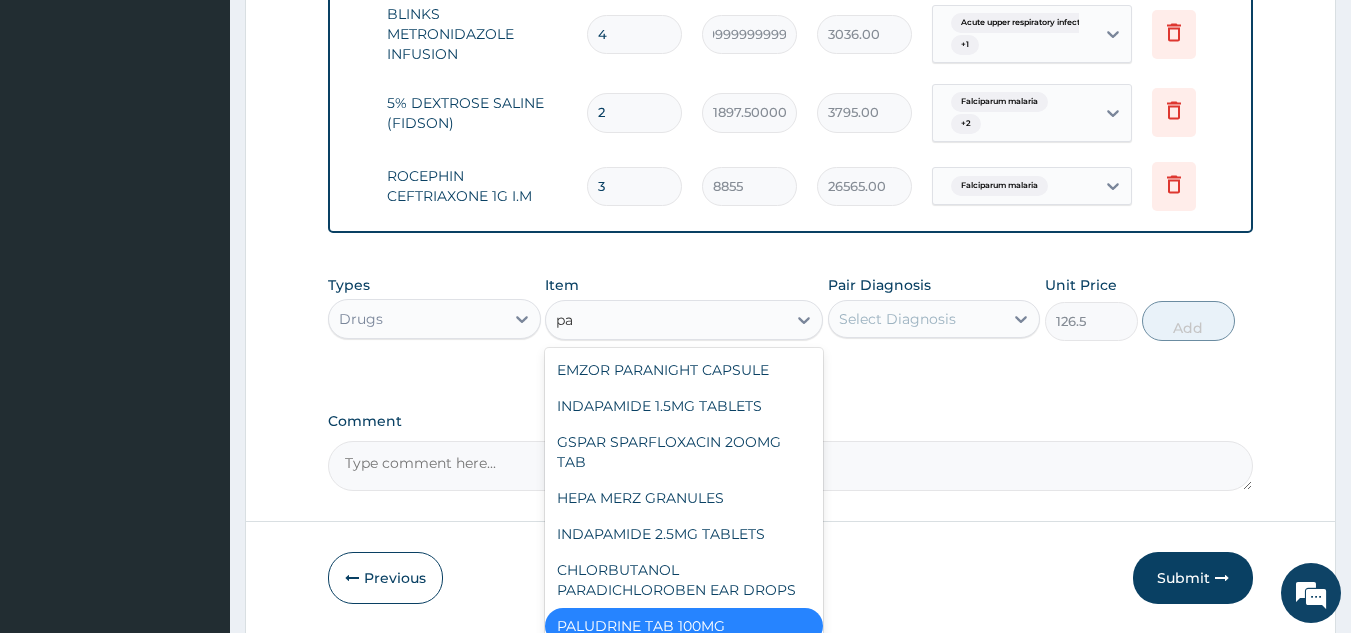 type on "p" 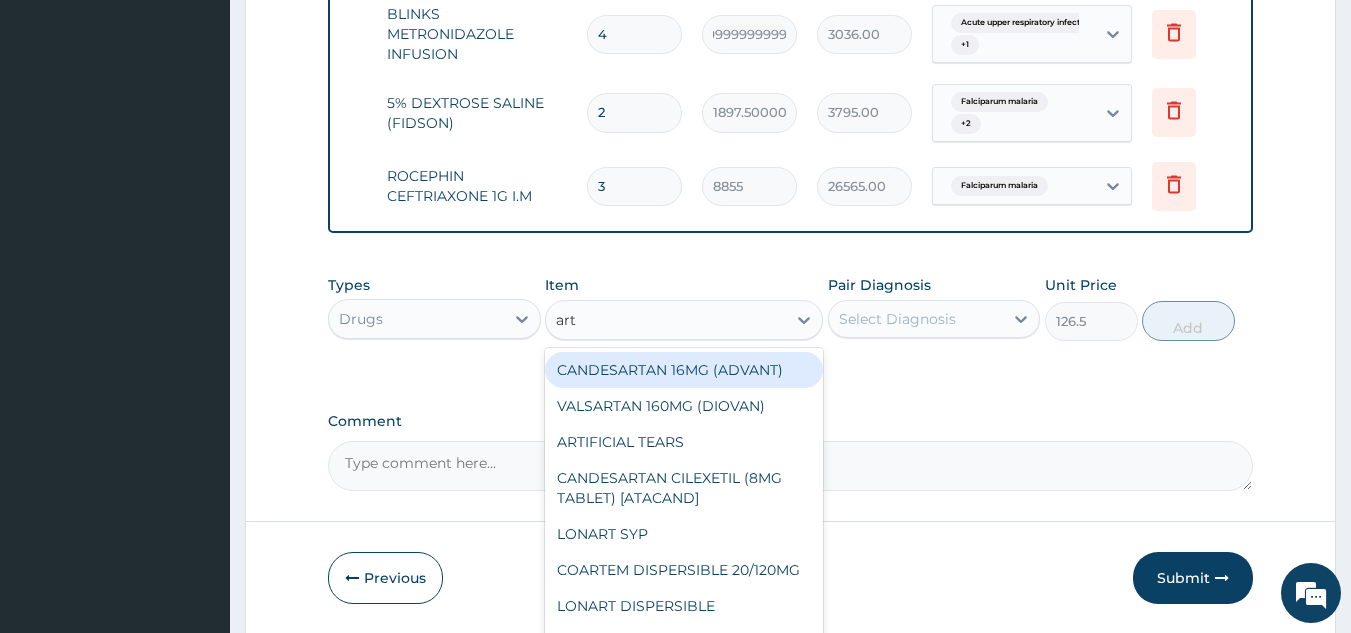 type on "arte" 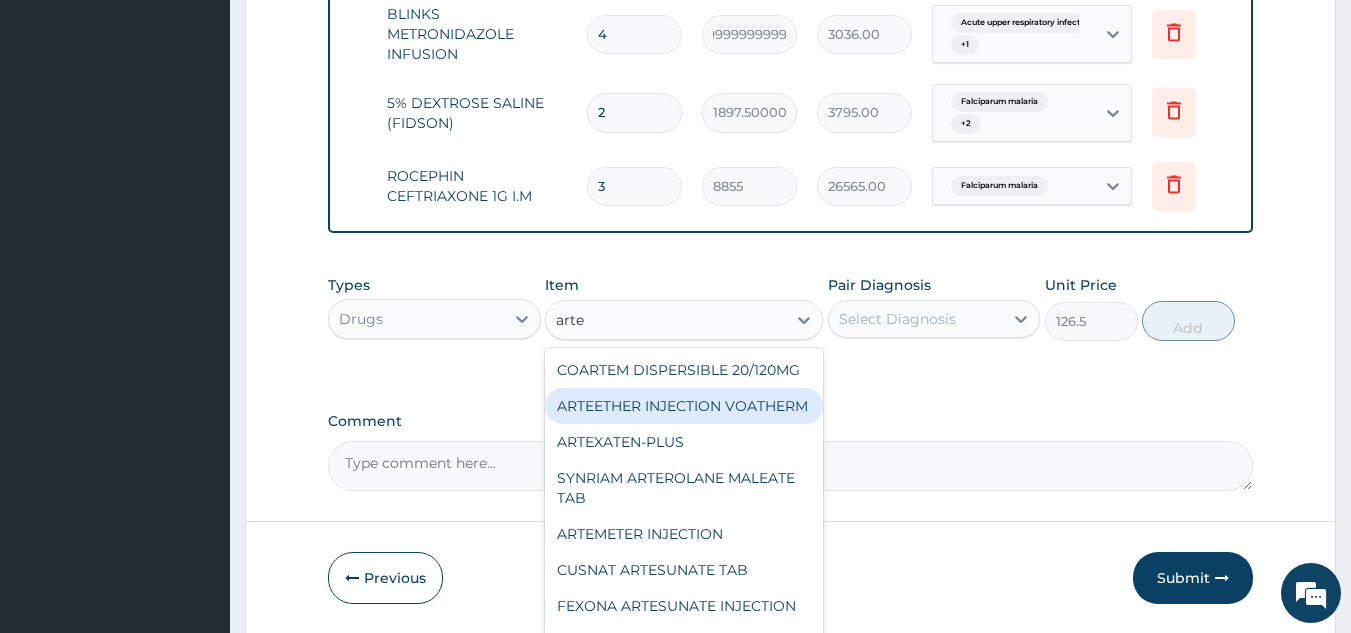 click on "ARTEETHER INJECTION VOATHERM" at bounding box center (684, 406) 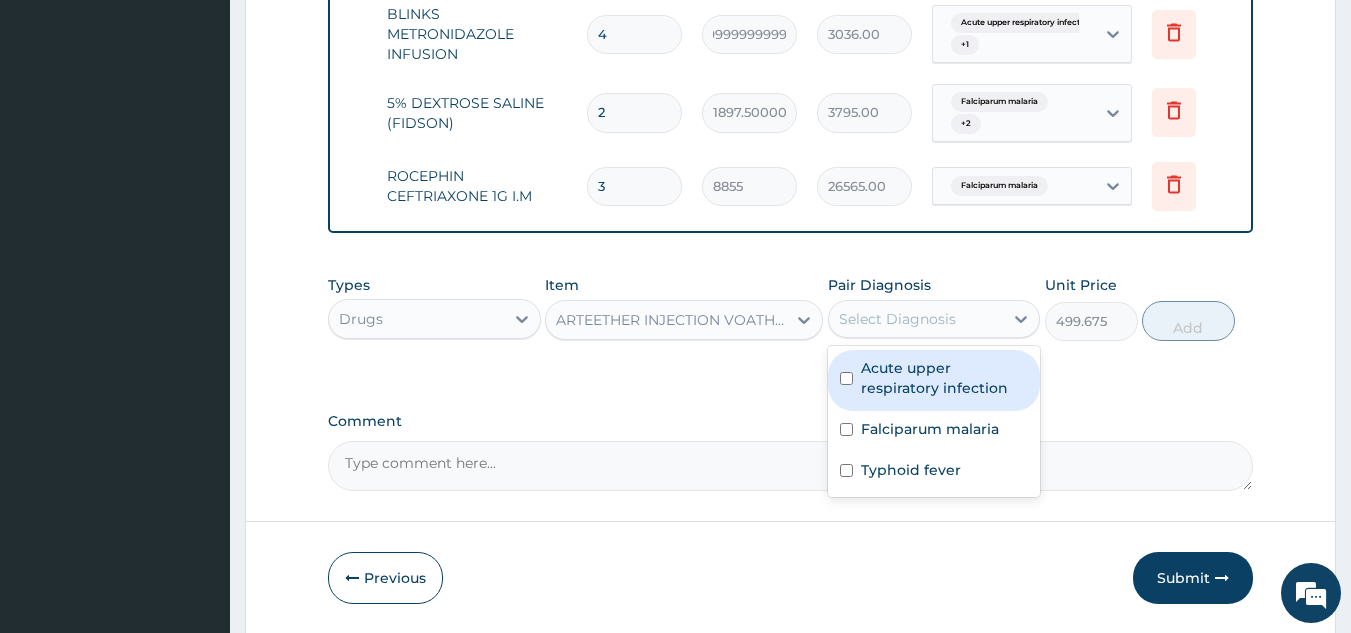 click on "Select Diagnosis" at bounding box center (916, 319) 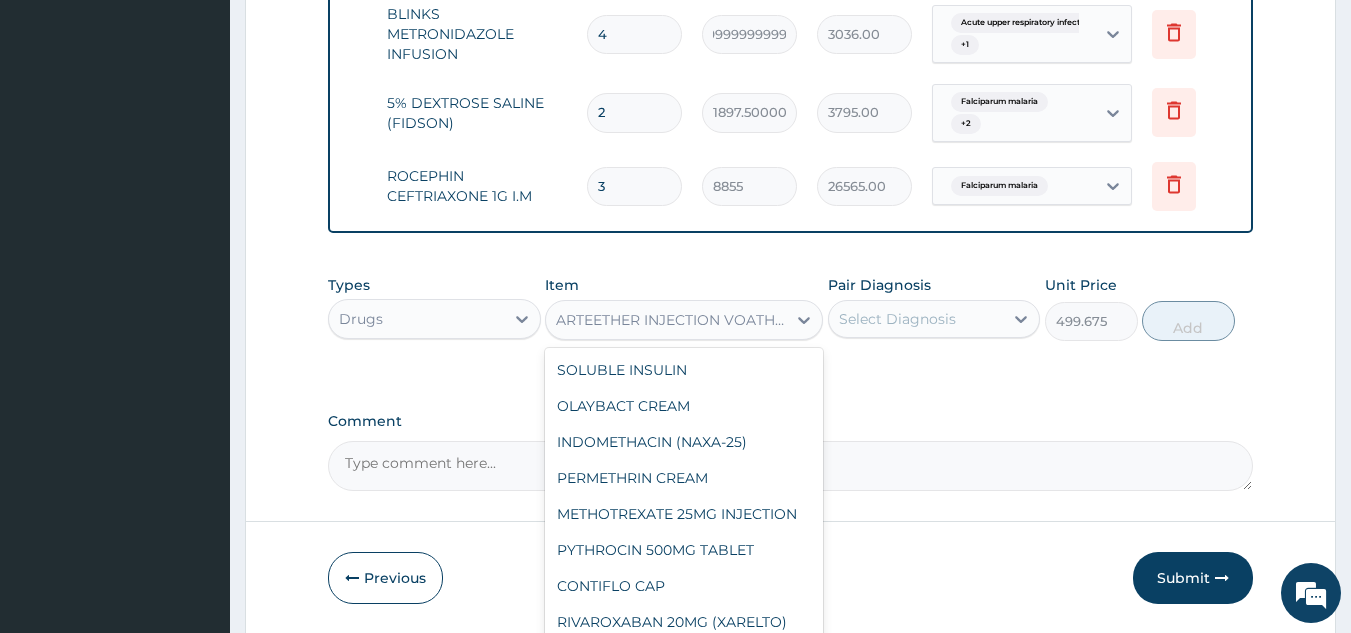 click on "ARTEETHER INJECTION VOATHERM" at bounding box center [672, 320] 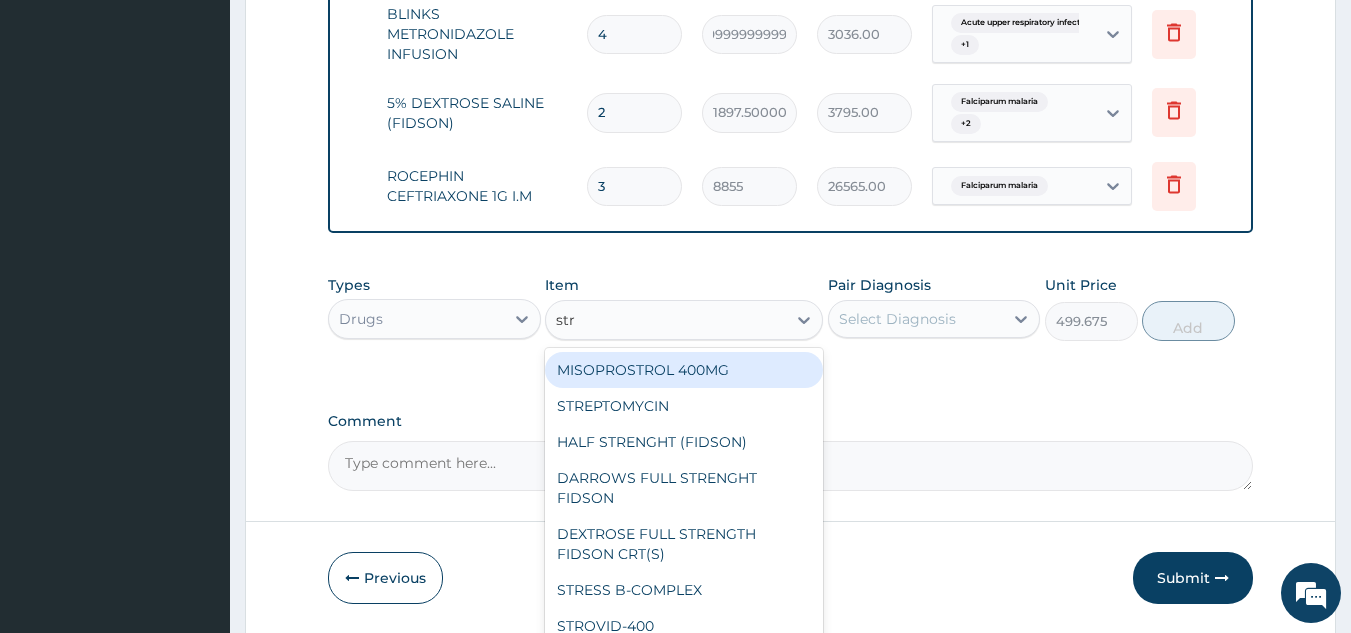 scroll, scrollTop: 0, scrollLeft: 0, axis: both 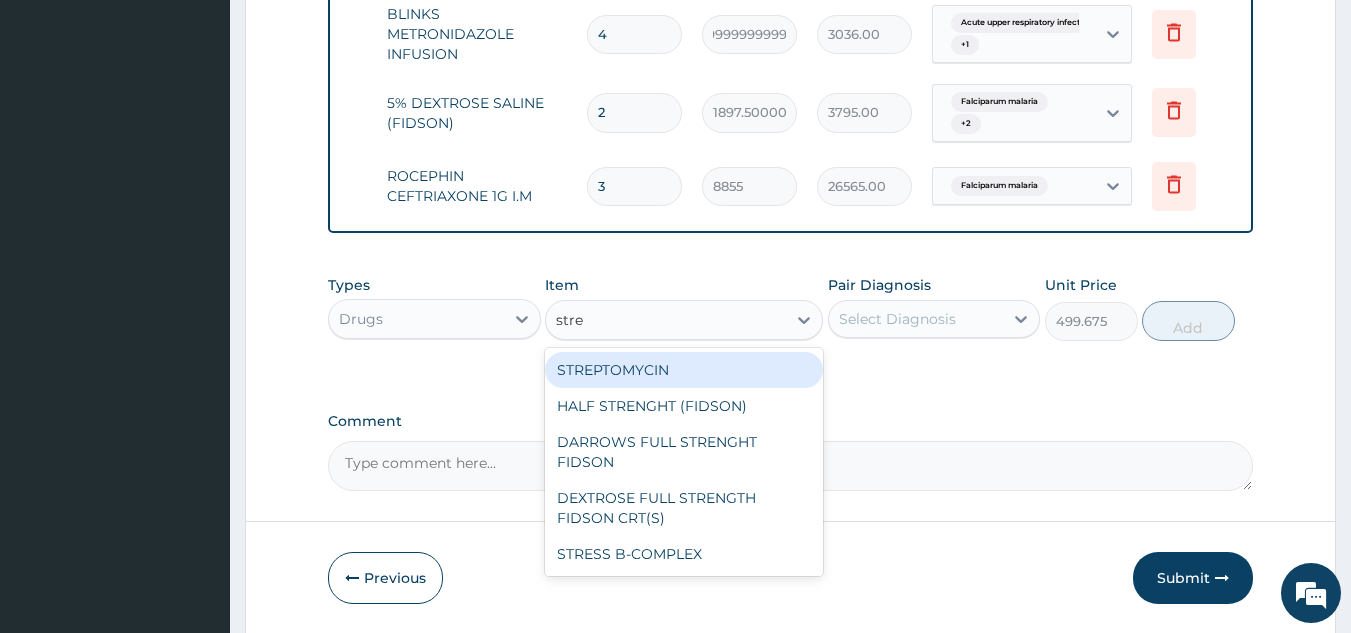 type on "strep" 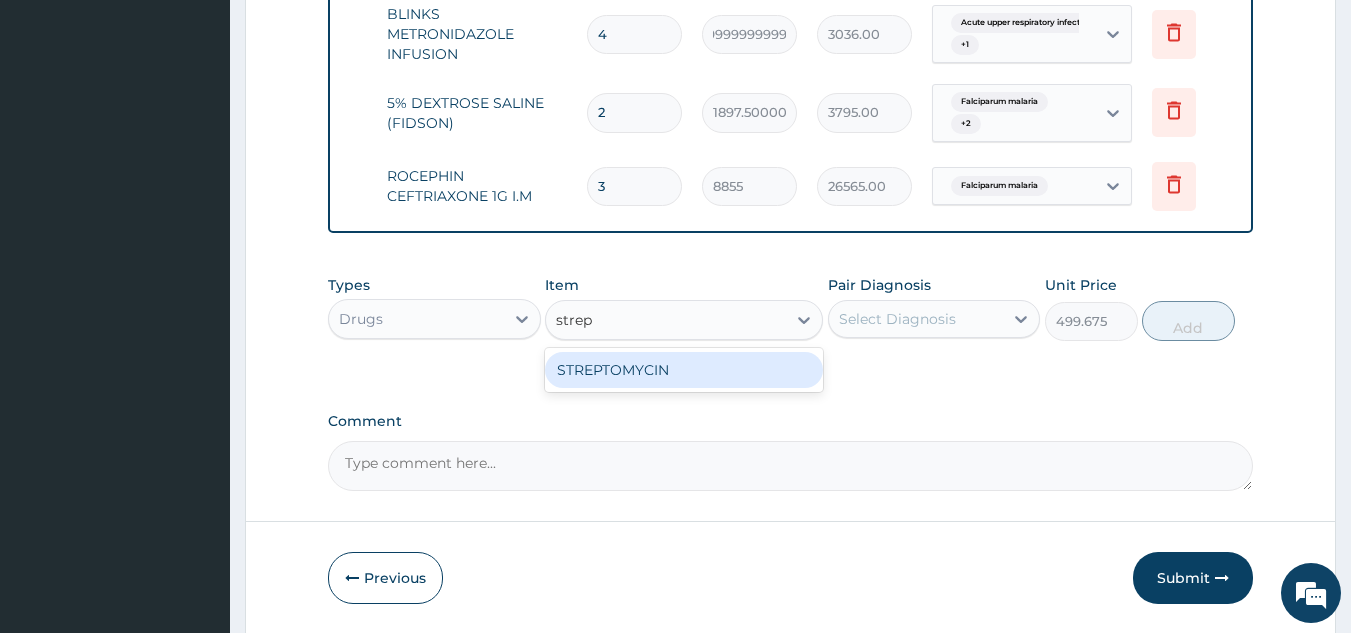 click on "STREPTOMYCIN" at bounding box center [684, 370] 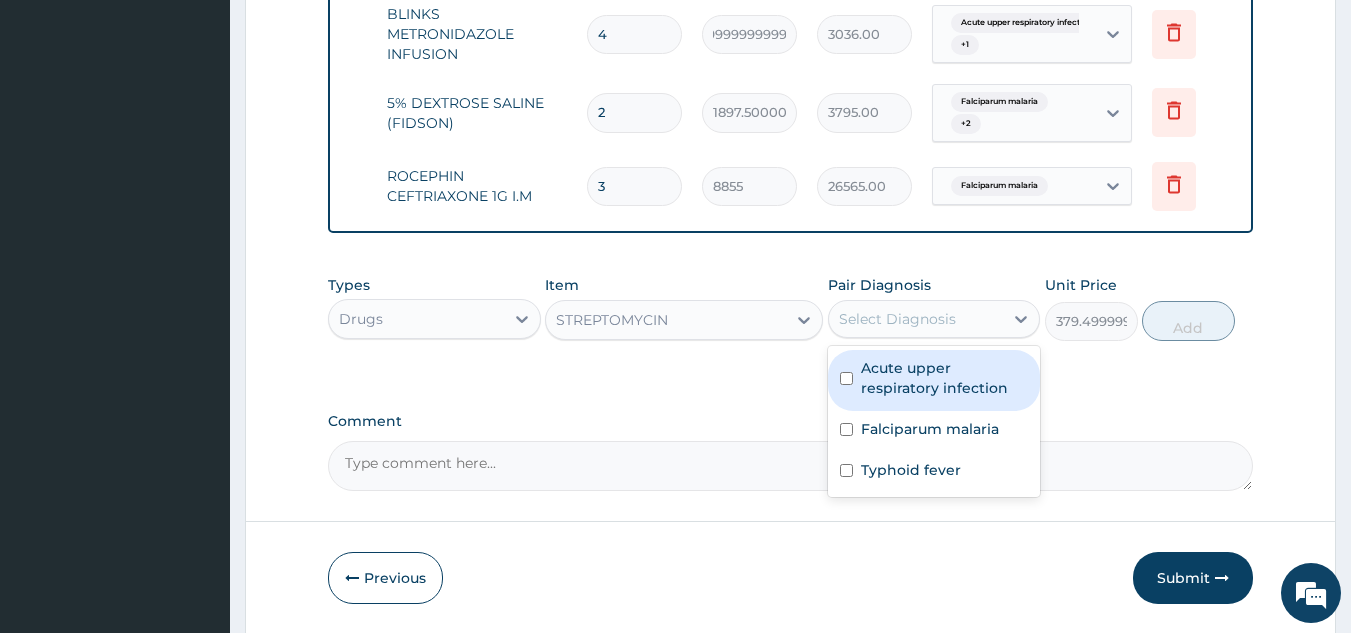 click on "Select Diagnosis" at bounding box center [916, 319] 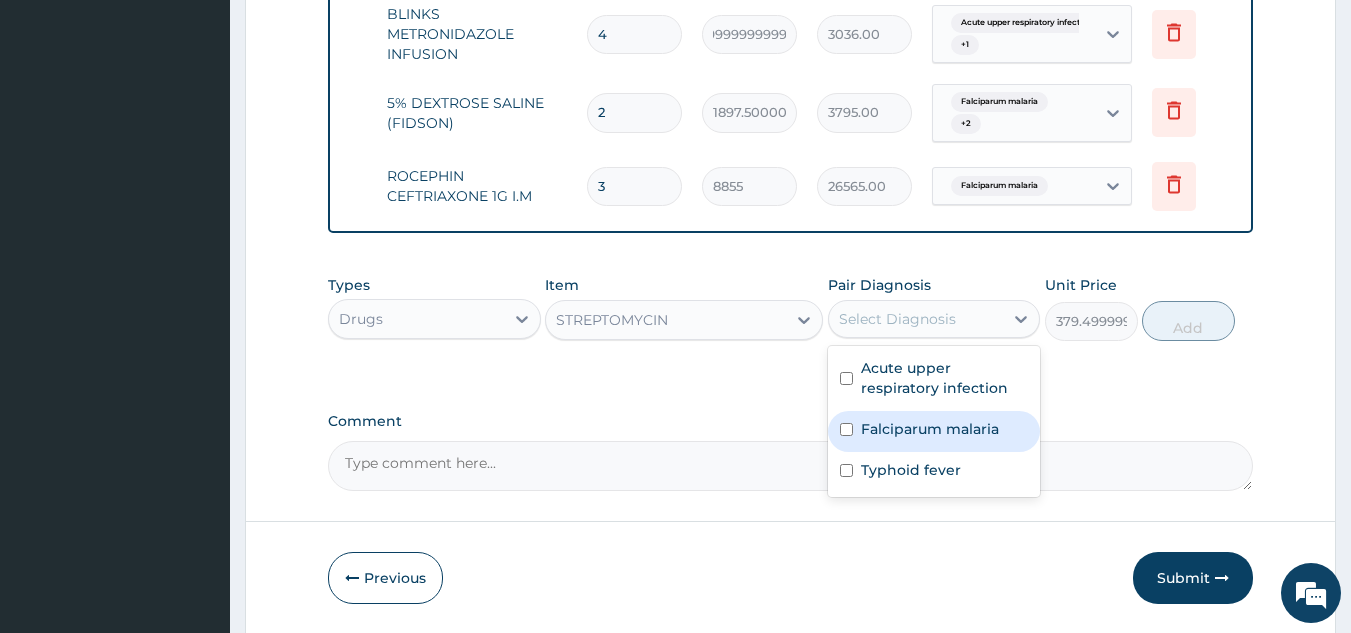 click on "Falciparum malaria" at bounding box center [930, 429] 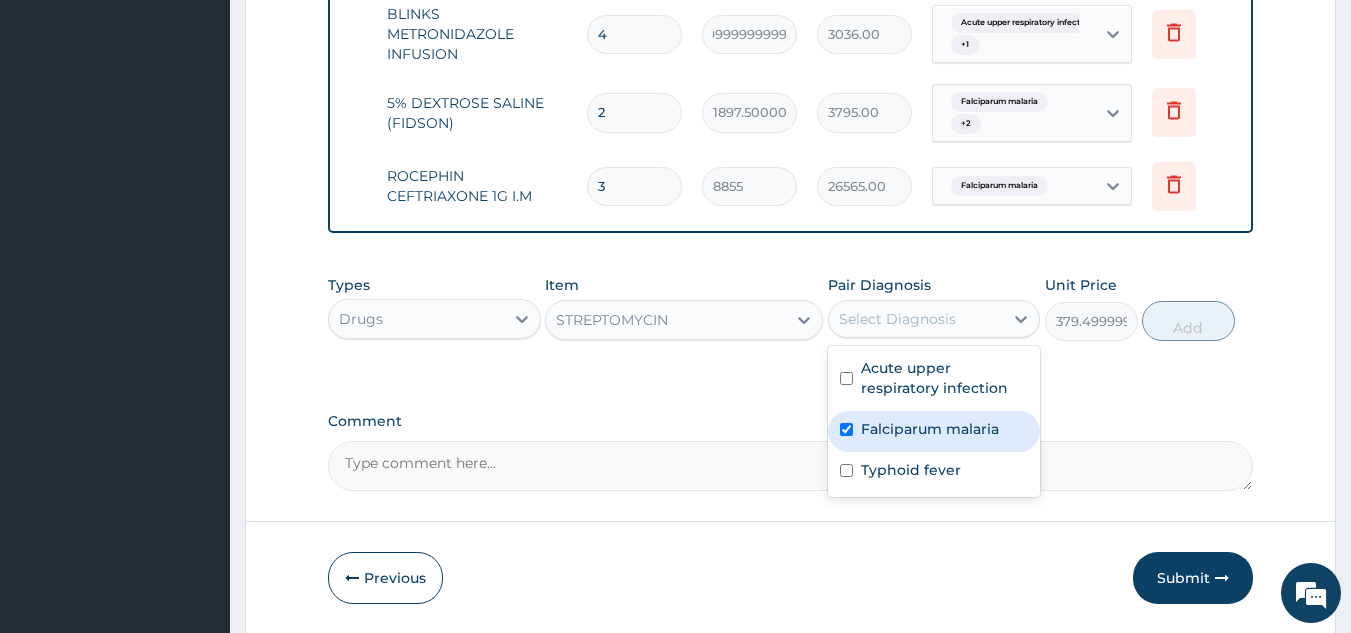 checkbox on "true" 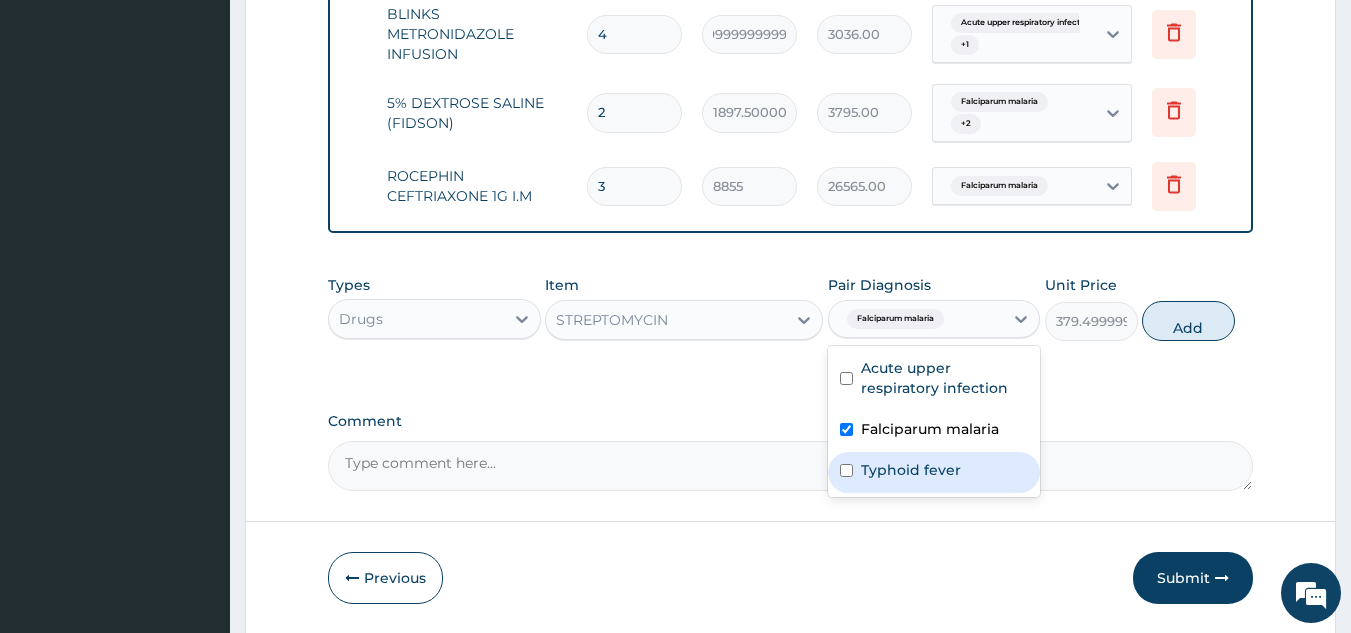 click on "Typhoid fever" at bounding box center [934, 472] 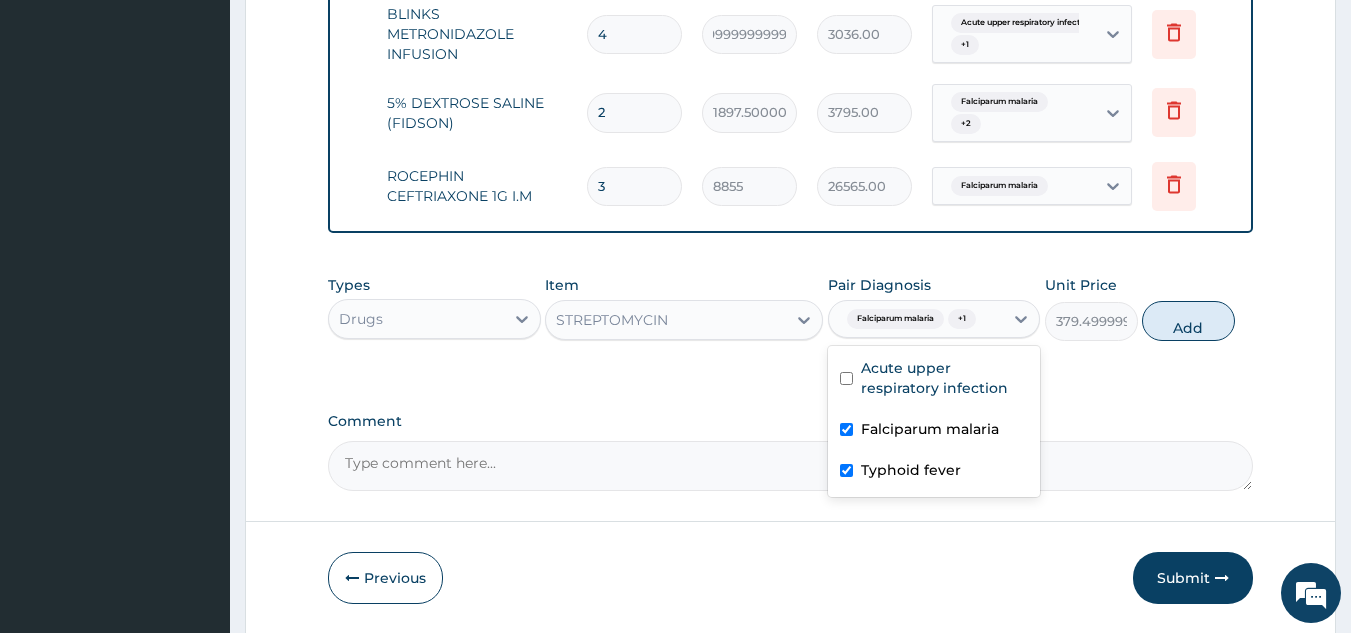 click on "Typhoid fever" at bounding box center (911, 470) 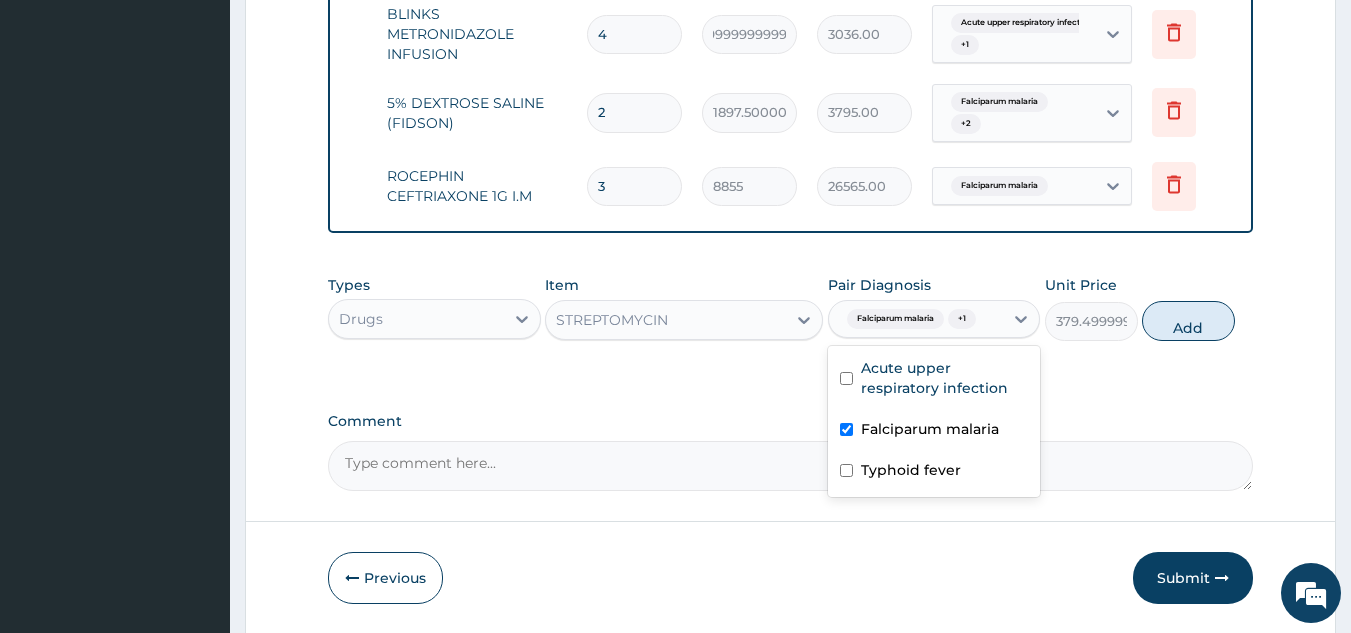 checkbox on "false" 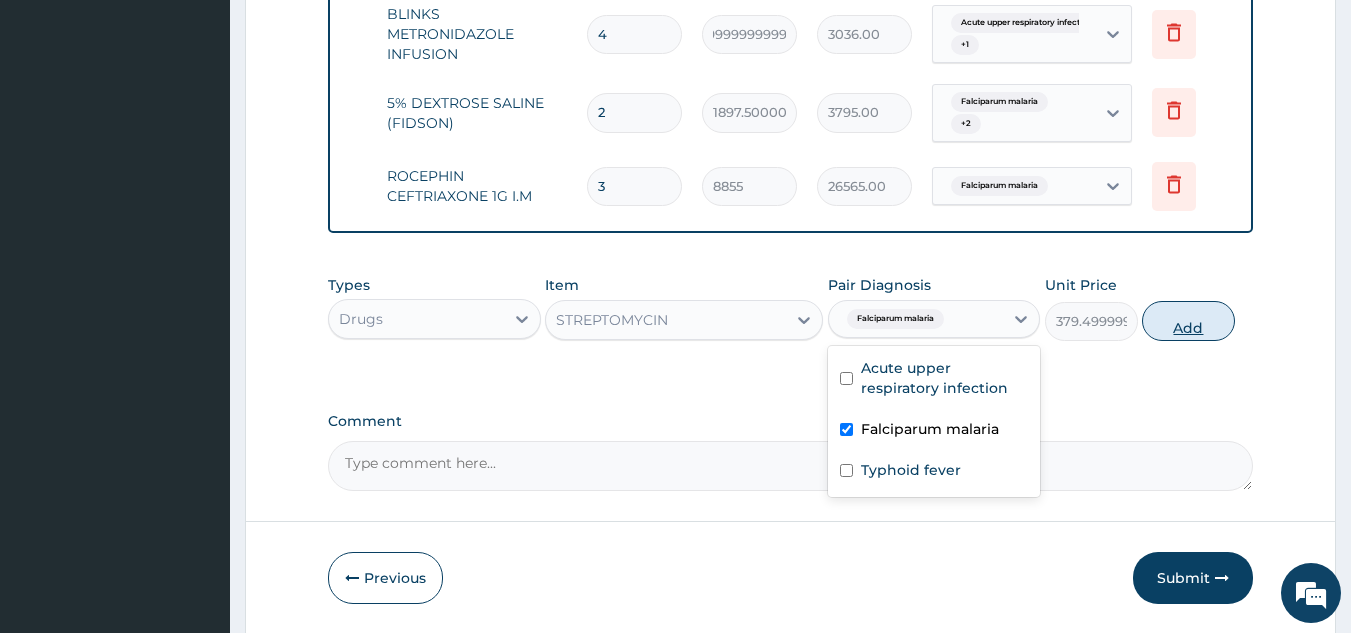 click on "Add" at bounding box center [1188, 321] 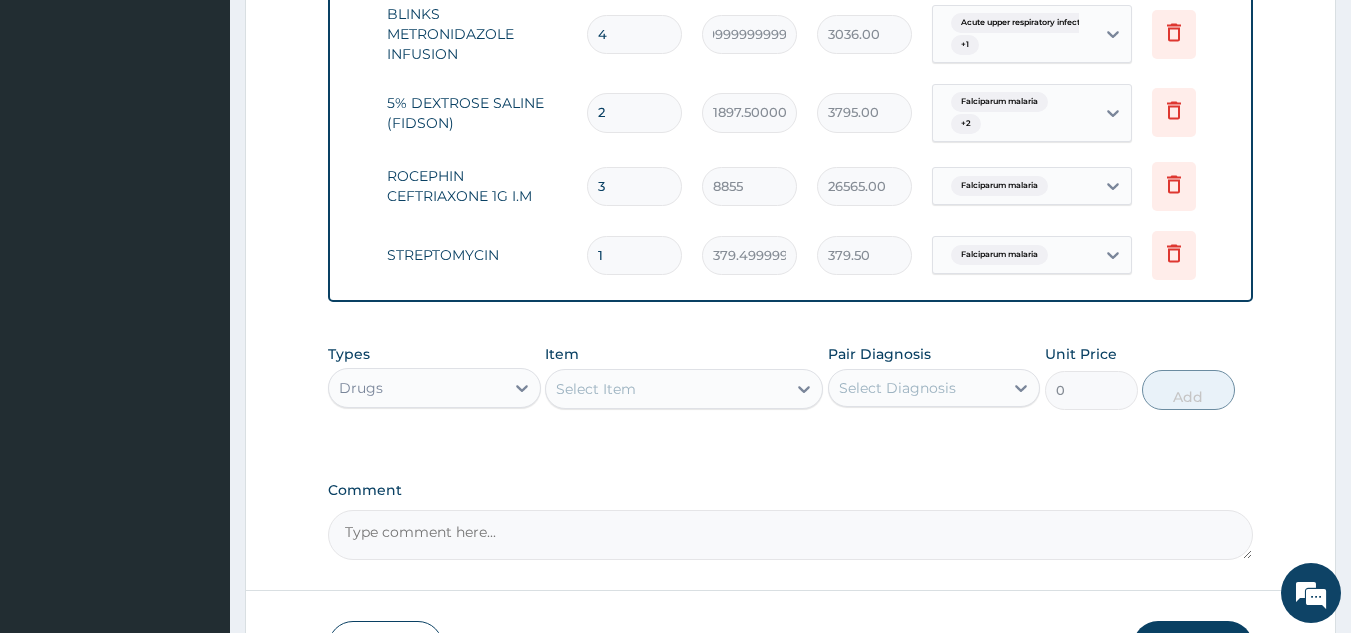type 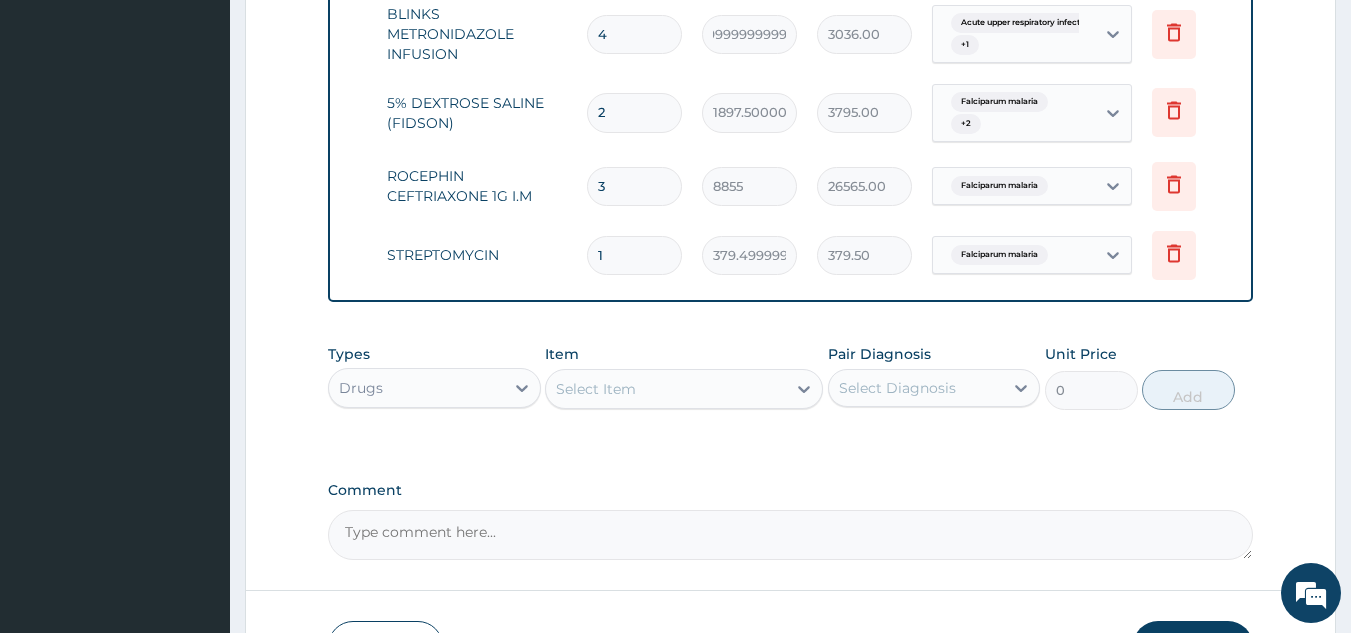 type on "0.00" 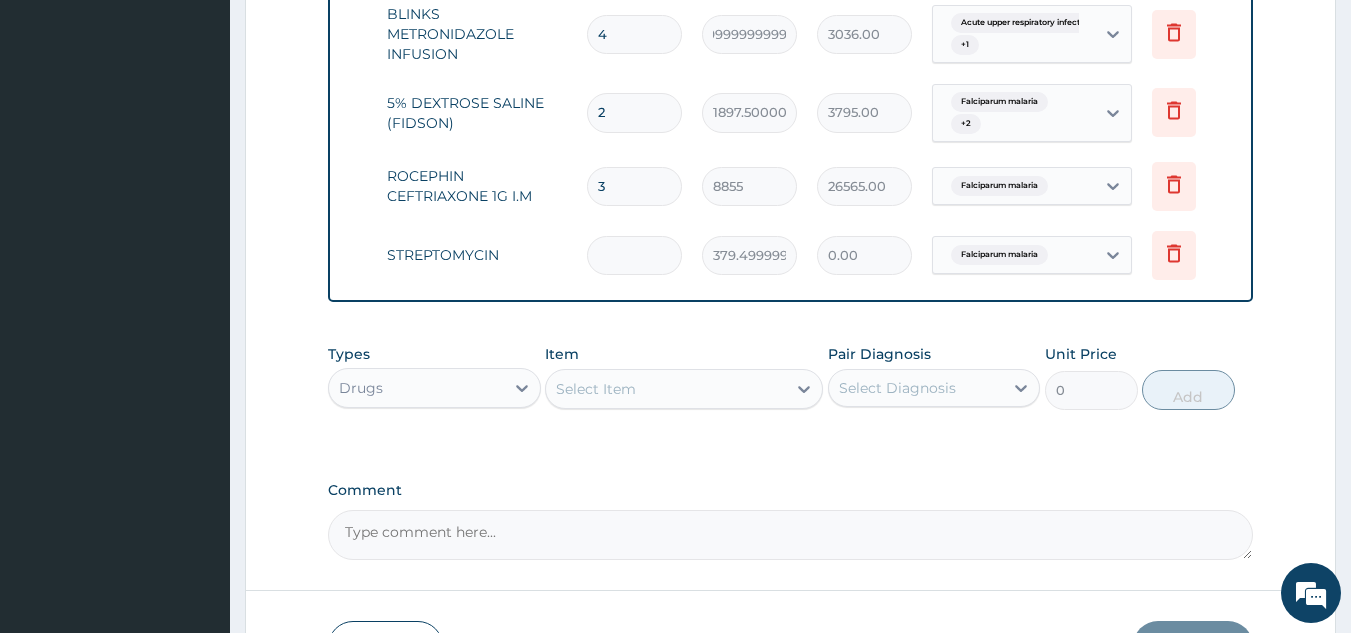 type on "3" 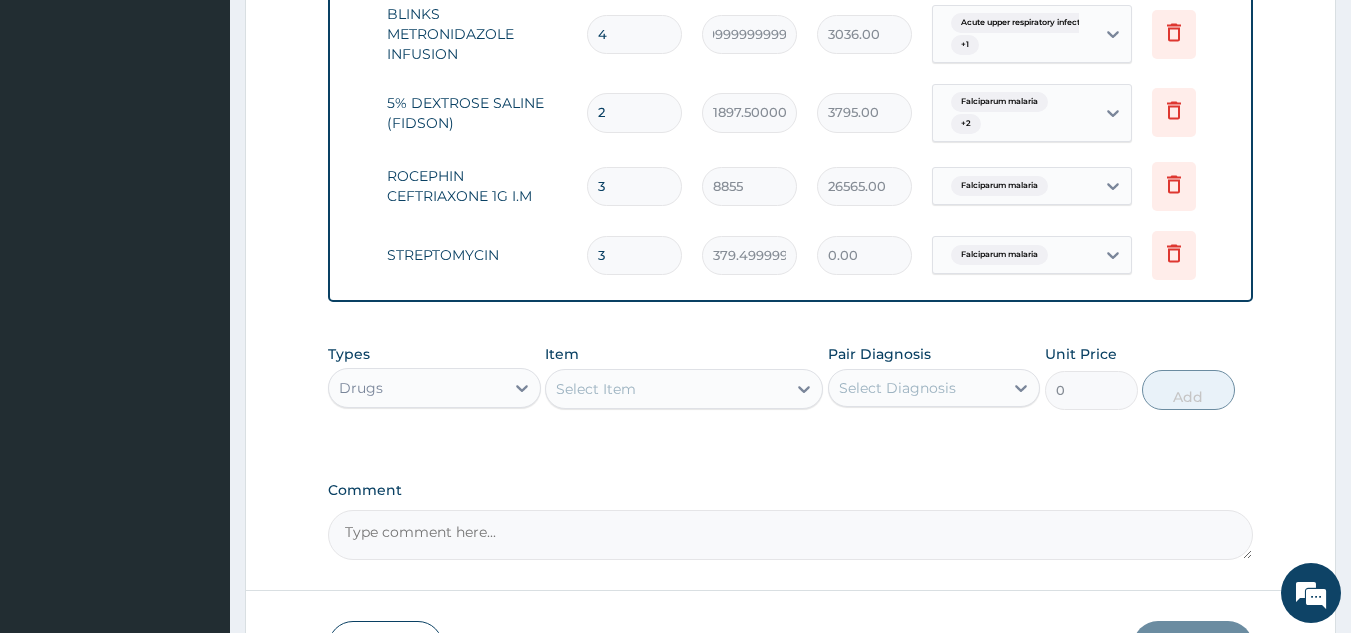 type on "1138.50" 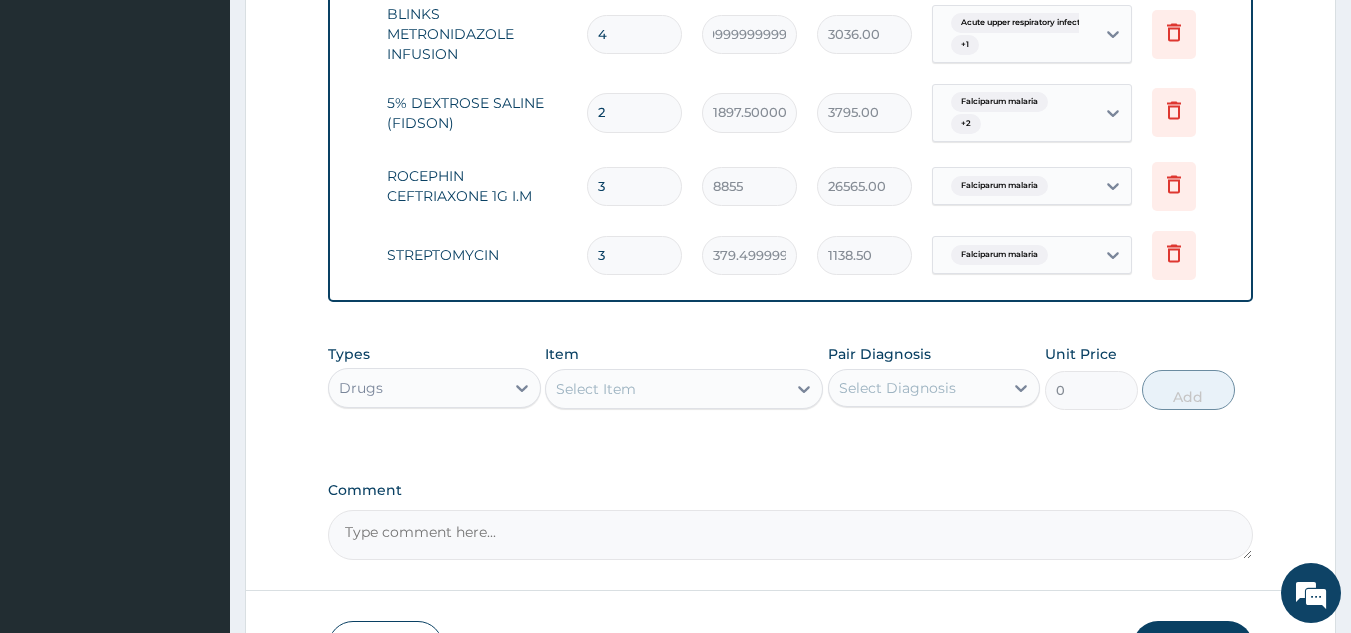 type on "3" 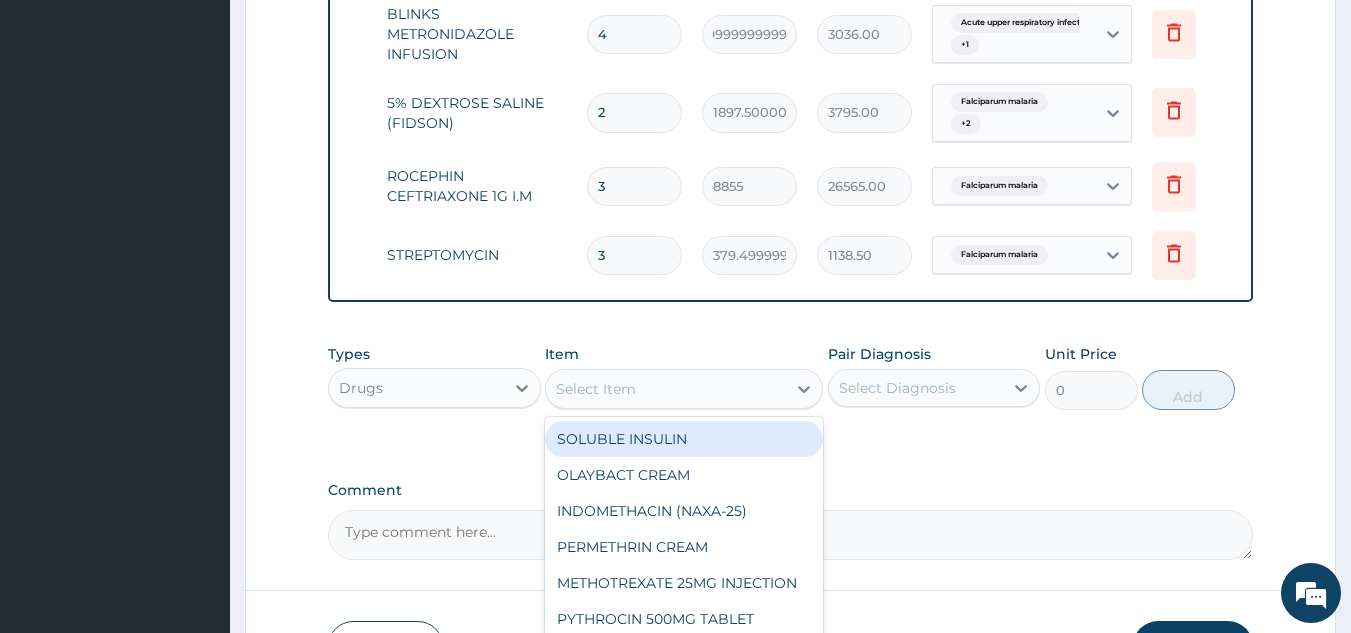click on "Select Item" at bounding box center (666, 389) 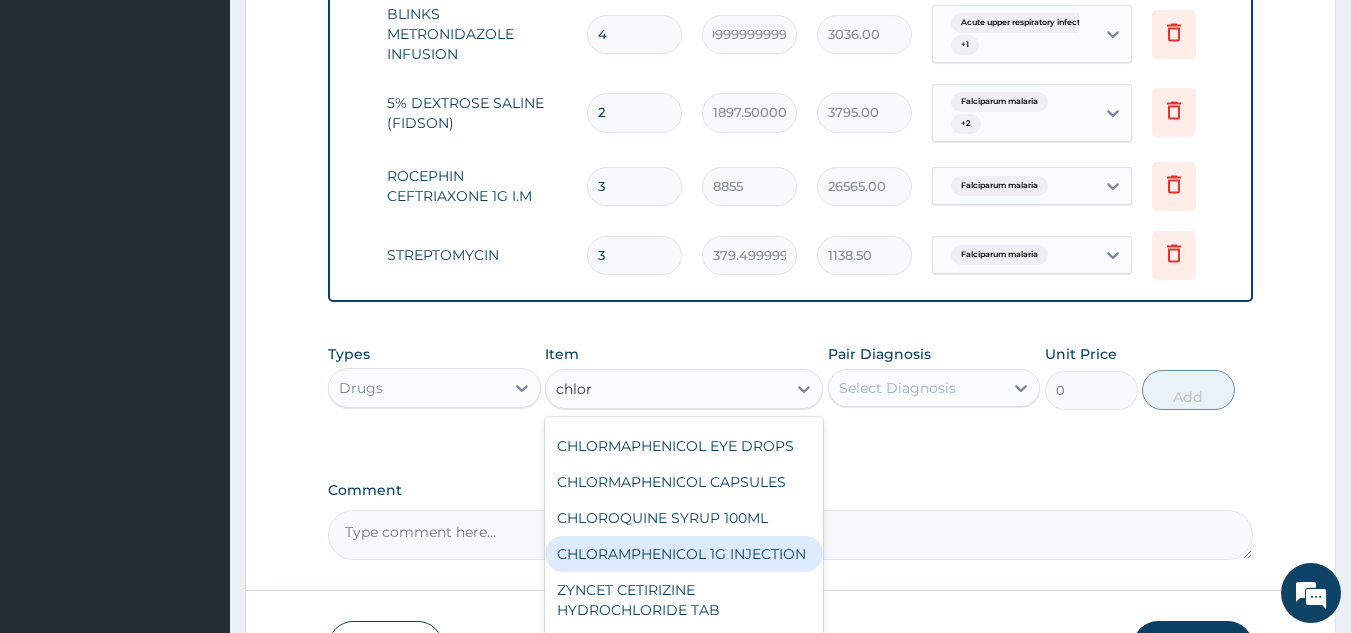 scroll, scrollTop: 86, scrollLeft: 0, axis: vertical 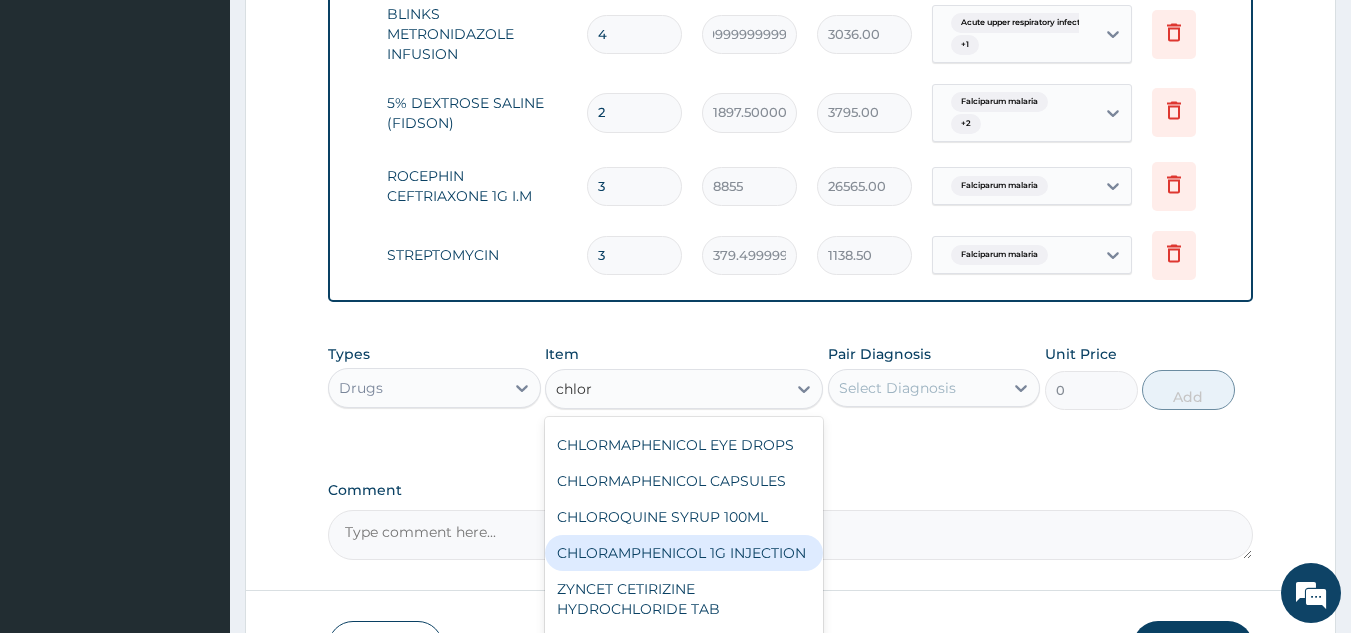 type on "chloro" 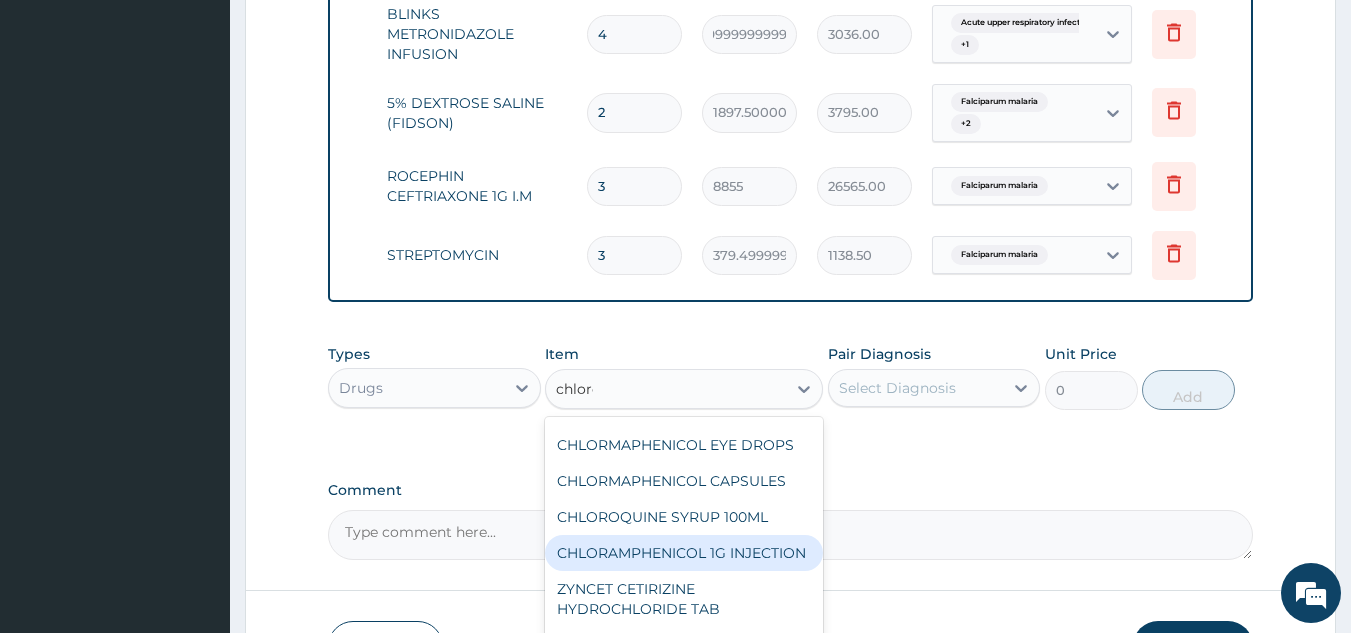 scroll, scrollTop: 0, scrollLeft: 0, axis: both 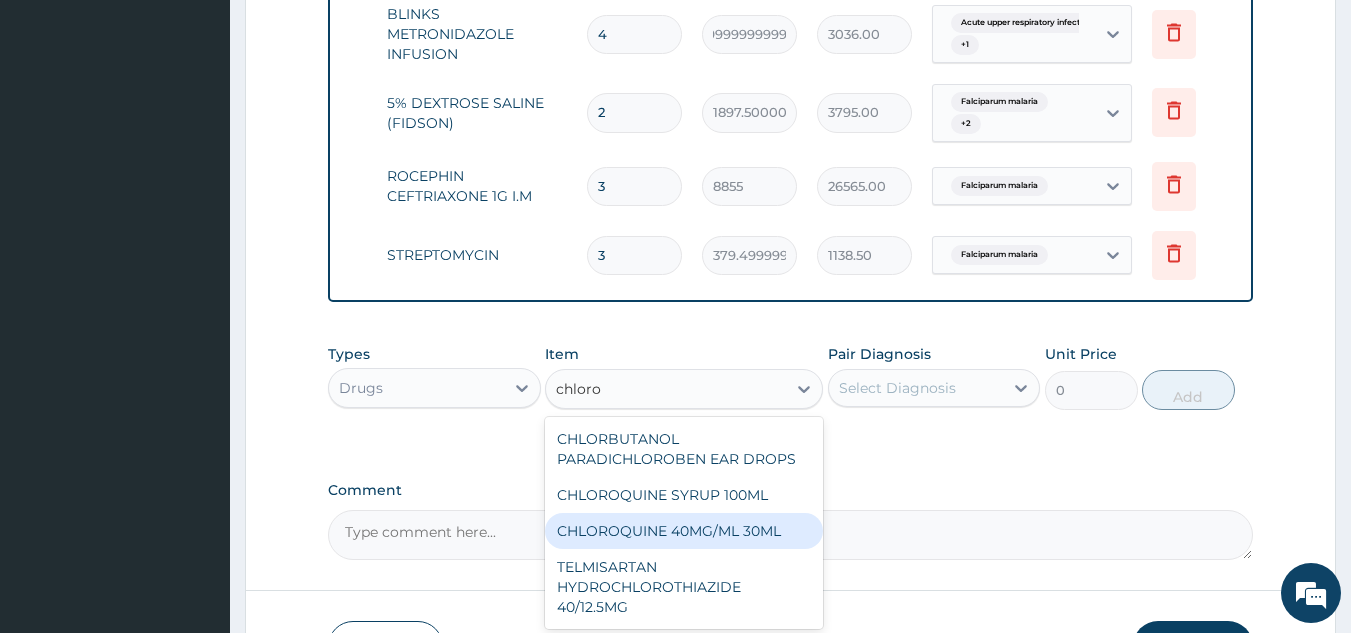 click on "CHLOROQUINE 40MG/ML 30ML" at bounding box center [684, 531] 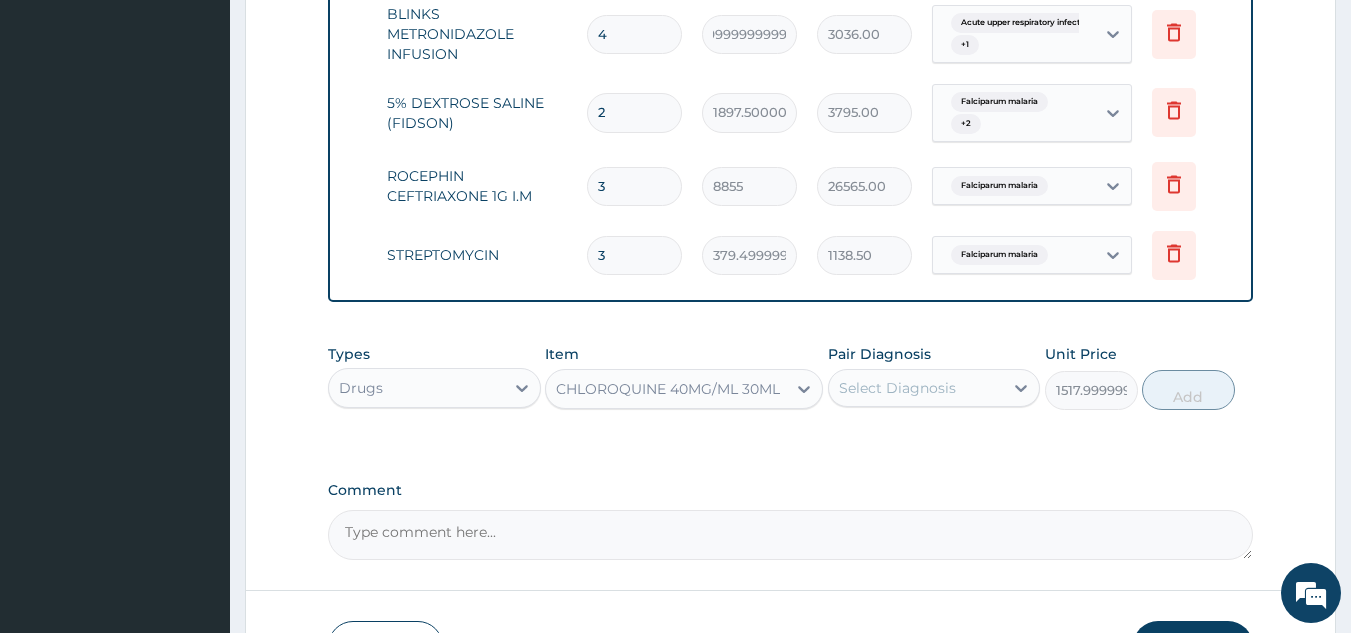 click on "Select Diagnosis" at bounding box center [916, 388] 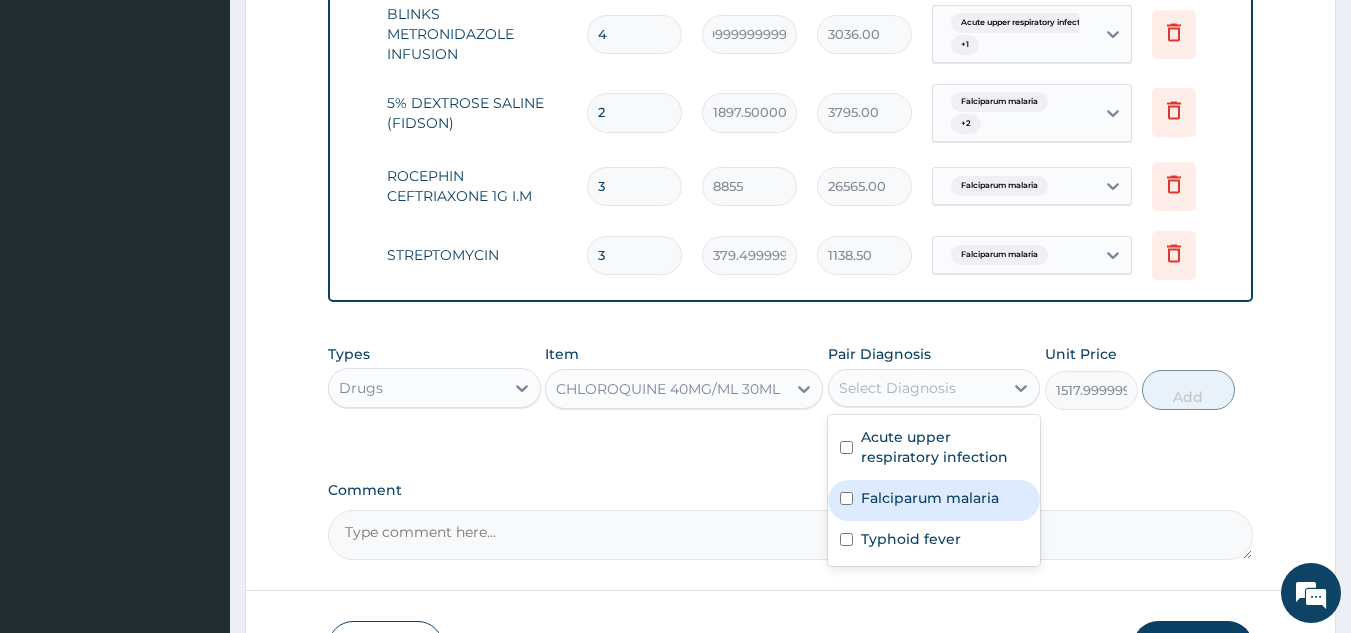 click at bounding box center [846, 498] 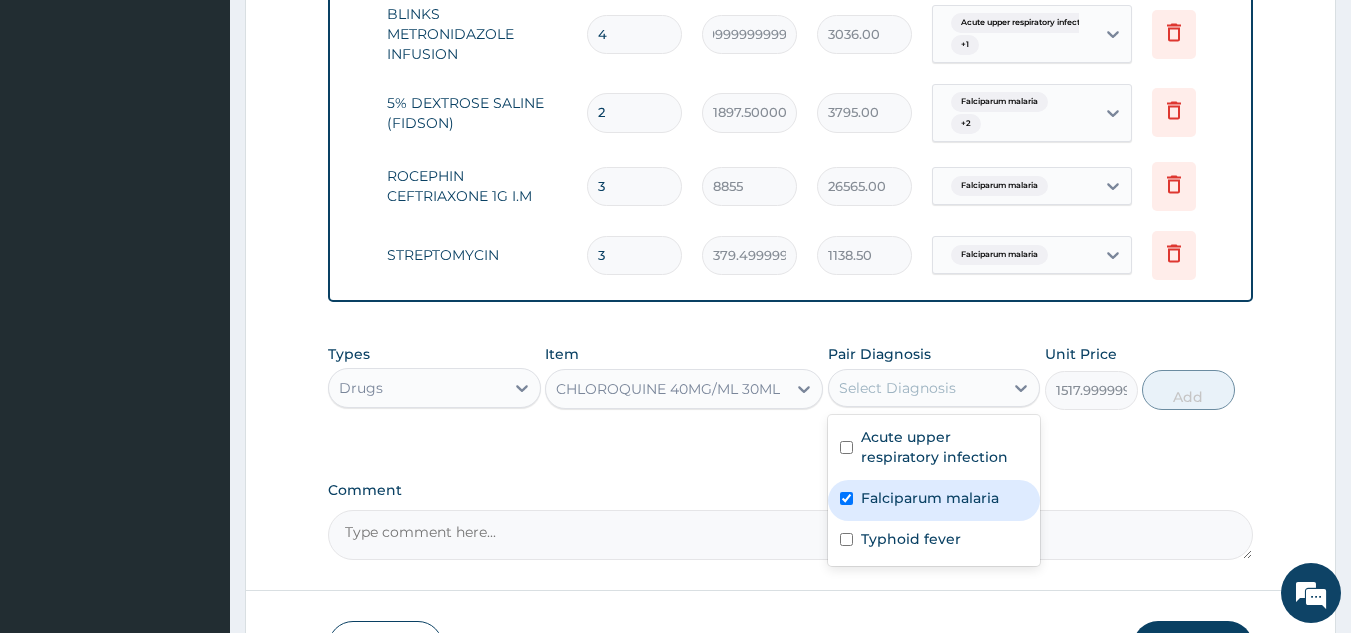 checkbox on "true" 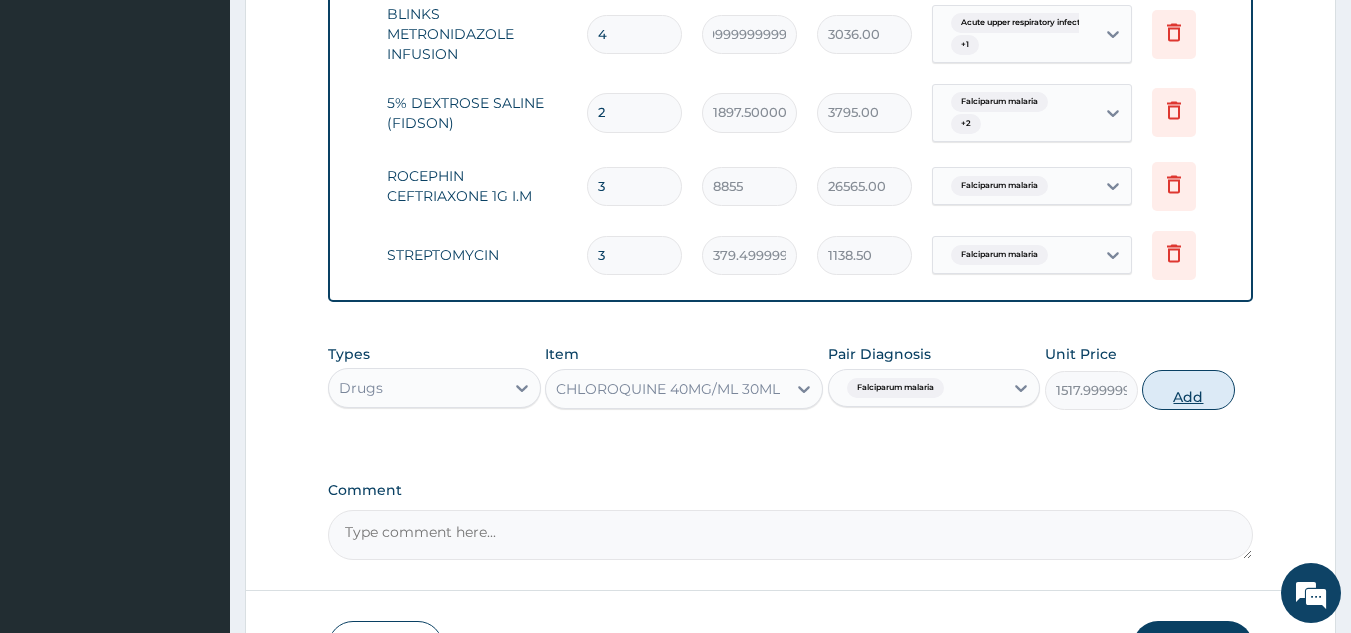 click on "Add" at bounding box center [1188, 390] 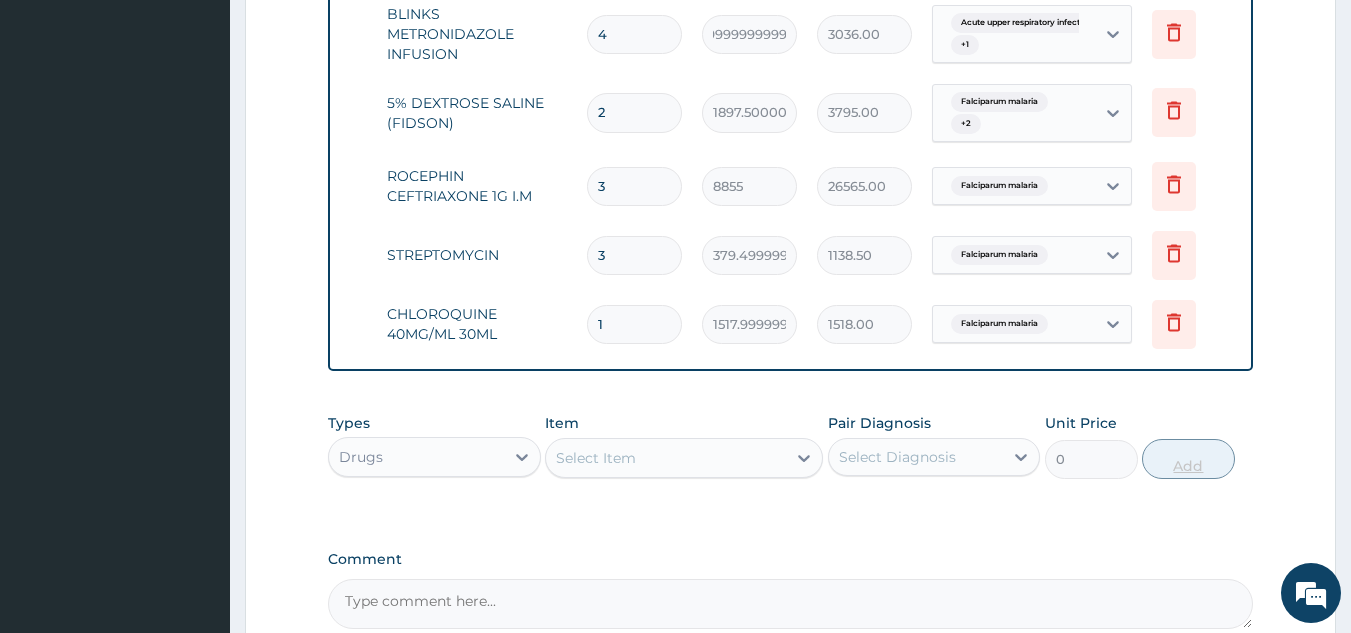 type 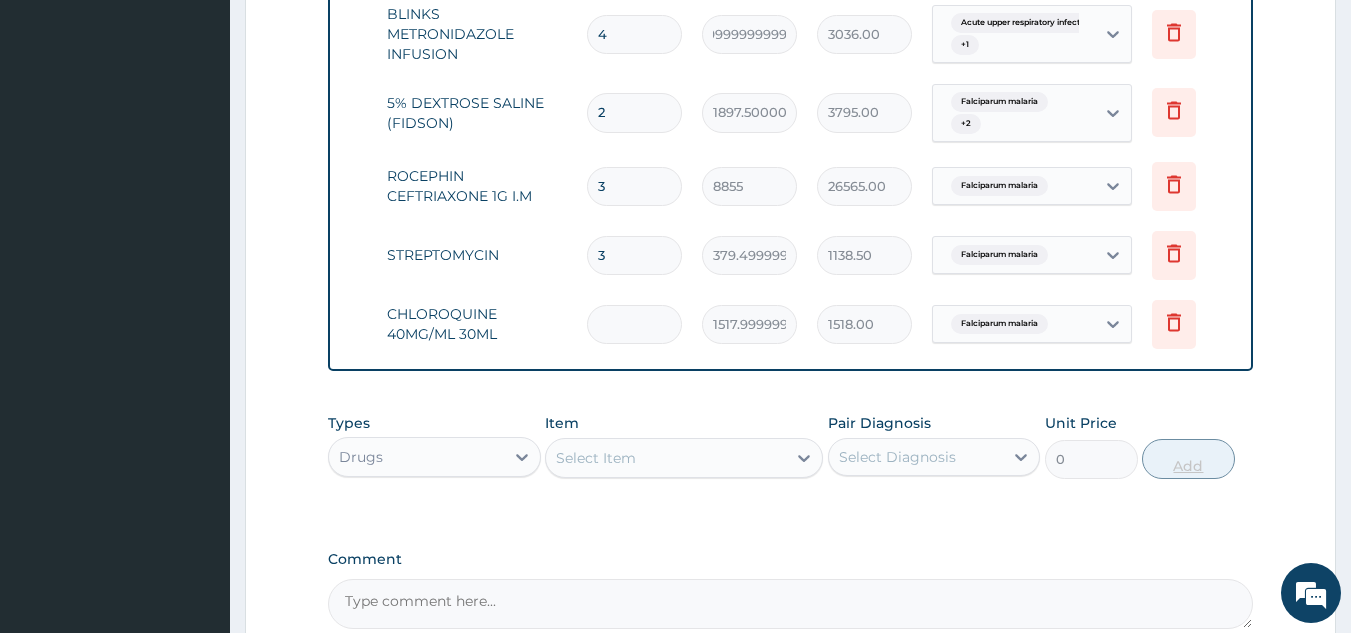 type on "0.00" 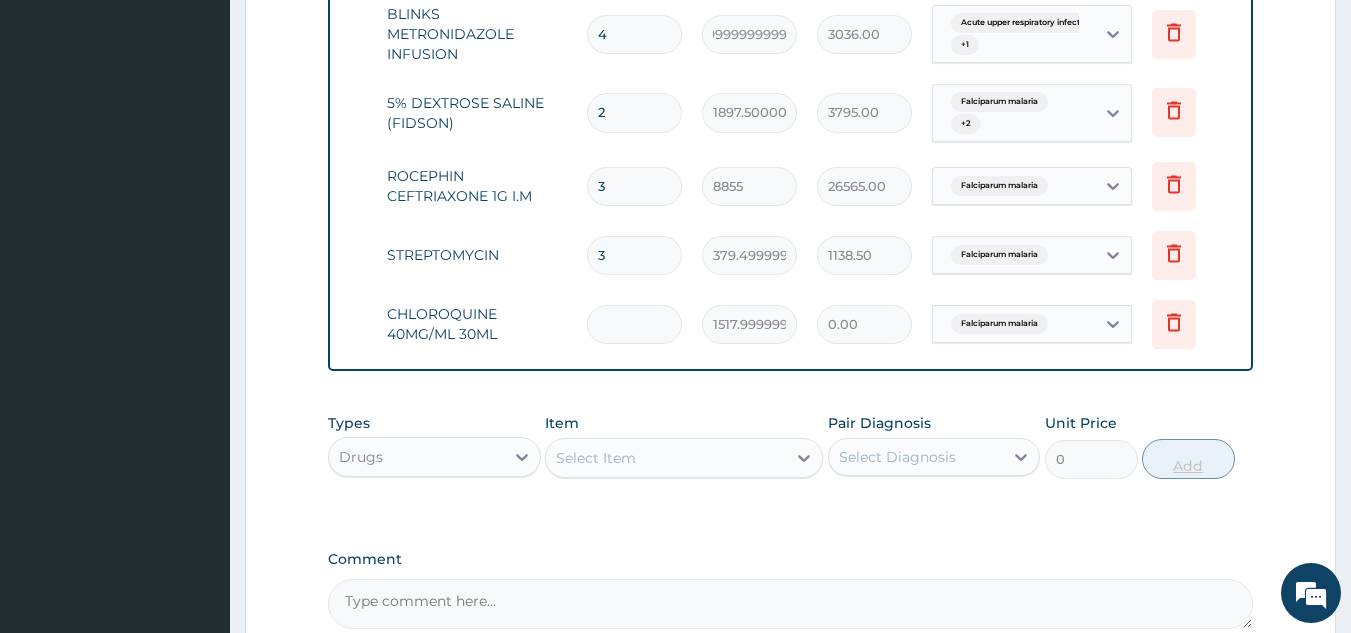 type on "3" 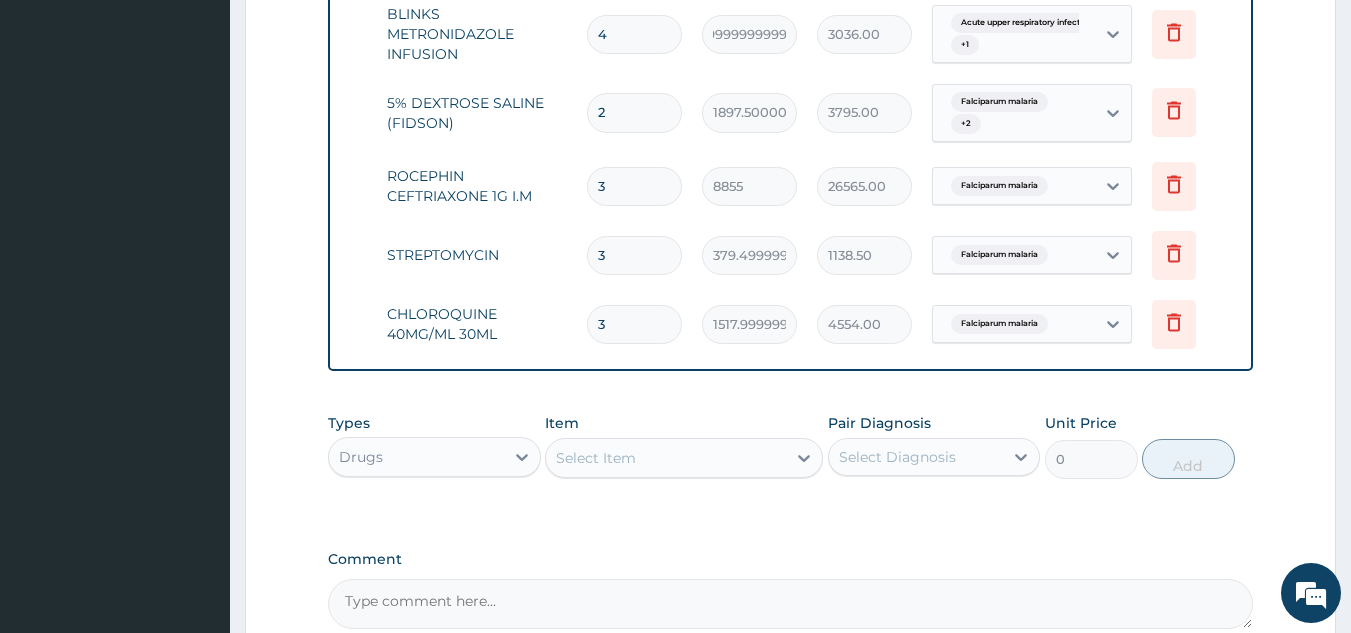 type on "3" 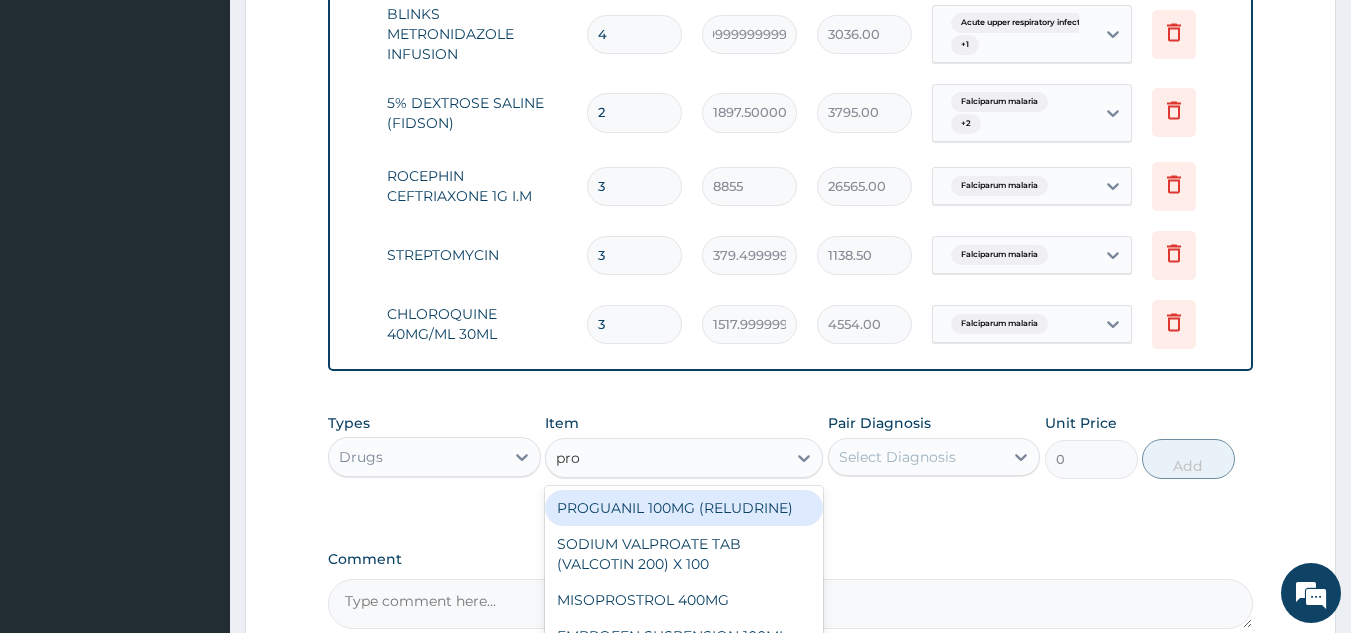 type on "proc" 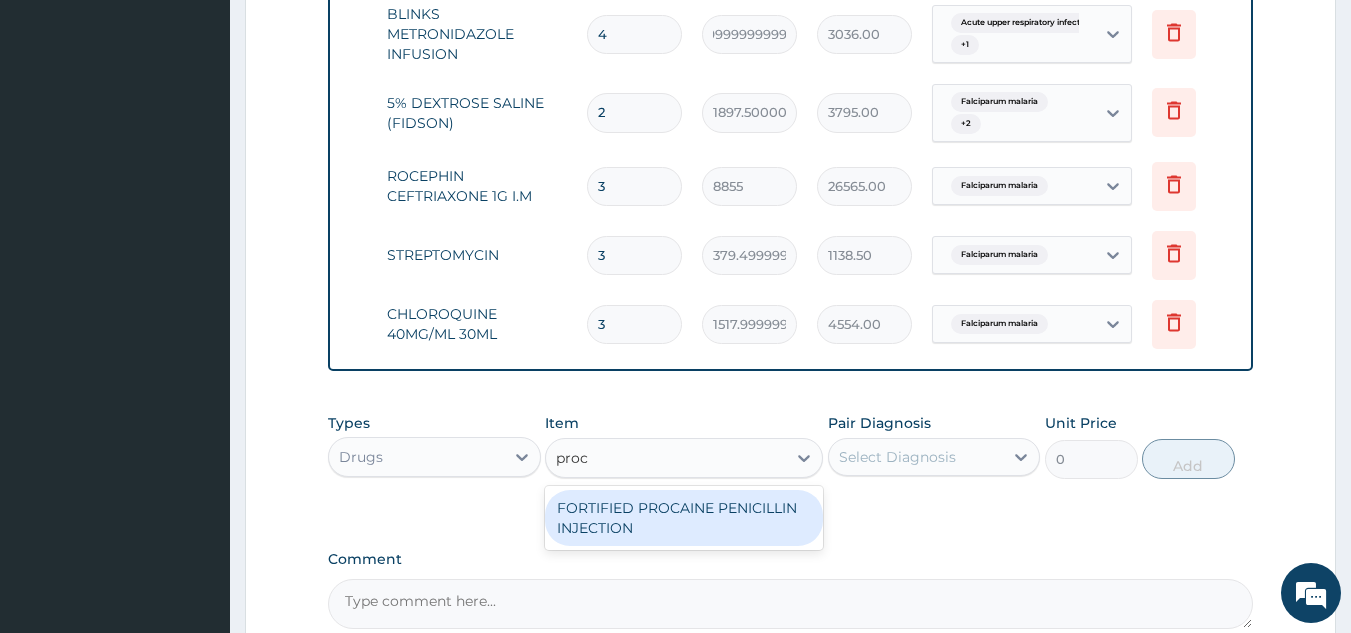 click on "FORTIFIED PROCAINE PENICILLIN INJECTION" at bounding box center (684, 518) 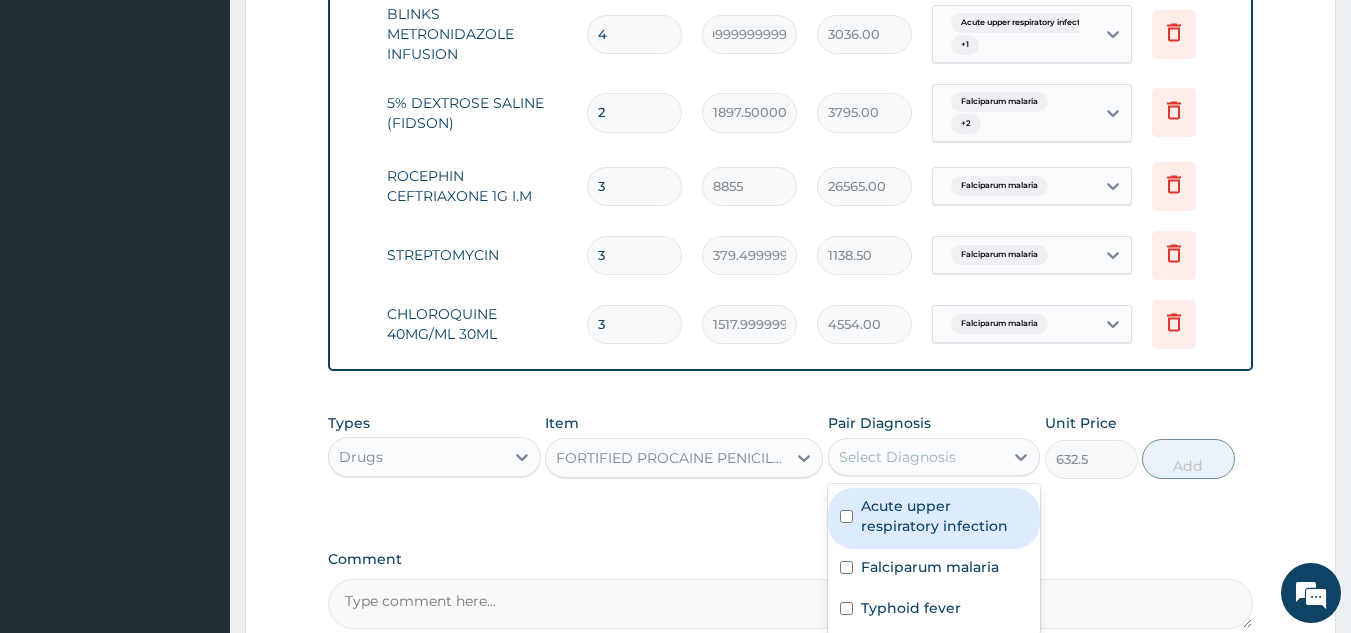 click on "Select Diagnosis" at bounding box center (897, 457) 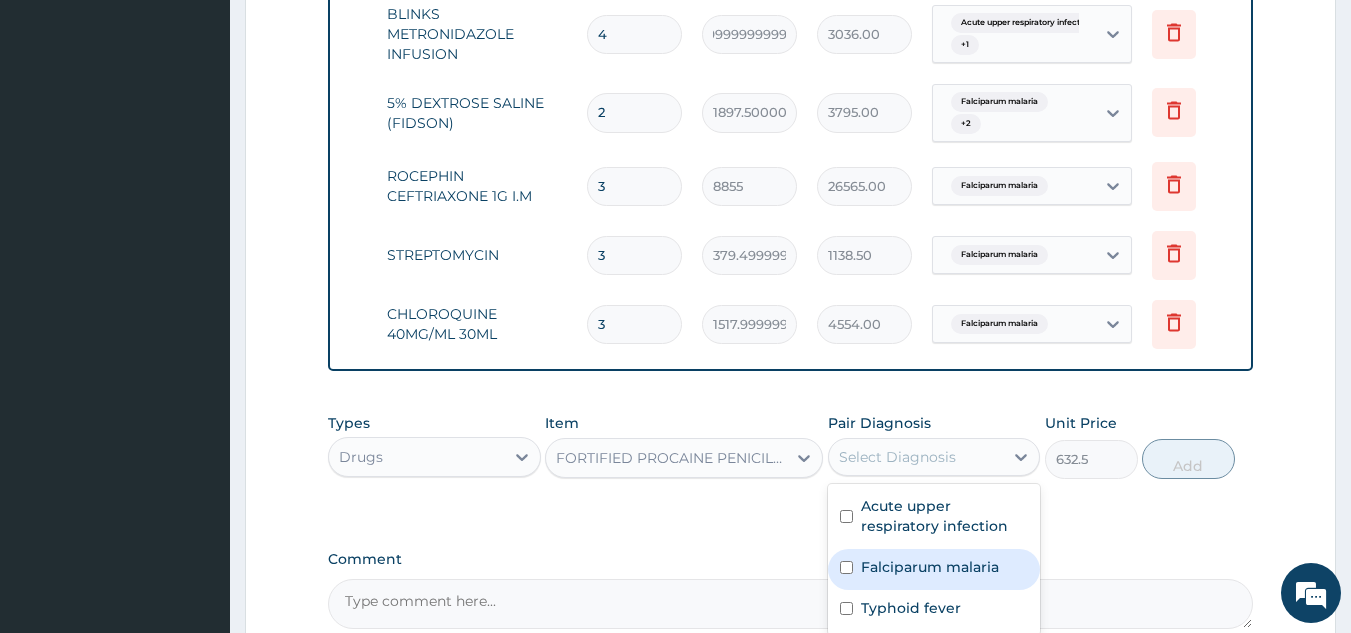 click at bounding box center [846, 567] 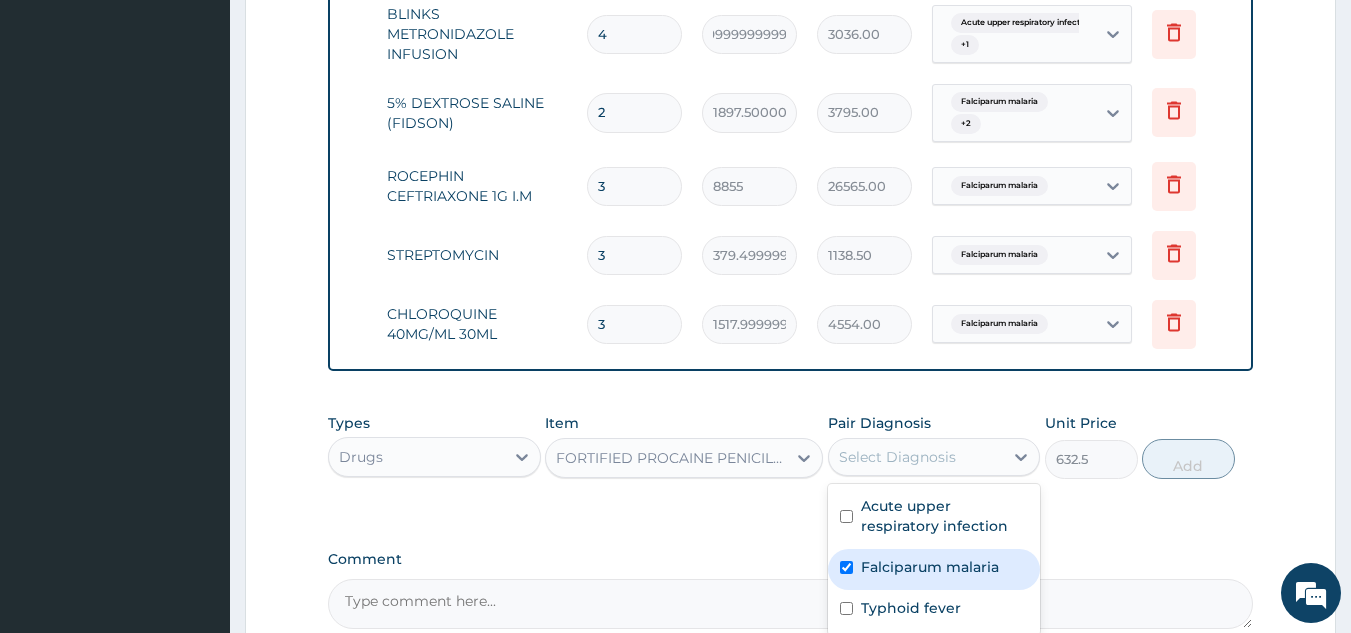 checkbox on "true" 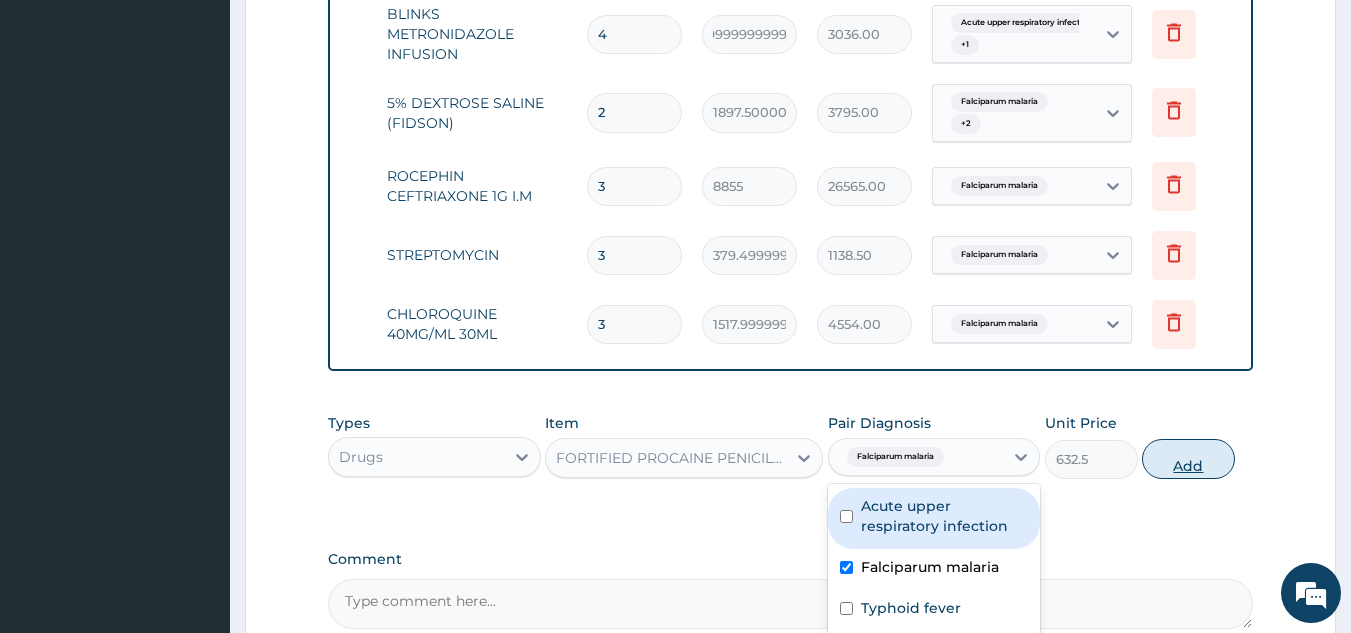 click on "Add" at bounding box center [1188, 459] 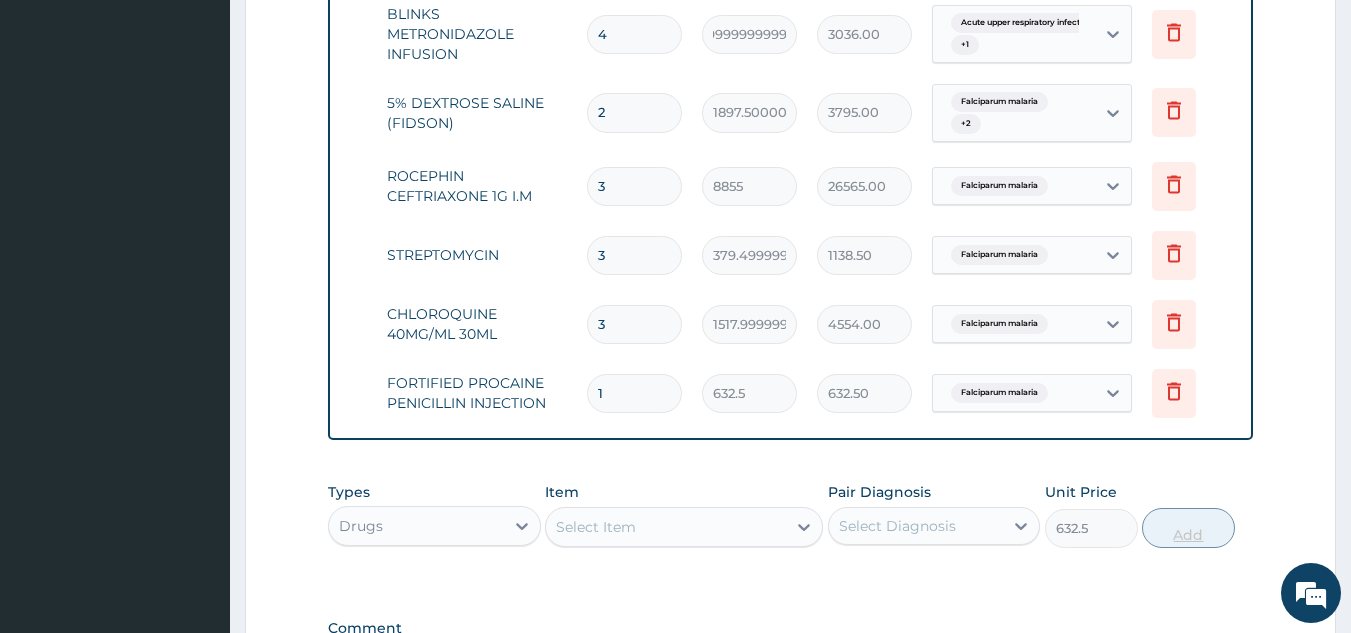 type on "0" 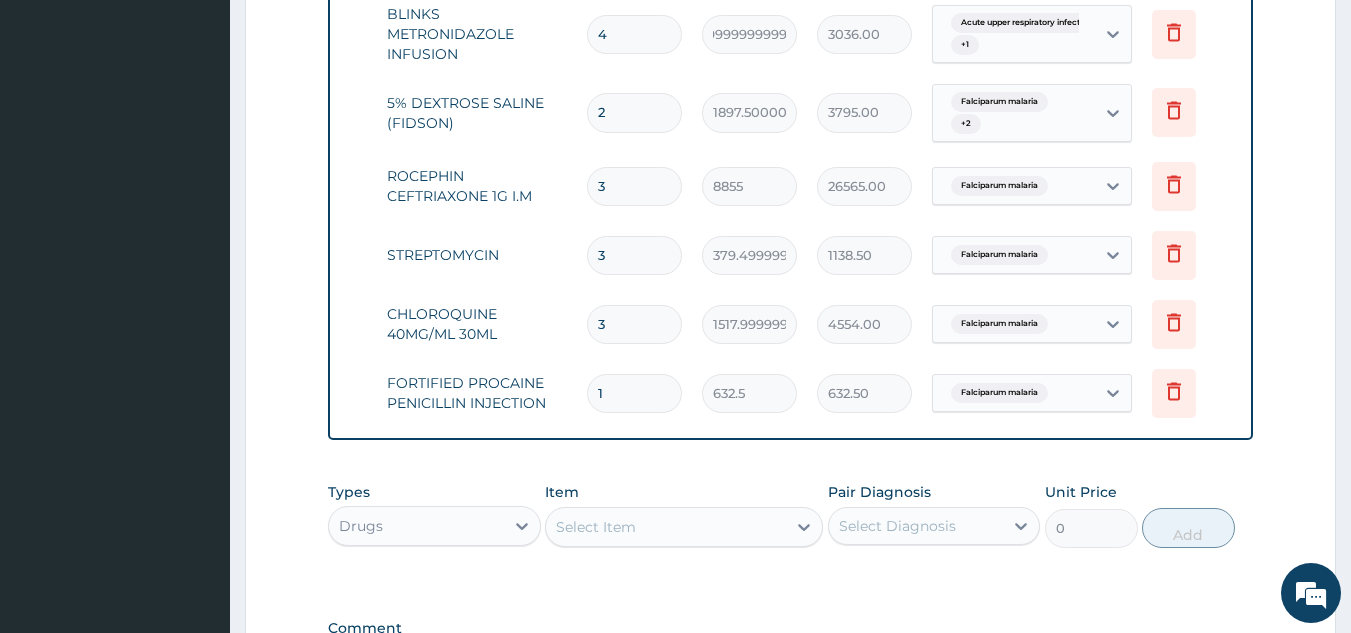 type 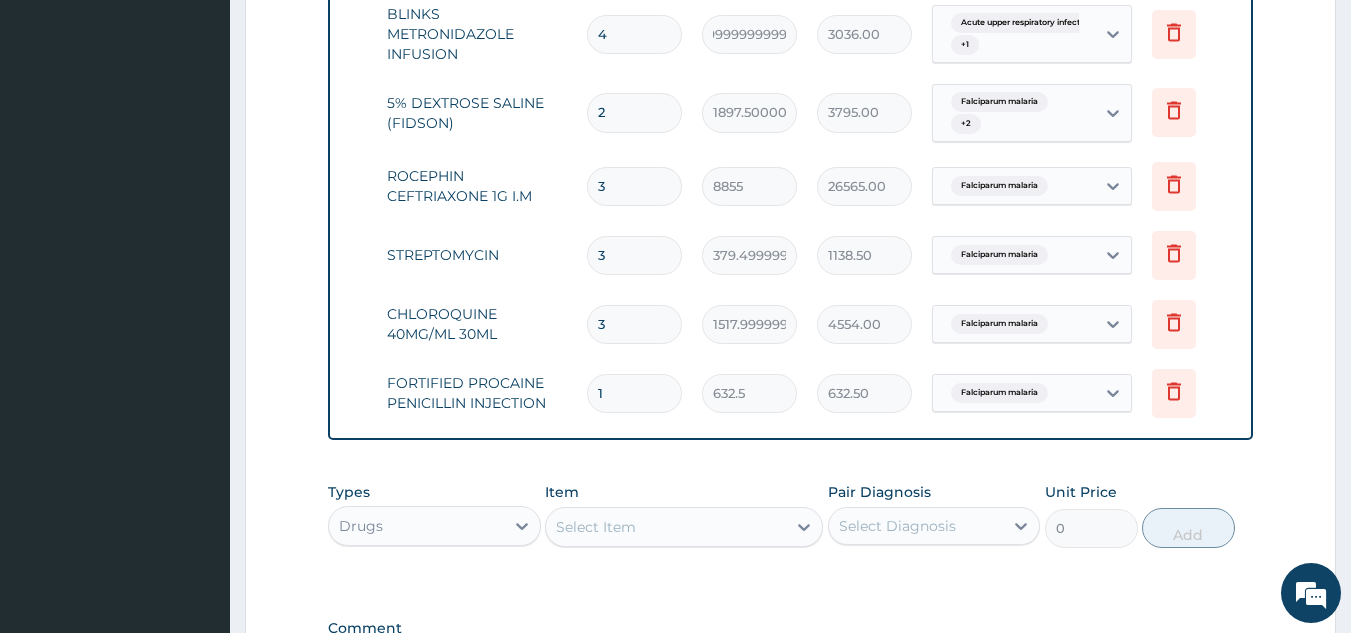 type on "0.00" 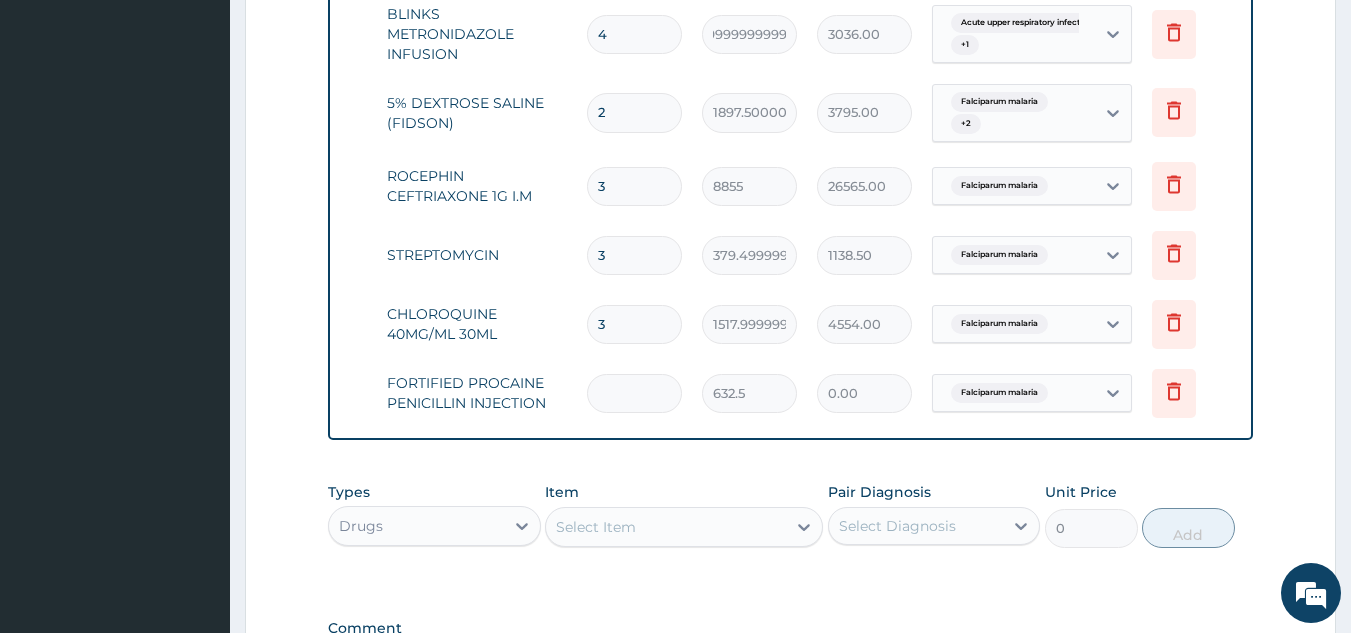 type on "3" 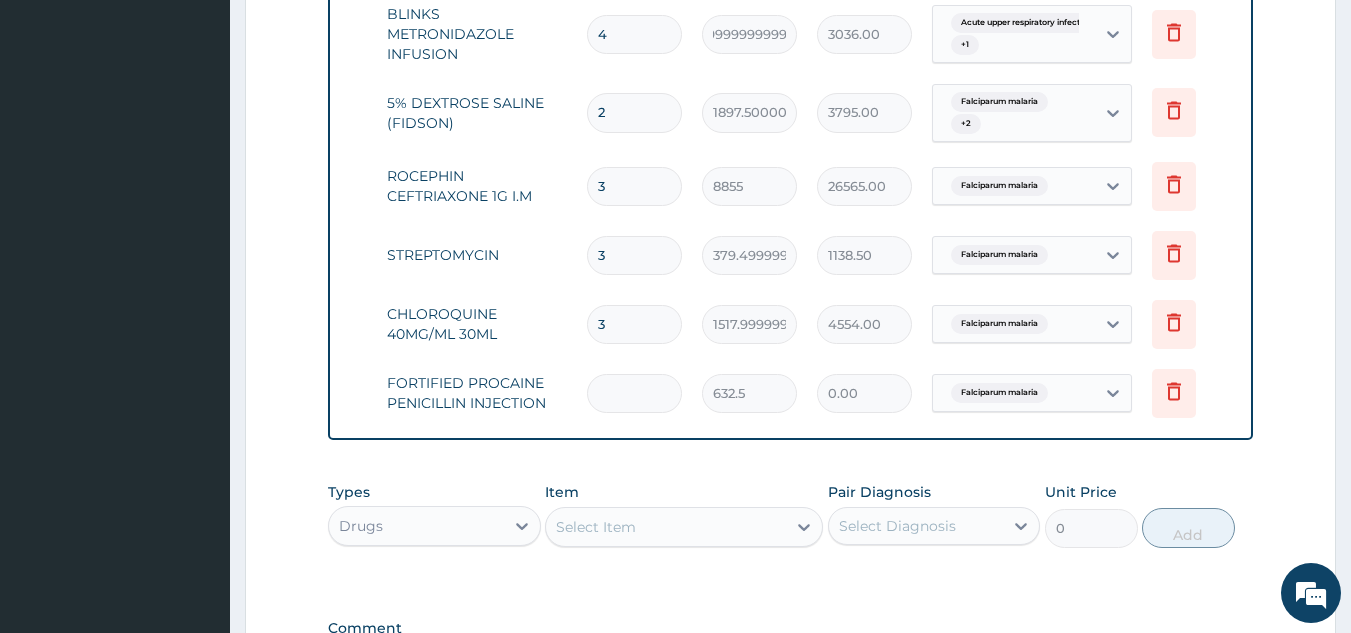 type on "1897.50" 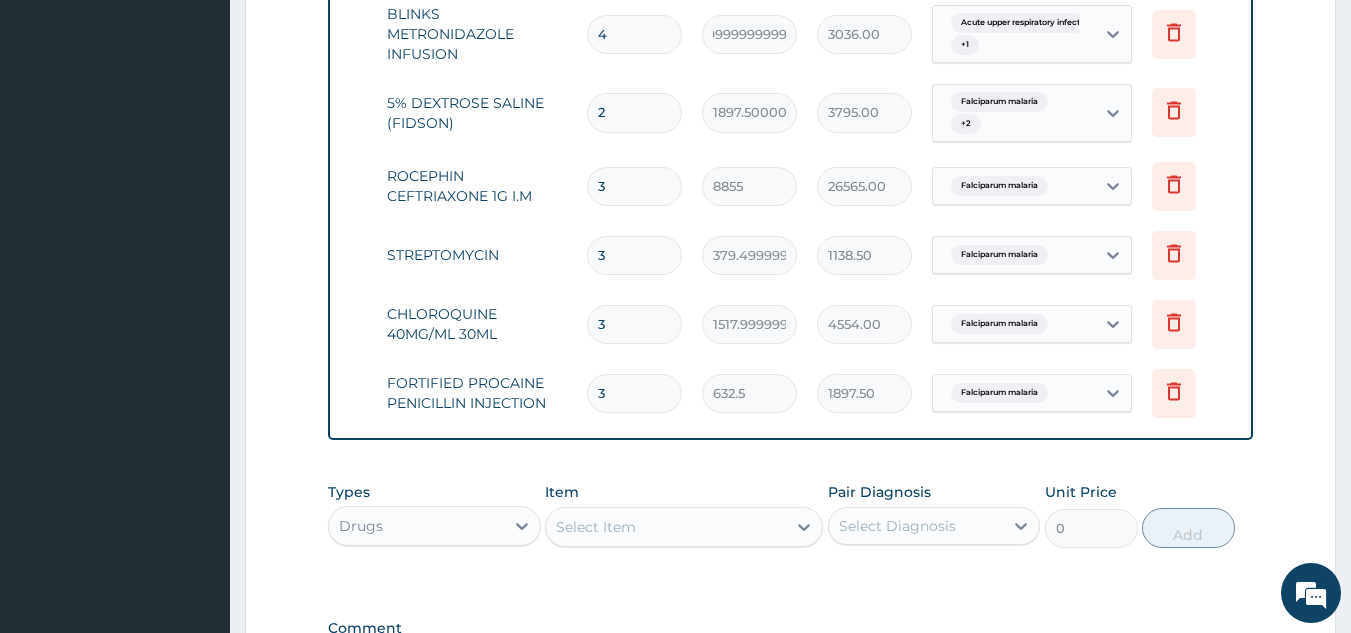 type on "3" 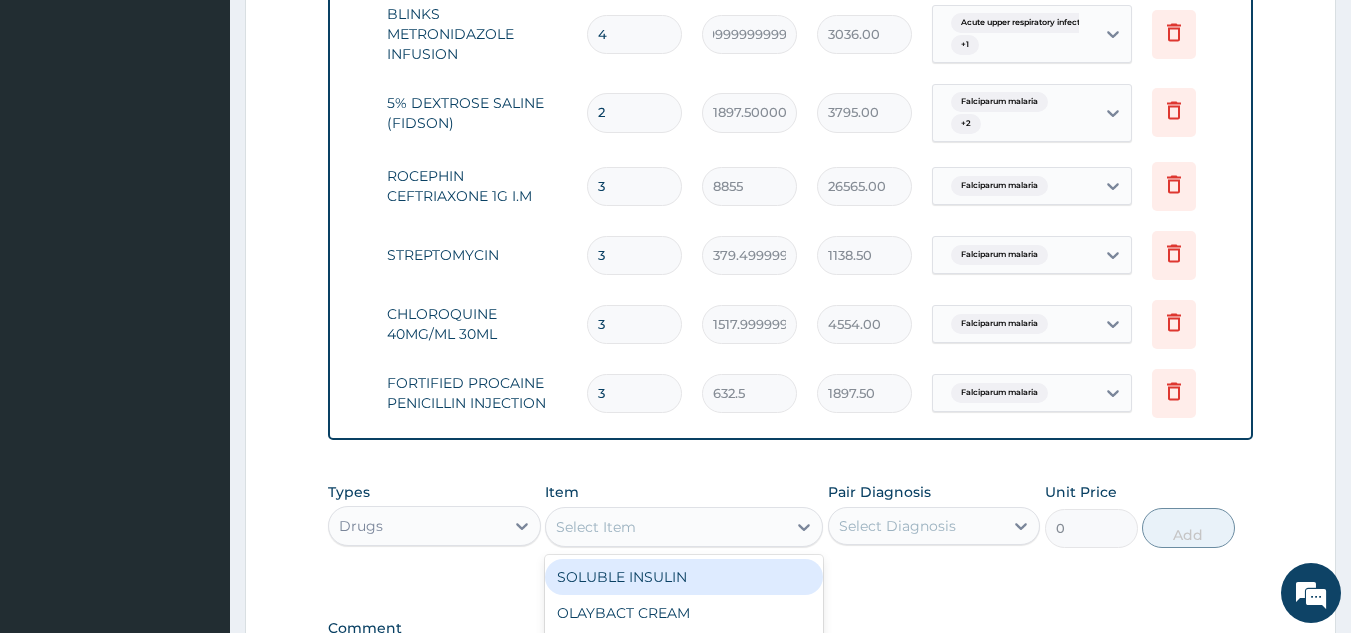 click on "Select Item" at bounding box center [666, 527] 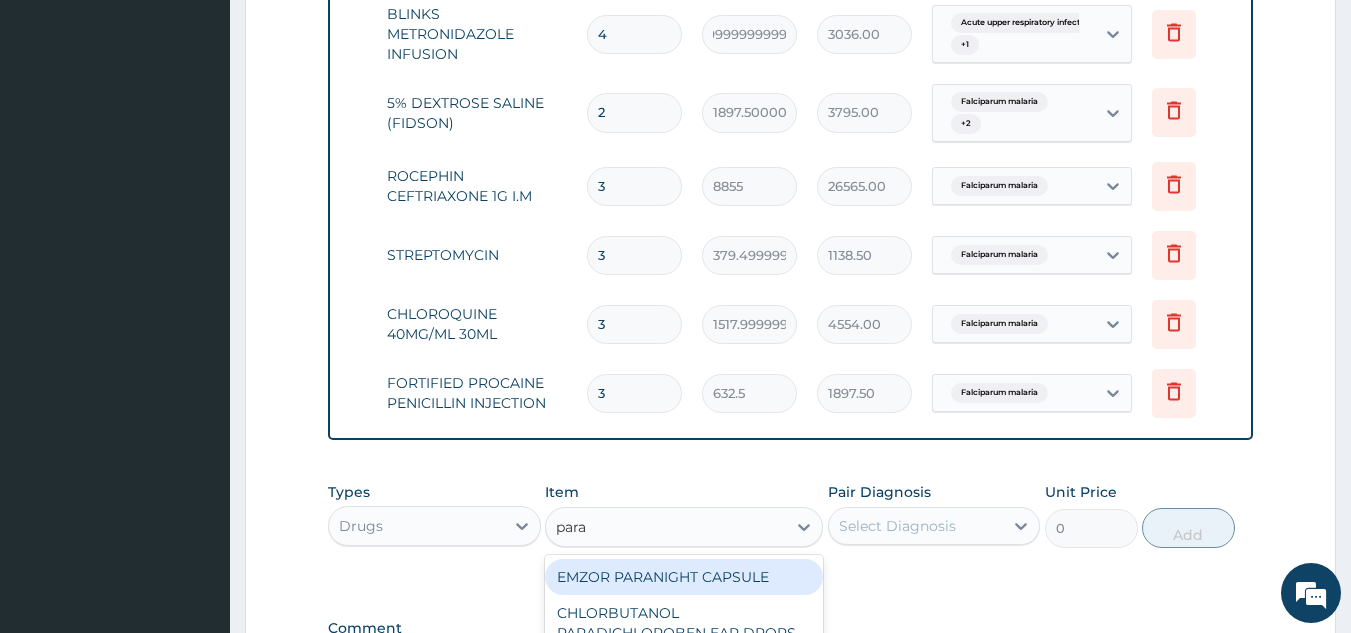 type on "parac" 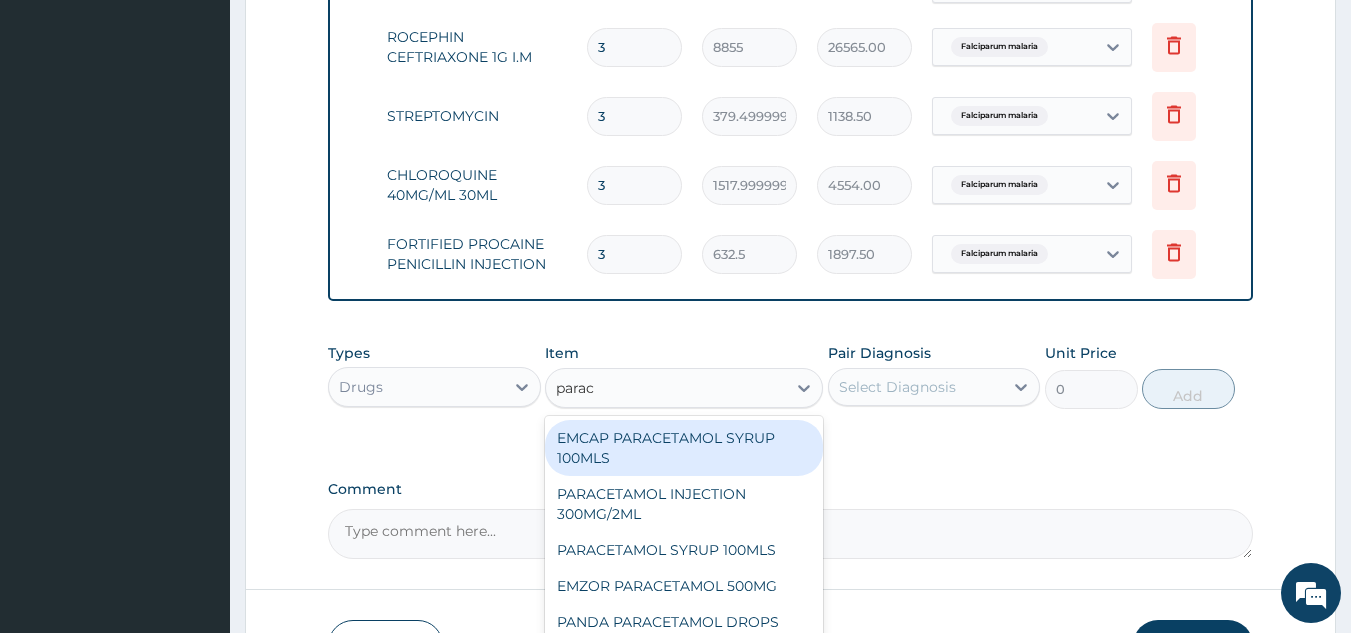 scroll, scrollTop: 1631, scrollLeft: 0, axis: vertical 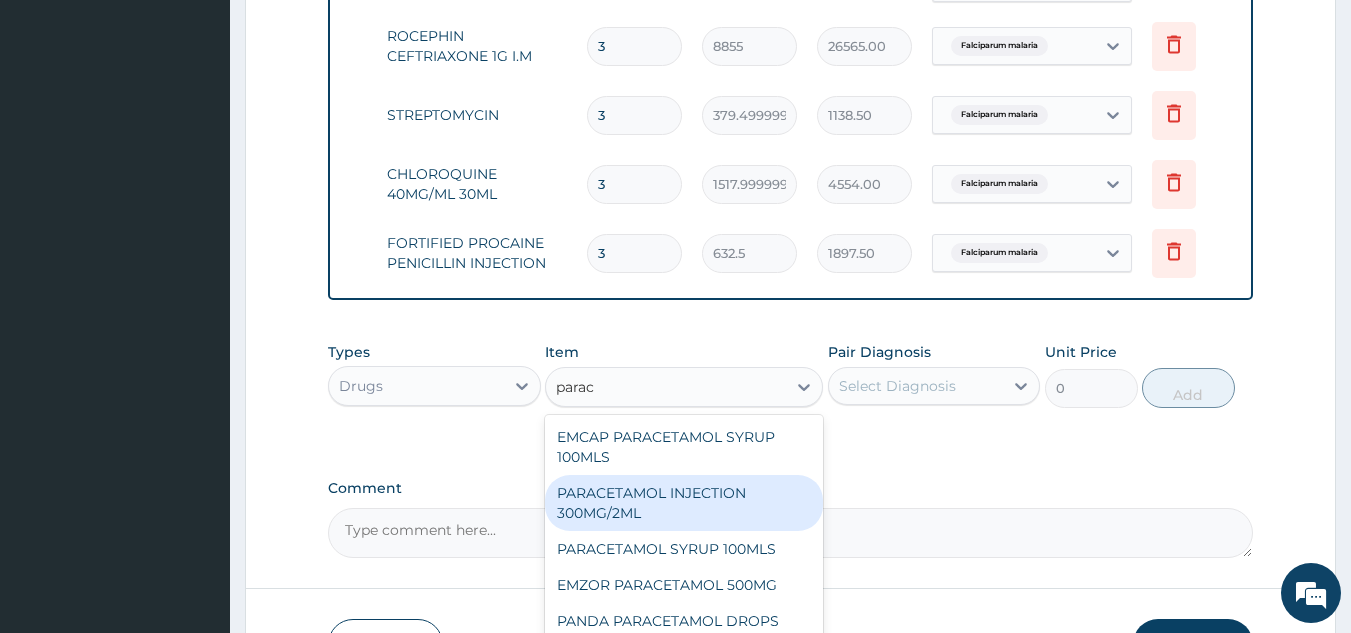 click on "PARACETAMOL INJECTION 300MG/2ML" at bounding box center (684, 503) 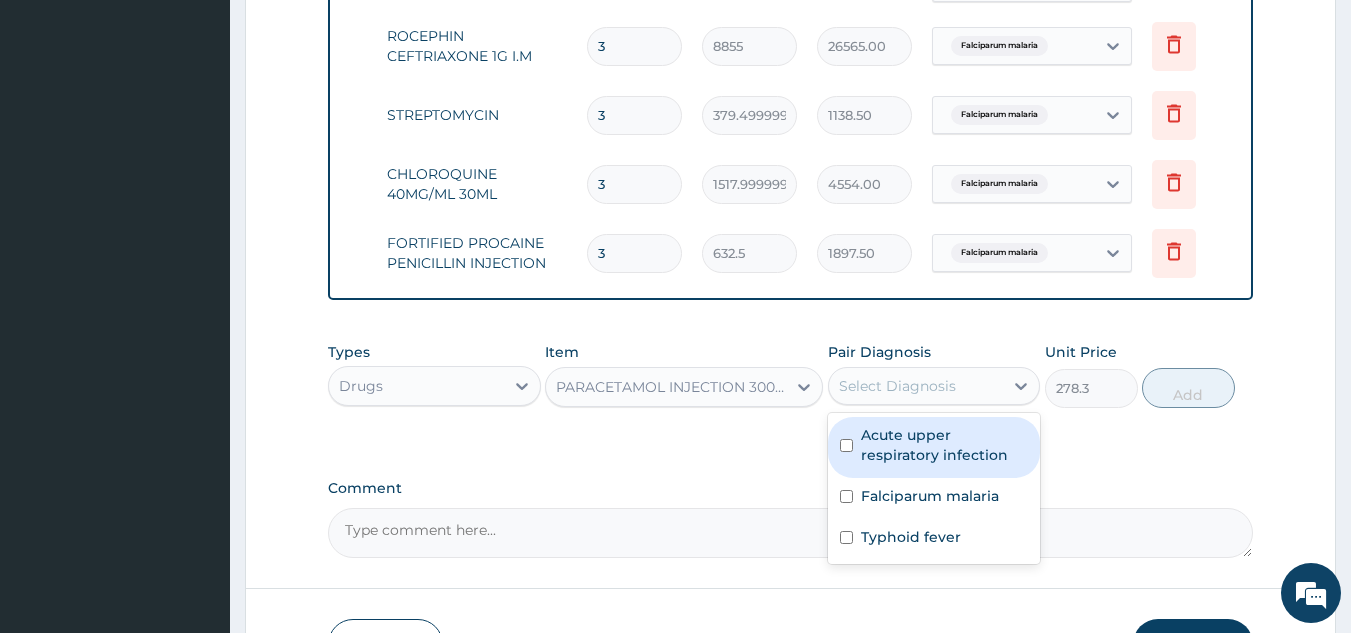click on "Select Diagnosis" at bounding box center (897, 386) 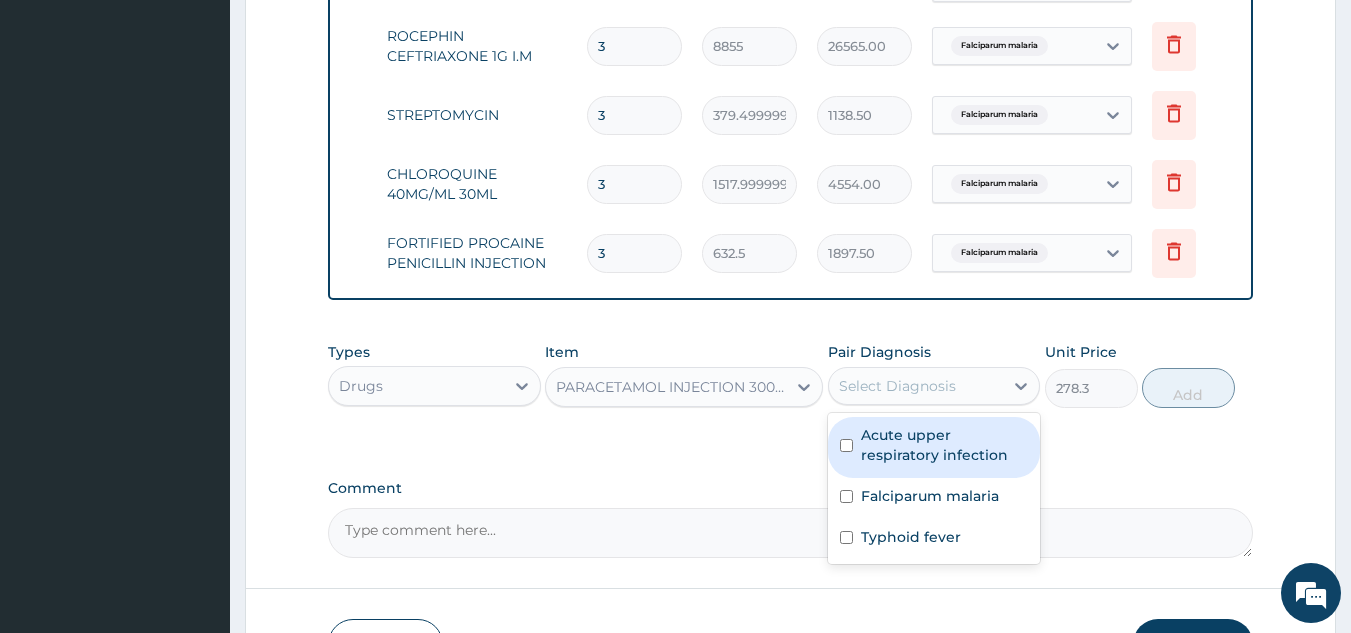 click at bounding box center (846, 445) 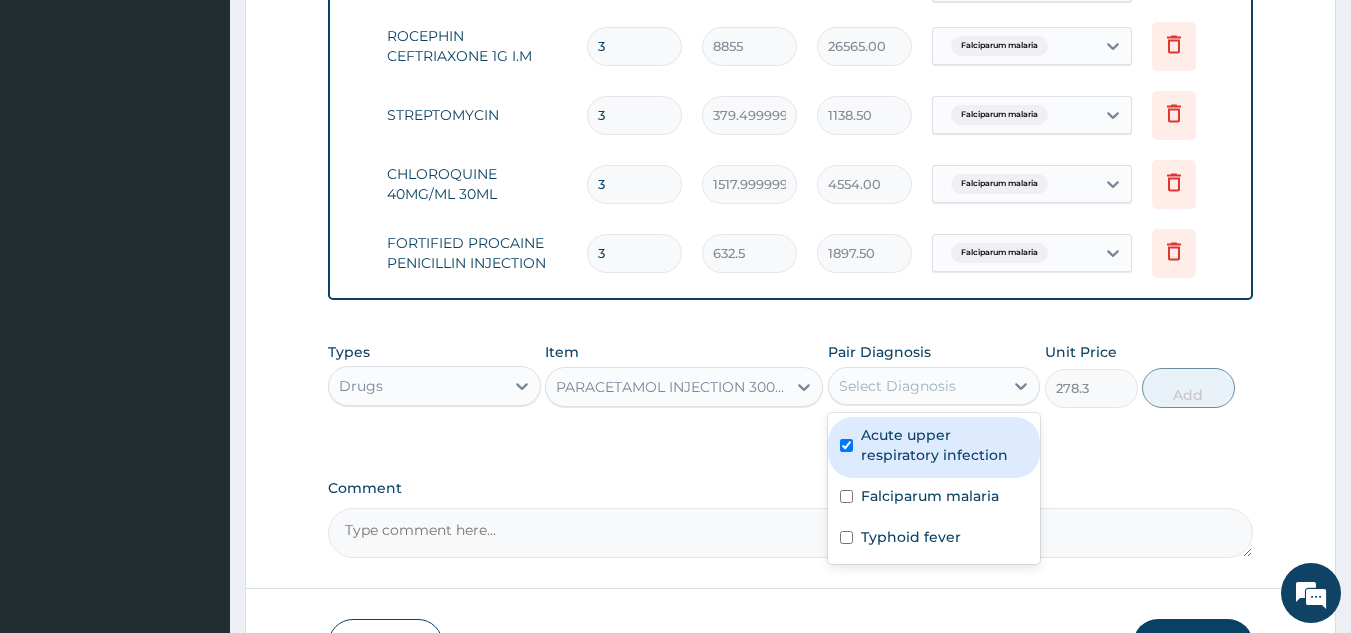checkbox on "true" 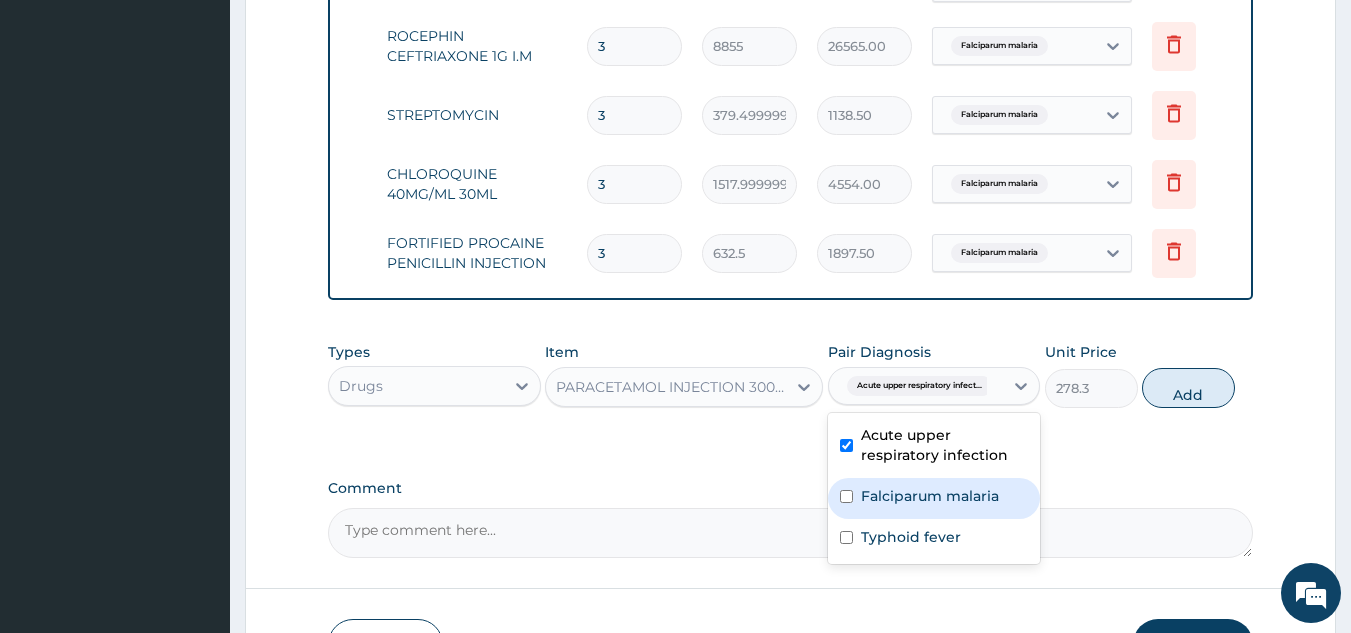 click on "Falciparum malaria" at bounding box center [934, 498] 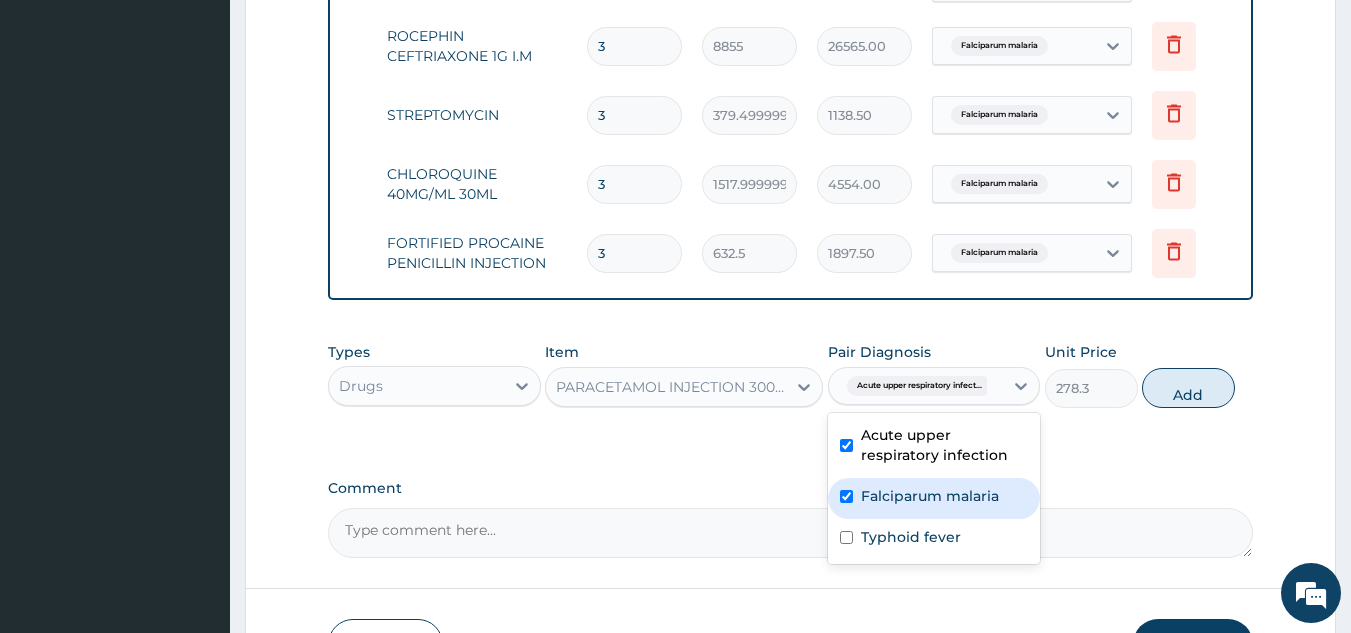 checkbox on "true" 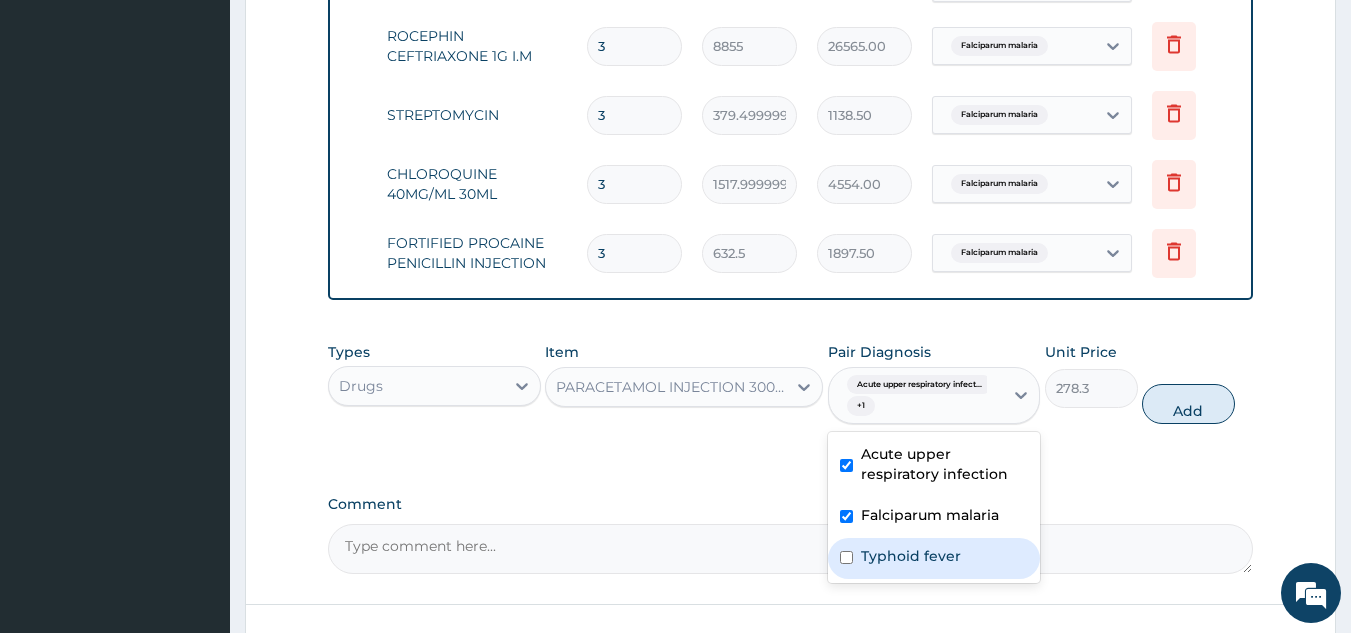 click at bounding box center [846, 557] 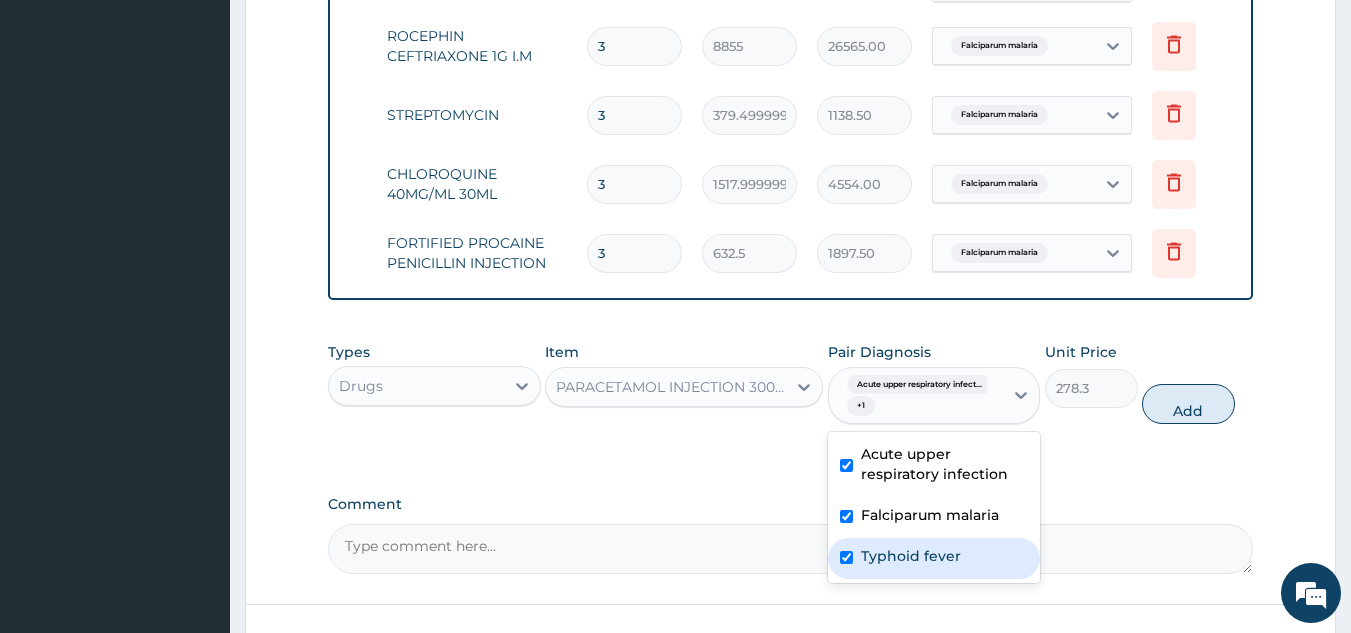 checkbox on "true" 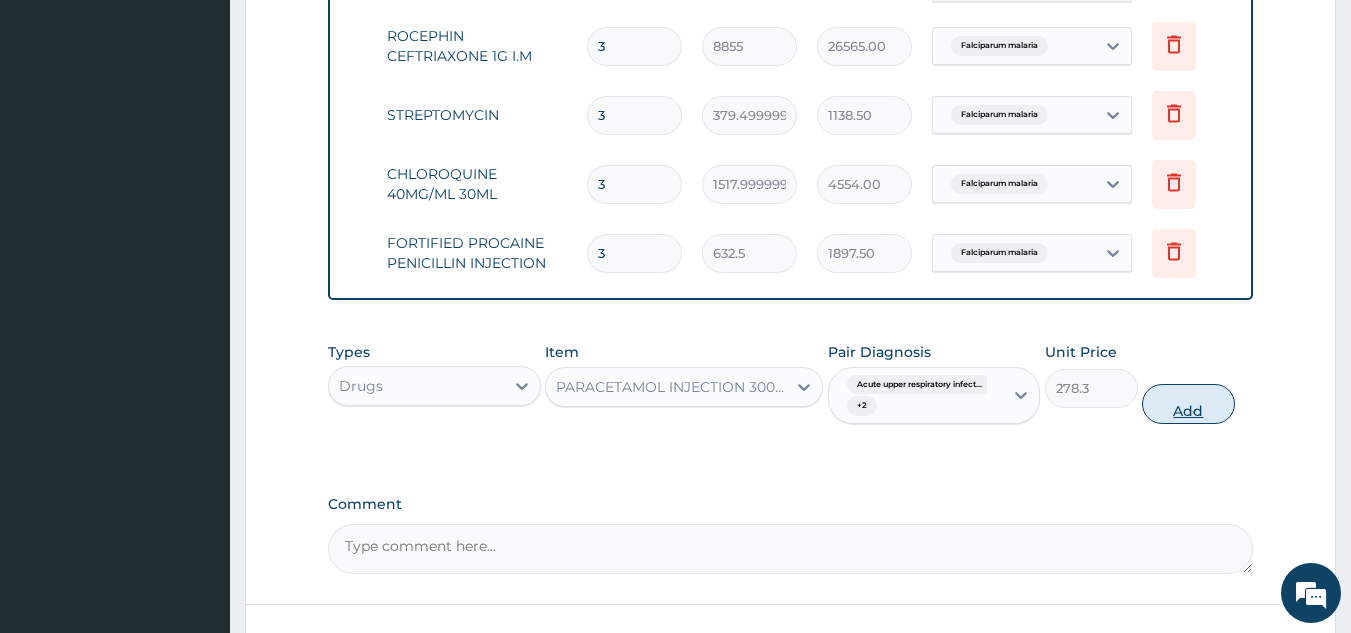 click on "Add" at bounding box center (1188, 404) 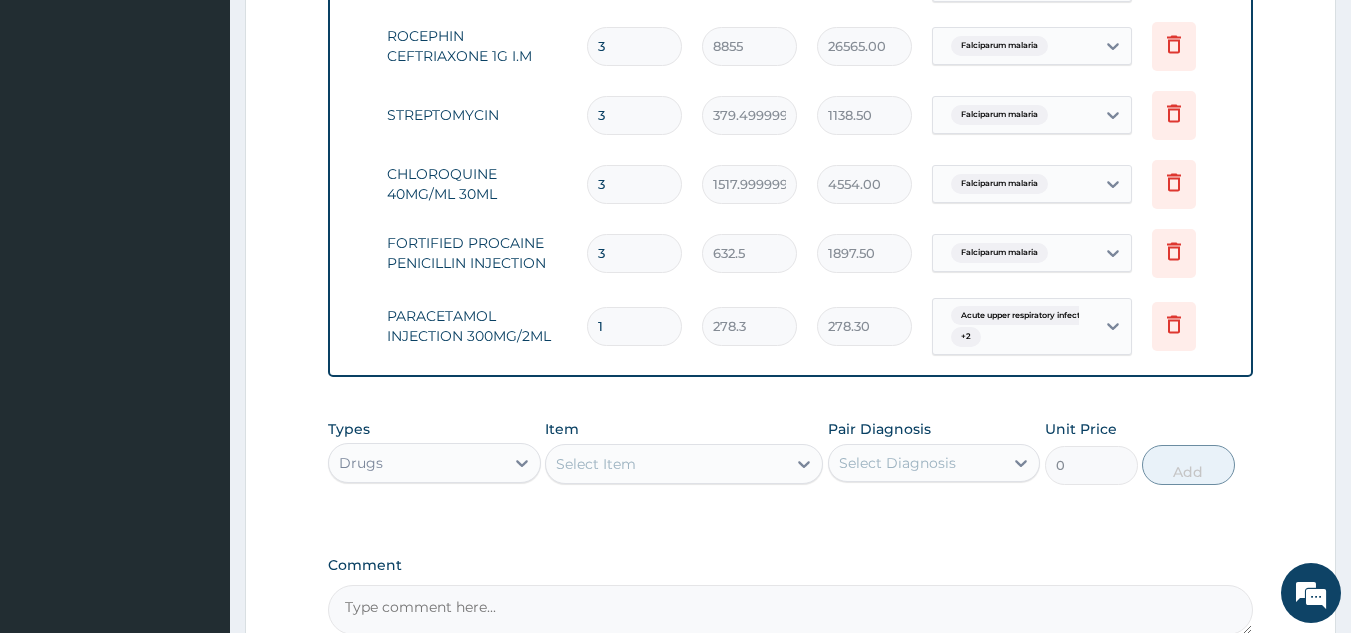 type 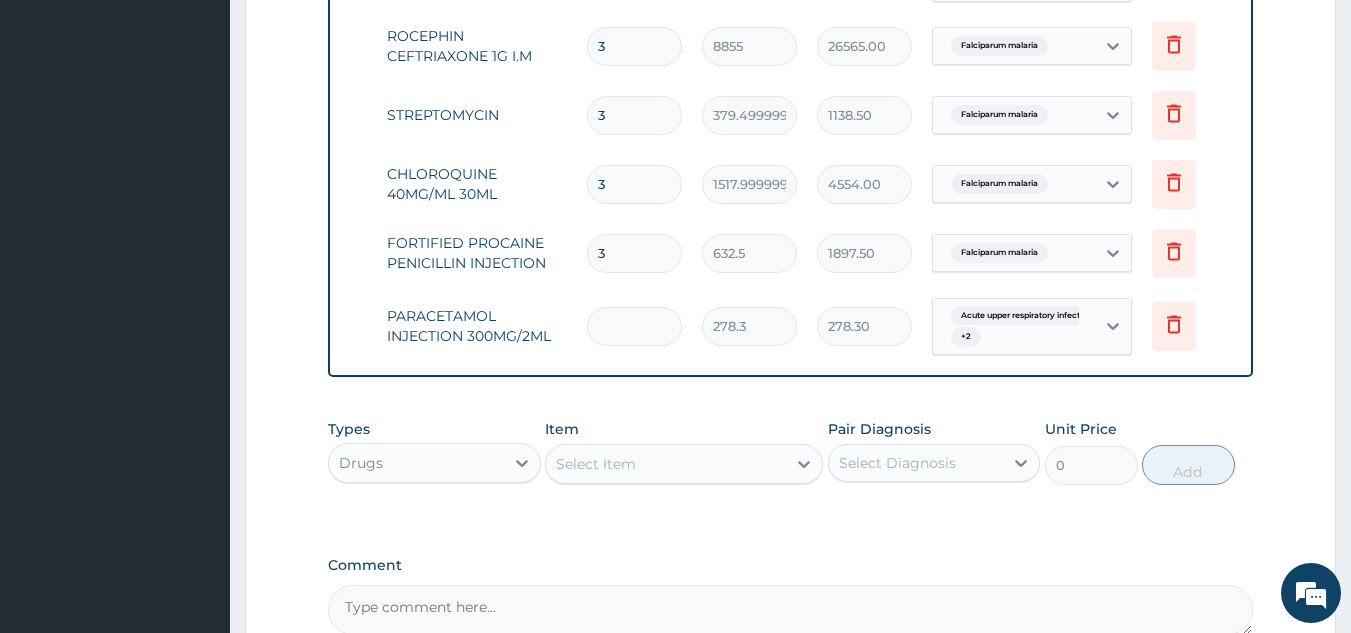 type on "0.00" 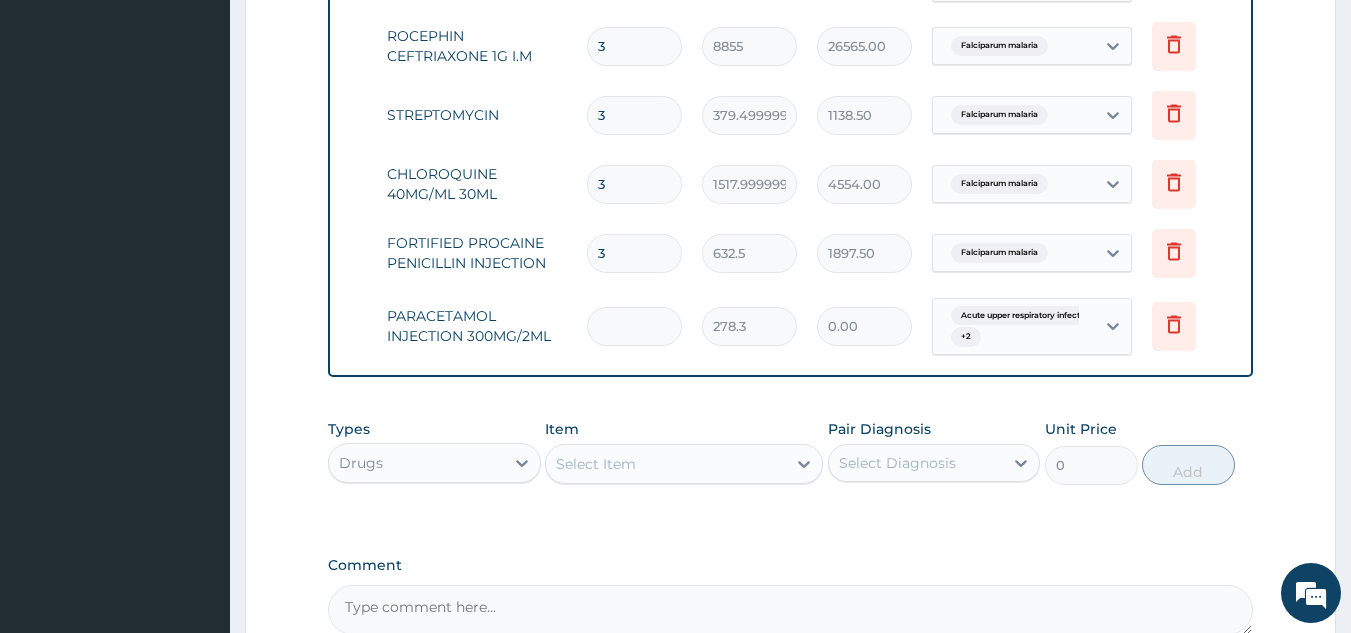 type on "3" 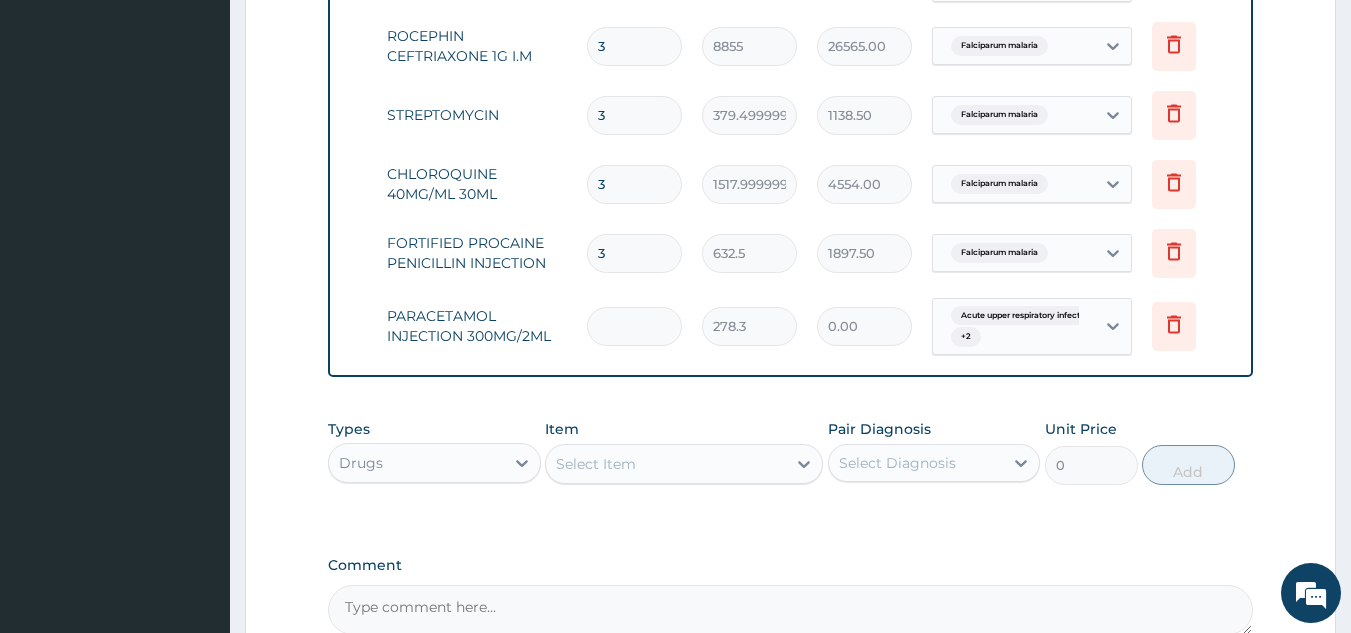 type on "834.90" 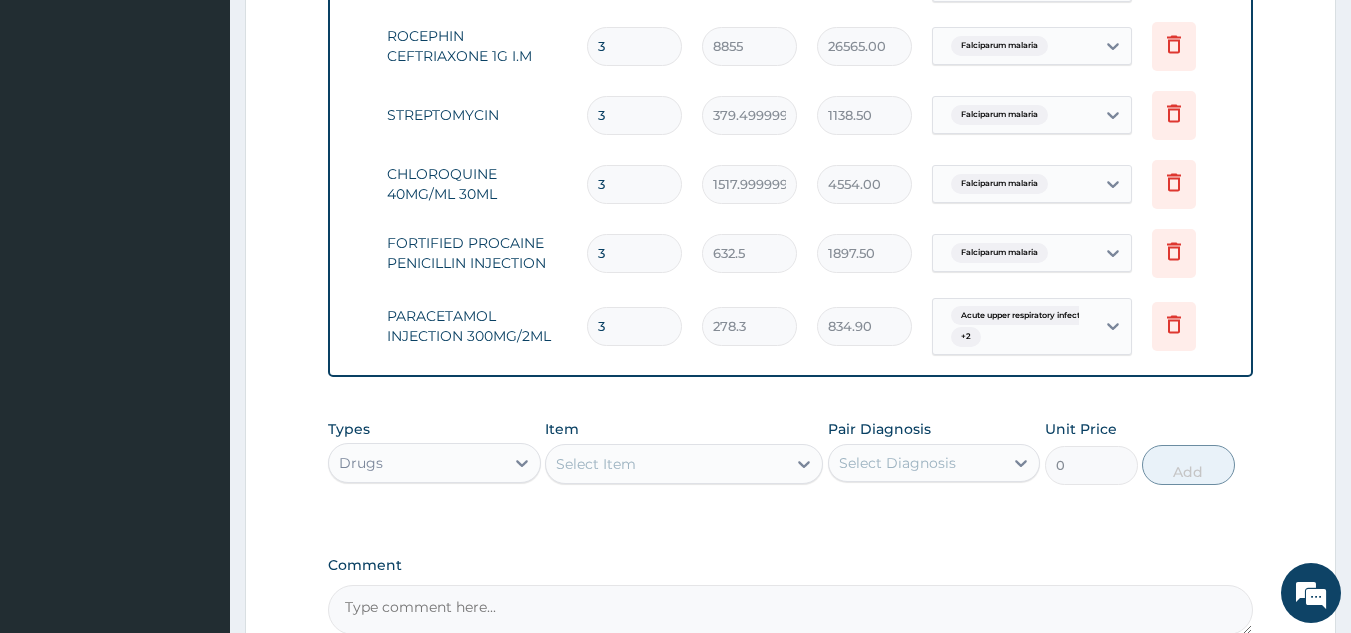 type on "3" 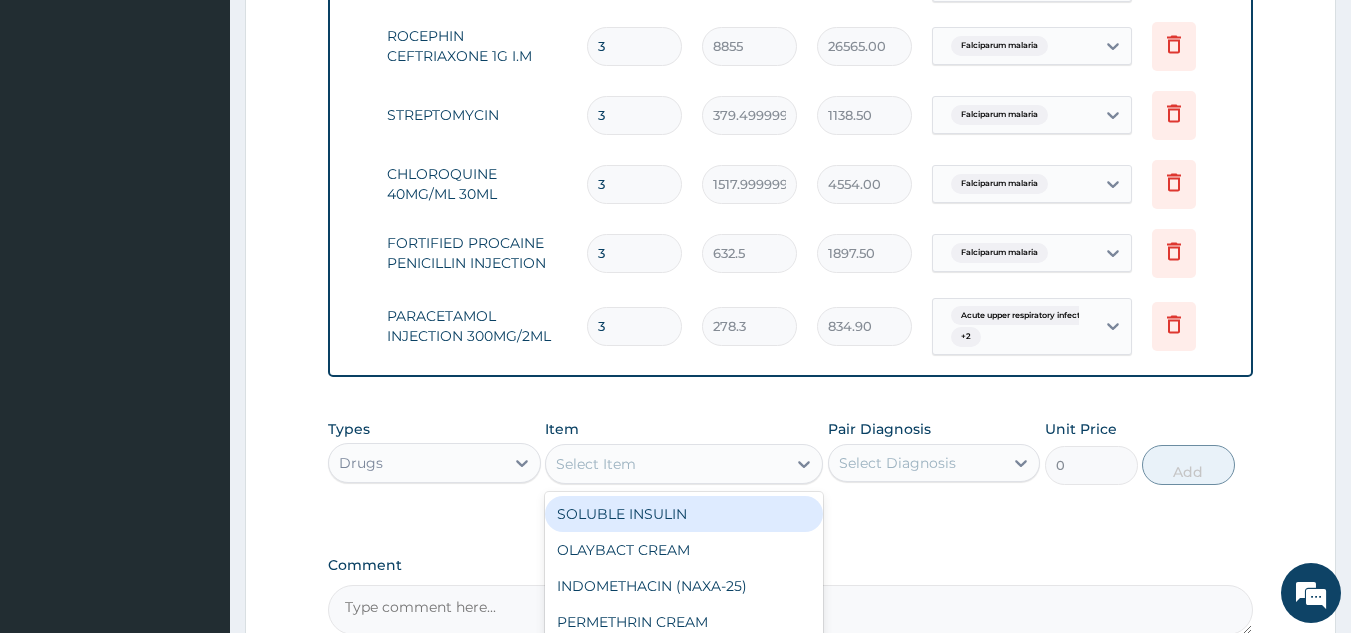 click on "Select Item" at bounding box center (666, 464) 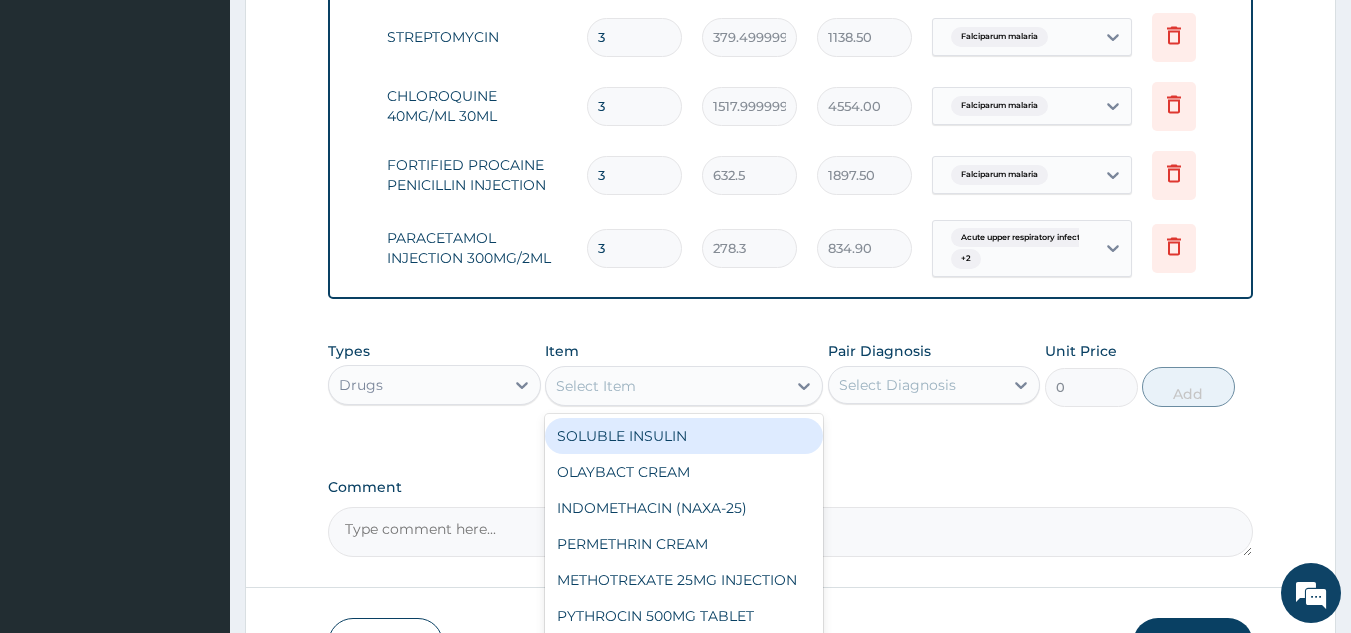 scroll, scrollTop: 1711, scrollLeft: 0, axis: vertical 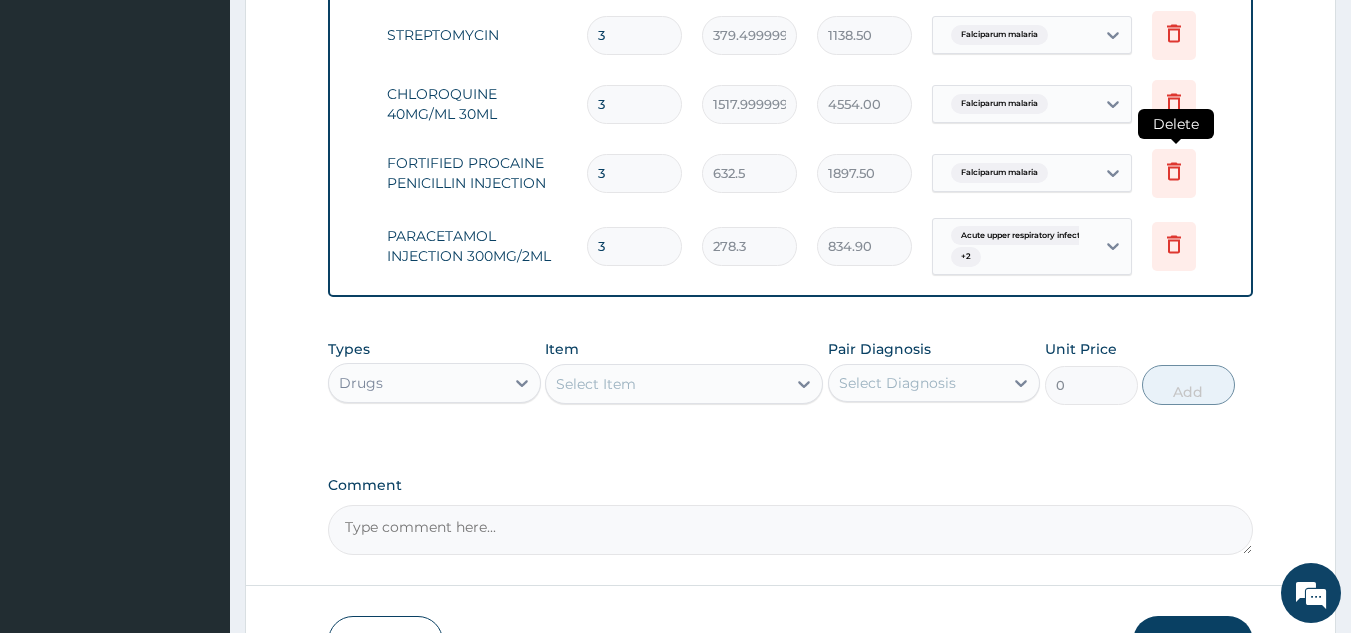 click 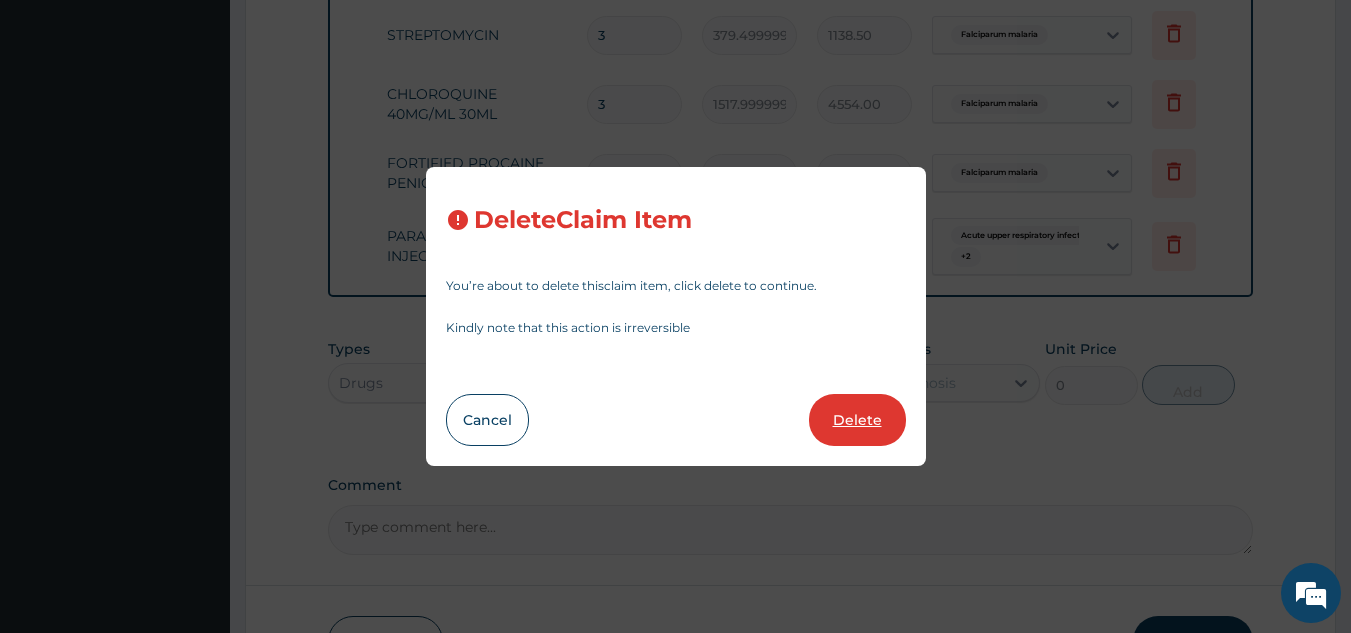 click on "Delete" at bounding box center [857, 420] 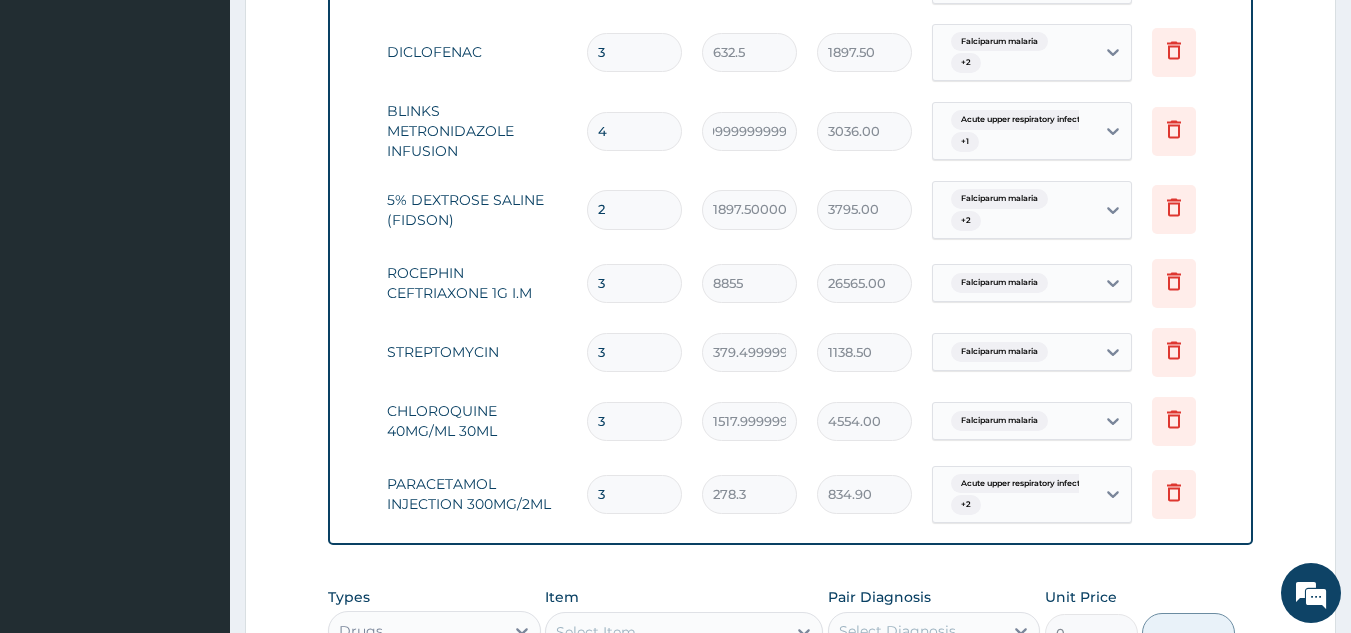 scroll, scrollTop: 1389, scrollLeft: 0, axis: vertical 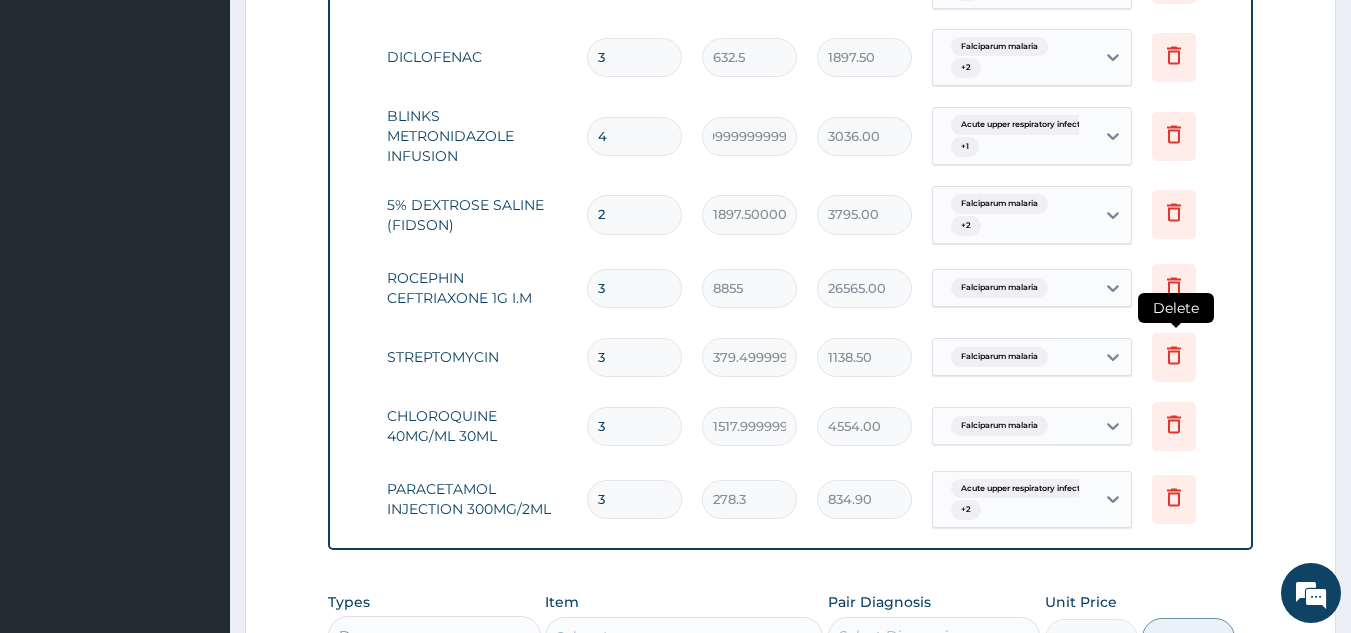 click 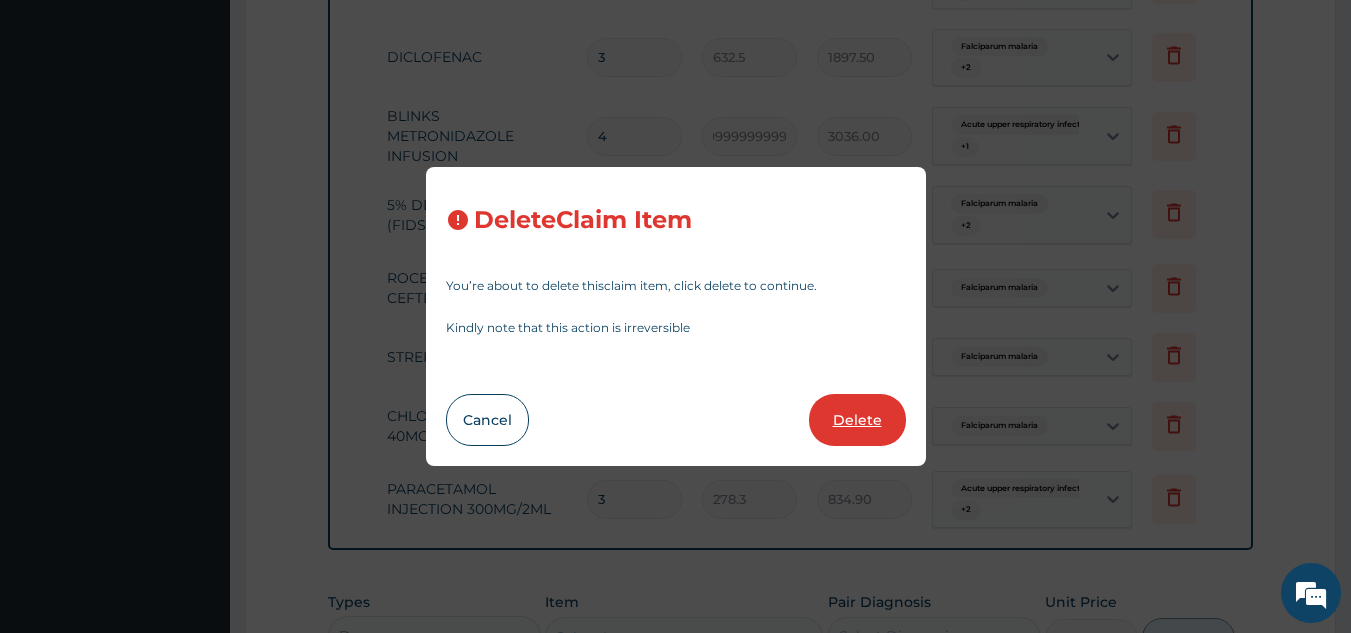 click on "Delete" at bounding box center [857, 420] 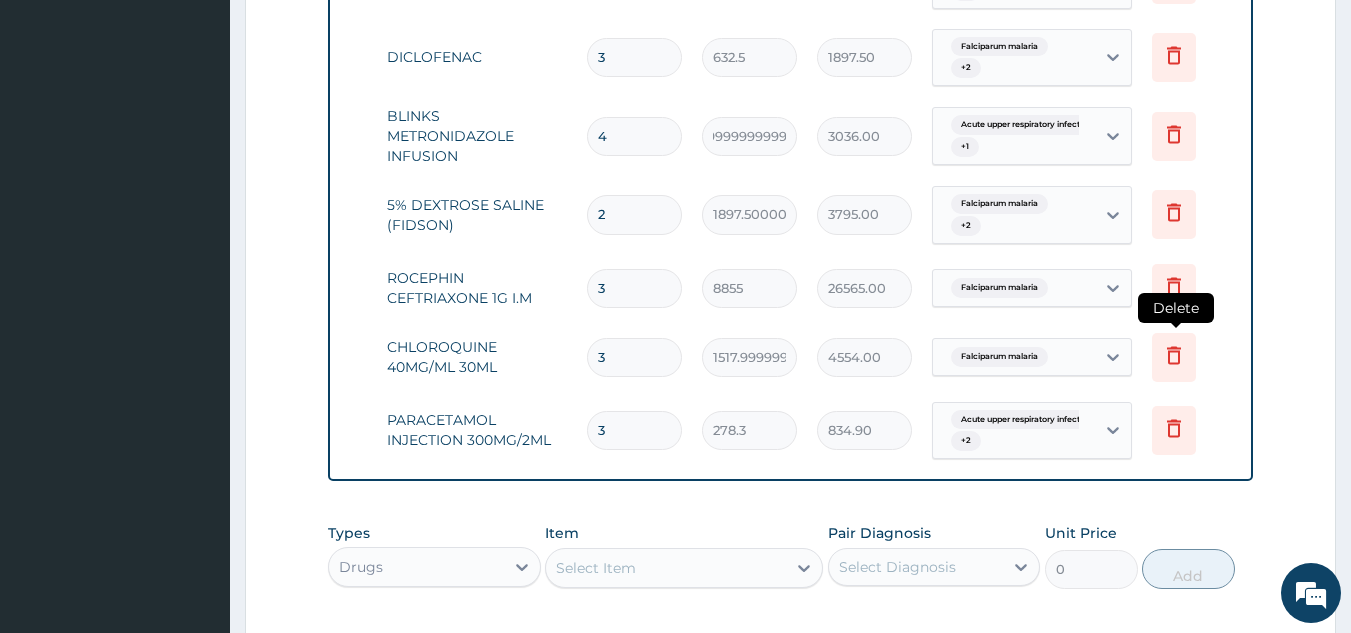 click 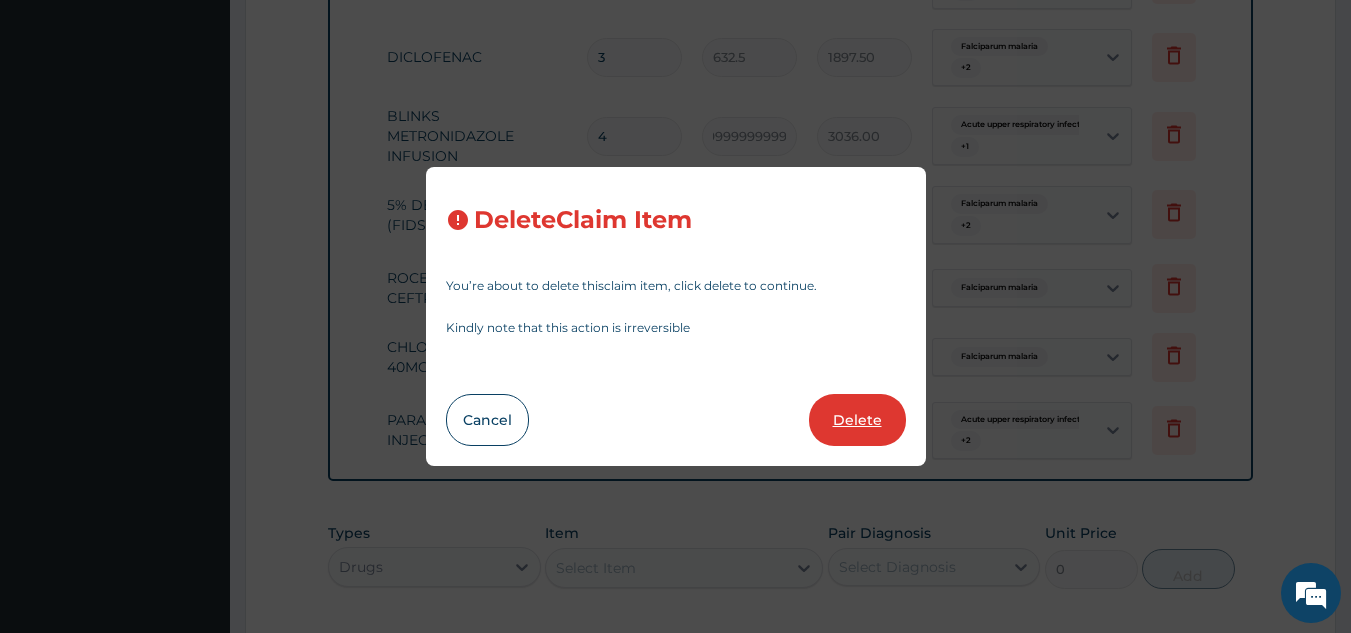 click on "Delete" at bounding box center [857, 420] 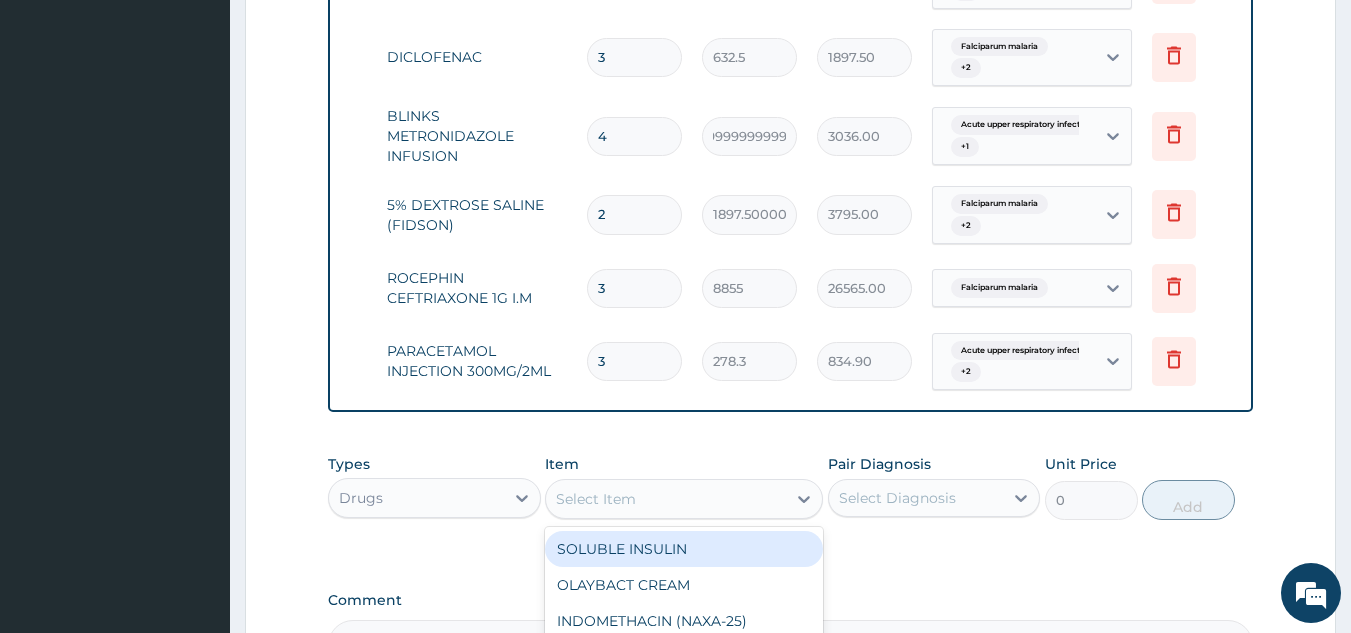 click on "Select Item" at bounding box center (666, 499) 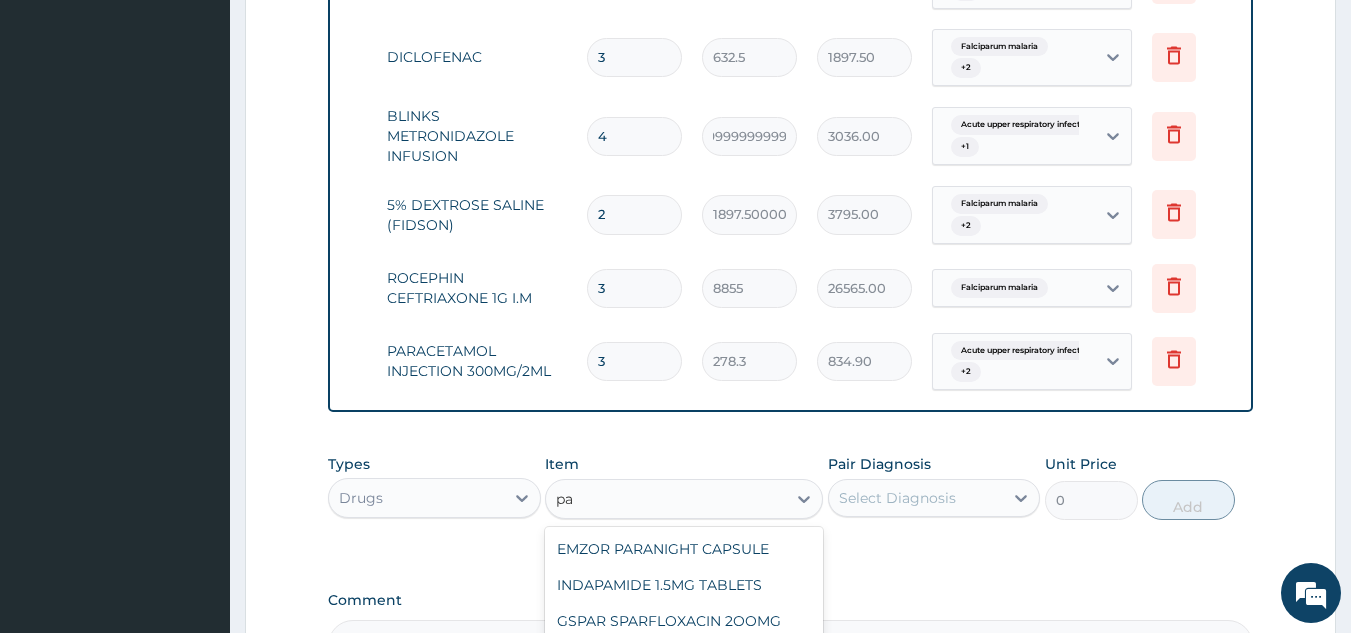 type on "p" 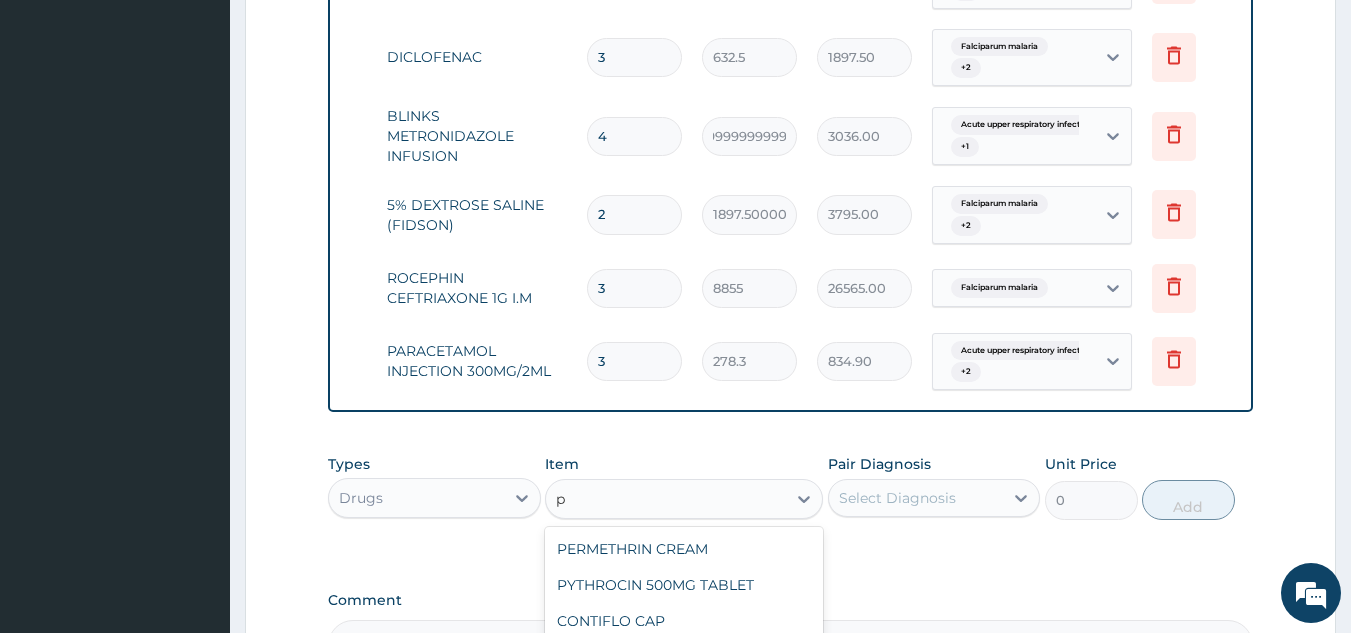 type 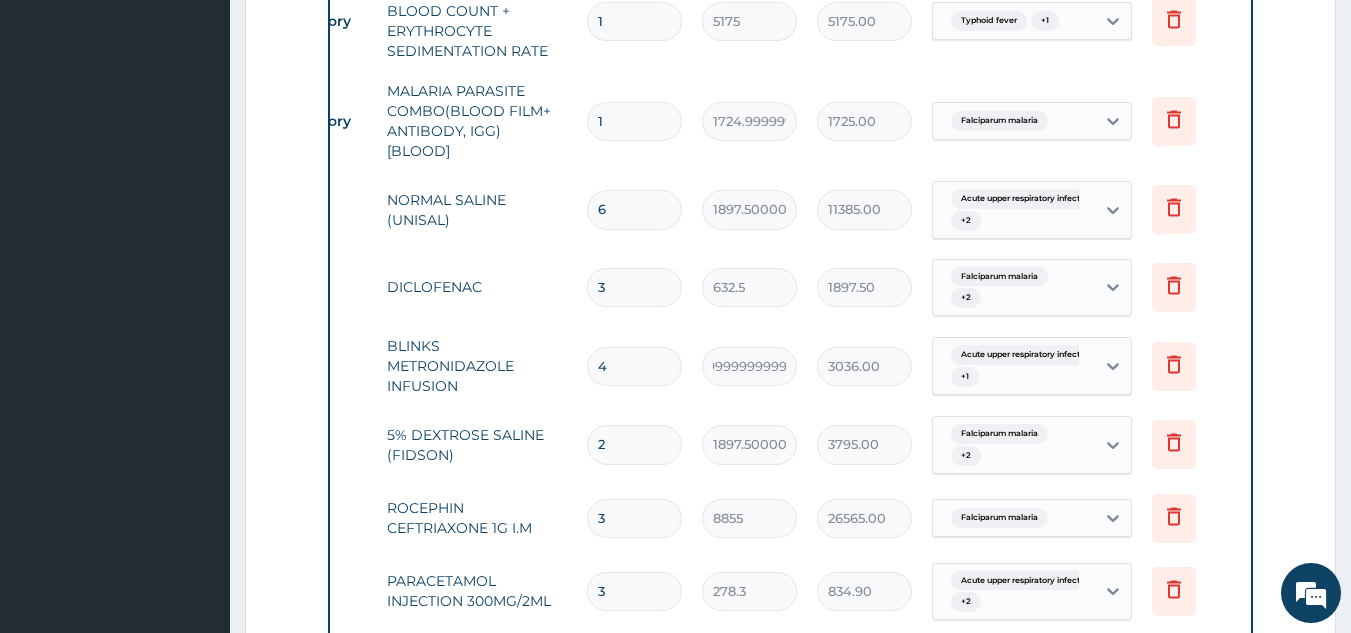 scroll, scrollTop: 1160, scrollLeft: 0, axis: vertical 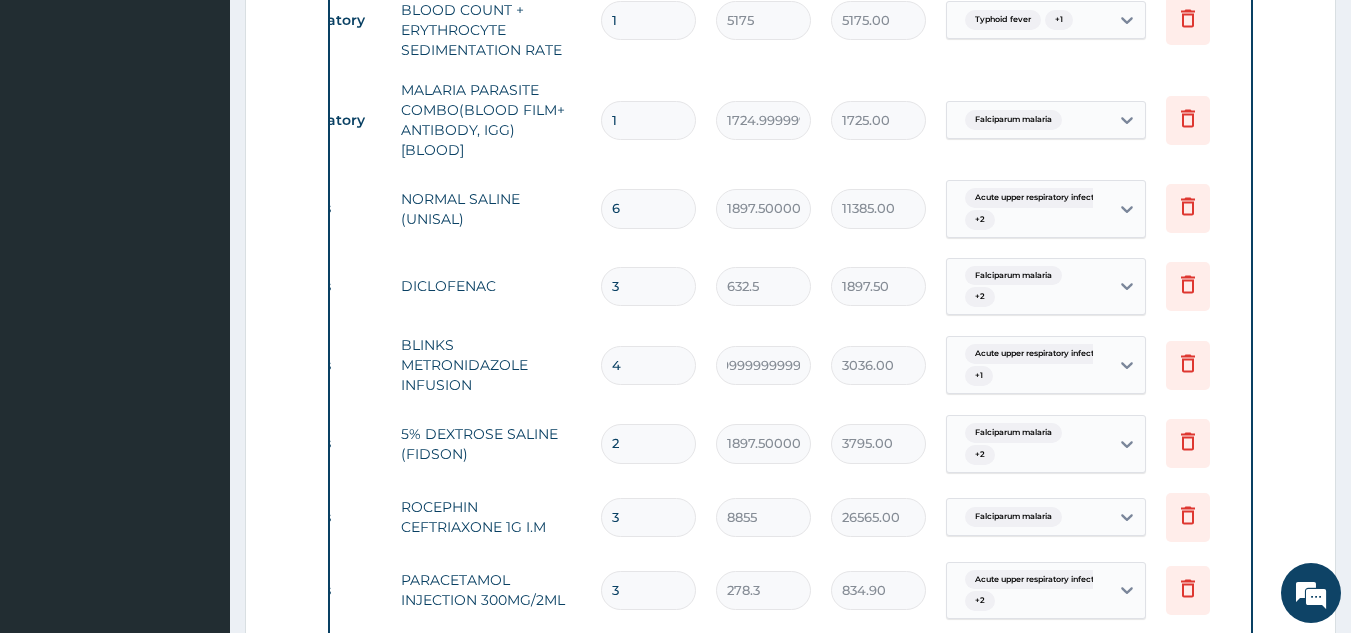 click on "3" at bounding box center (648, 517) 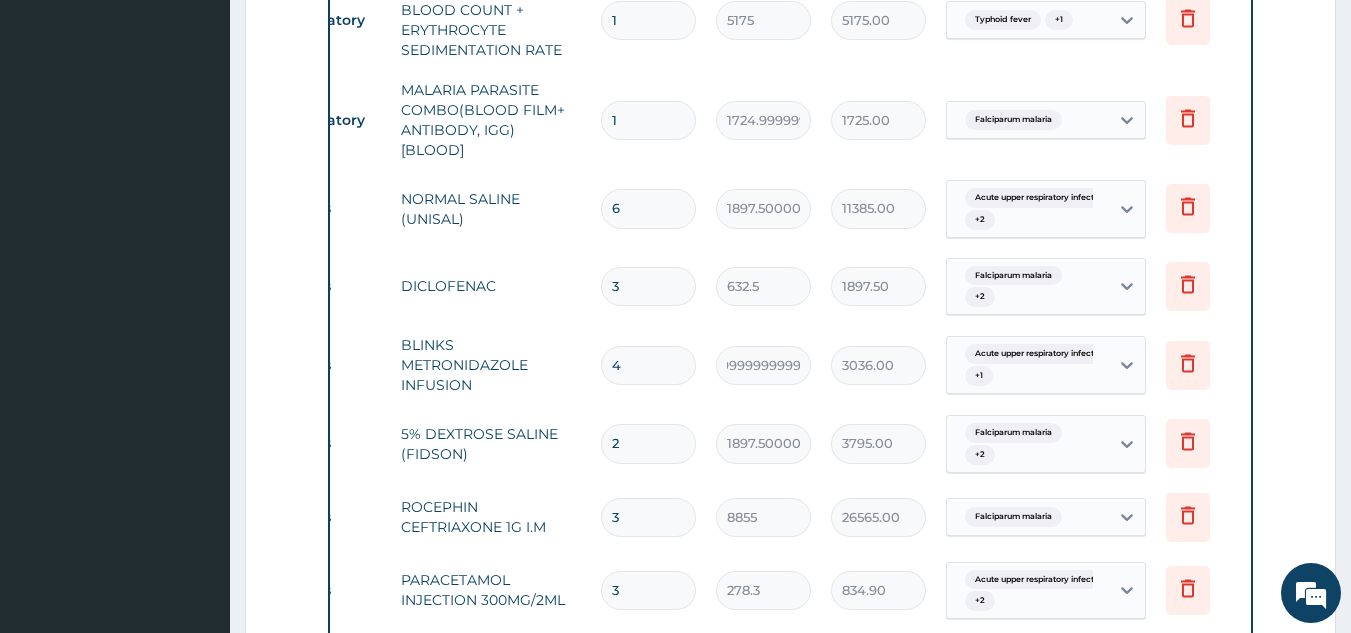 type 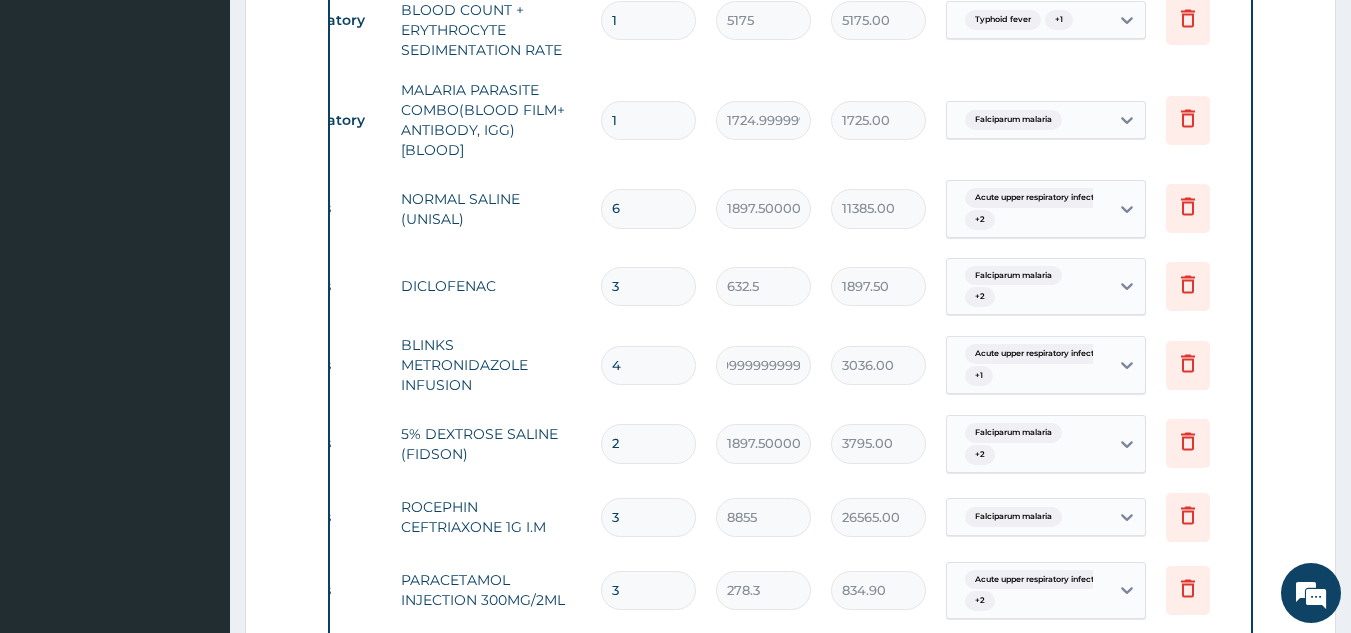 type on "0.00" 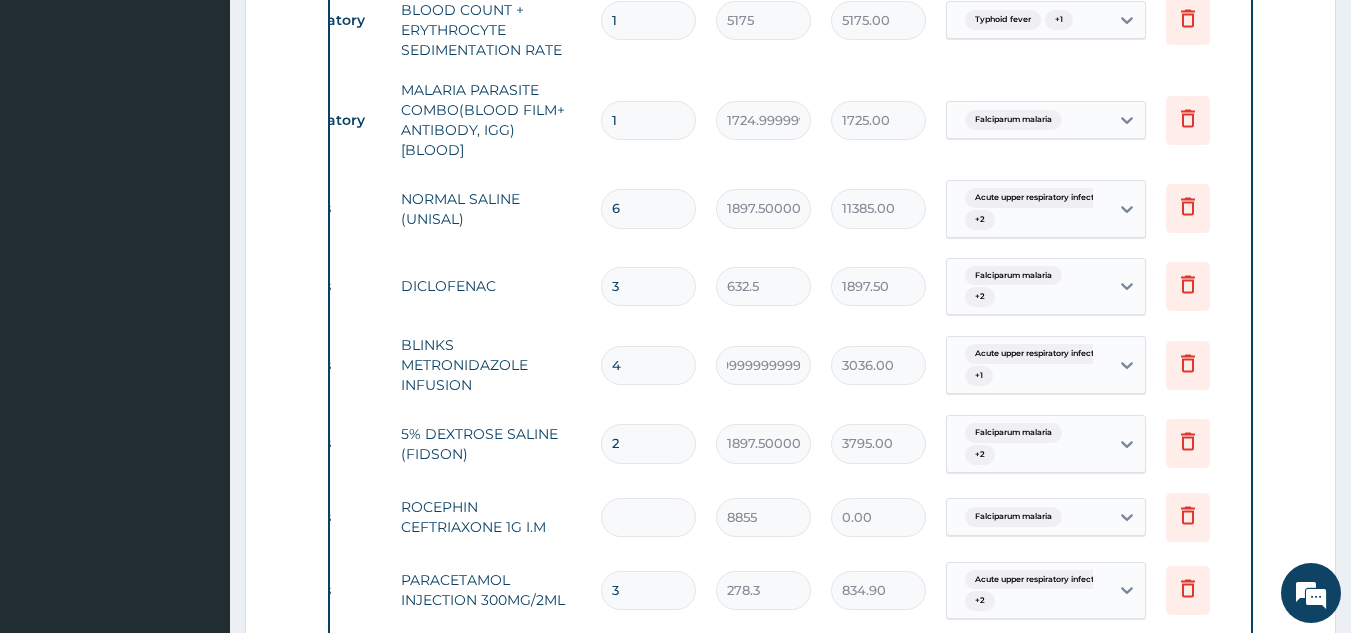 type on "4" 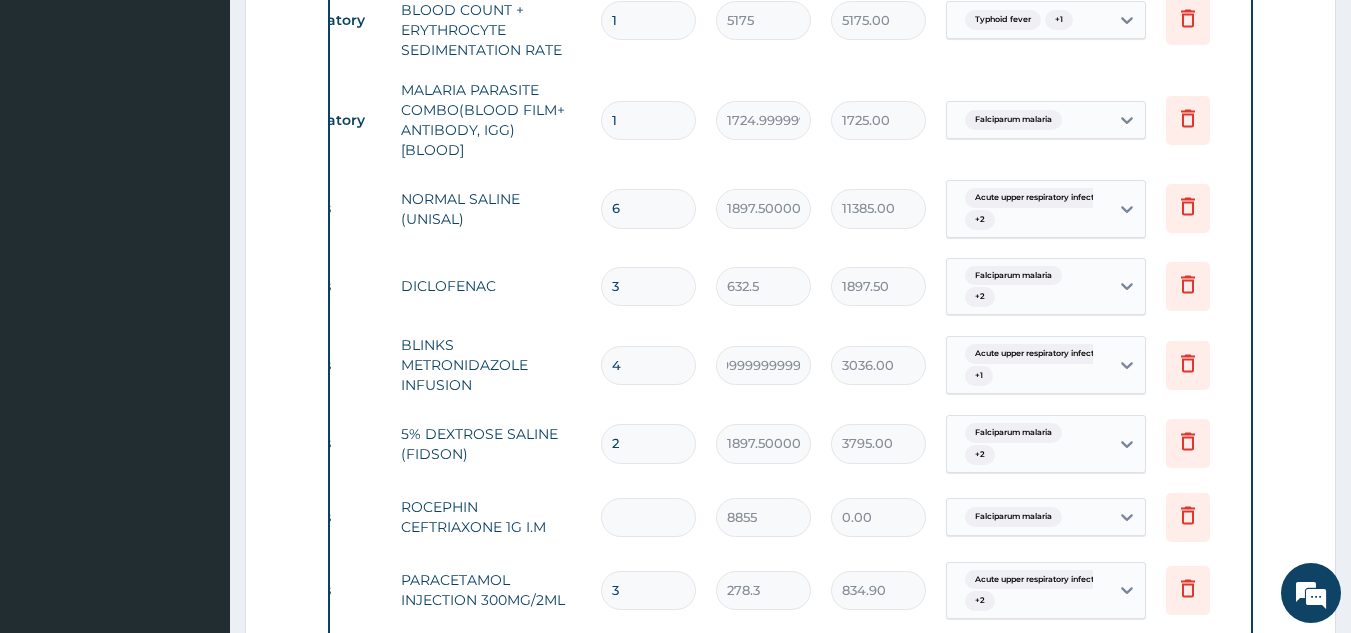 type on "35420.00" 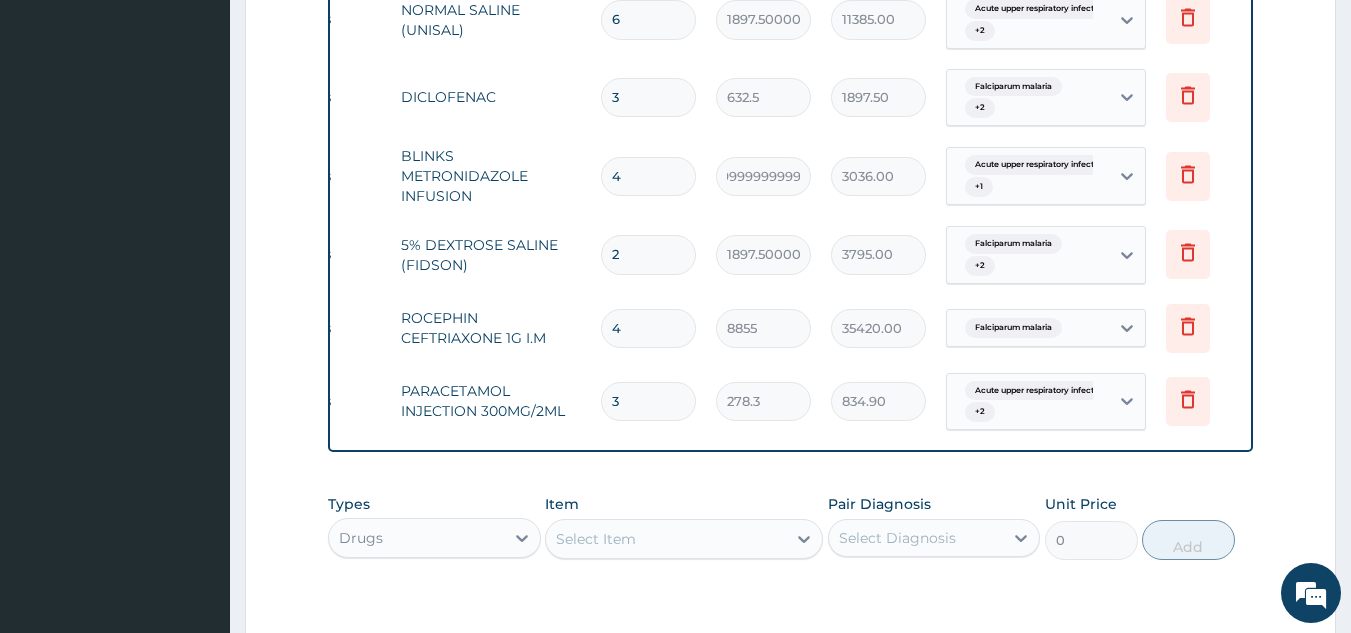scroll, scrollTop: 1350, scrollLeft: 0, axis: vertical 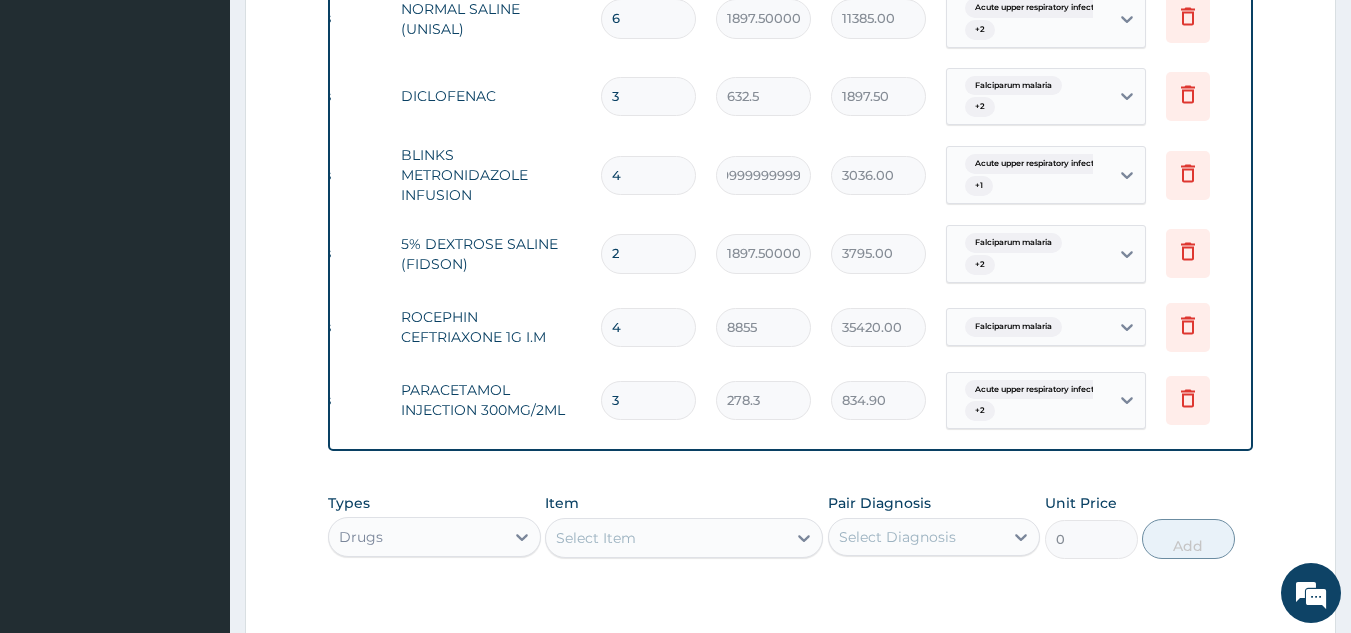 type on "4" 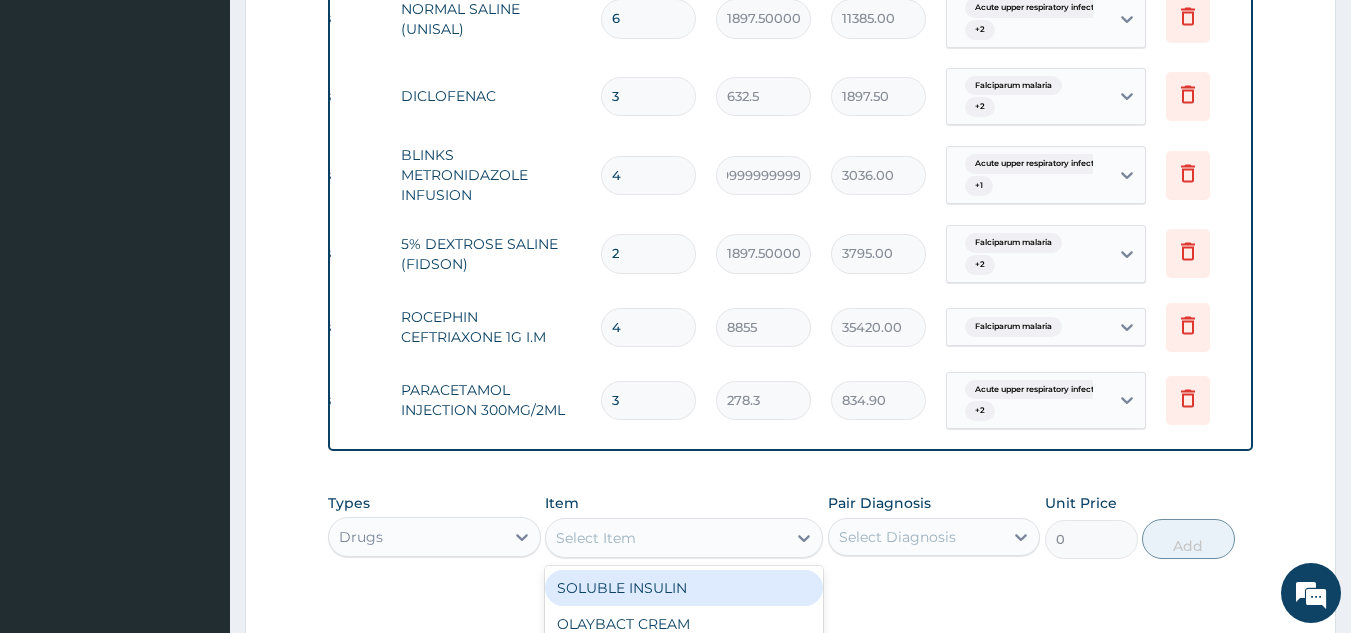 click on "Select Item" at bounding box center (666, 538) 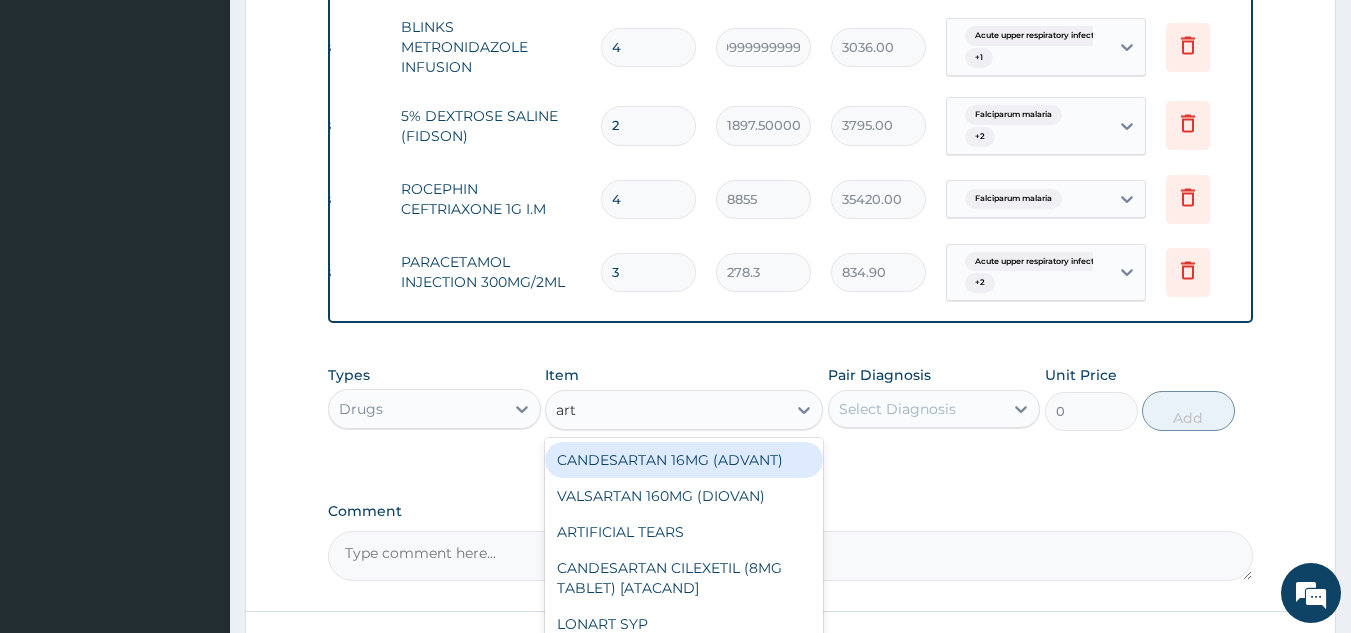 scroll, scrollTop: 1479, scrollLeft: 0, axis: vertical 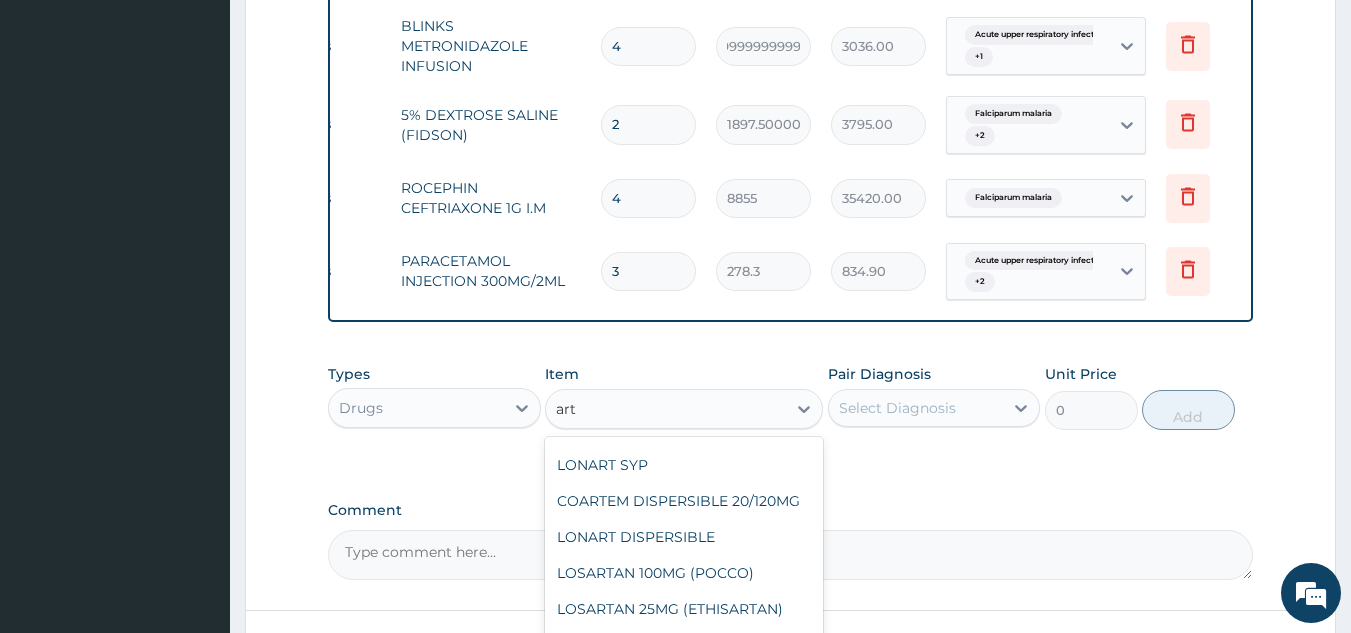 type on "arte" 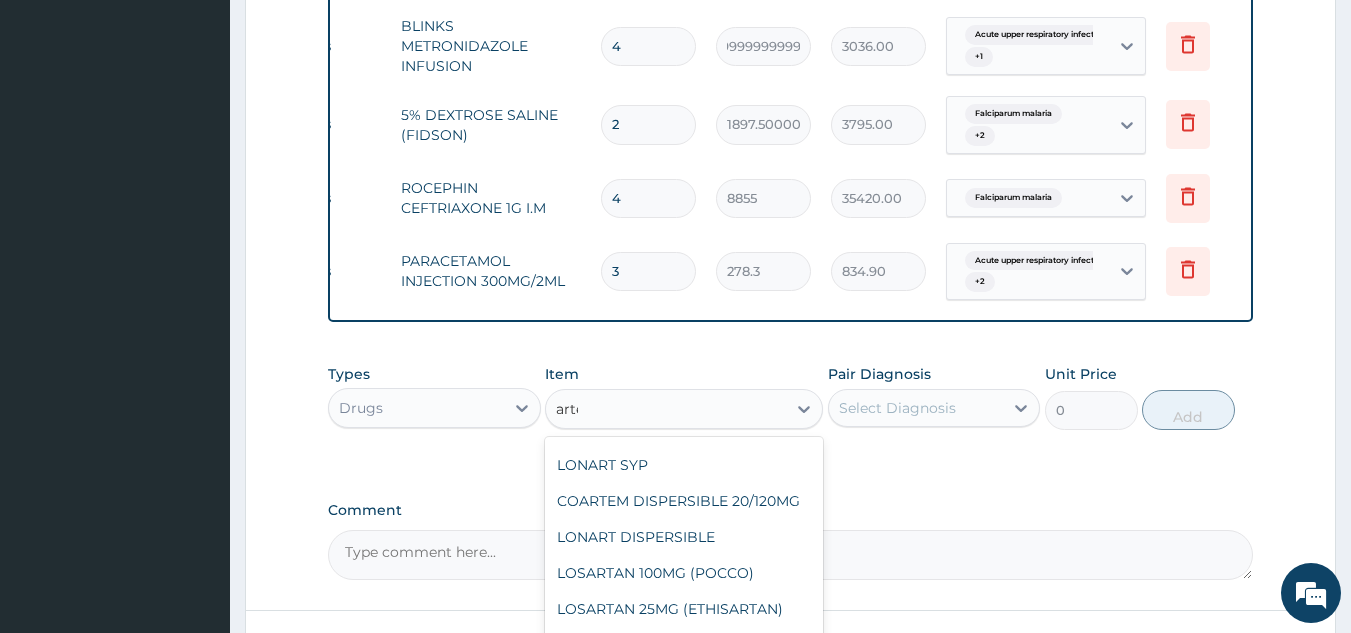 scroll, scrollTop: 0, scrollLeft: 0, axis: both 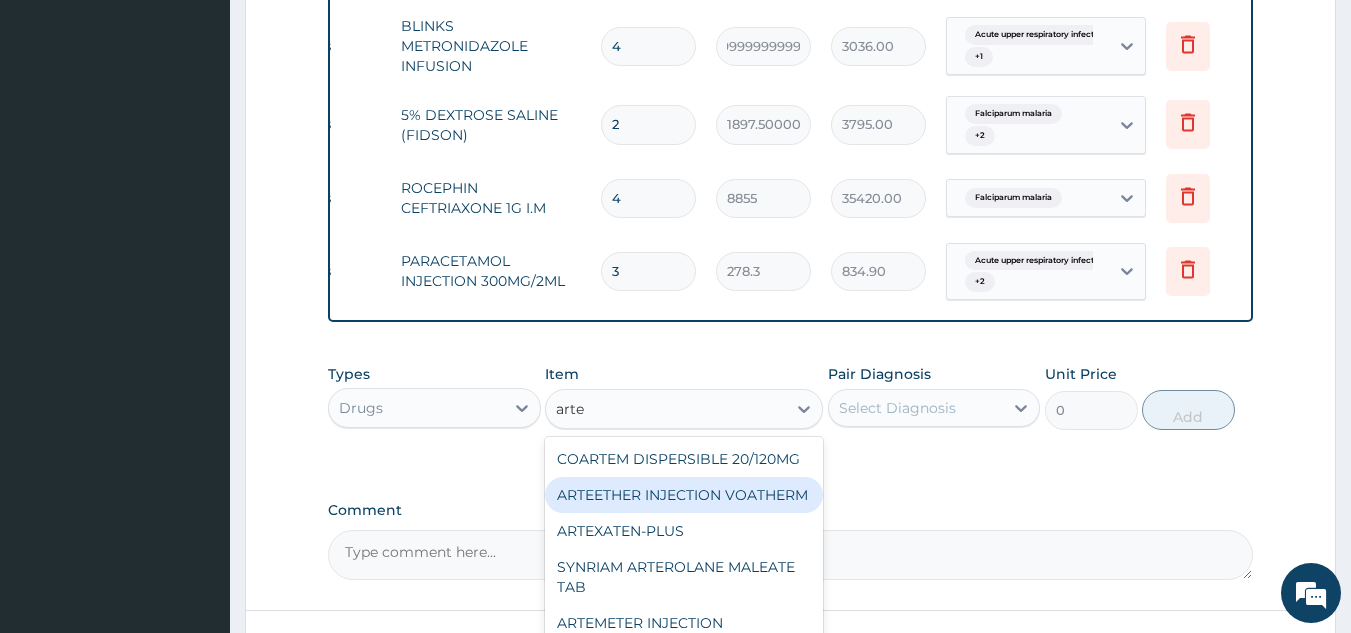 click on "ARTEETHER INJECTION VOATHERM" at bounding box center [684, 495] 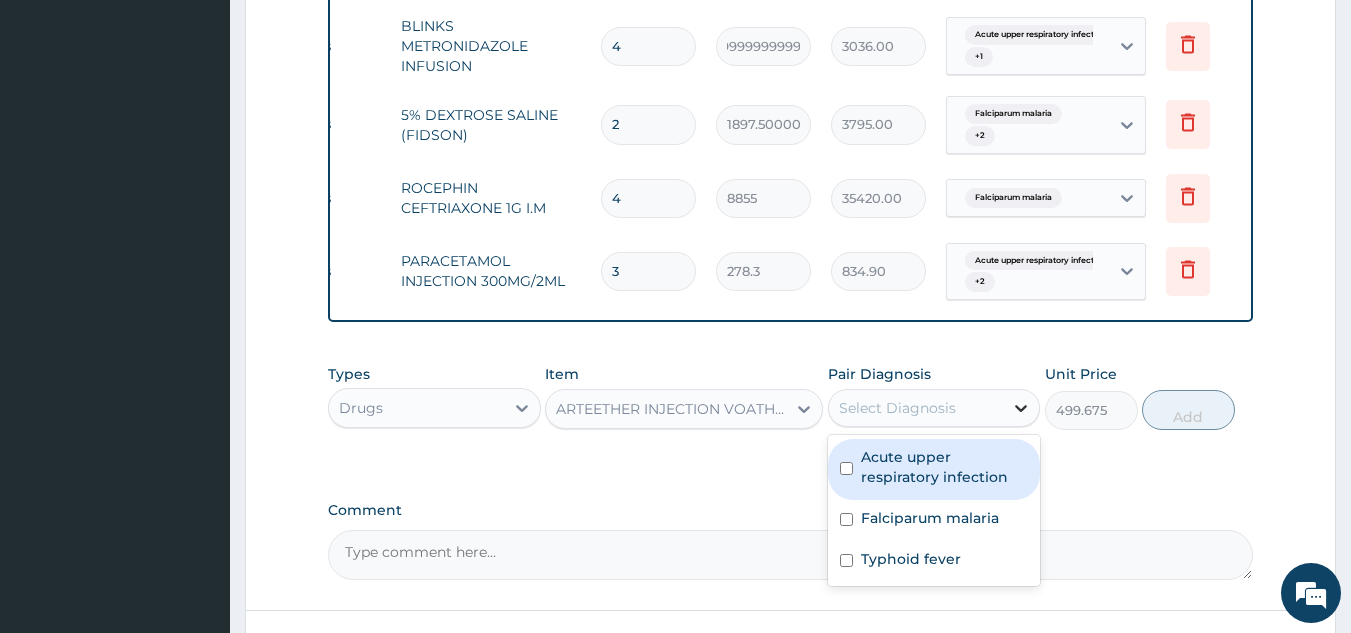 click 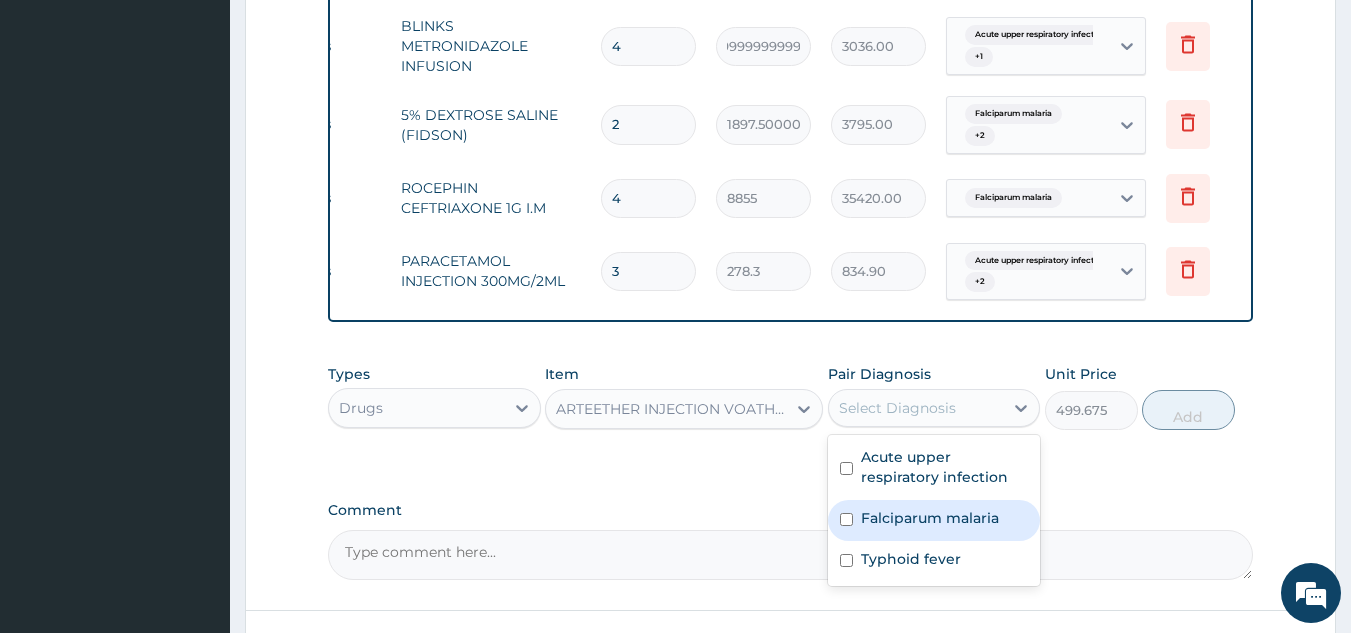 click on "Falciparum malaria" at bounding box center [934, 520] 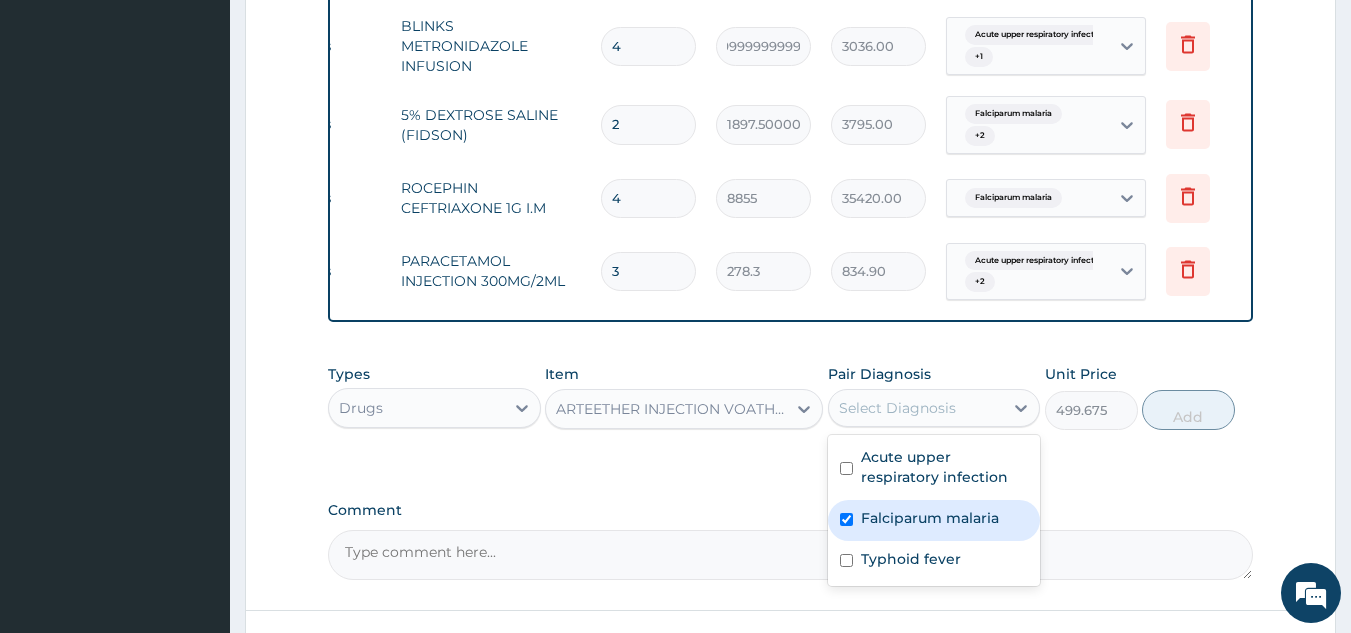 type 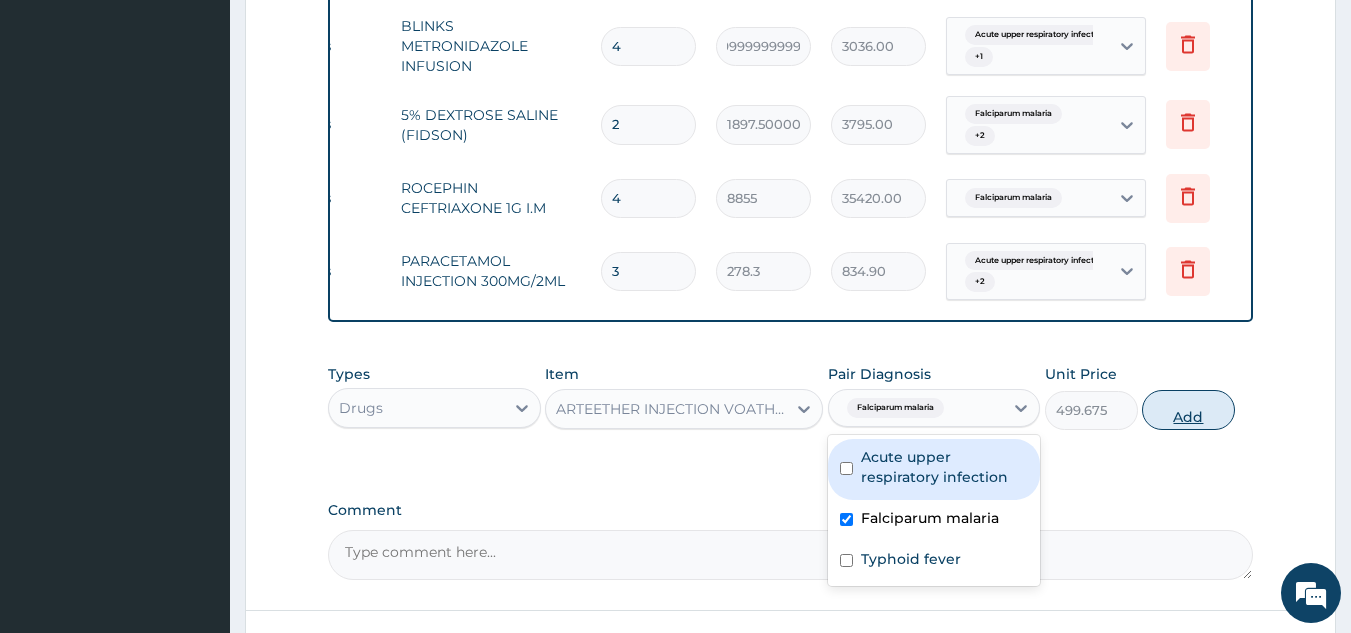 click on "Add" at bounding box center [1188, 410] 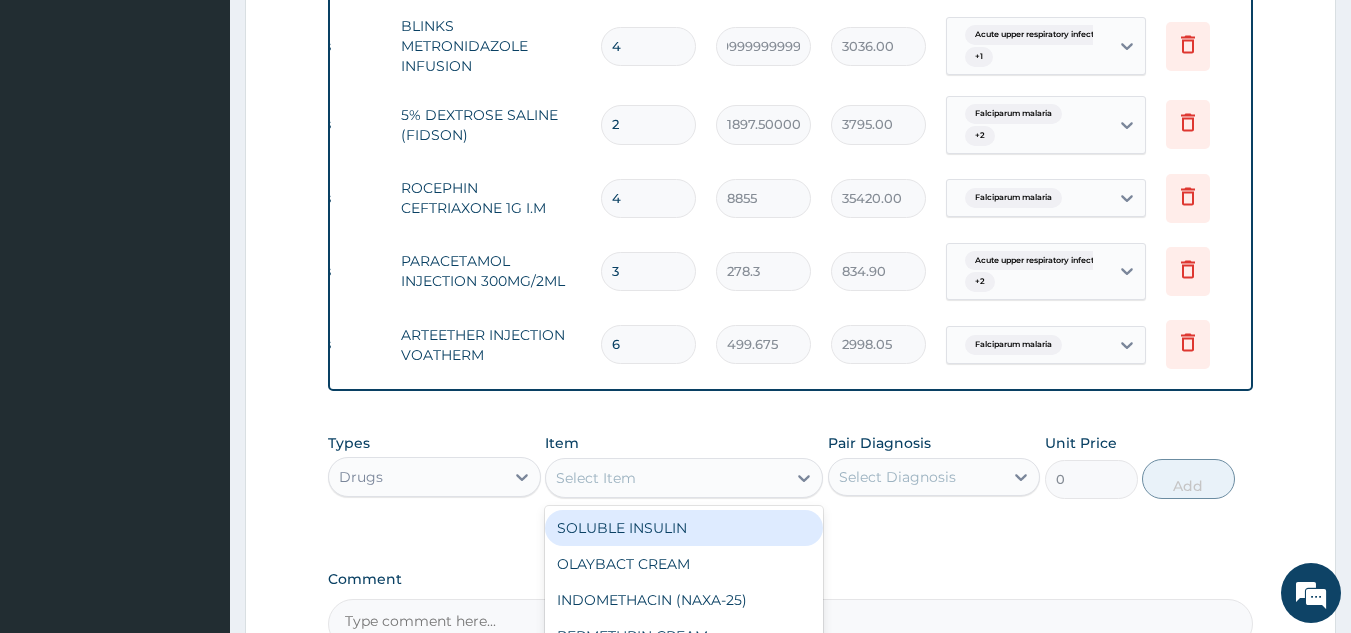 click on "Select Item" at bounding box center [666, 478] 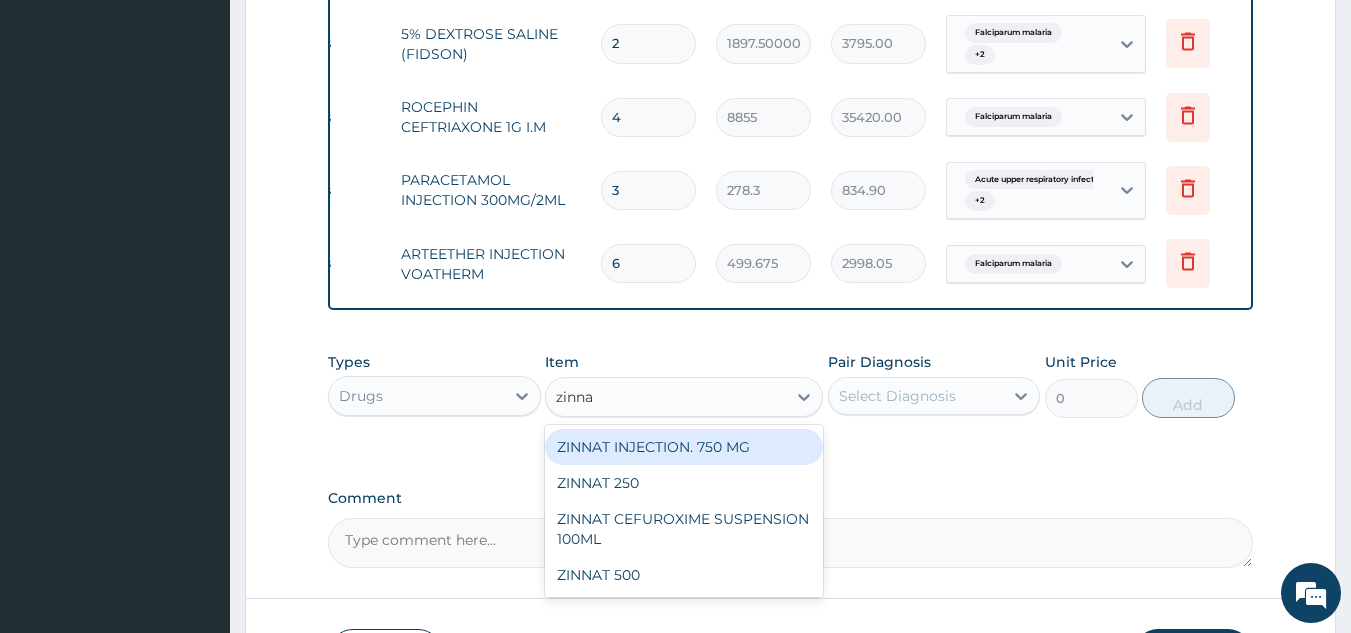 scroll, scrollTop: 1561, scrollLeft: 0, axis: vertical 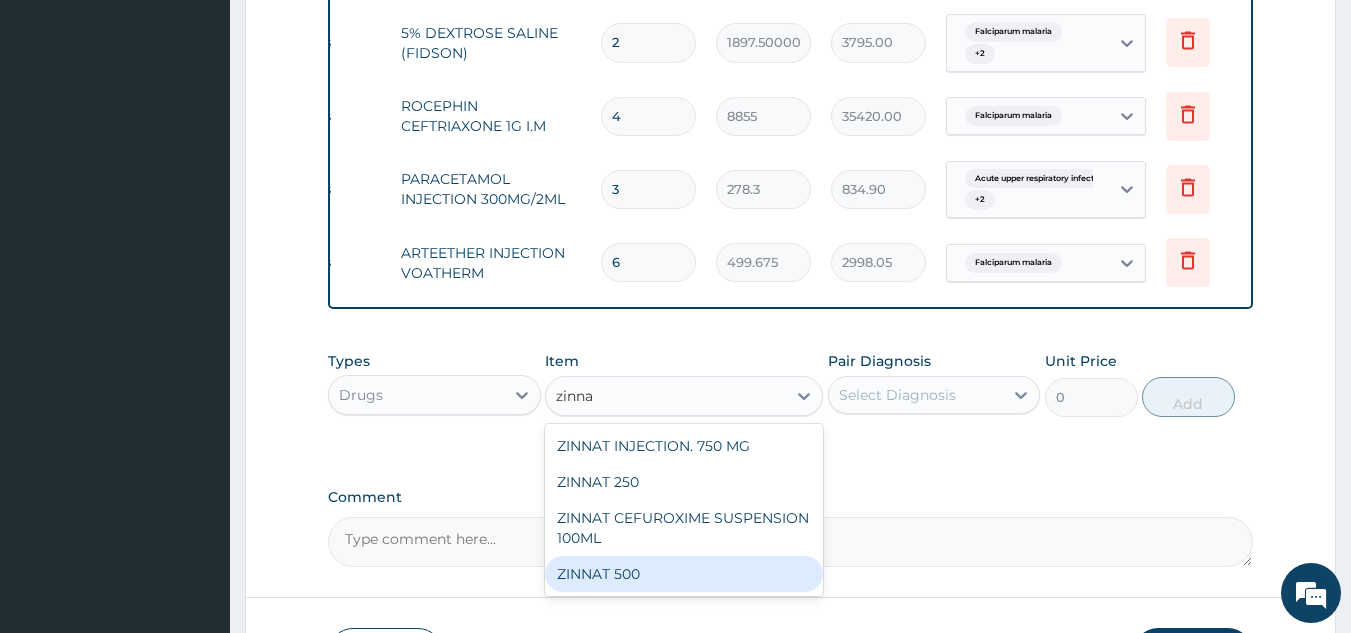click on "ZINNAT 500" at bounding box center [684, 574] 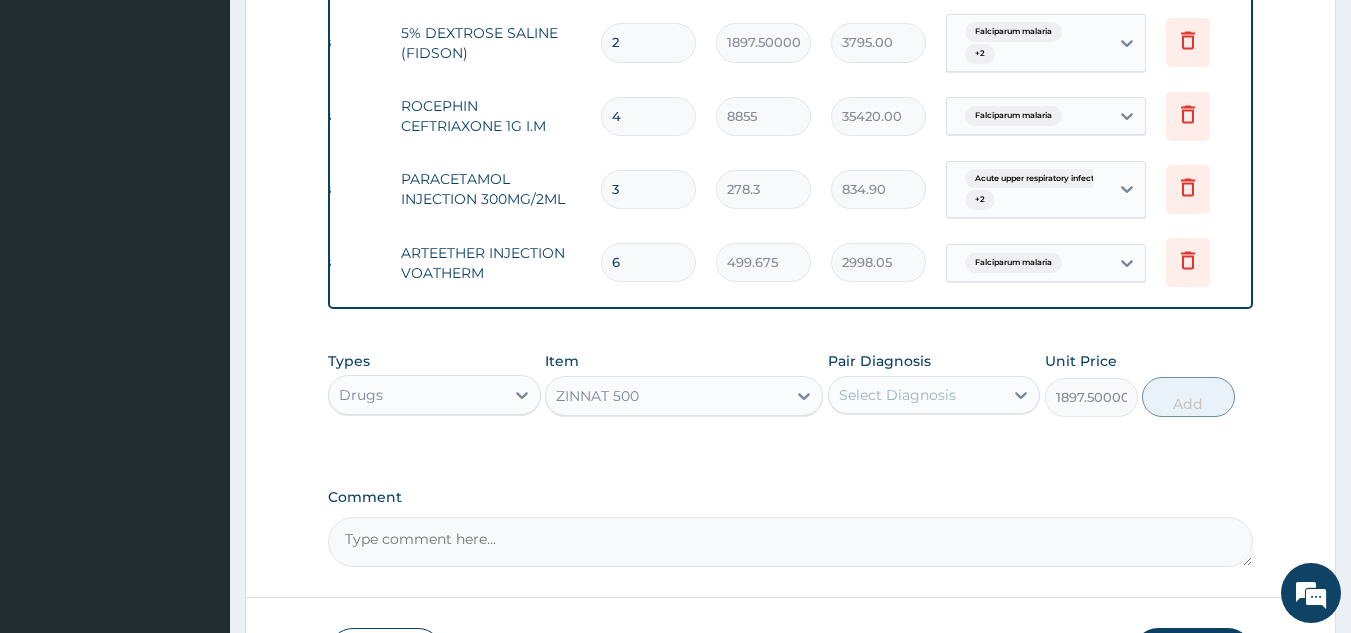 click on "ZINNAT 500" at bounding box center [666, 396] 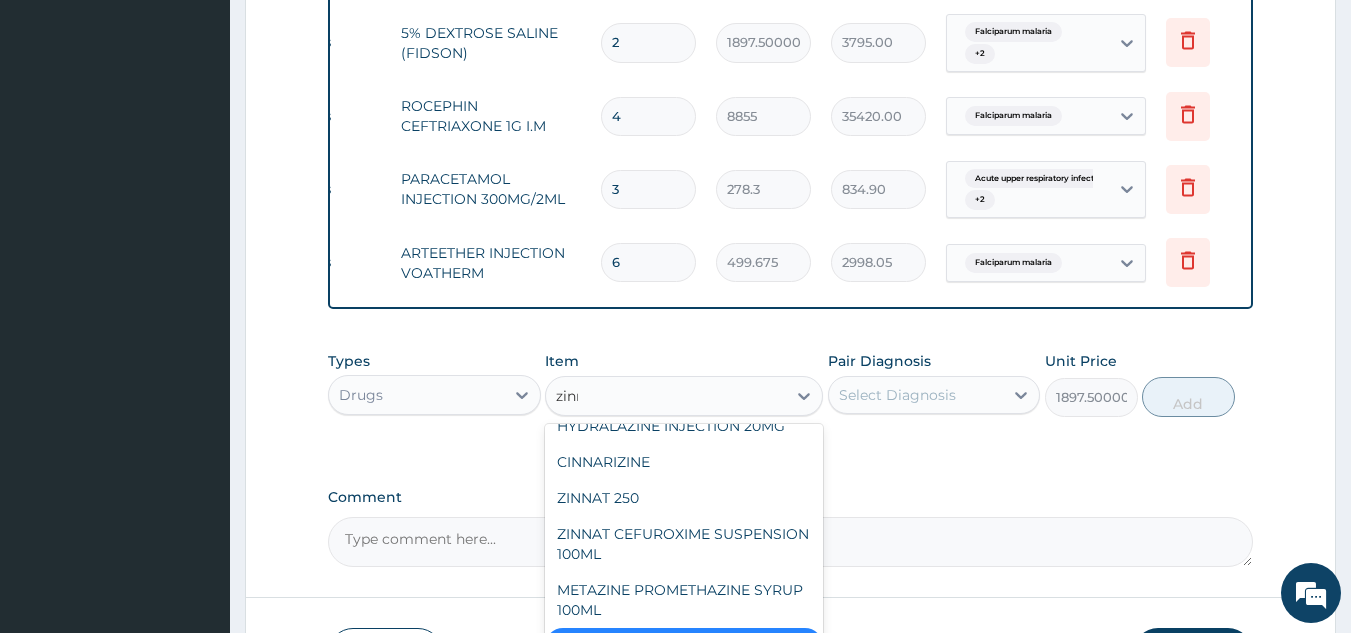 scroll, scrollTop: 0, scrollLeft: 0, axis: both 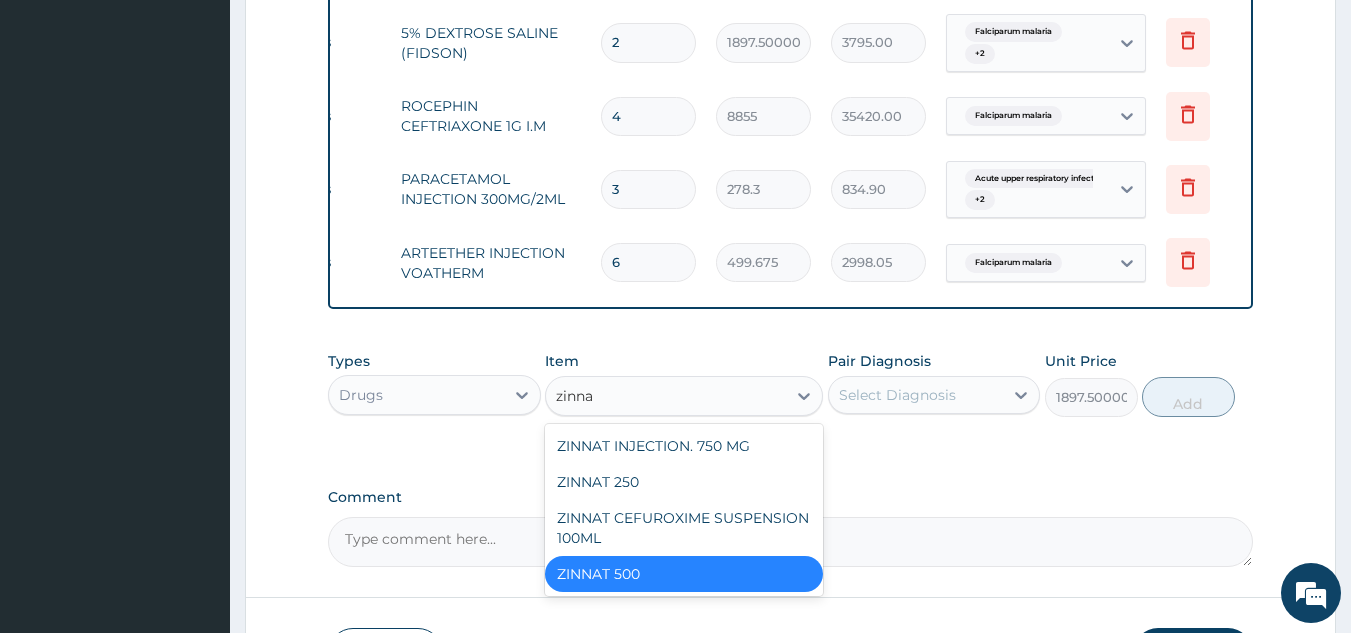 click on "ZINNAT 500" at bounding box center (684, 574) 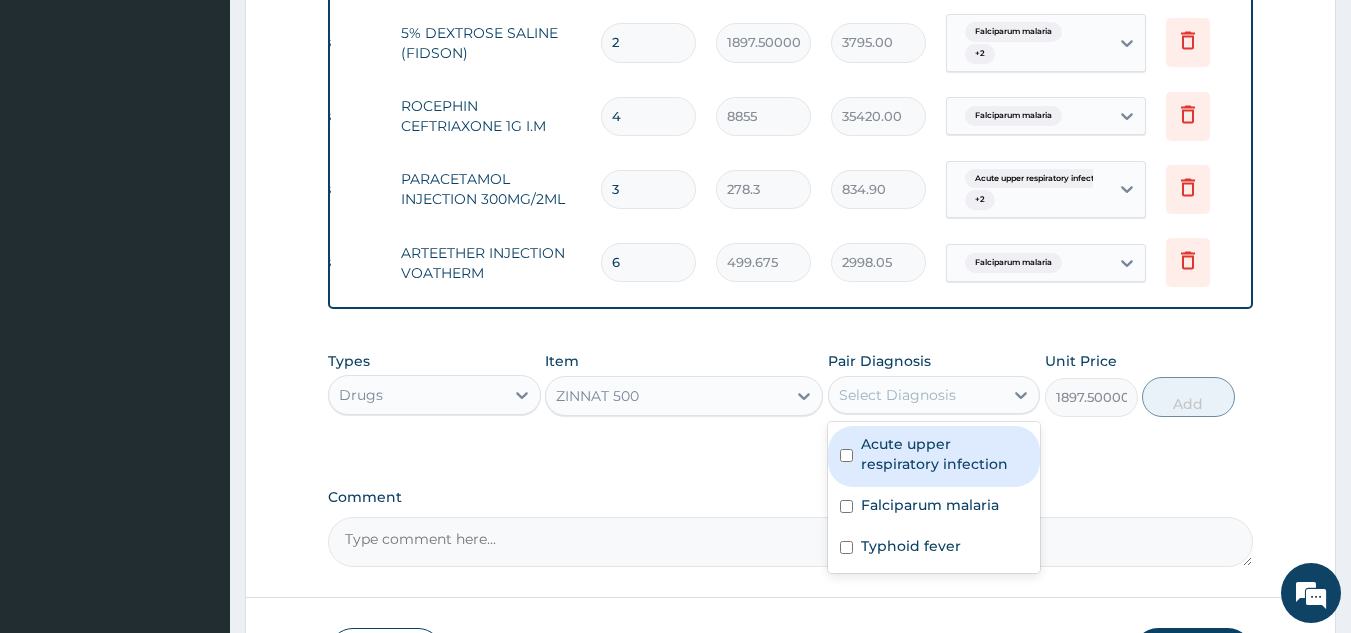 click on "Select Diagnosis" at bounding box center [916, 395] 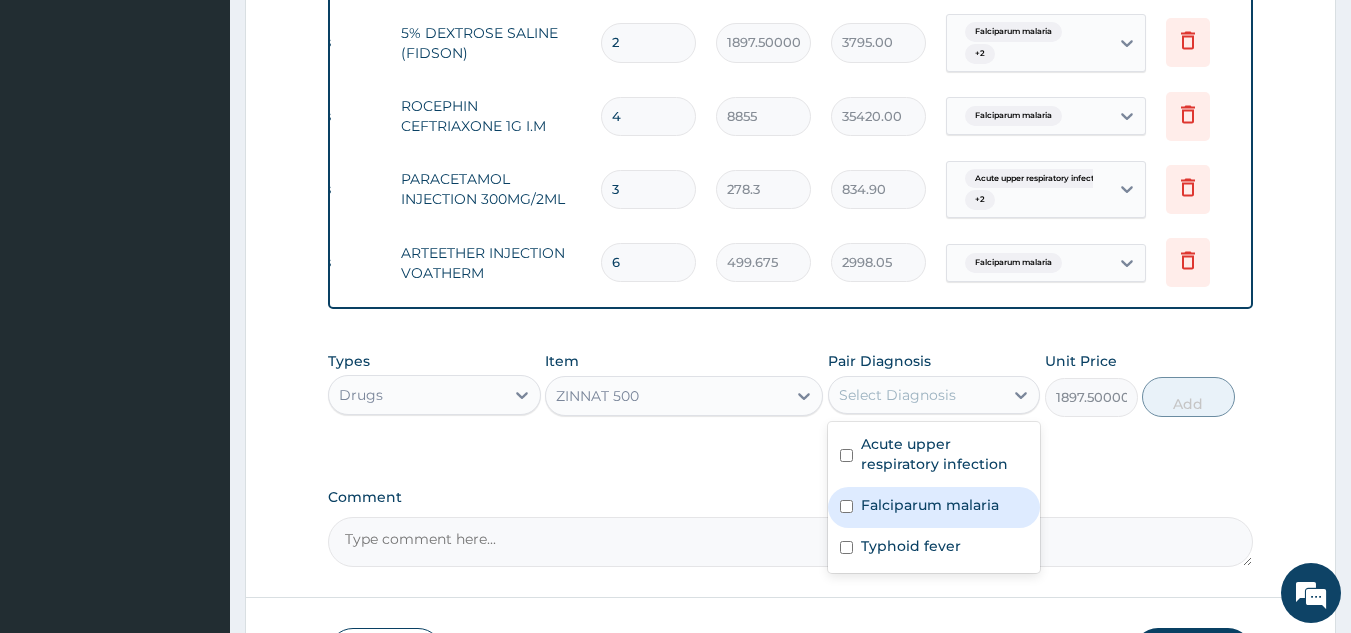 click on "Falciparum malaria" at bounding box center [930, 505] 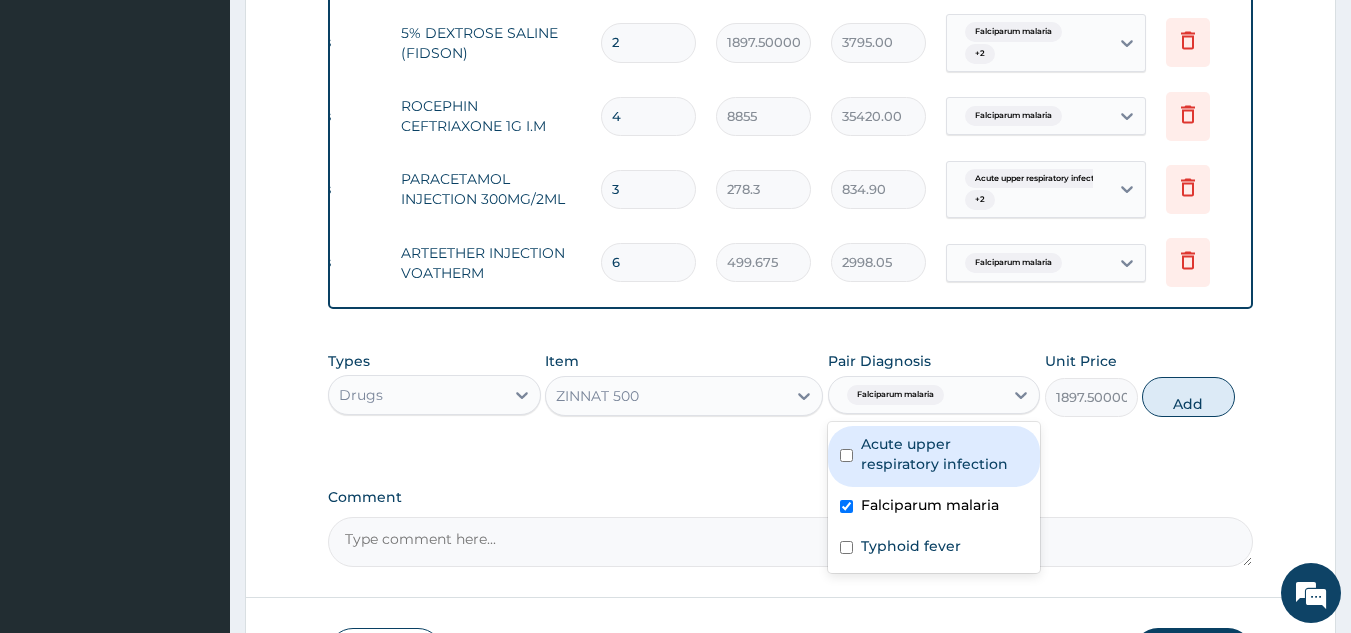 click at bounding box center [846, 455] 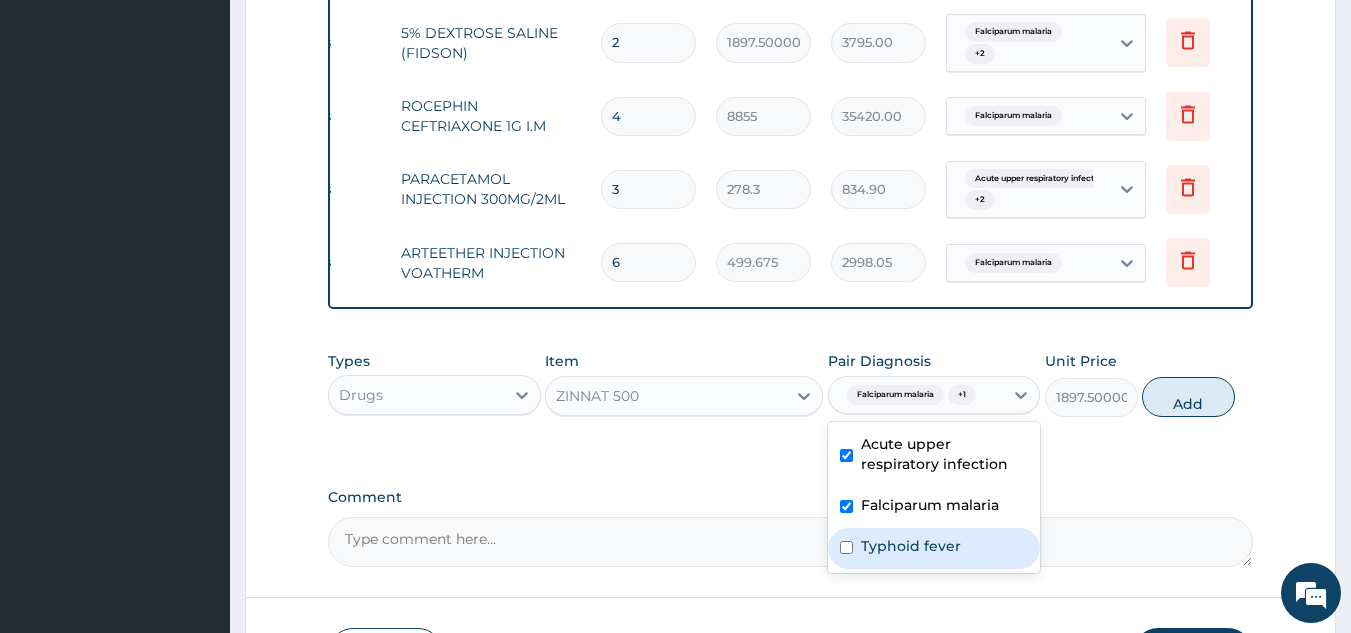 click at bounding box center [846, 547] 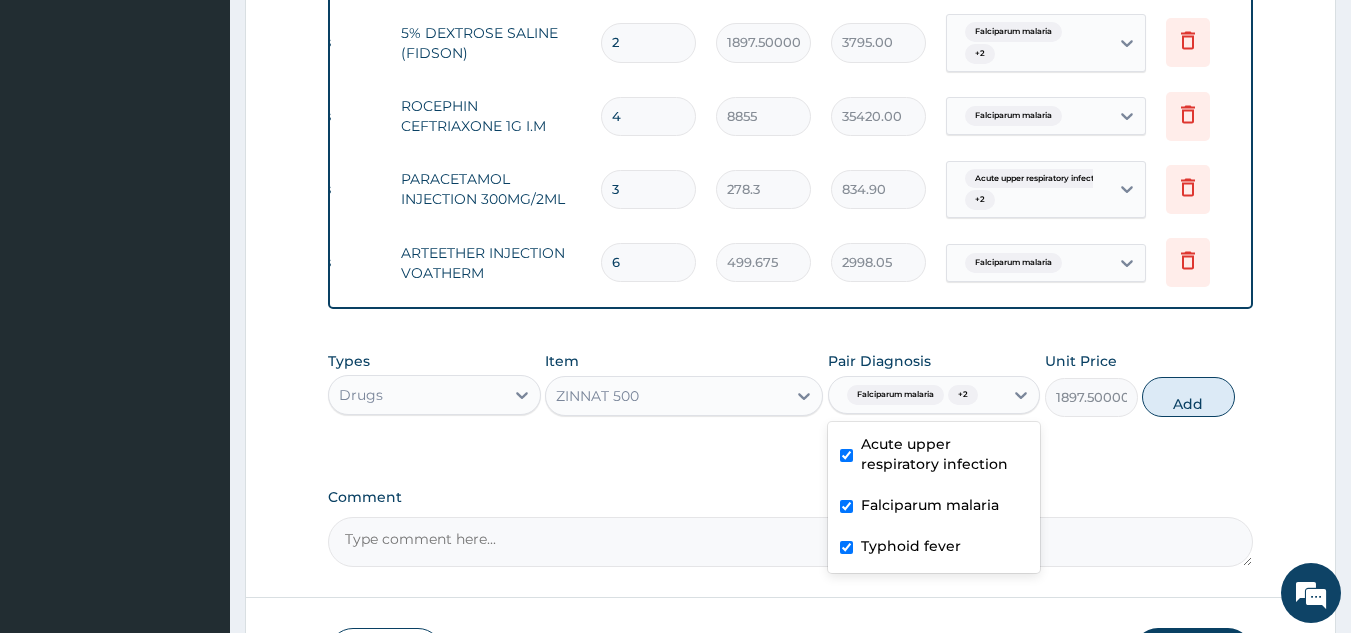 click at bounding box center (846, 506) 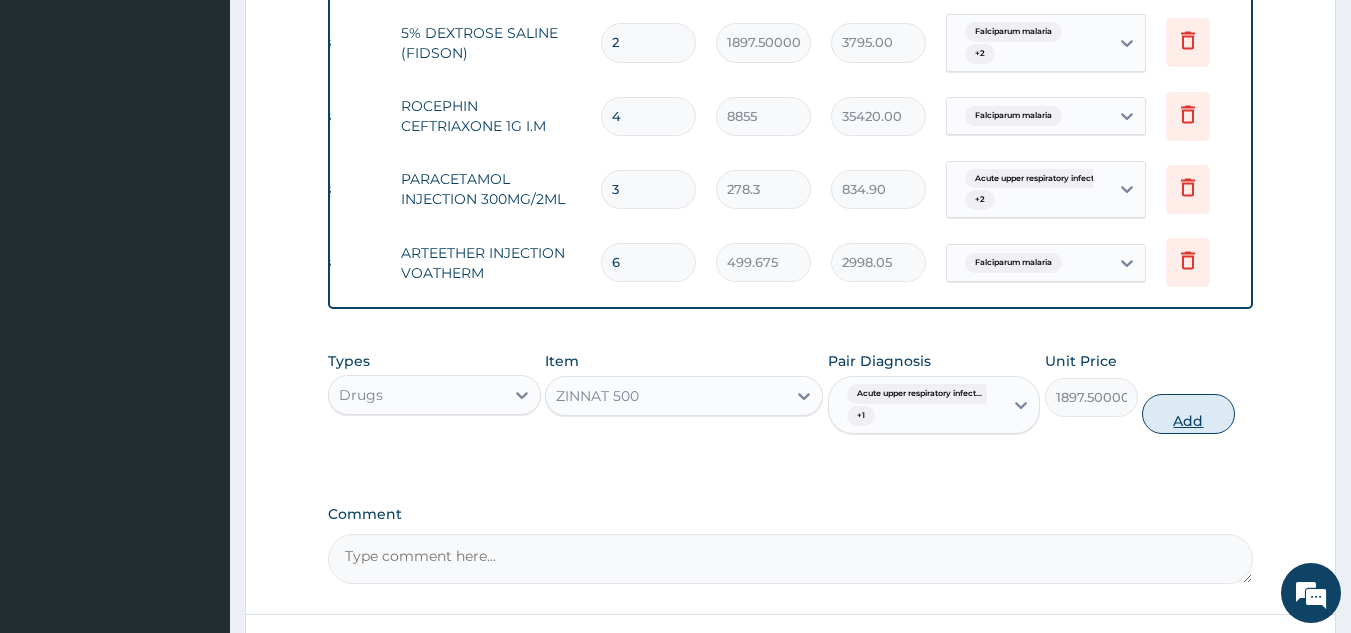 click on "Add" at bounding box center [1188, 414] 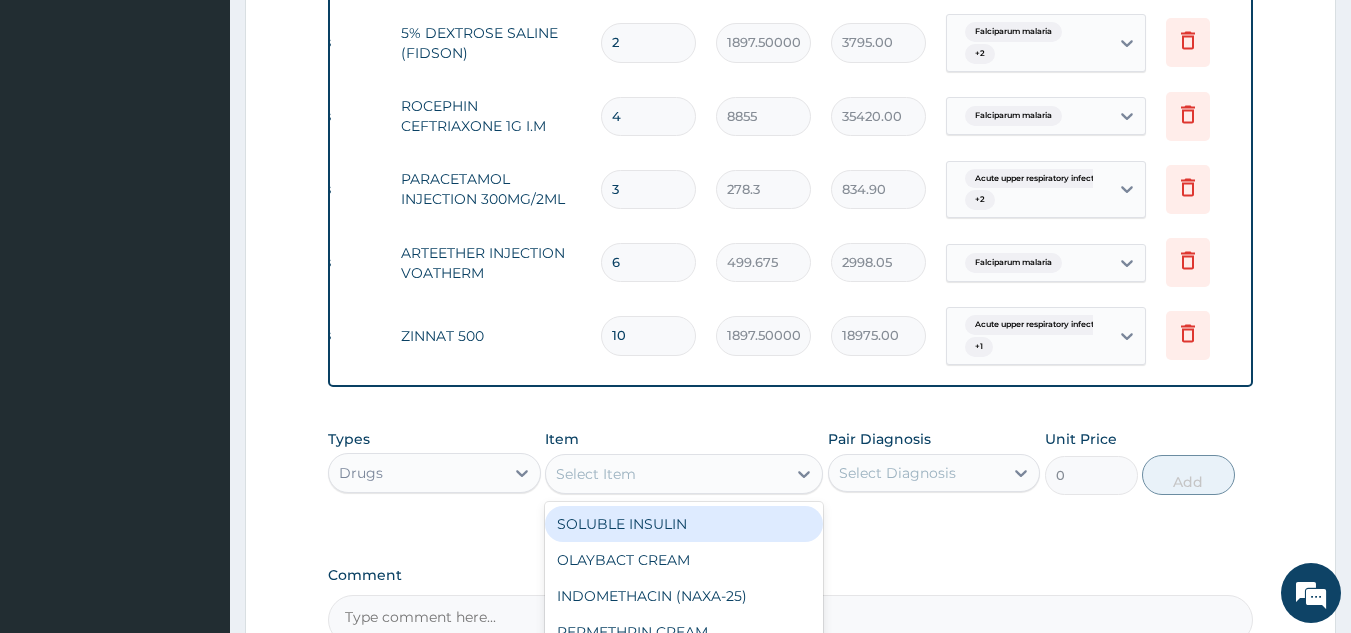 click on "Select Item" at bounding box center [666, 474] 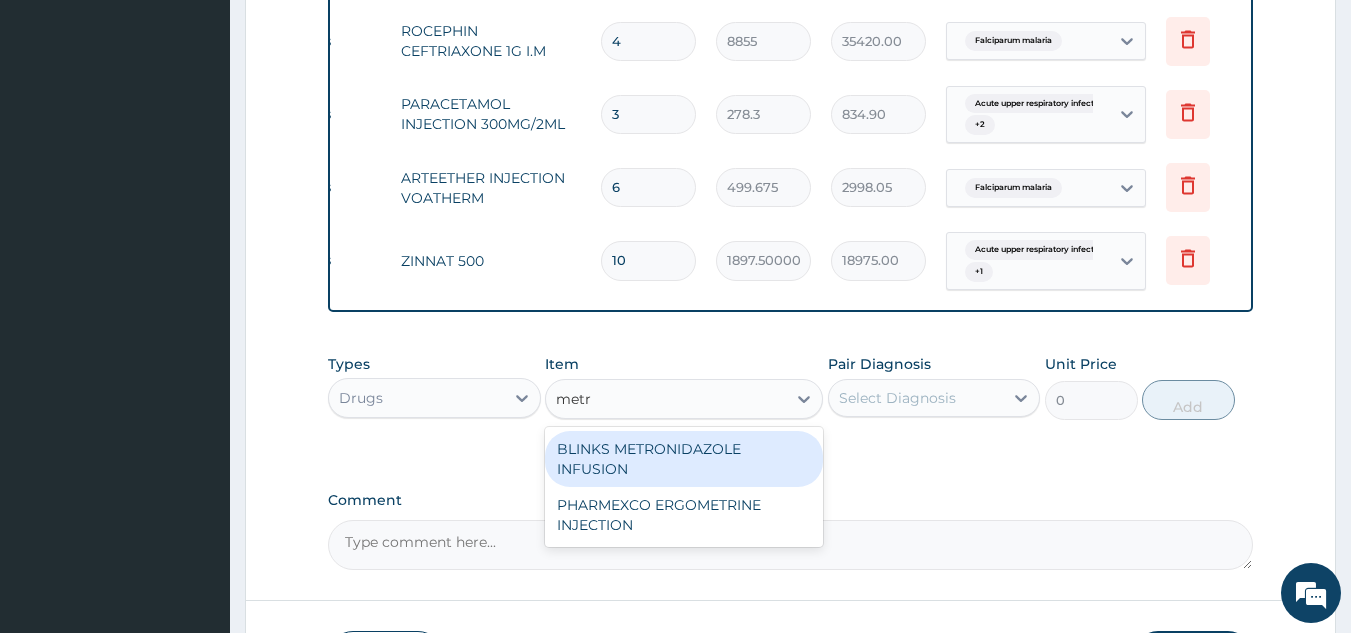 scroll, scrollTop: 1637, scrollLeft: 0, axis: vertical 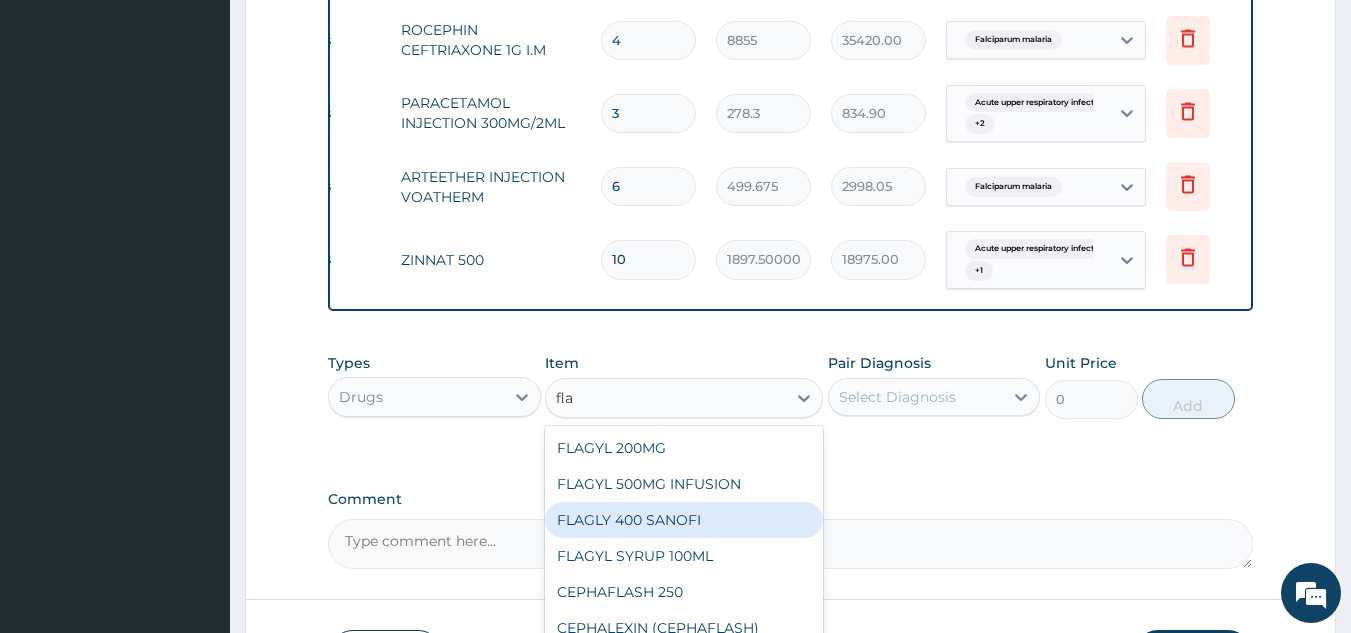click on "FLAGLY 400 SANOFI" at bounding box center (684, 520) 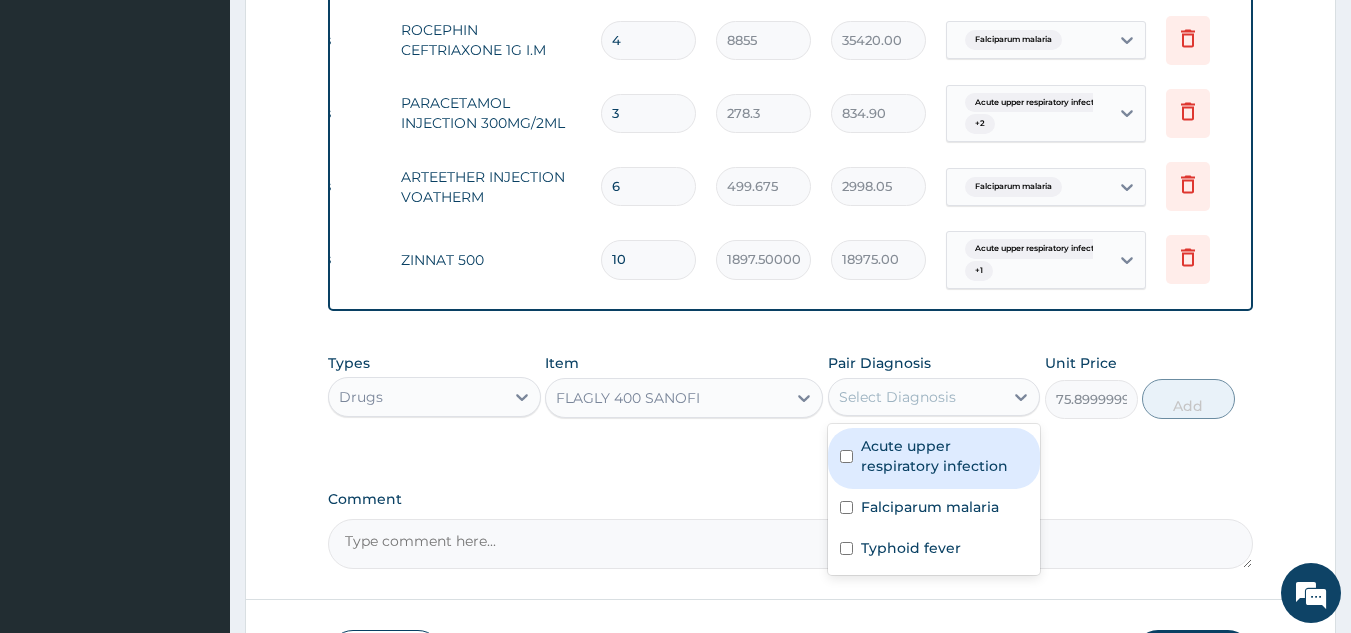 click on "Select Diagnosis" at bounding box center [916, 397] 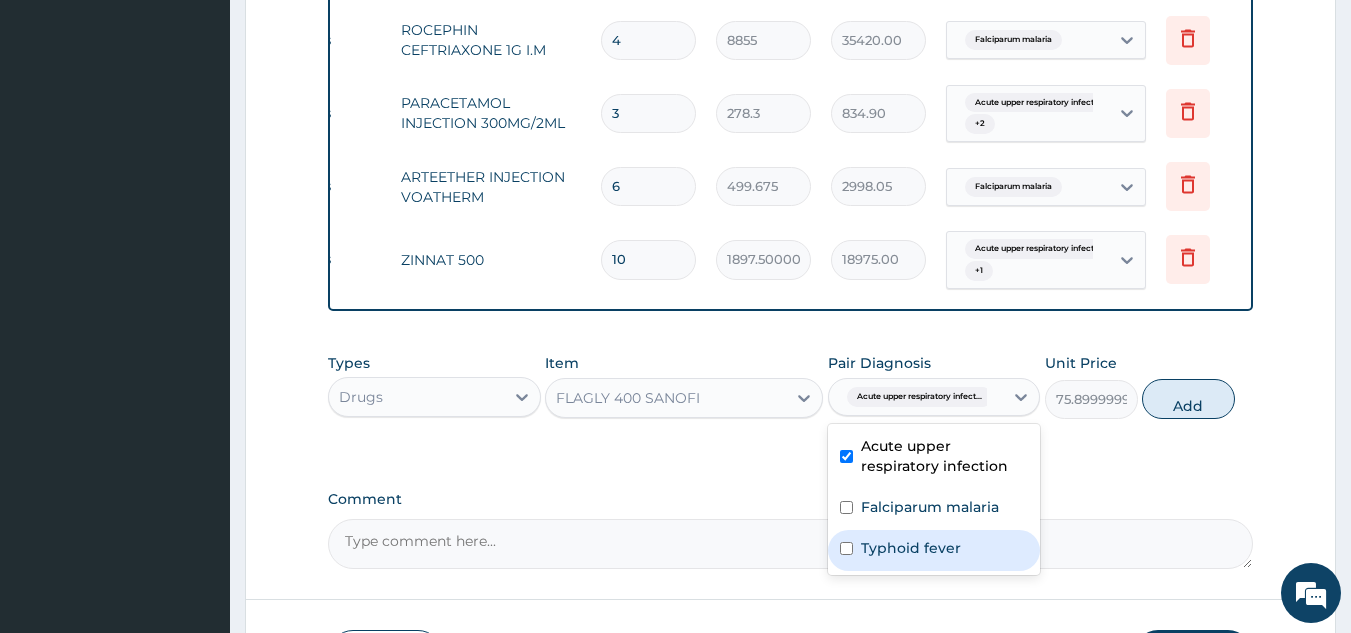 click at bounding box center (846, 548) 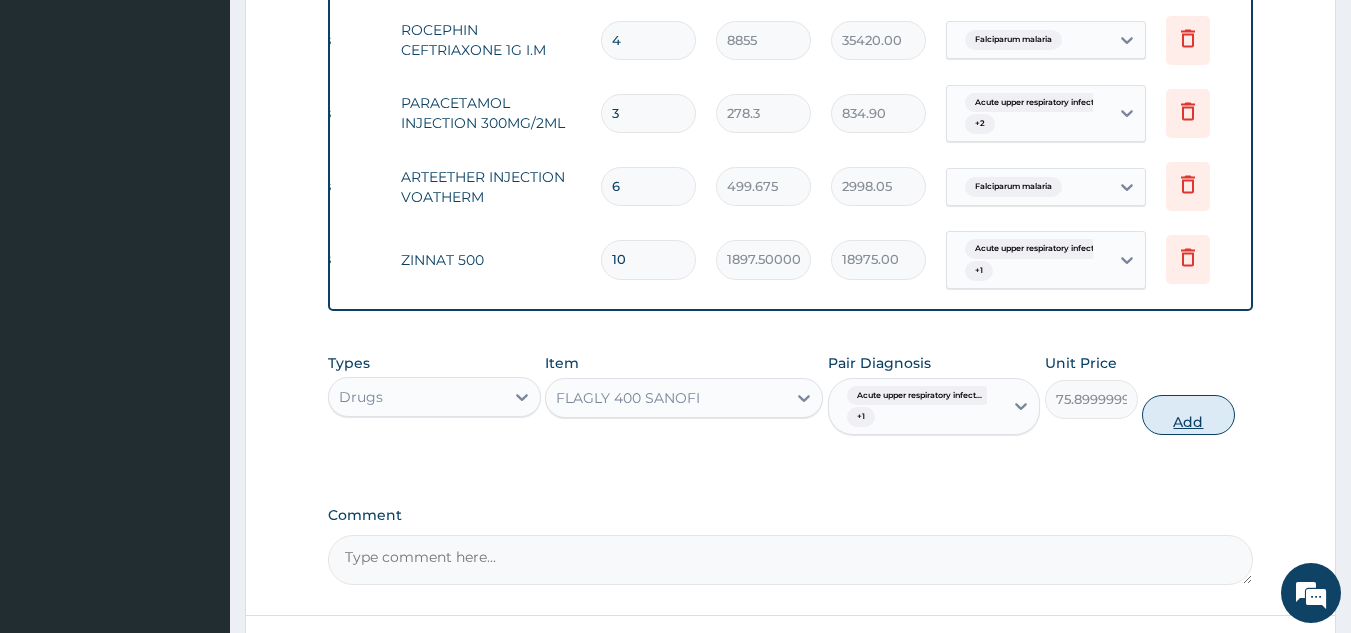 click on "Add" at bounding box center [1188, 415] 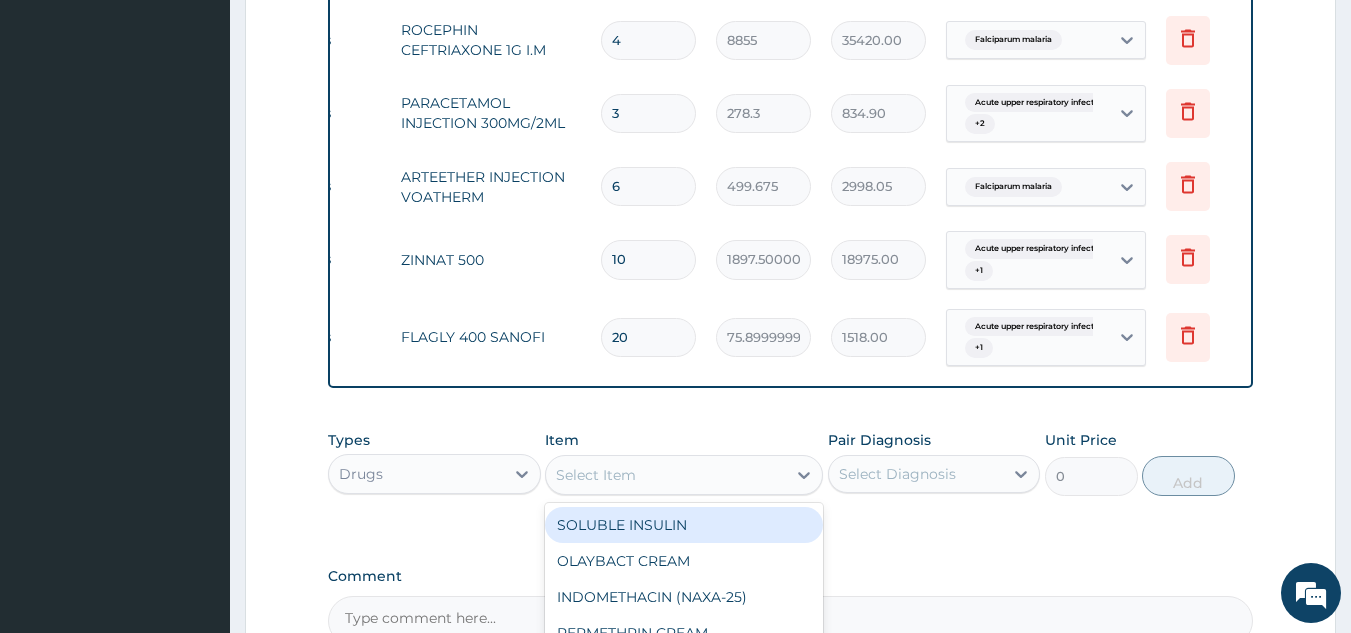 click on "Select Item" at bounding box center (596, 475) 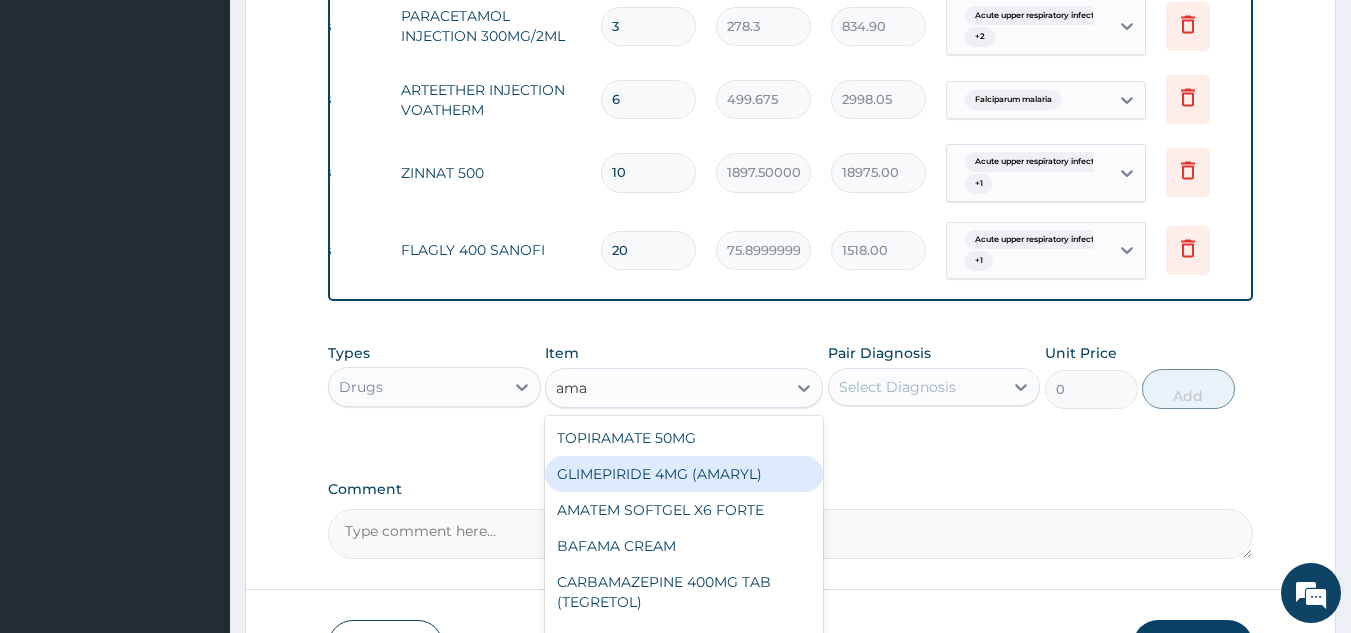 scroll, scrollTop: 1729, scrollLeft: 0, axis: vertical 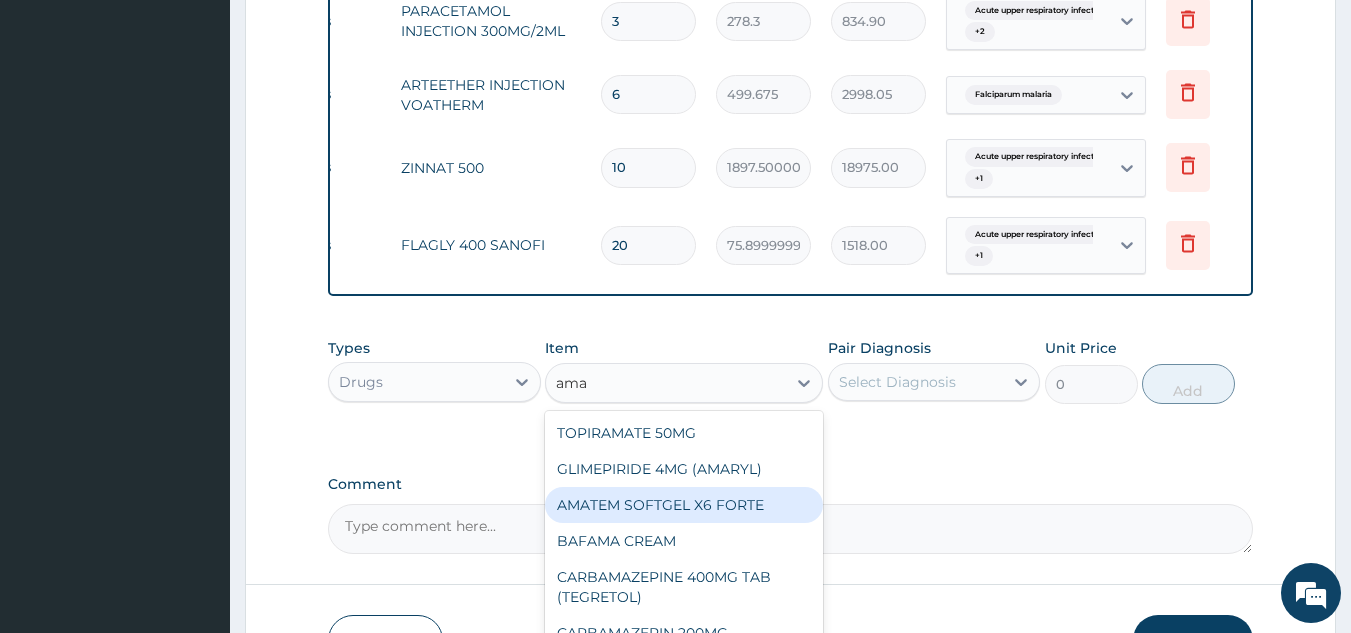 click on "AMATEM SOFTGEL X6 FORTE" at bounding box center [684, 505] 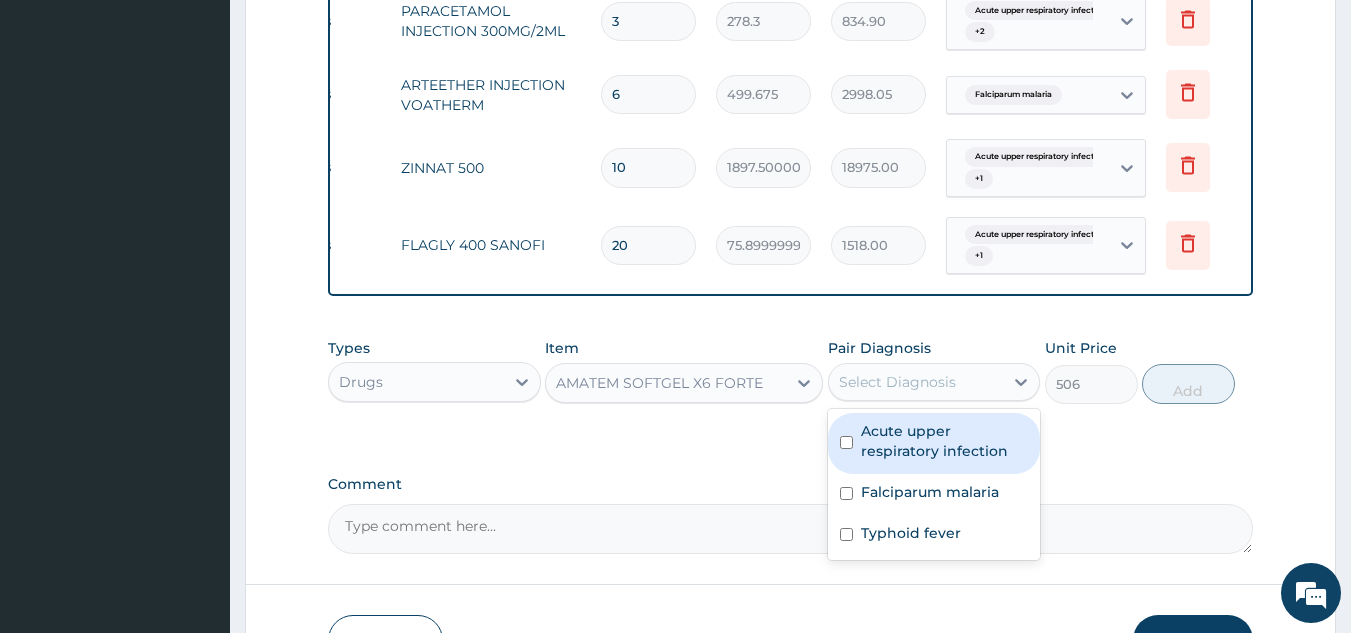 click on "Select Diagnosis" at bounding box center (897, 382) 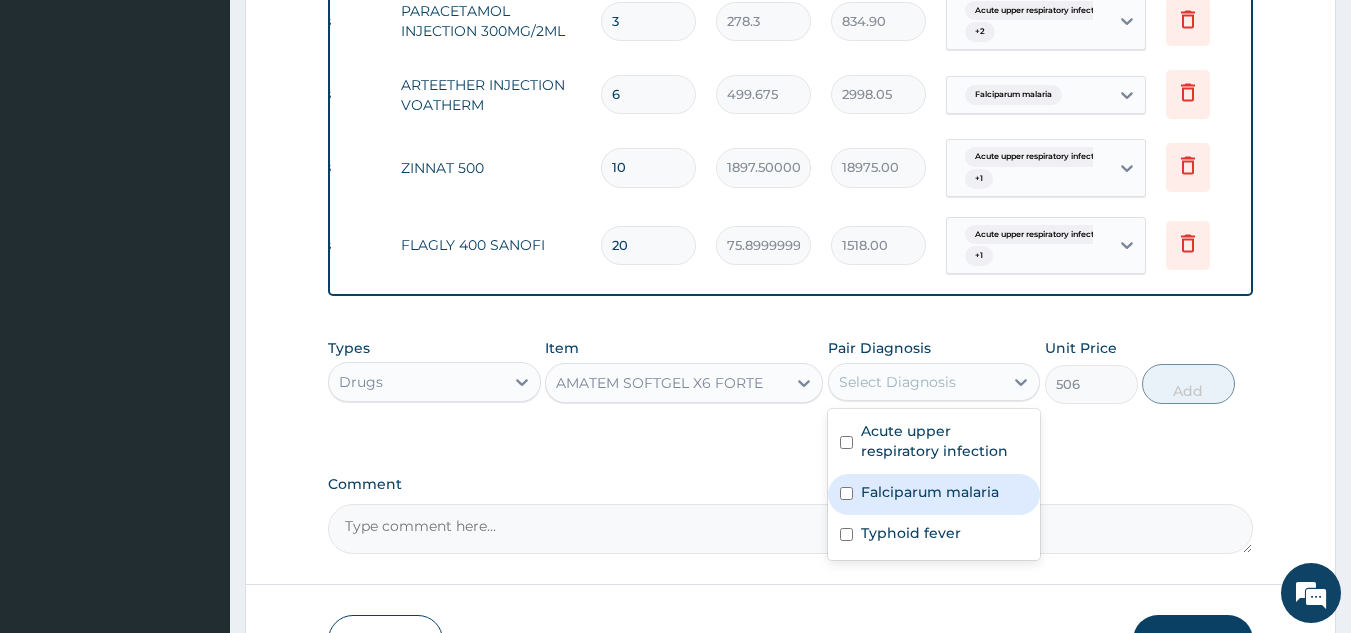 click at bounding box center (846, 493) 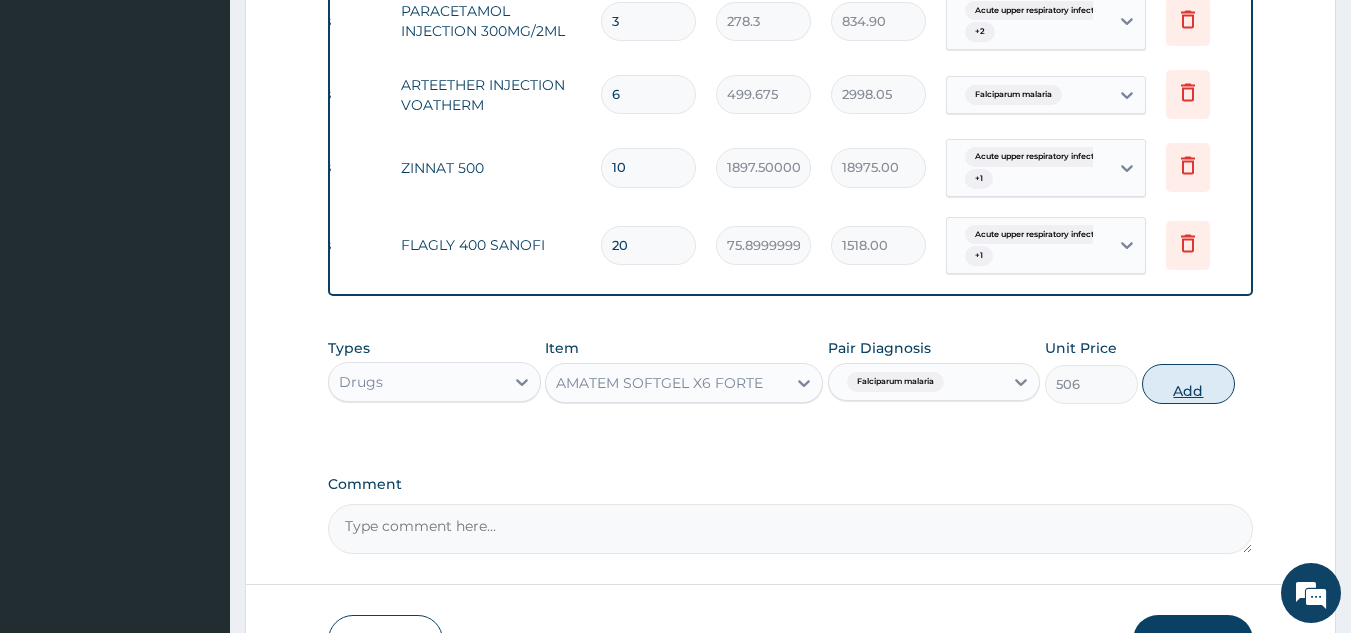 click on "Add" at bounding box center [1188, 384] 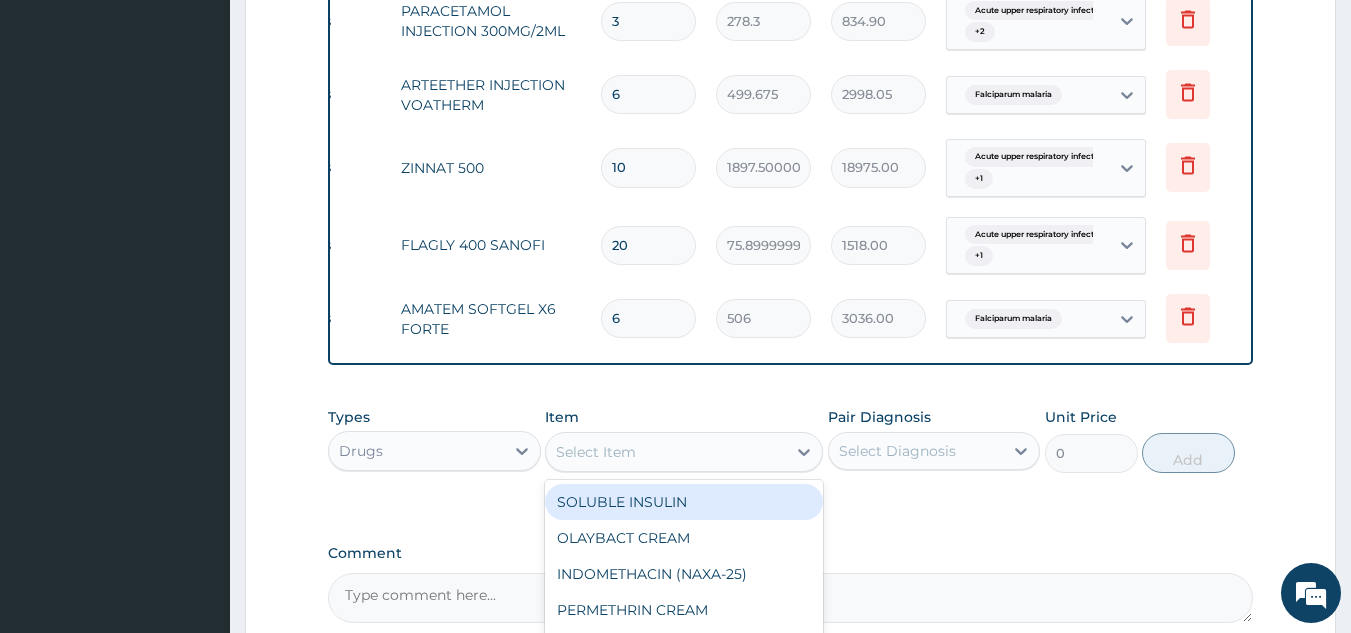 click on "Select Item" at bounding box center (666, 452) 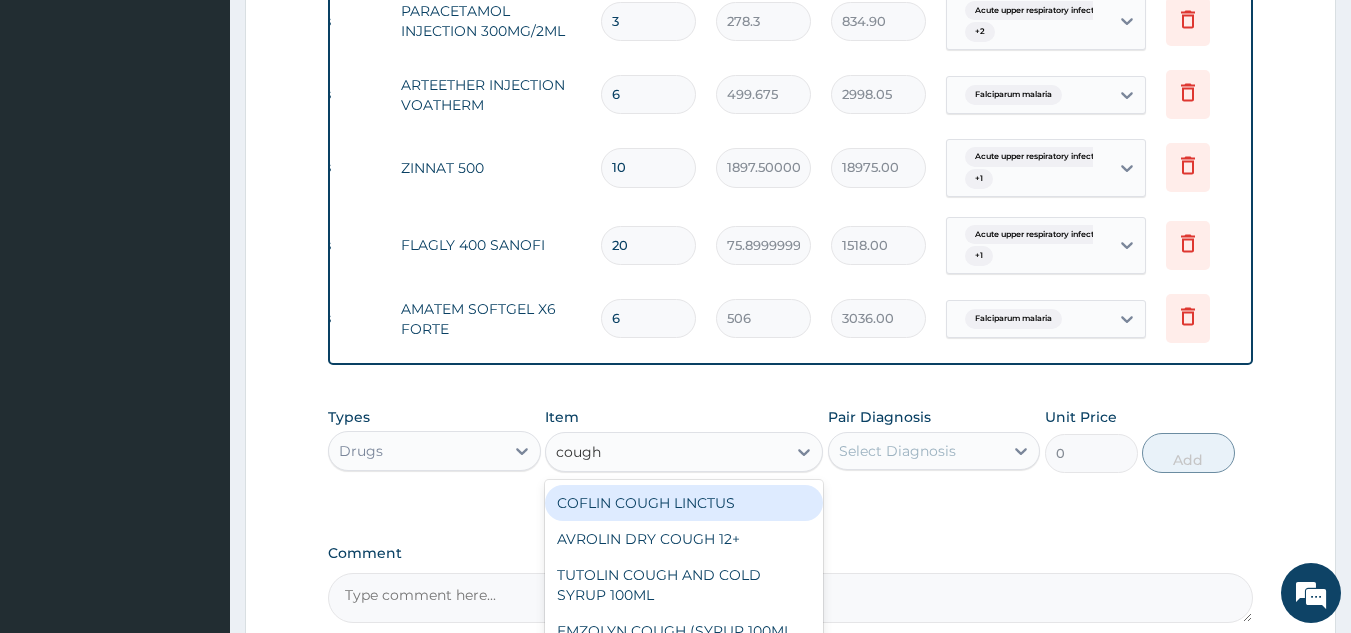scroll, scrollTop: 190, scrollLeft: 0, axis: vertical 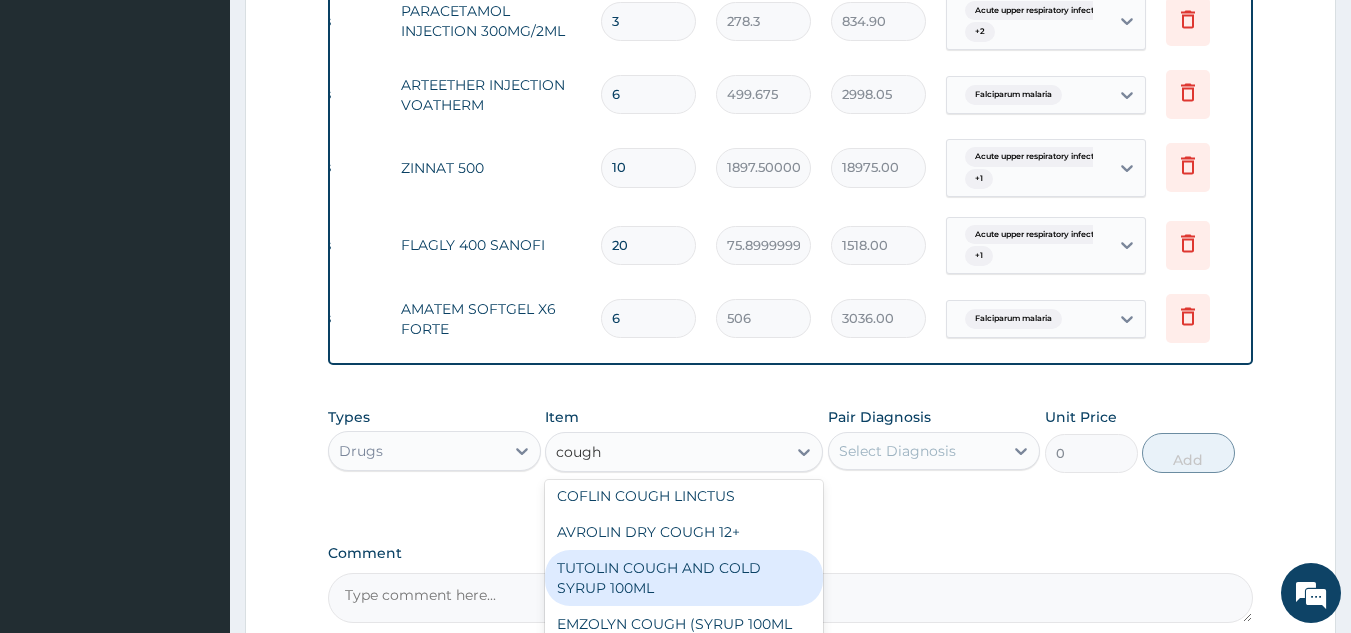 click on "TUTOLIN COUGH AND COLD SYRUP 100ML" at bounding box center (684, 578) 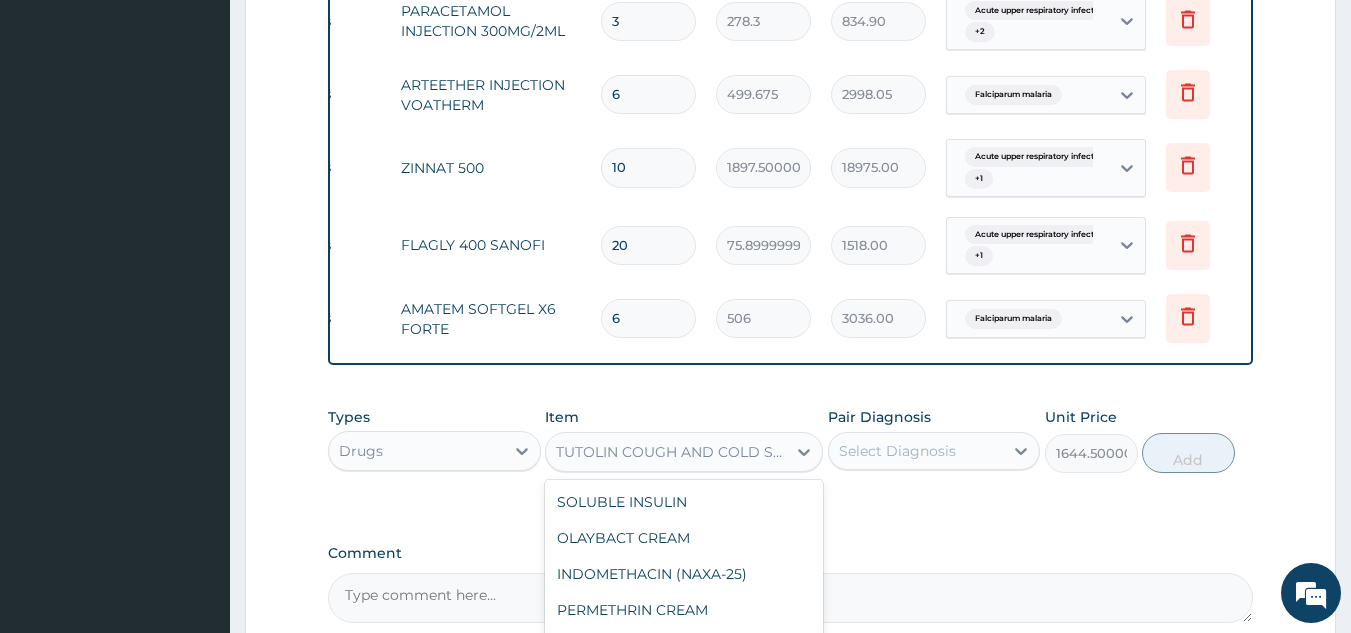 click on "TUTOLIN COUGH AND COLD SYRUP 100ML" at bounding box center [672, 452] 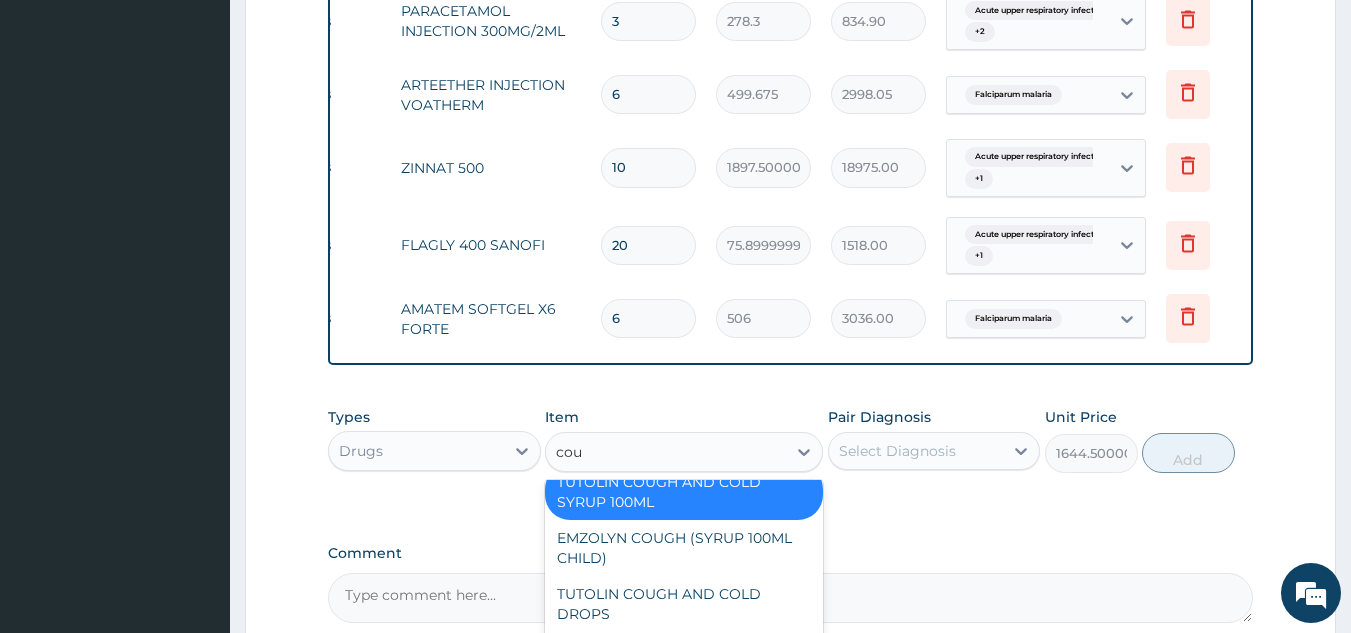 scroll, scrollTop: 71, scrollLeft: 0, axis: vertical 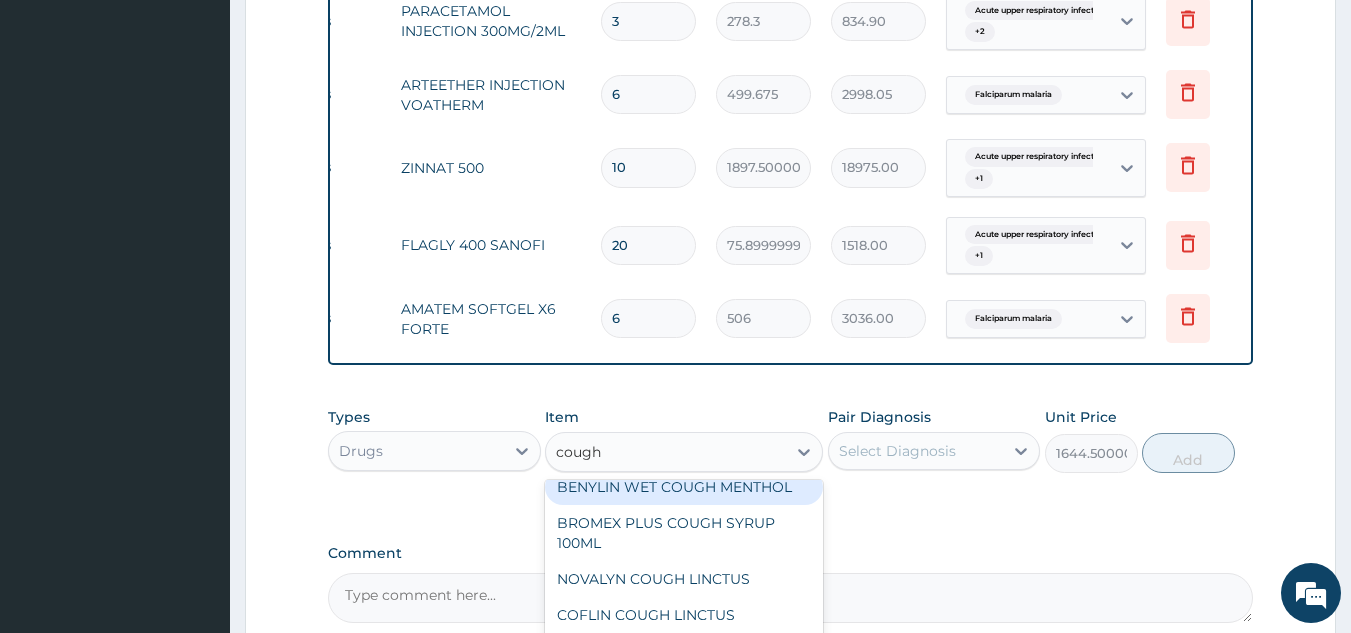 click on "BENYLIN WET COUGH MENTHOL" at bounding box center [684, 487] 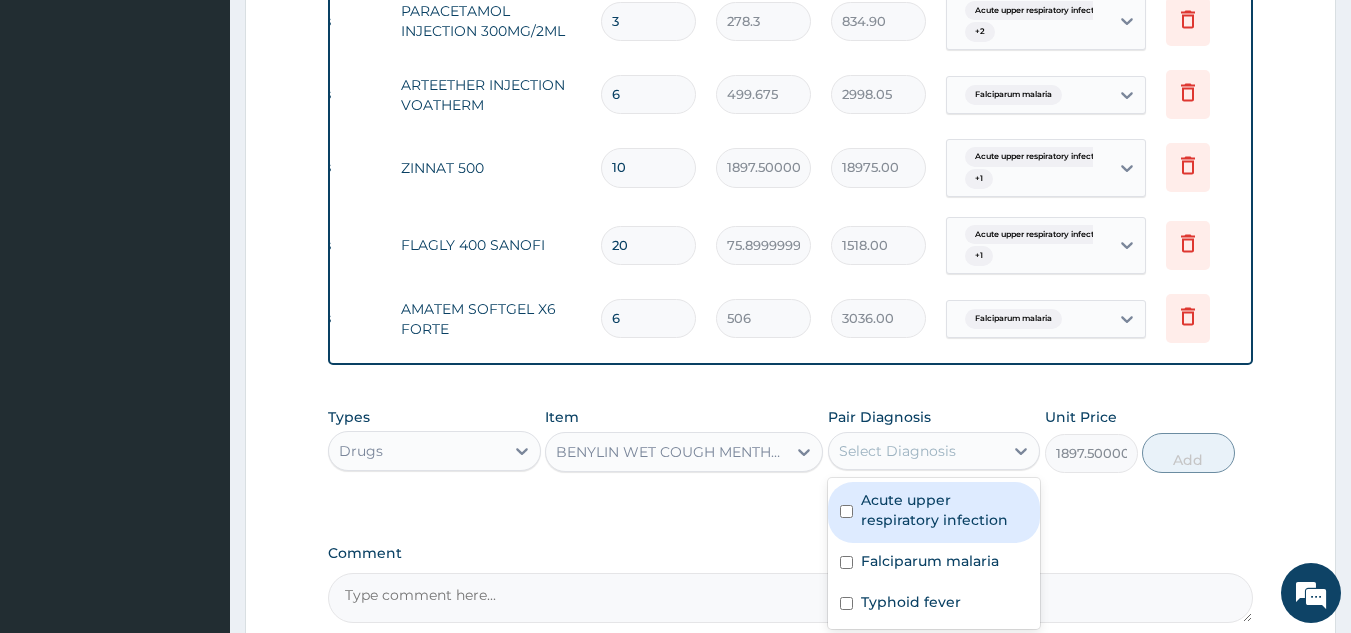 click on "Select Diagnosis" at bounding box center (897, 451) 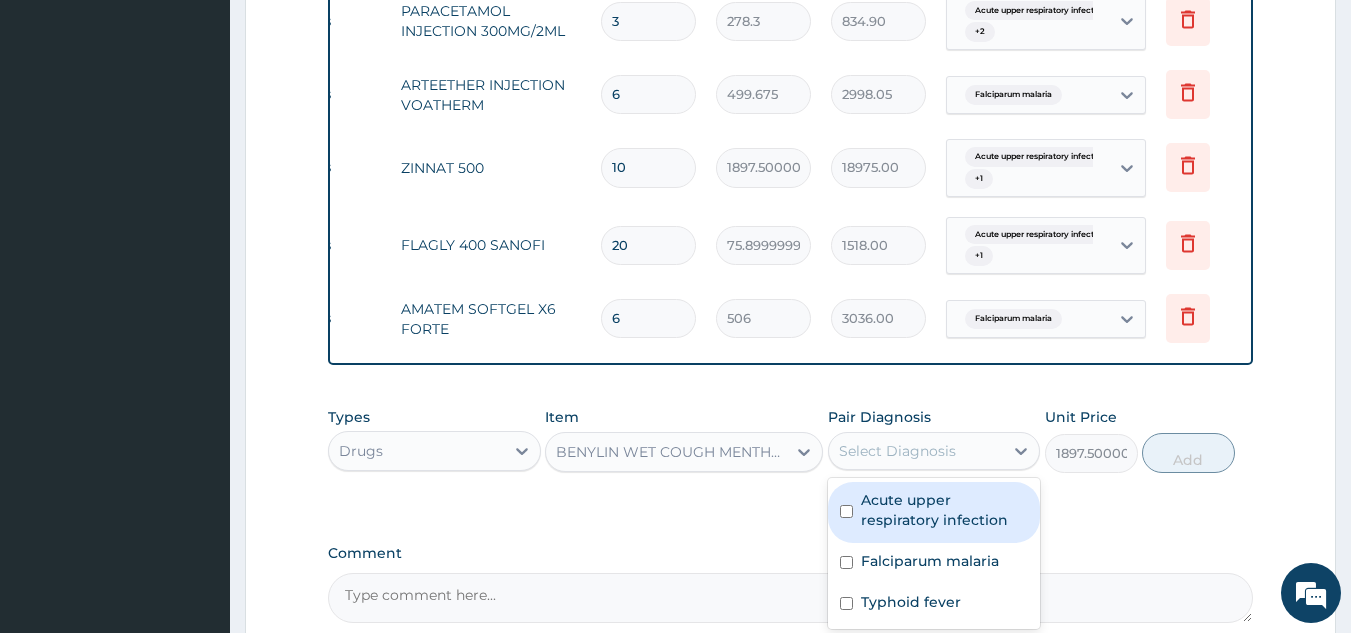 click on "Acute upper respiratory infection" at bounding box center [945, 510] 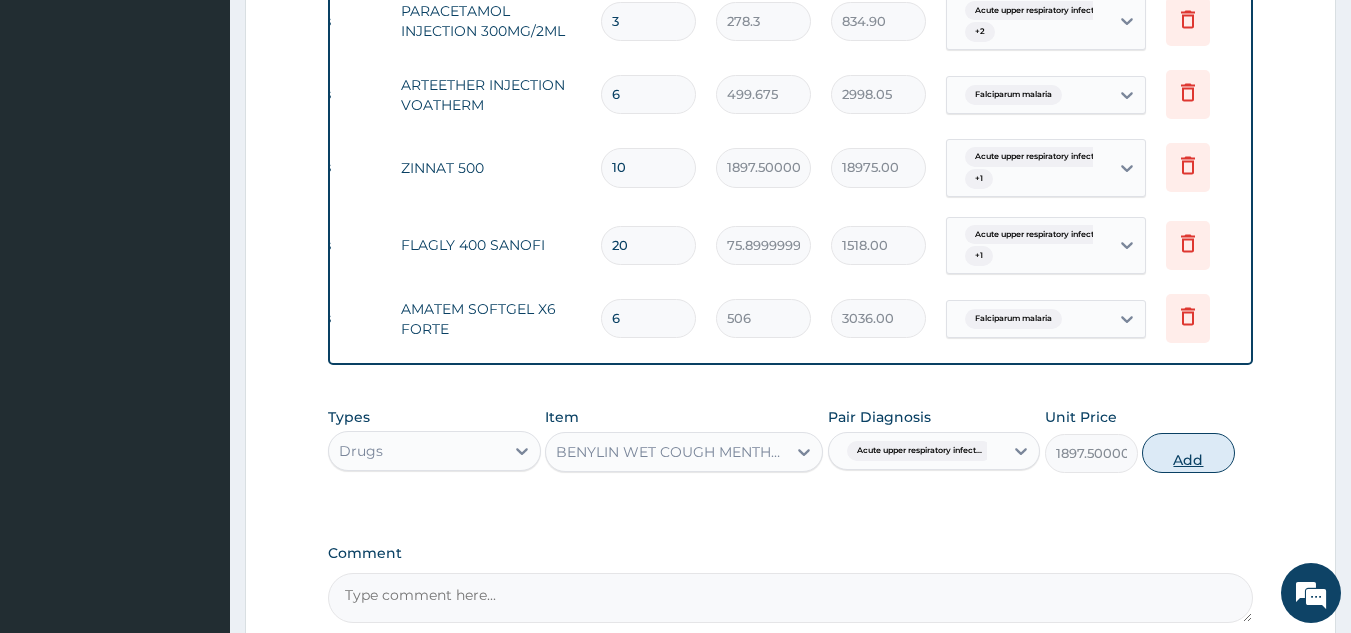 click on "Add" at bounding box center [1188, 453] 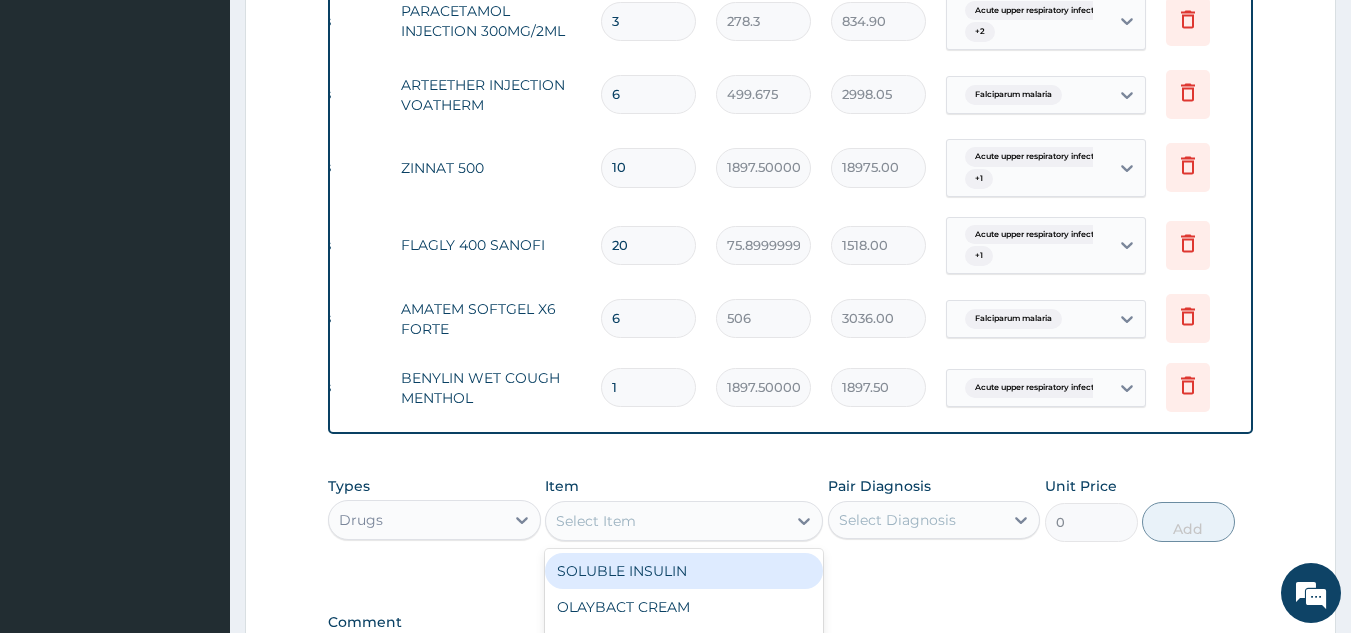 click on "Select Item" at bounding box center [596, 521] 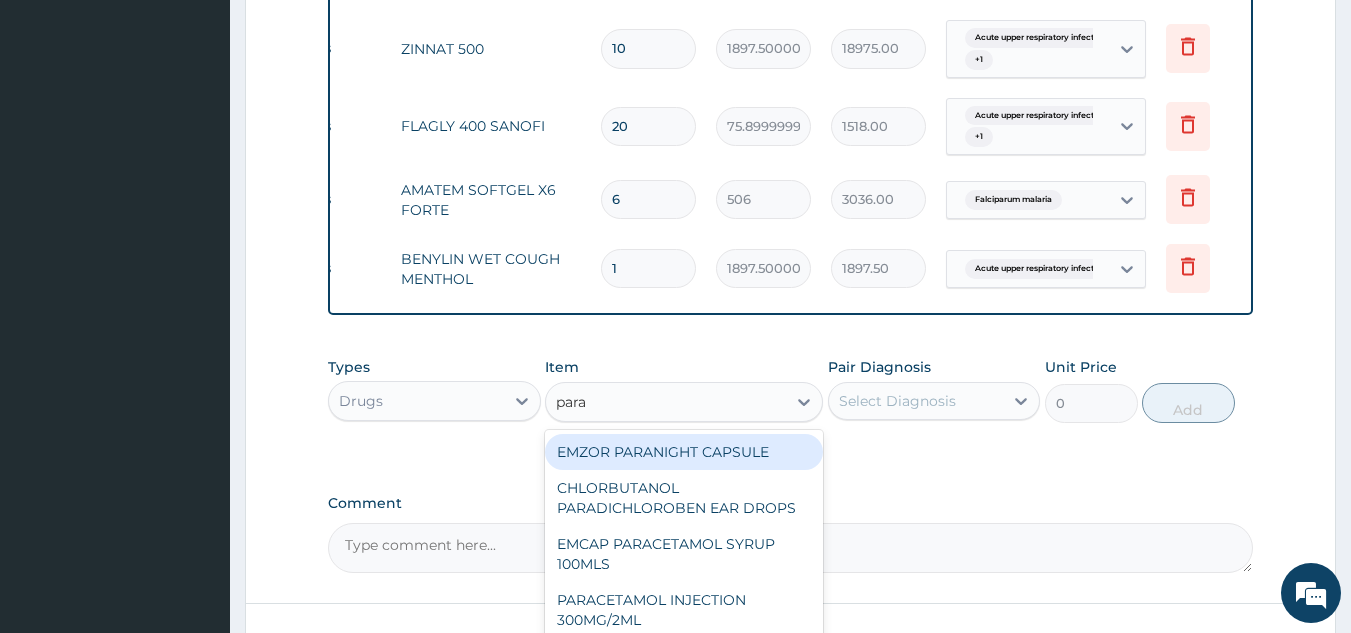 scroll, scrollTop: 1852, scrollLeft: 0, axis: vertical 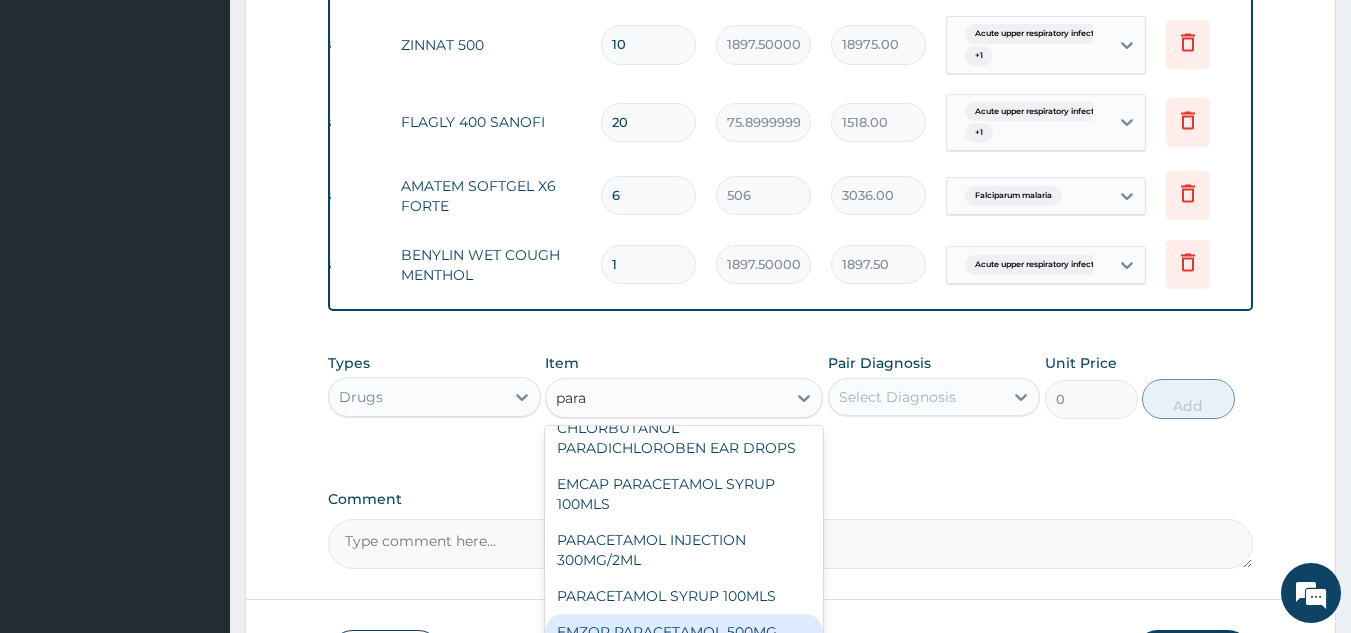 click on "EMZOR PARACETAMOL 500MG" at bounding box center (684, 632) 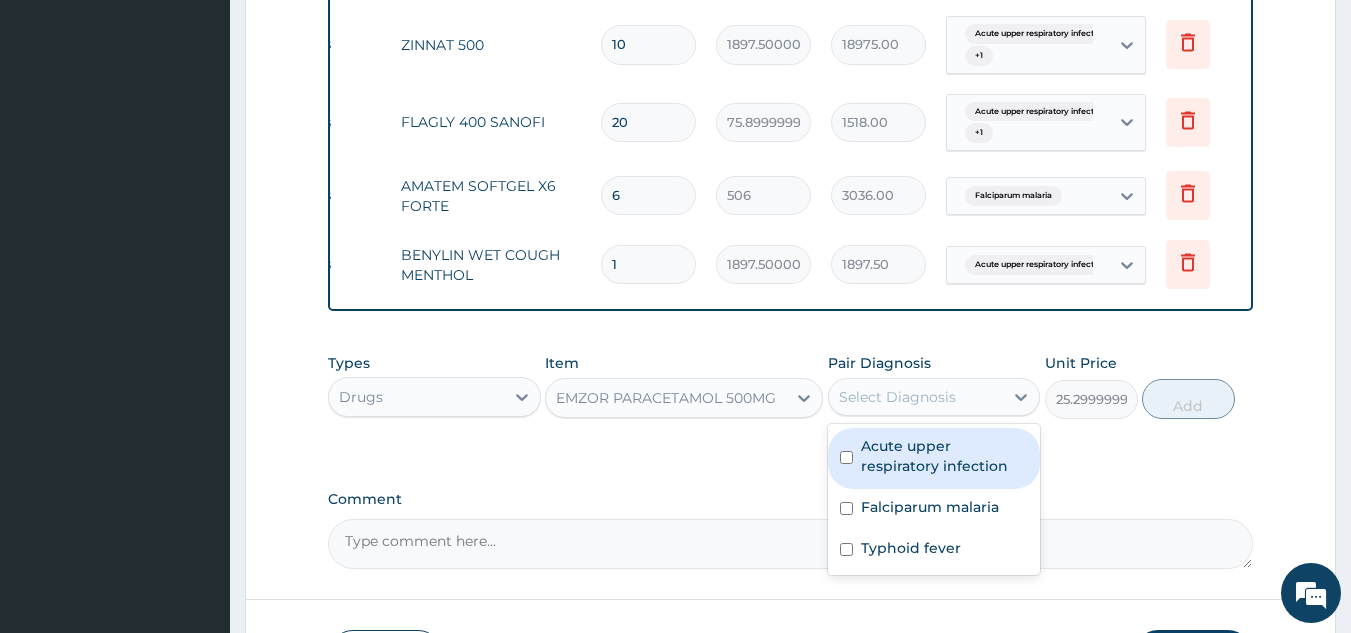 click on "Select Diagnosis" at bounding box center (897, 397) 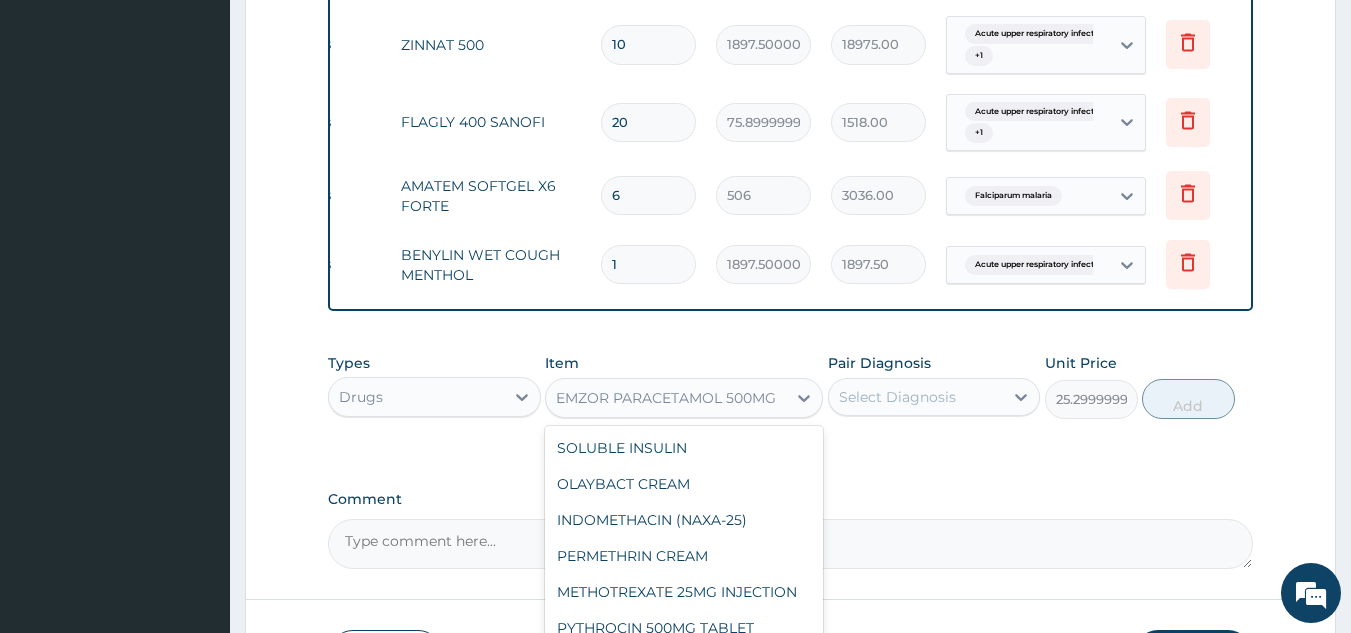 click on "EMZOR PARACETAMOL 500MG" at bounding box center (666, 398) 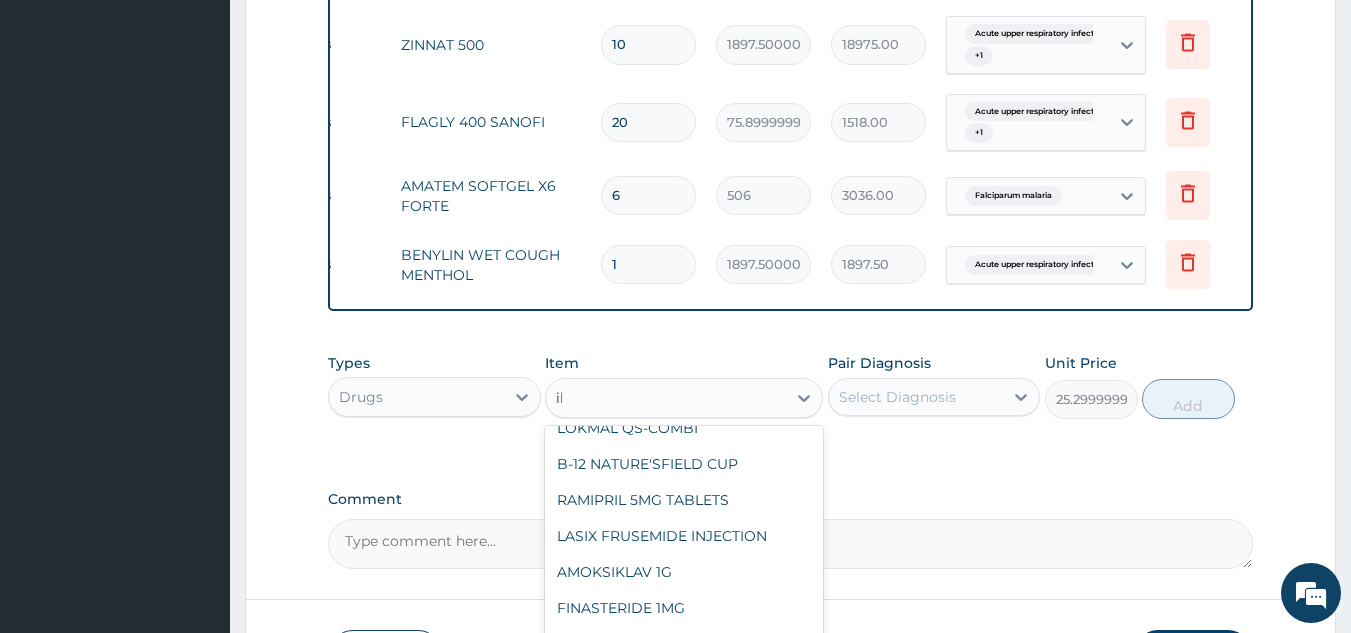 scroll, scrollTop: 256, scrollLeft: 0, axis: vertical 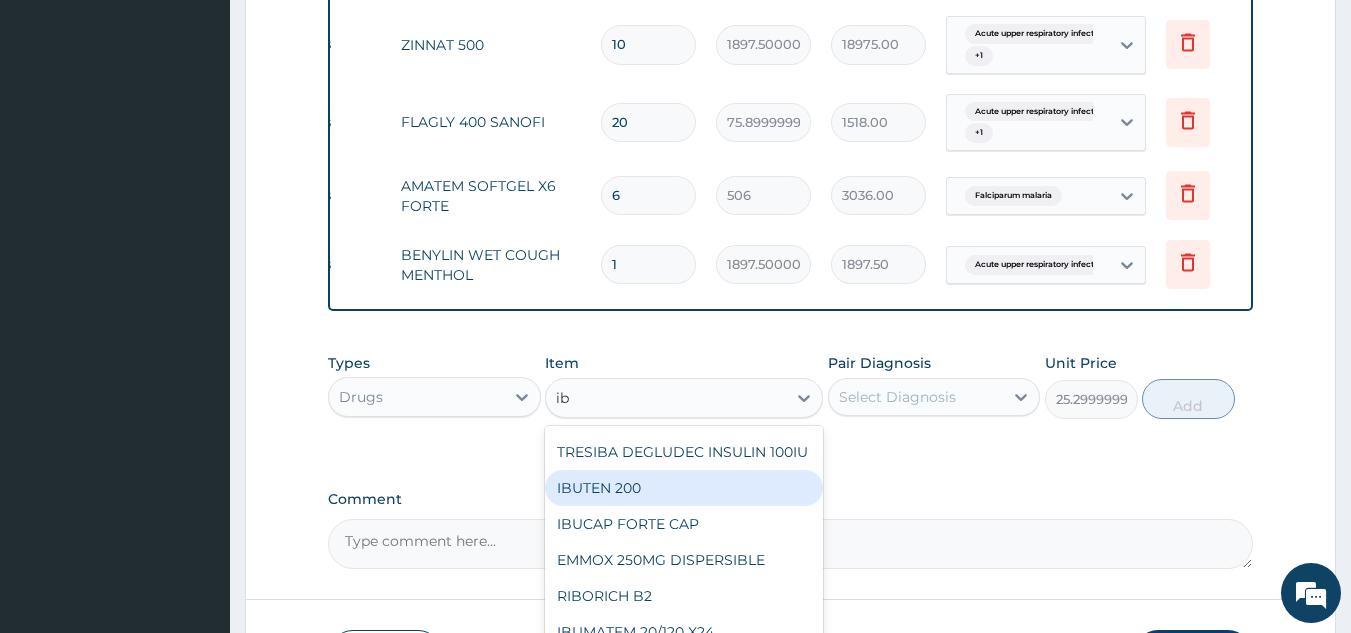 click on "IBUTEN 200" at bounding box center (684, 488) 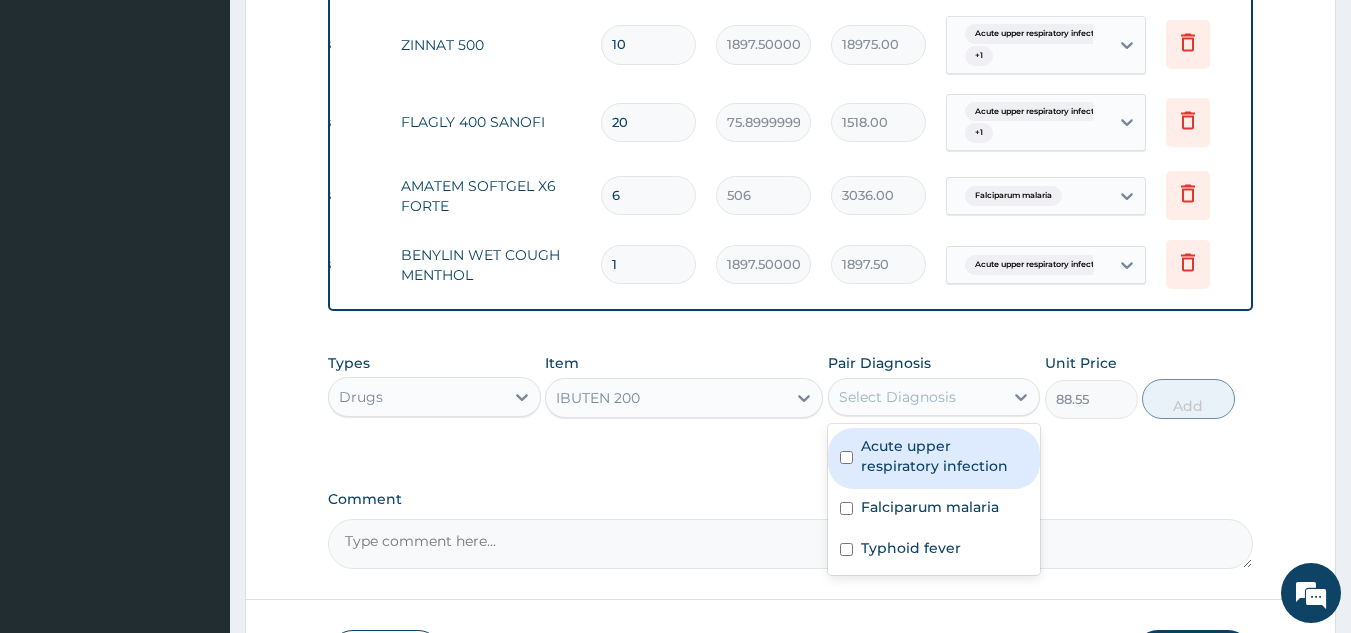 click on "Select Diagnosis" at bounding box center [916, 397] 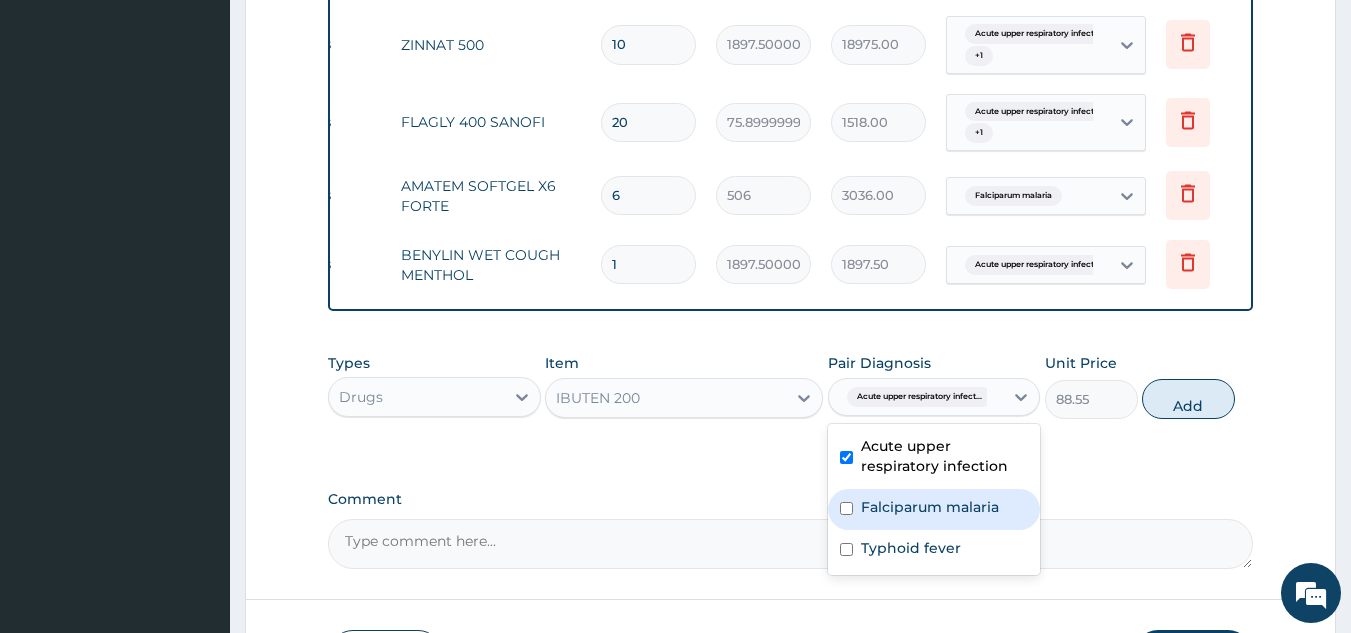 click on "Falciparum malaria" at bounding box center (930, 507) 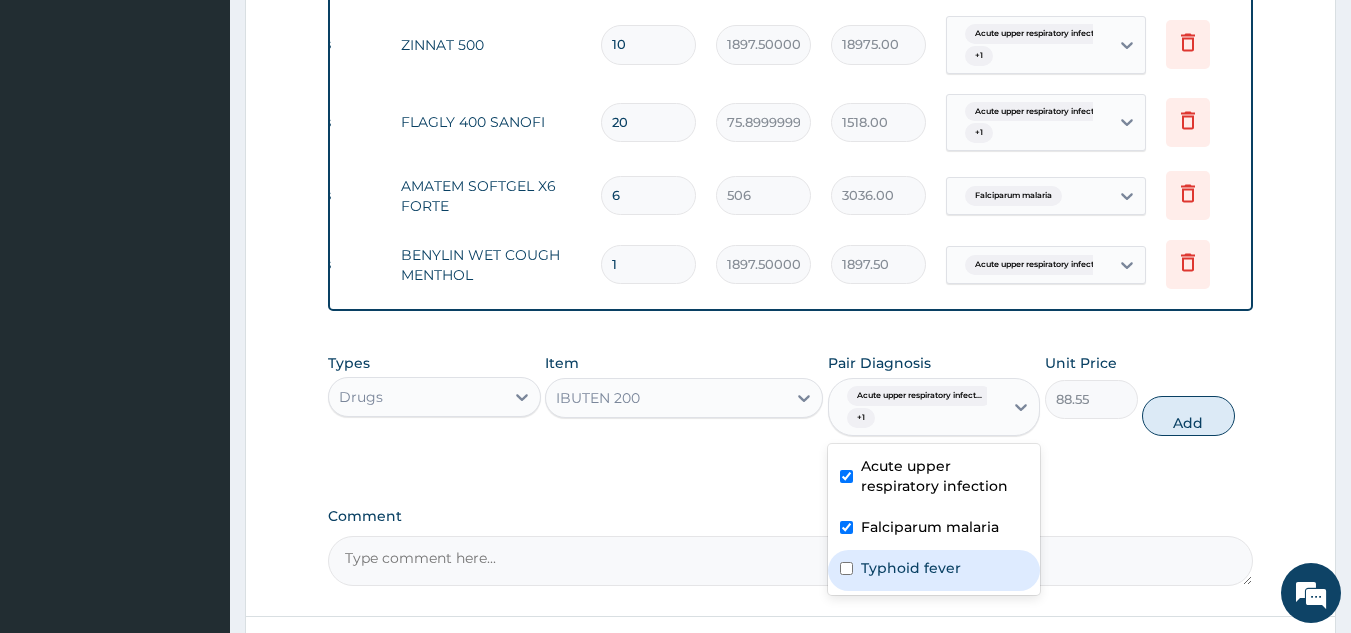click on "Typhoid fever" at bounding box center (911, 568) 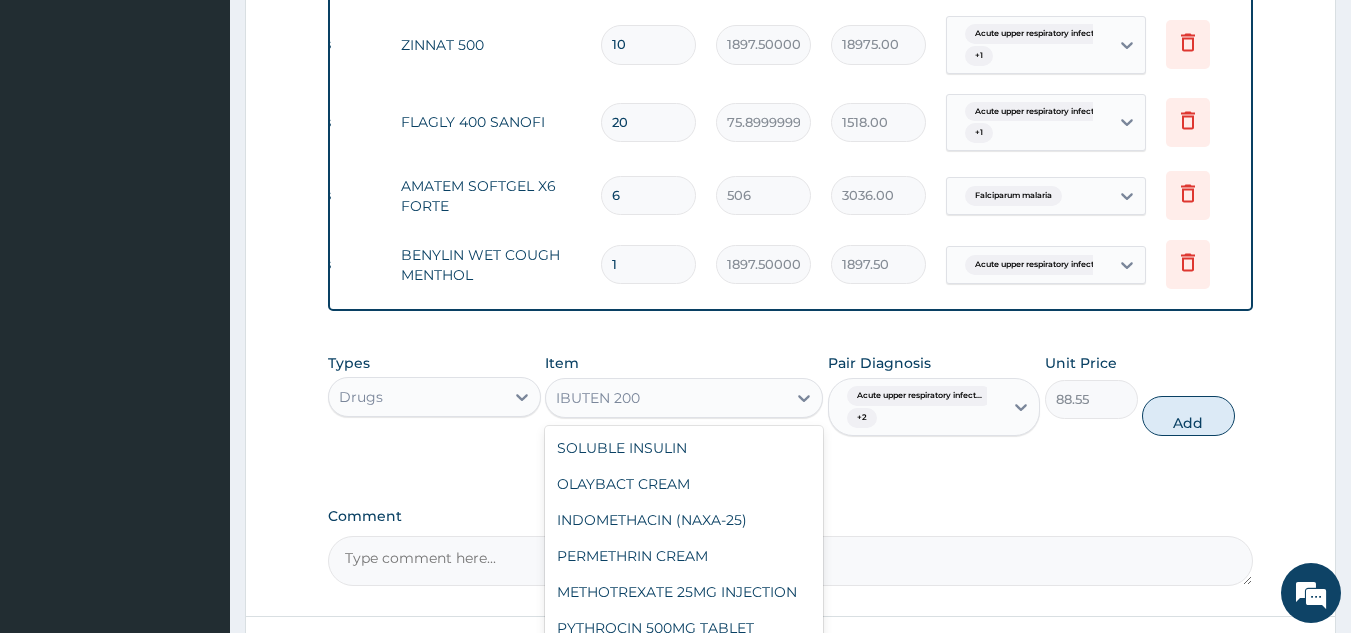click on "IBUTEN 200" at bounding box center [666, 398] 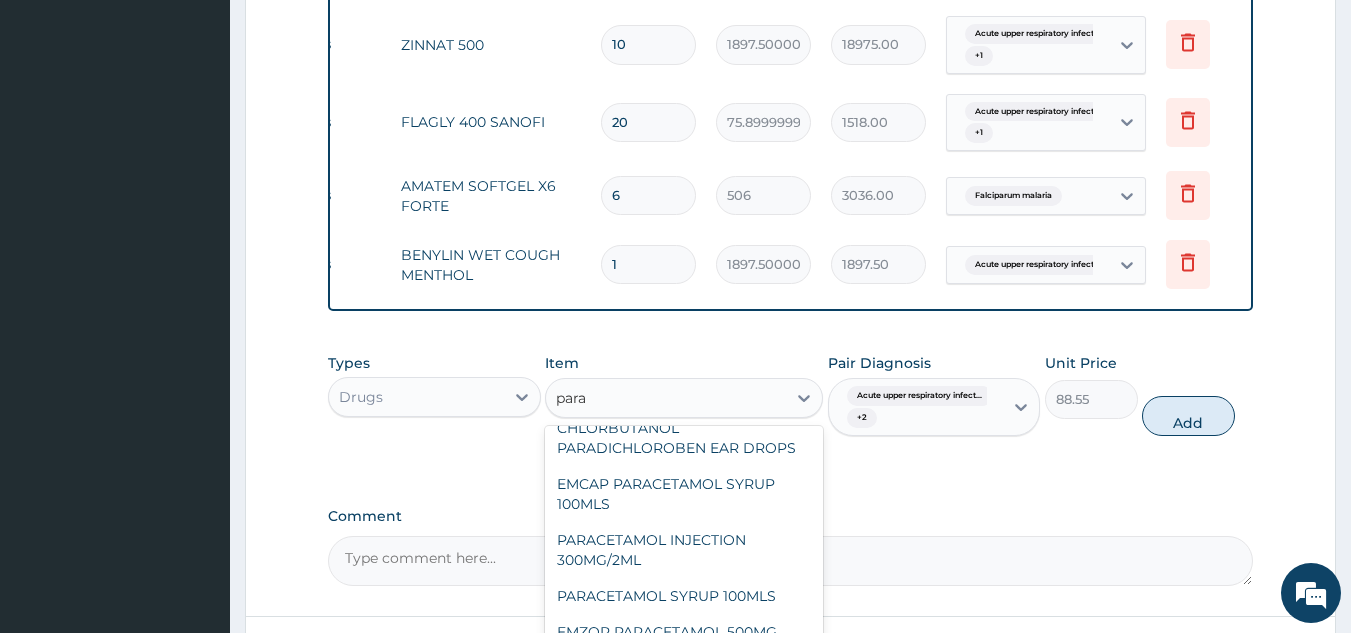 scroll, scrollTop: 56, scrollLeft: 0, axis: vertical 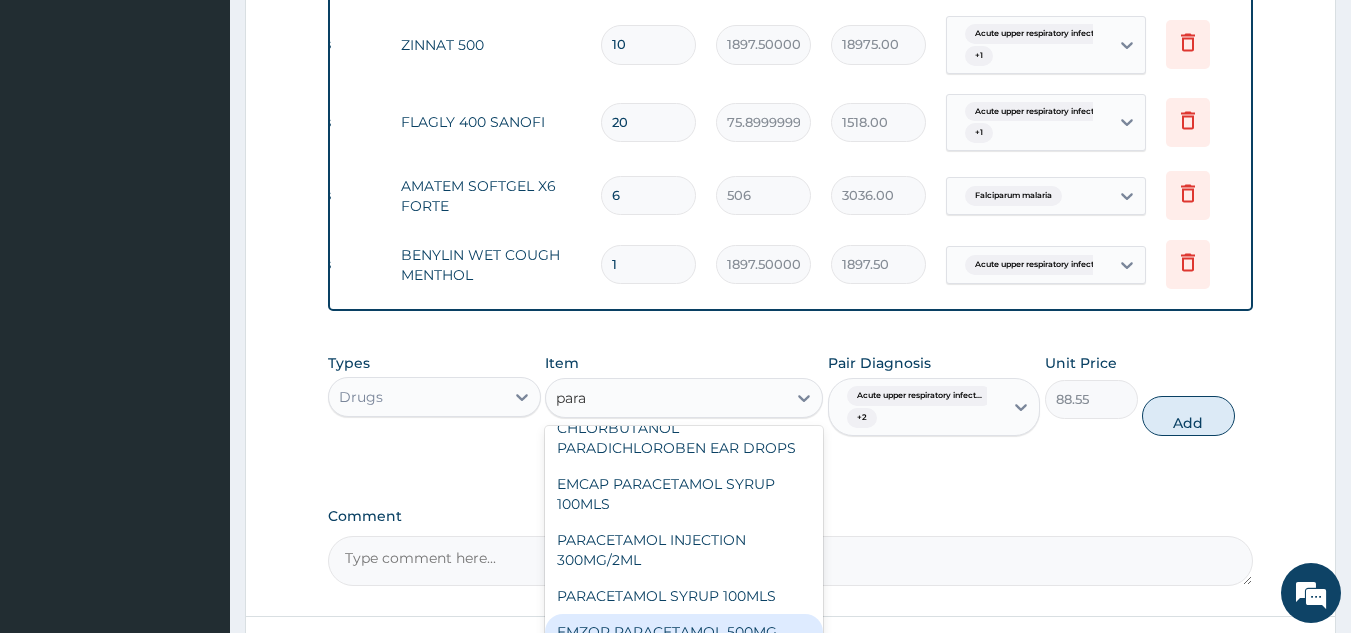 click on "EMZOR PARACETAMOL 500MG" at bounding box center (684, 632) 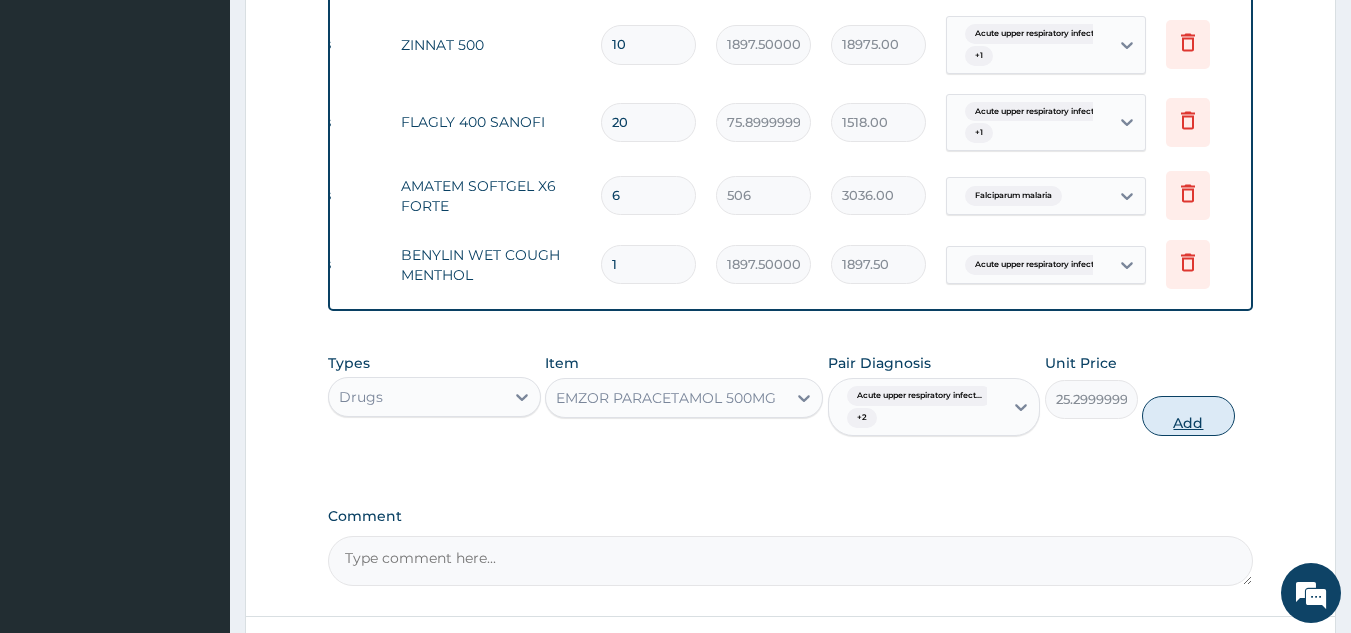 click on "Add" at bounding box center [1188, 416] 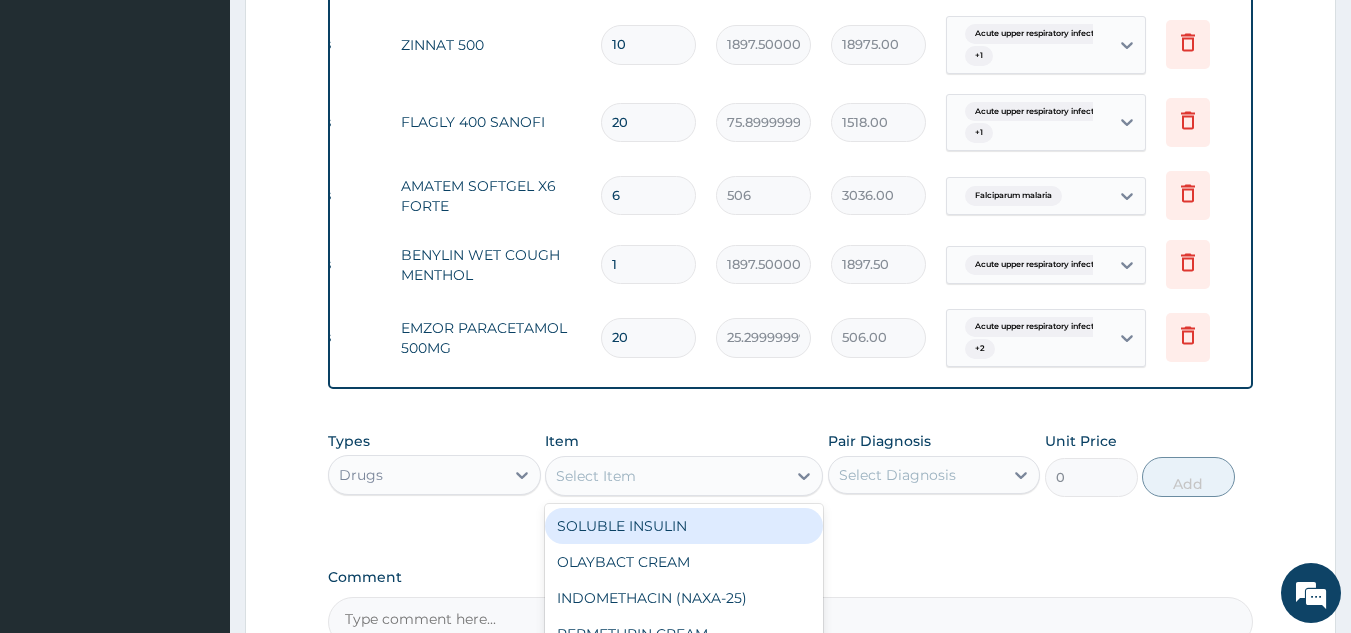 click on "Select Item" at bounding box center (666, 476) 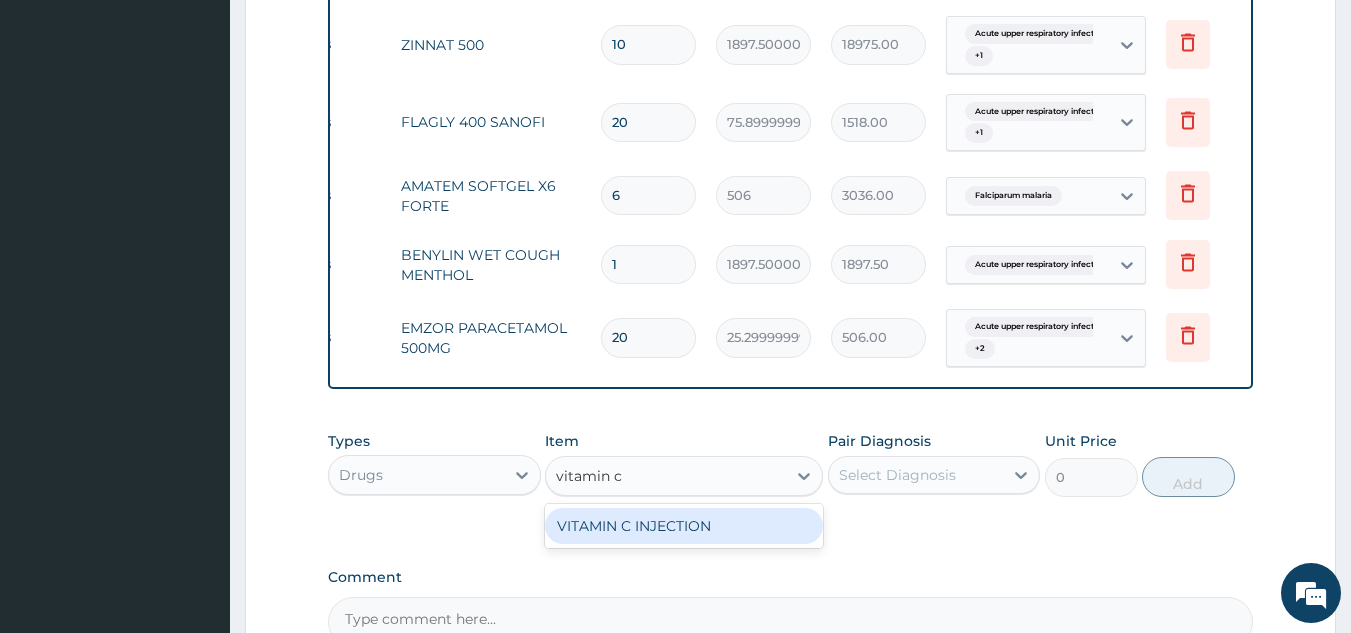 scroll, scrollTop: 0, scrollLeft: 0, axis: both 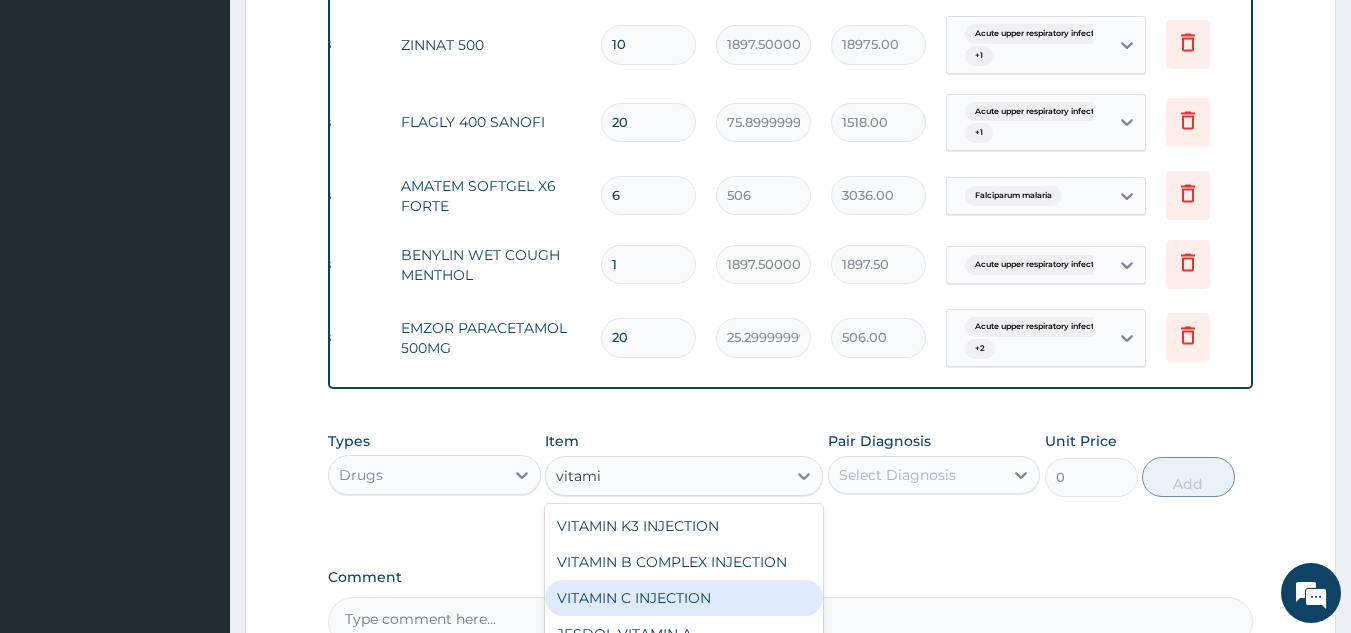 click on "VITAMIN B COMPLEX INJECTION" at bounding box center [684, 562] 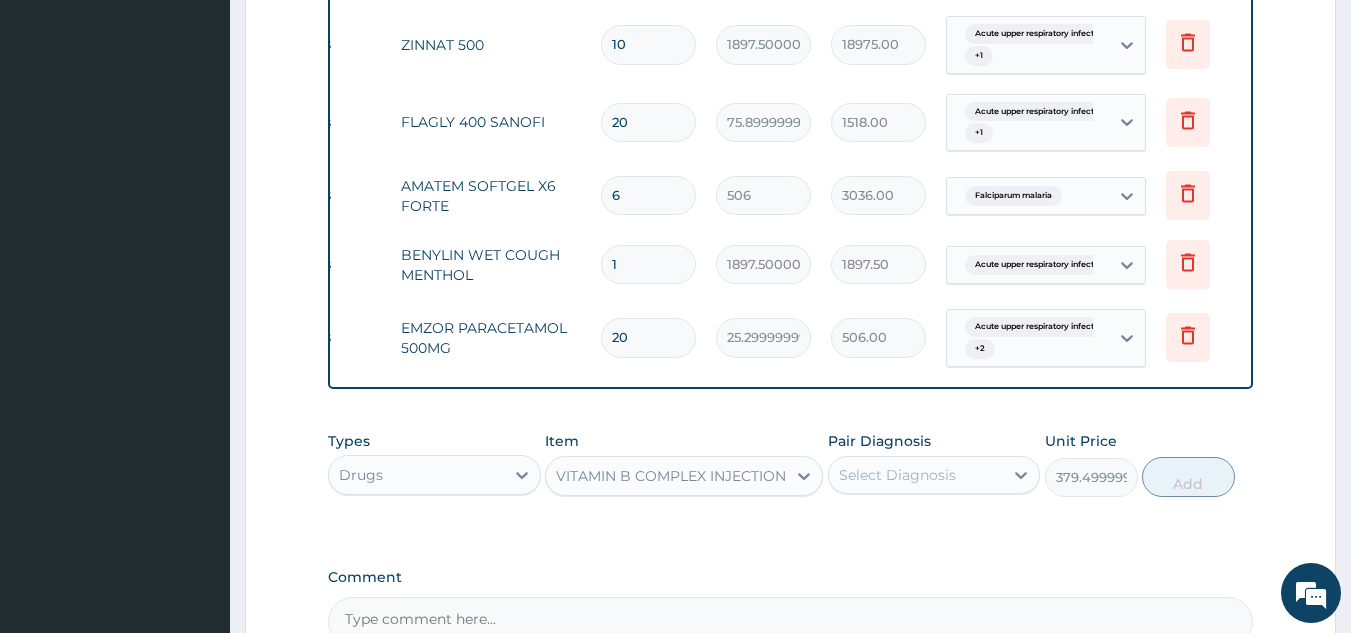 click on "VITAMIN B COMPLEX INJECTION" at bounding box center (671, 476) 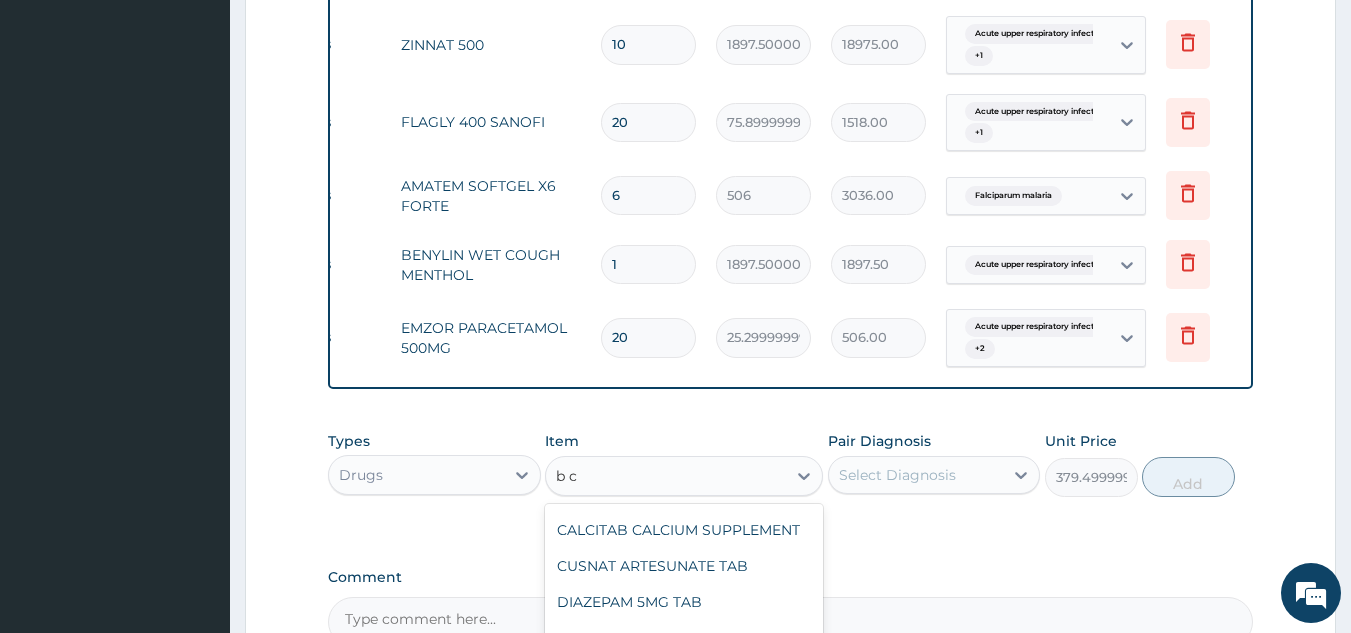 scroll, scrollTop: 0, scrollLeft: 0, axis: both 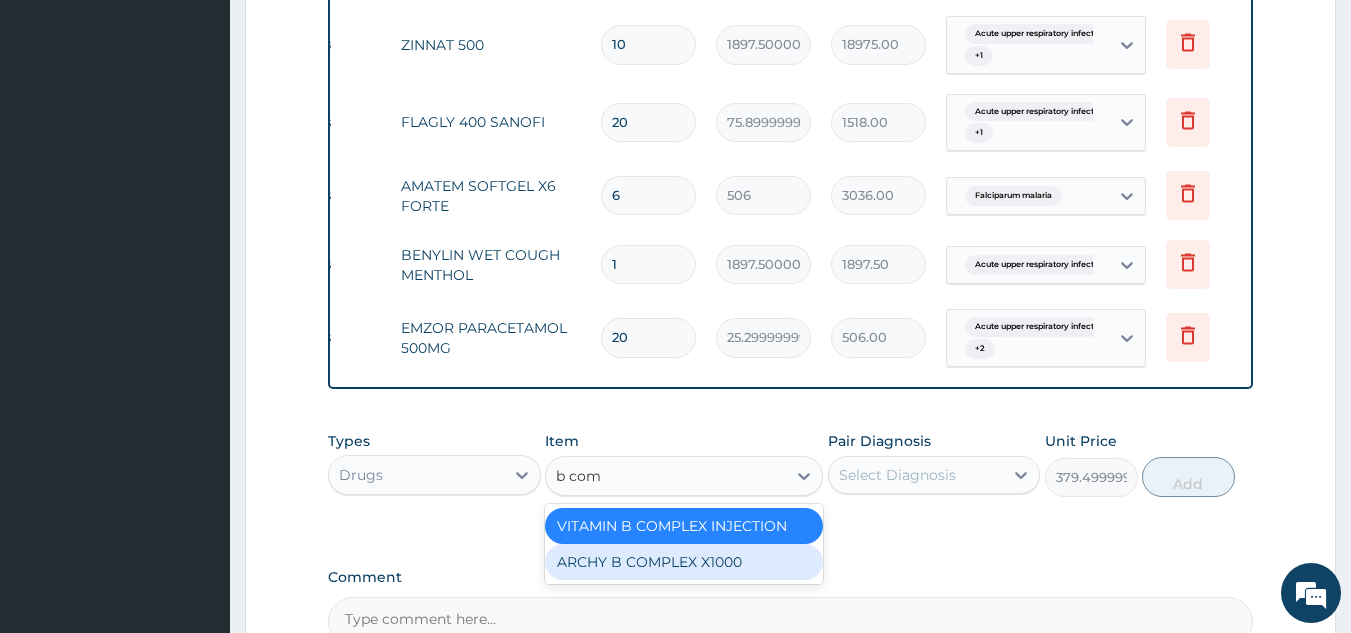 click on "ARCHY B COMPLEX X1000" at bounding box center (684, 562) 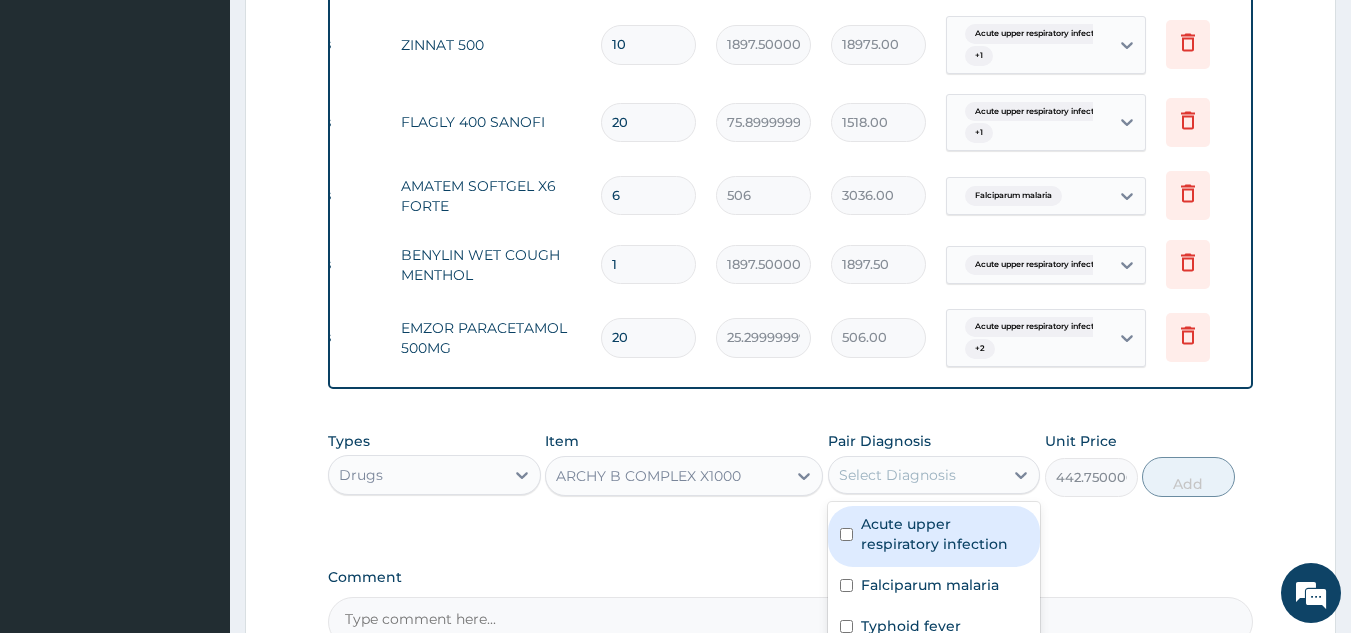 click on "Select Diagnosis" at bounding box center [897, 475] 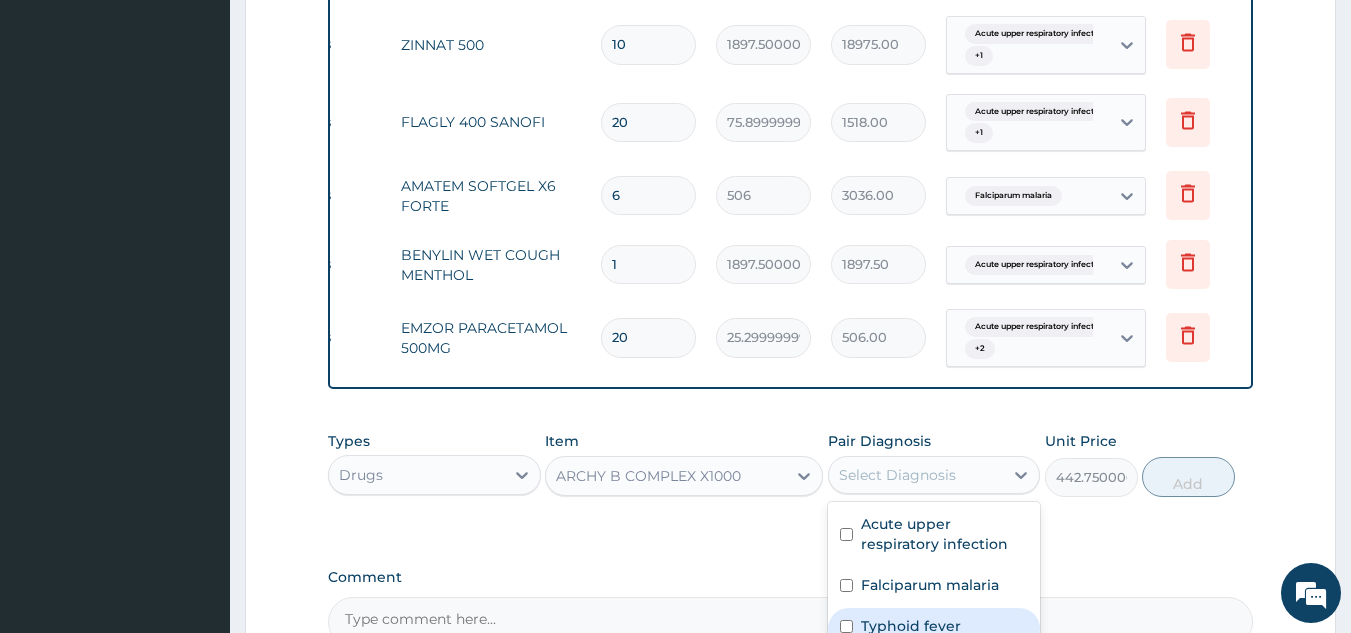 click at bounding box center [846, 626] 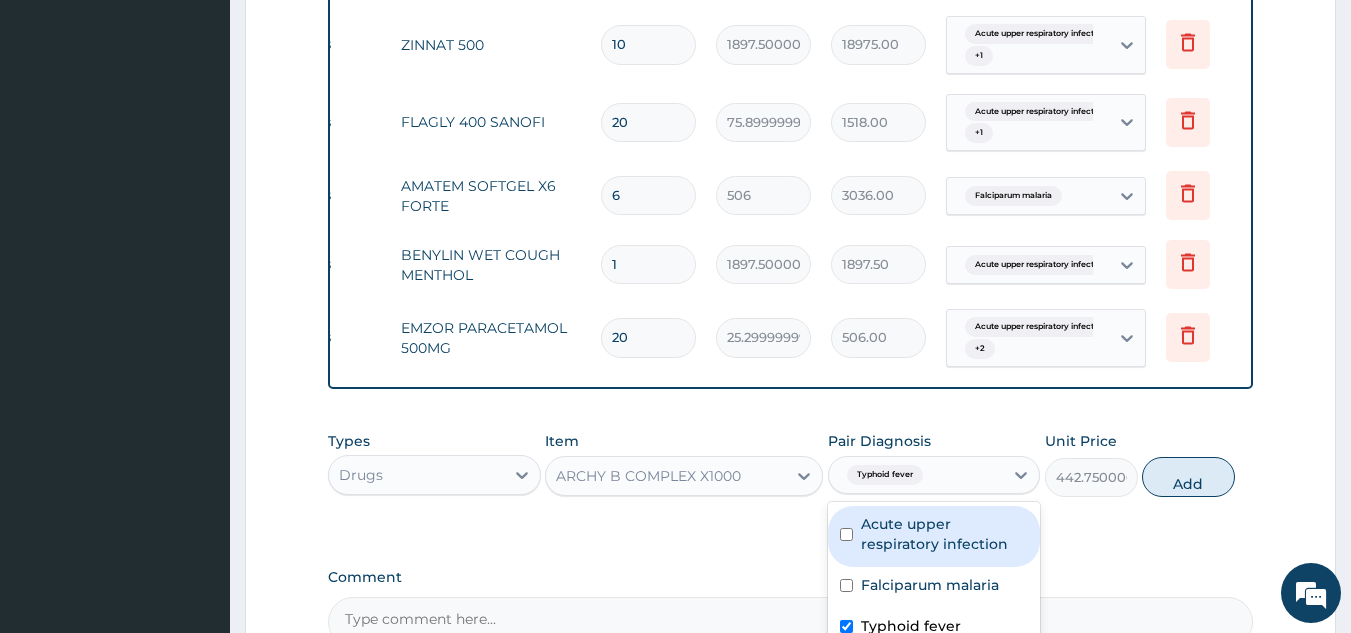 drag, startPoint x: 848, startPoint y: 577, endPoint x: 848, endPoint y: 533, distance: 44 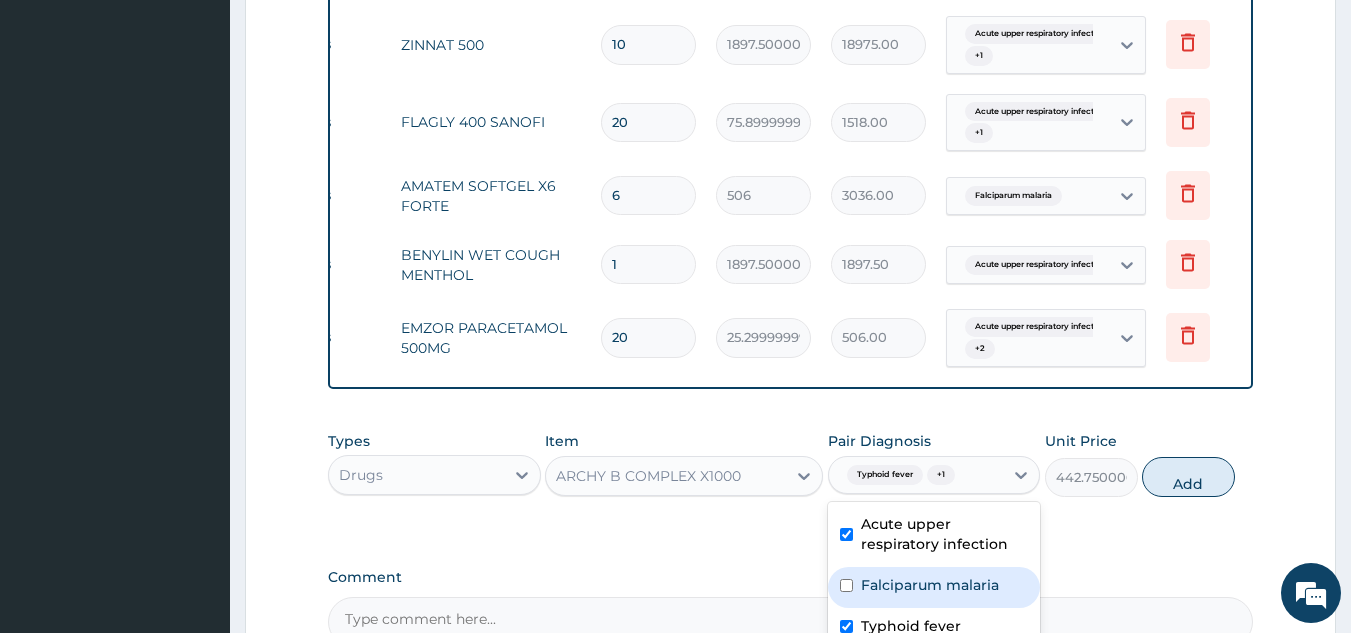 click at bounding box center [846, 585] 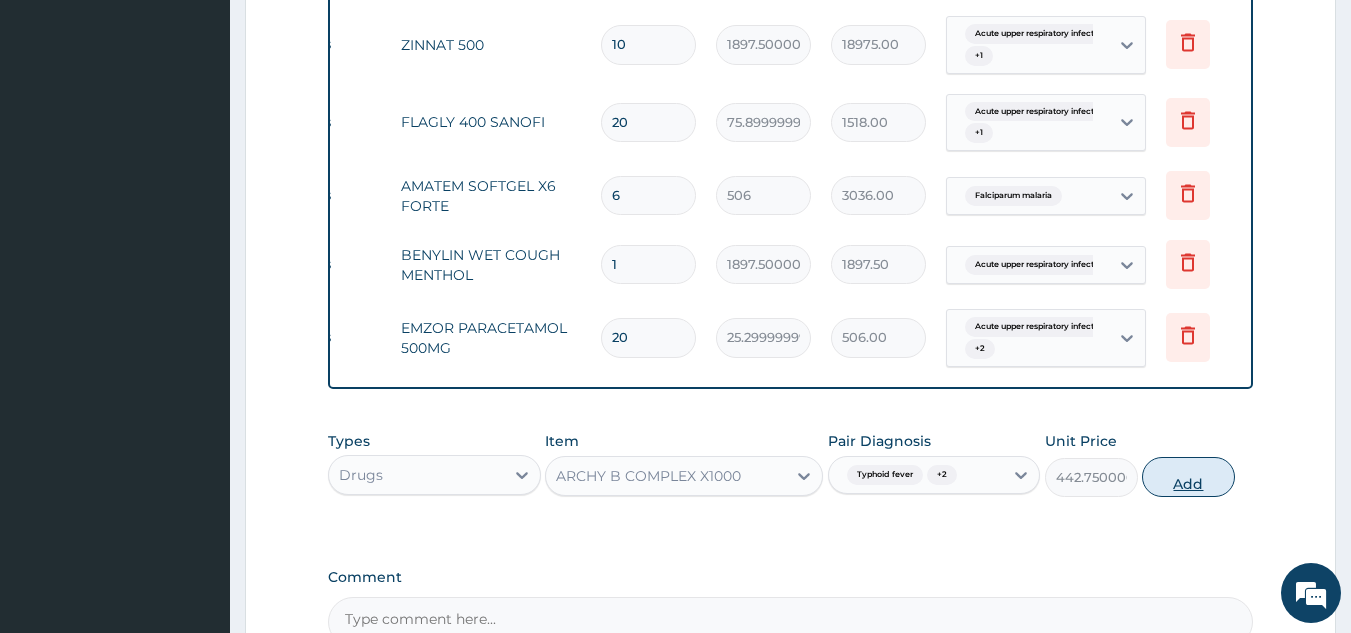 click on "Add" at bounding box center [1188, 477] 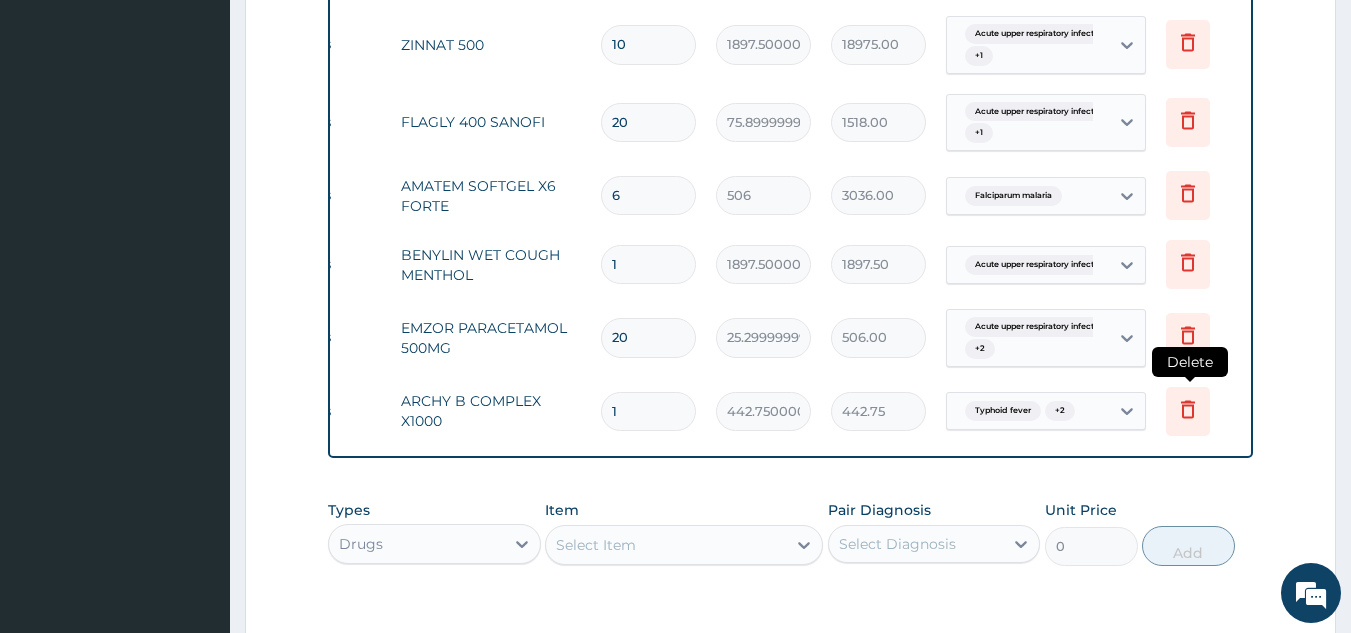 click 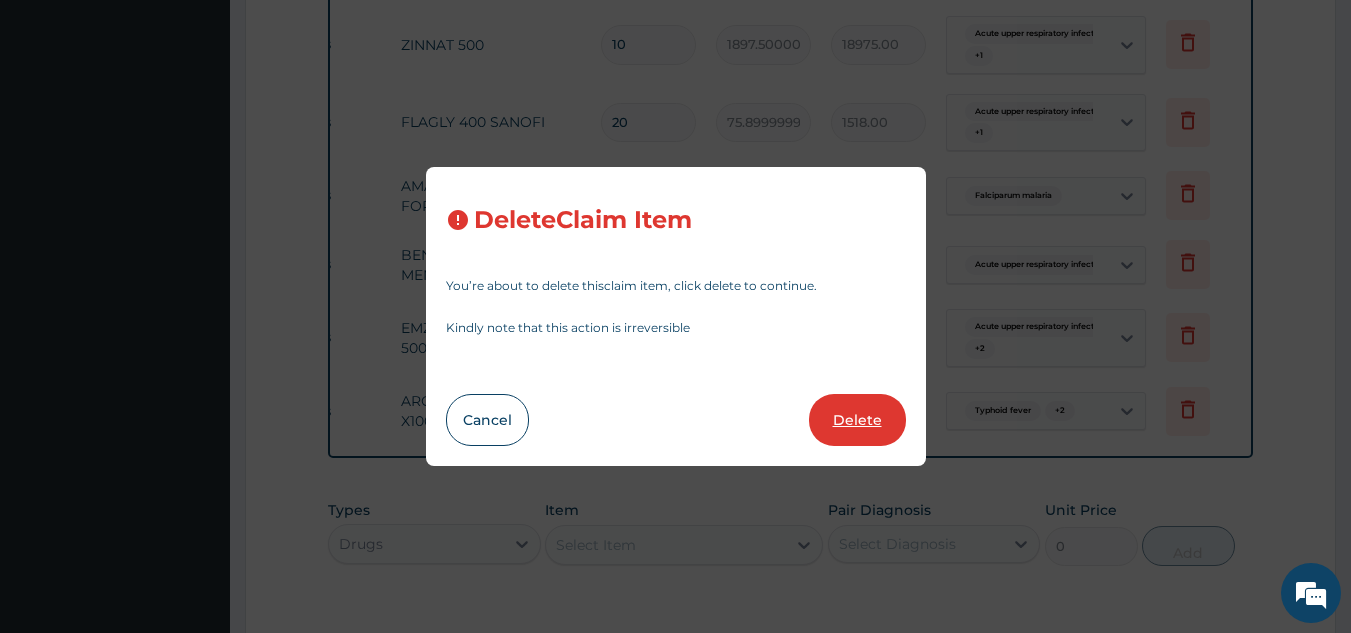 click on "Delete" at bounding box center (857, 420) 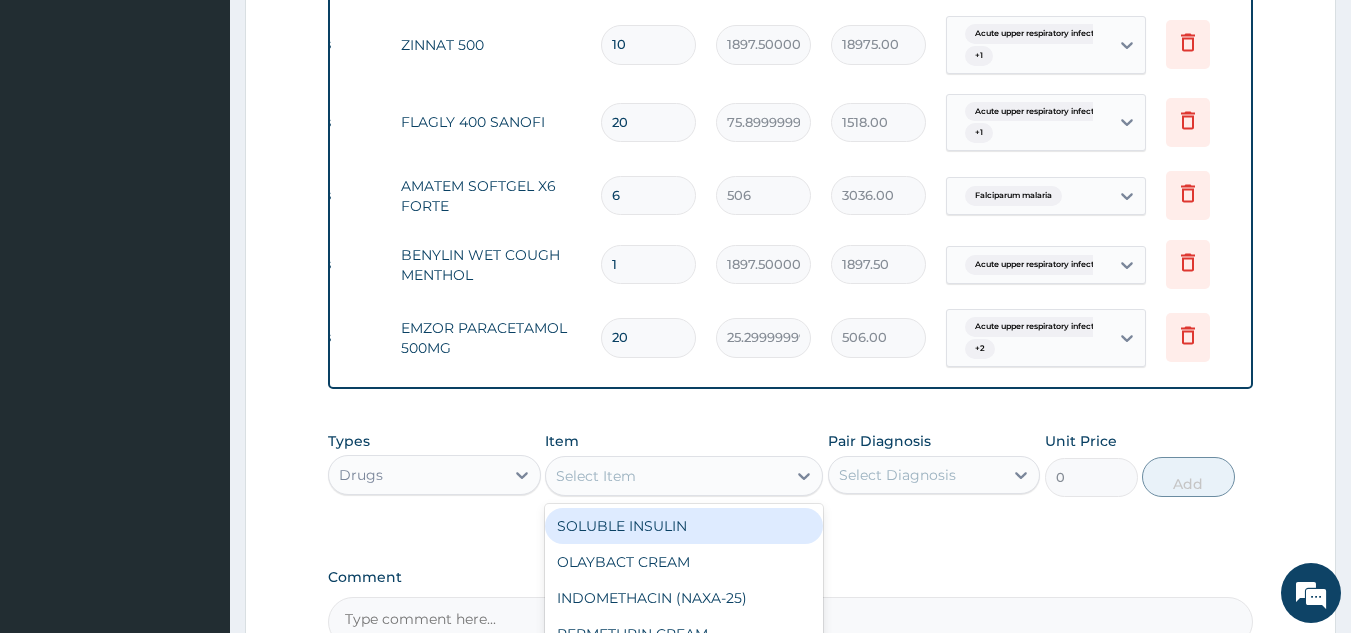 click on "Select Item" at bounding box center [666, 476] 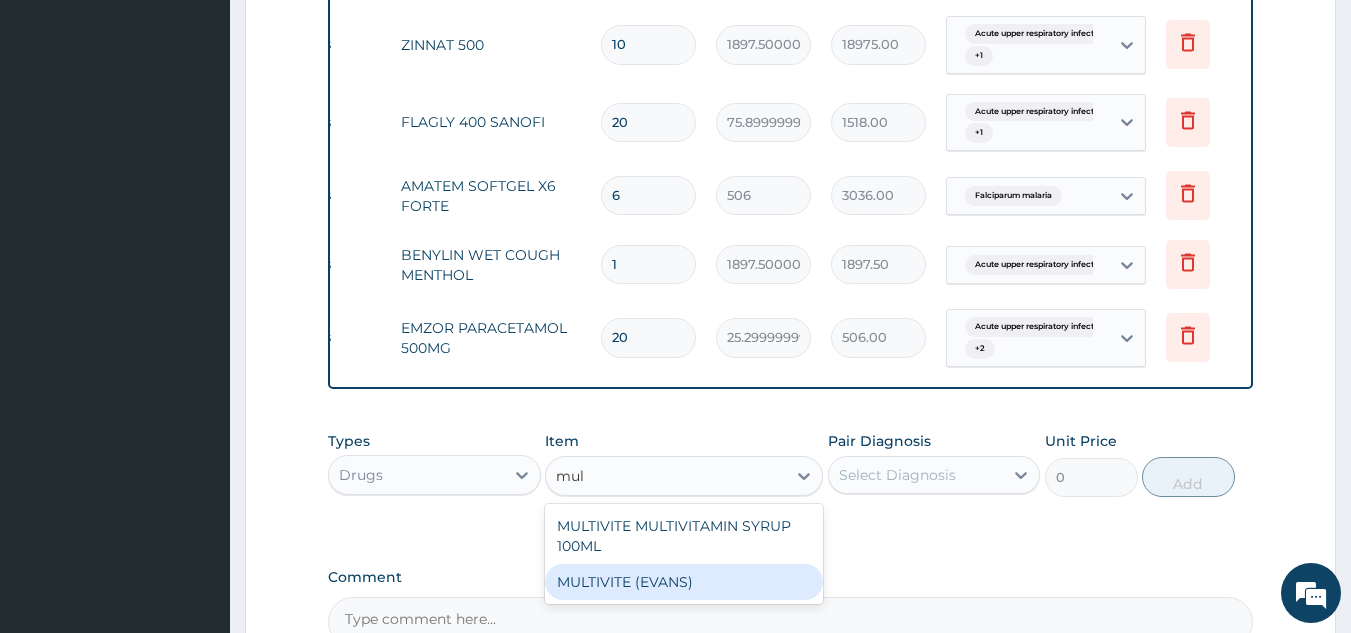 click on "MULTIVITE (EVANS)" at bounding box center (684, 582) 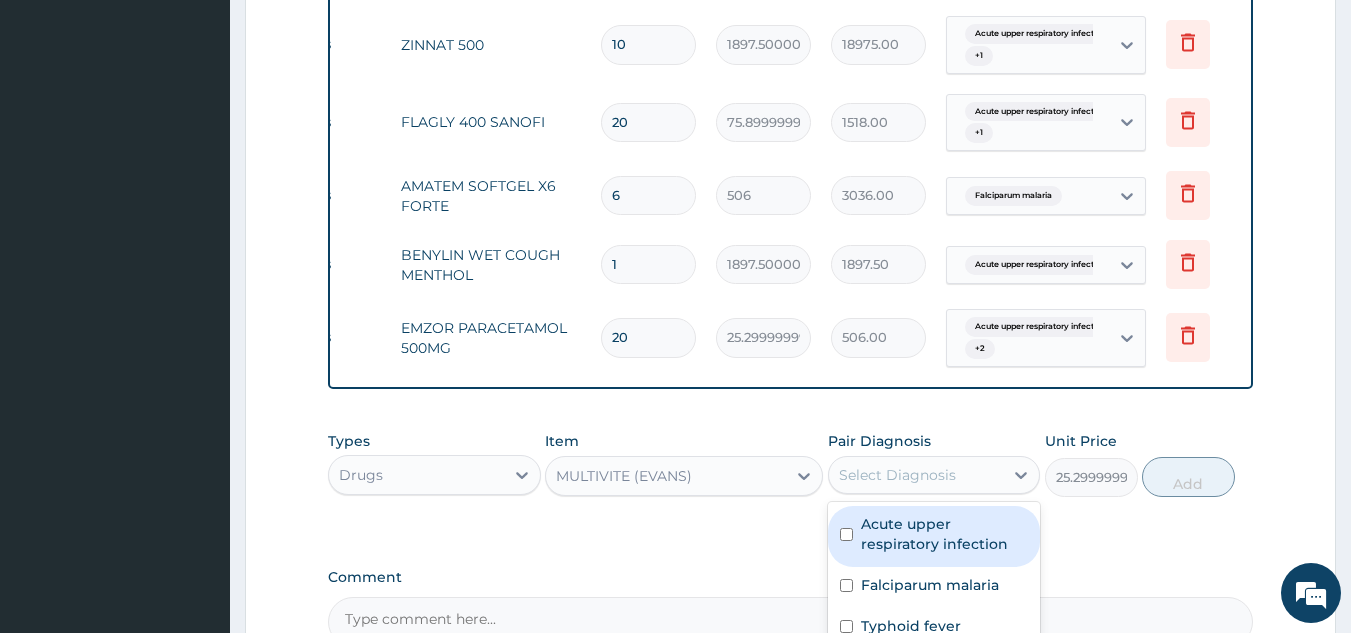 click on "Select Diagnosis" at bounding box center [897, 475] 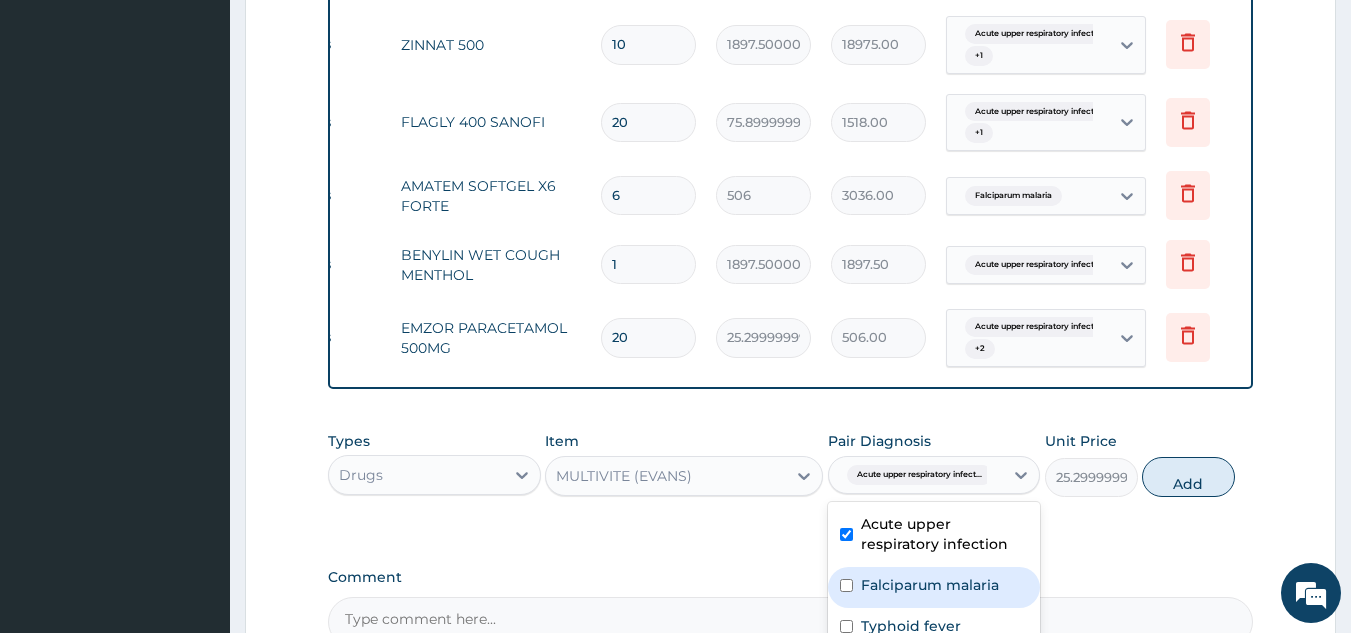 click at bounding box center [846, 585] 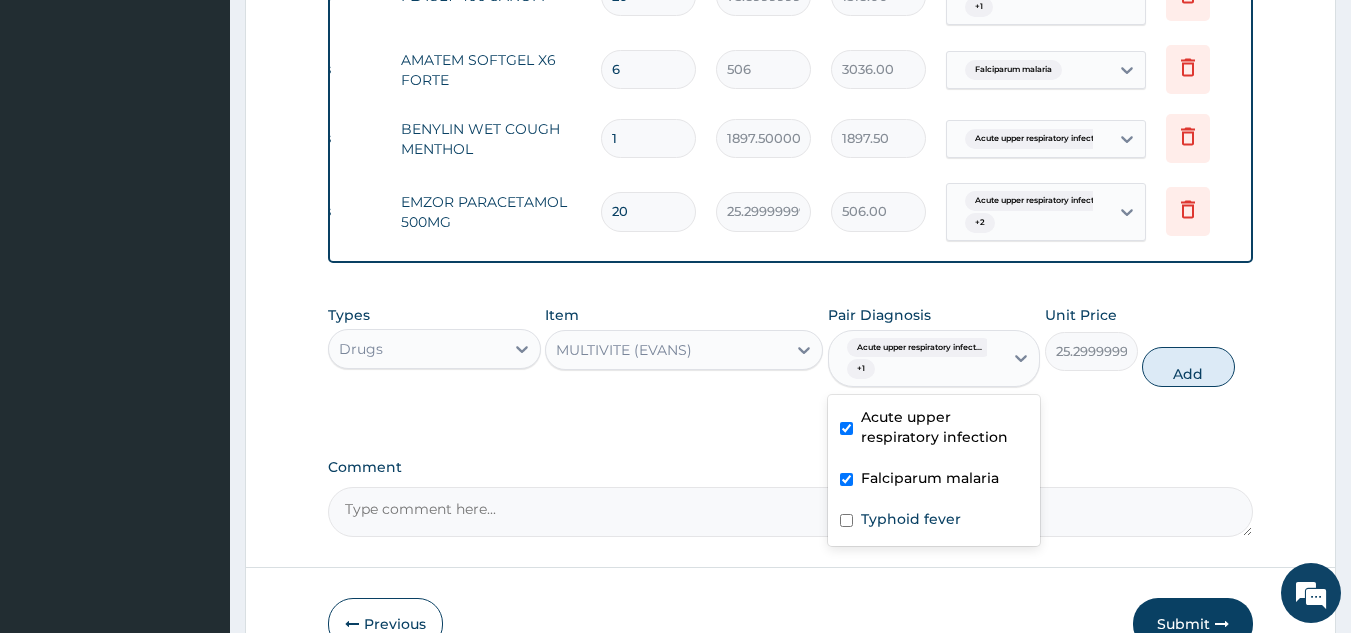 scroll, scrollTop: 1979, scrollLeft: 0, axis: vertical 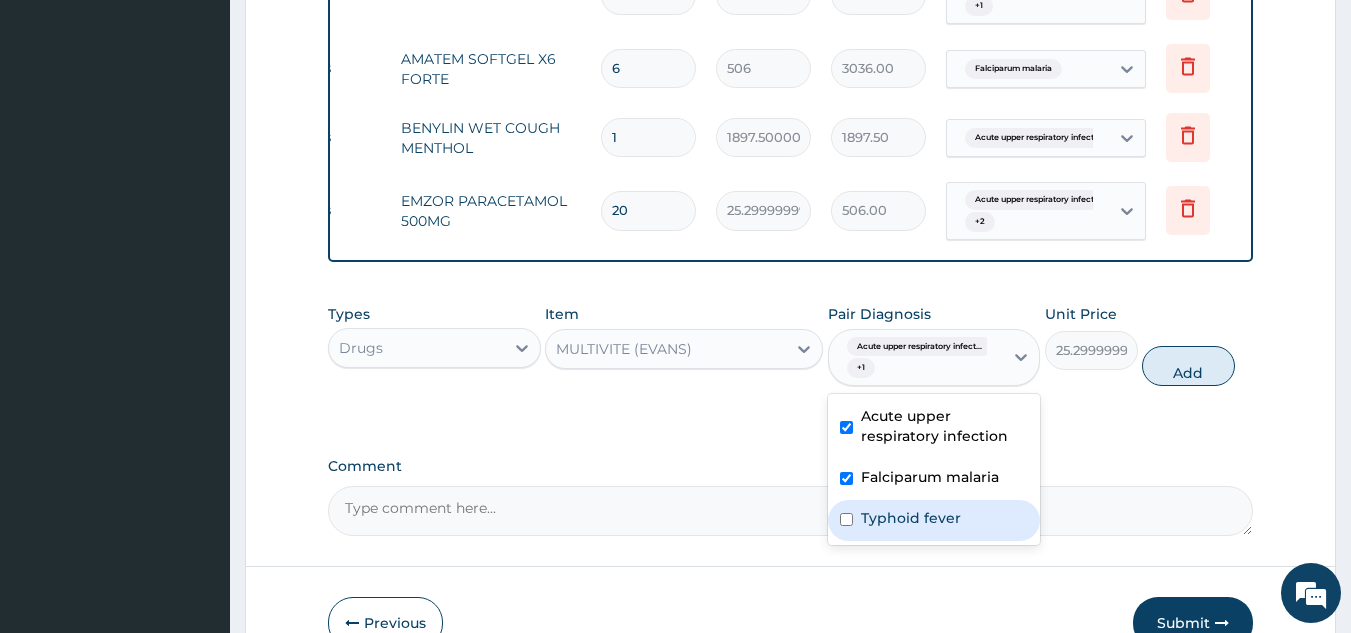 click on "Typhoid fever" at bounding box center [911, 518] 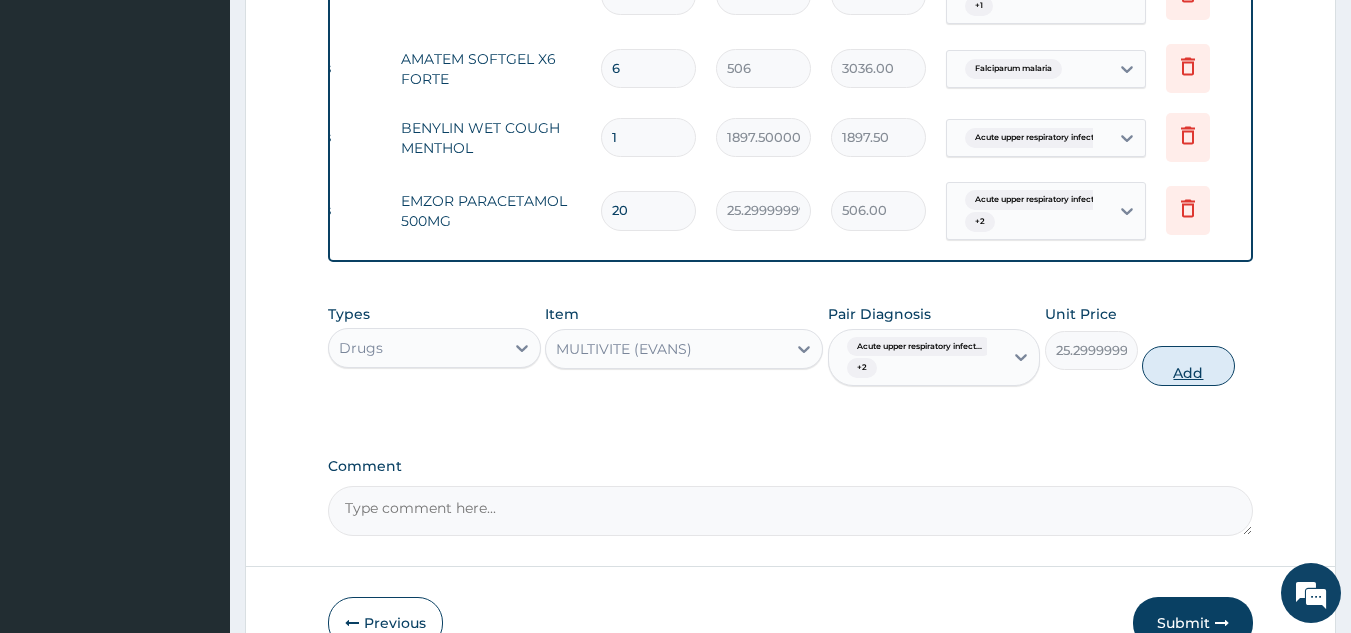click on "Add" at bounding box center (1188, 366) 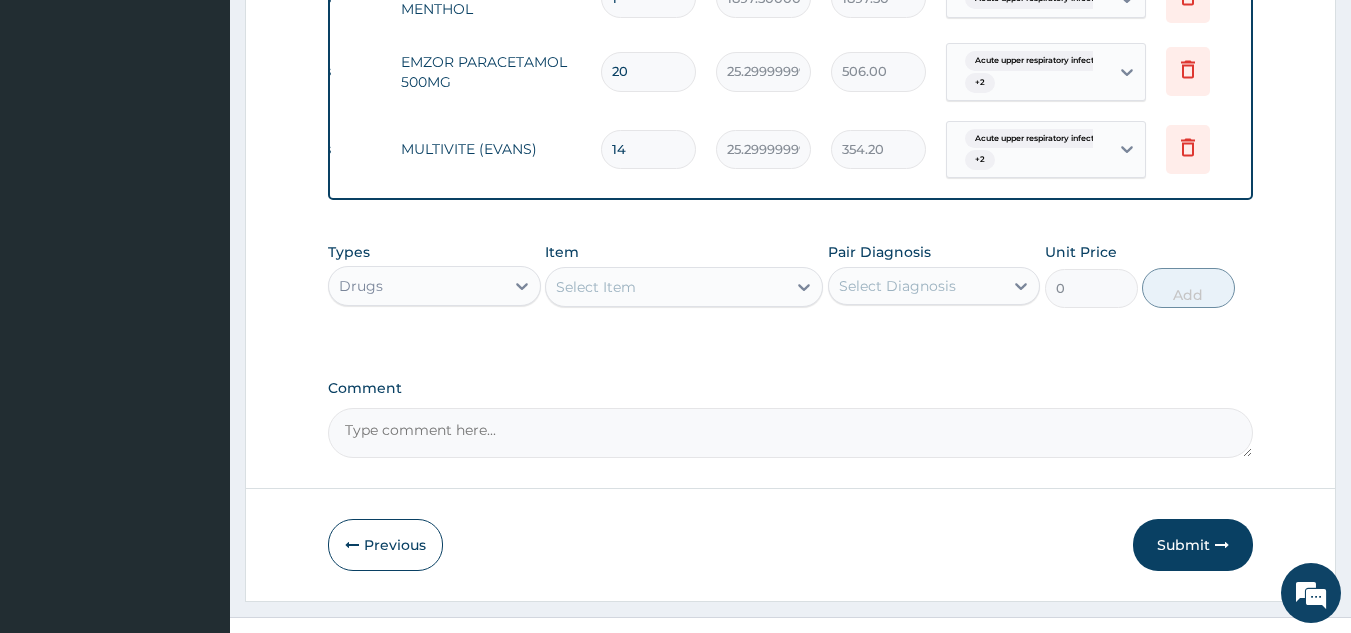 scroll, scrollTop: 2148, scrollLeft: 0, axis: vertical 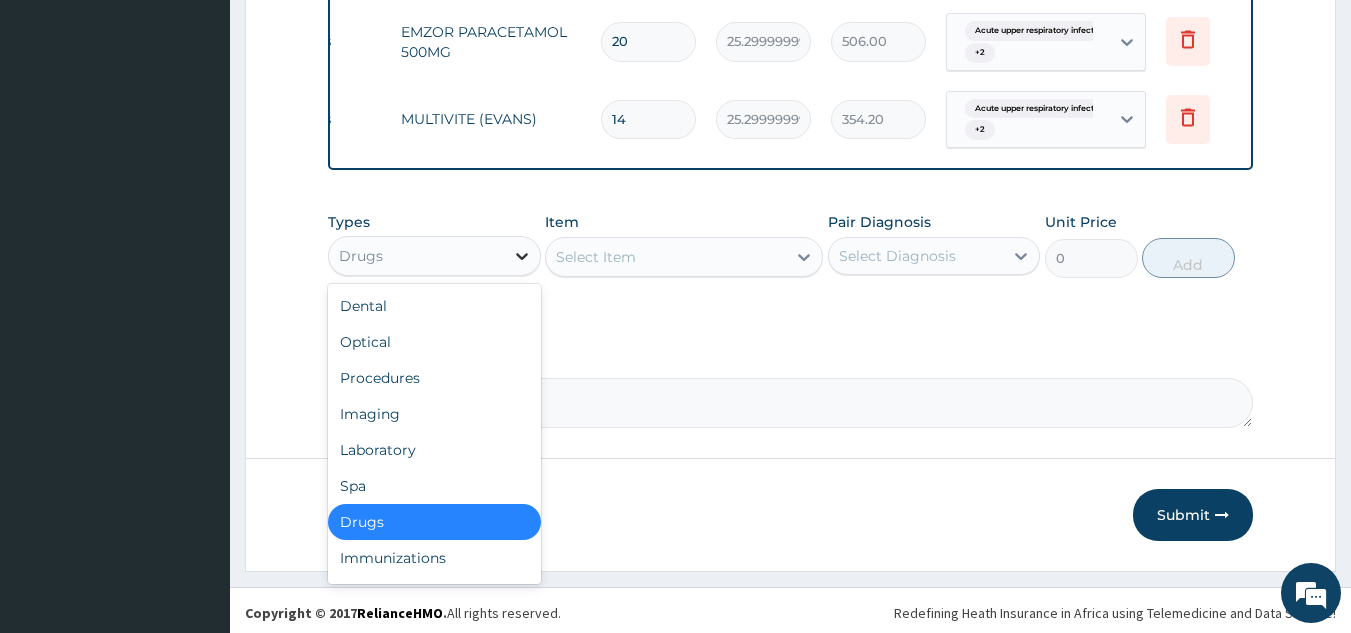 click 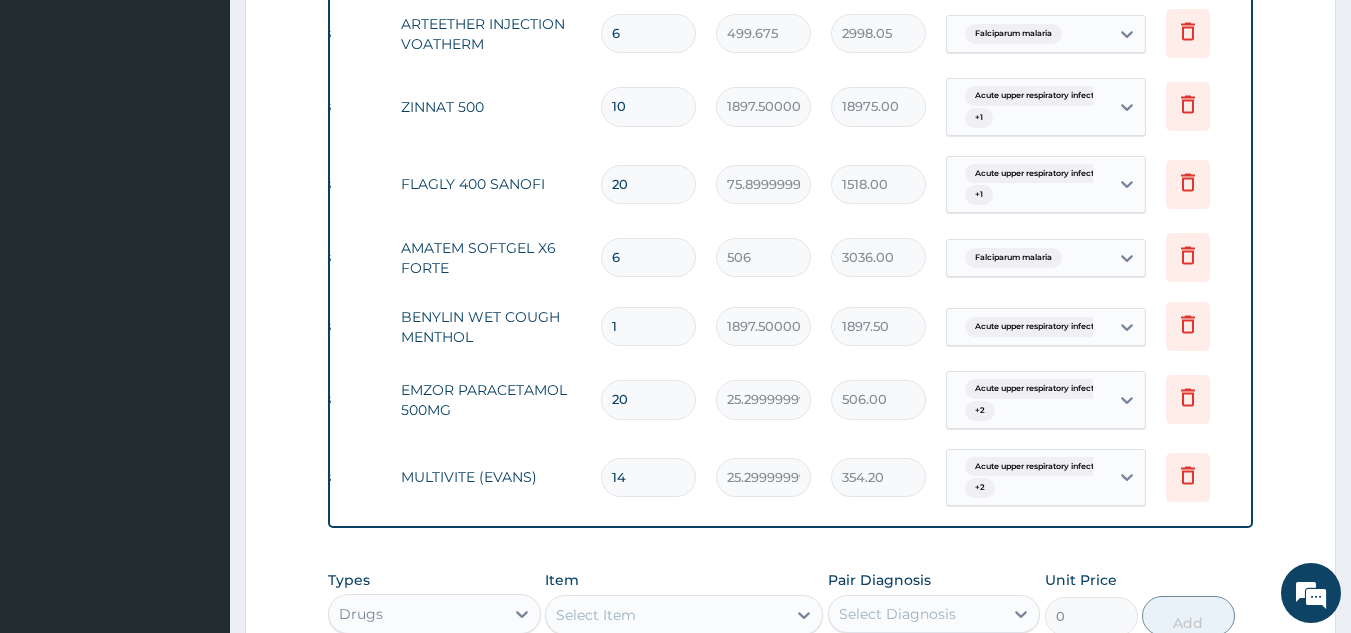 scroll, scrollTop: 2148, scrollLeft: 0, axis: vertical 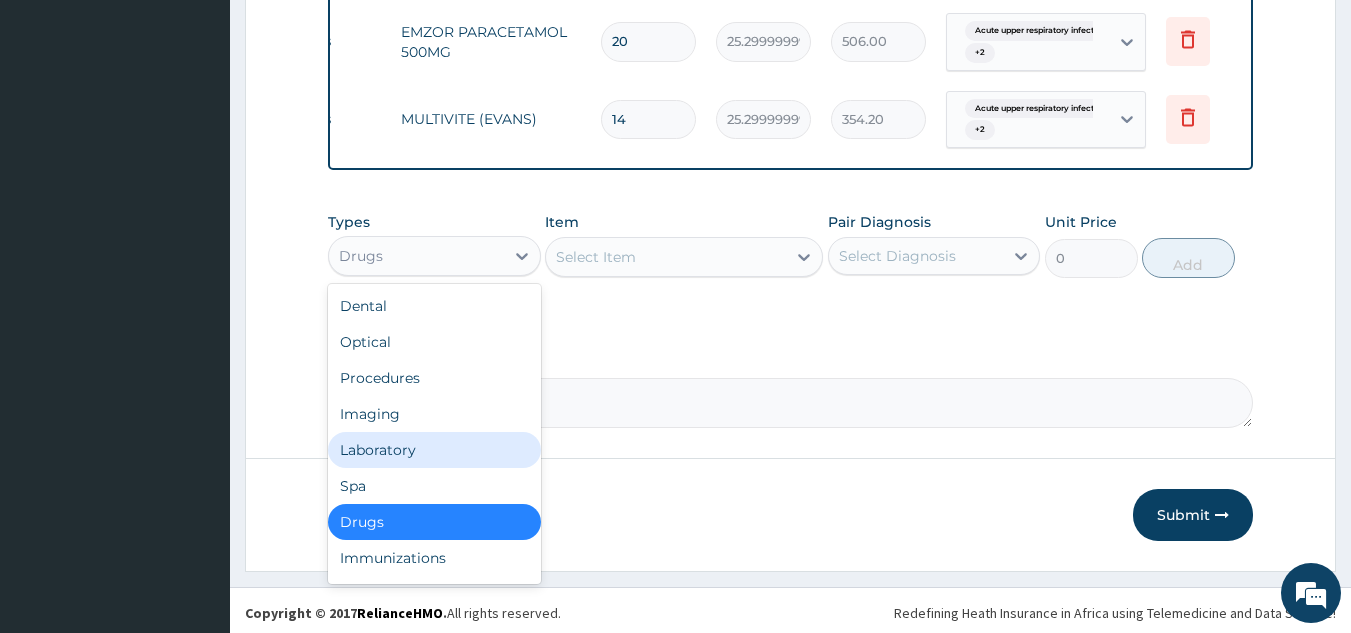 click on "Laboratory" at bounding box center [434, 450] 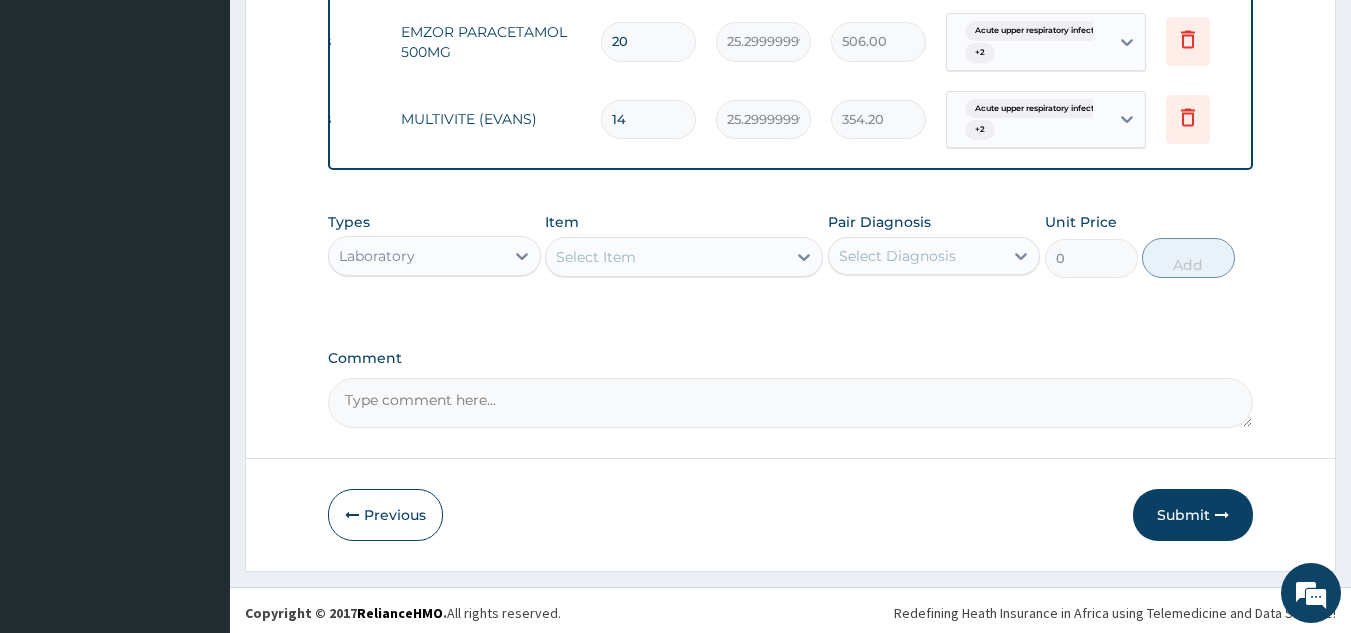 click on "Select Item" at bounding box center [666, 257] 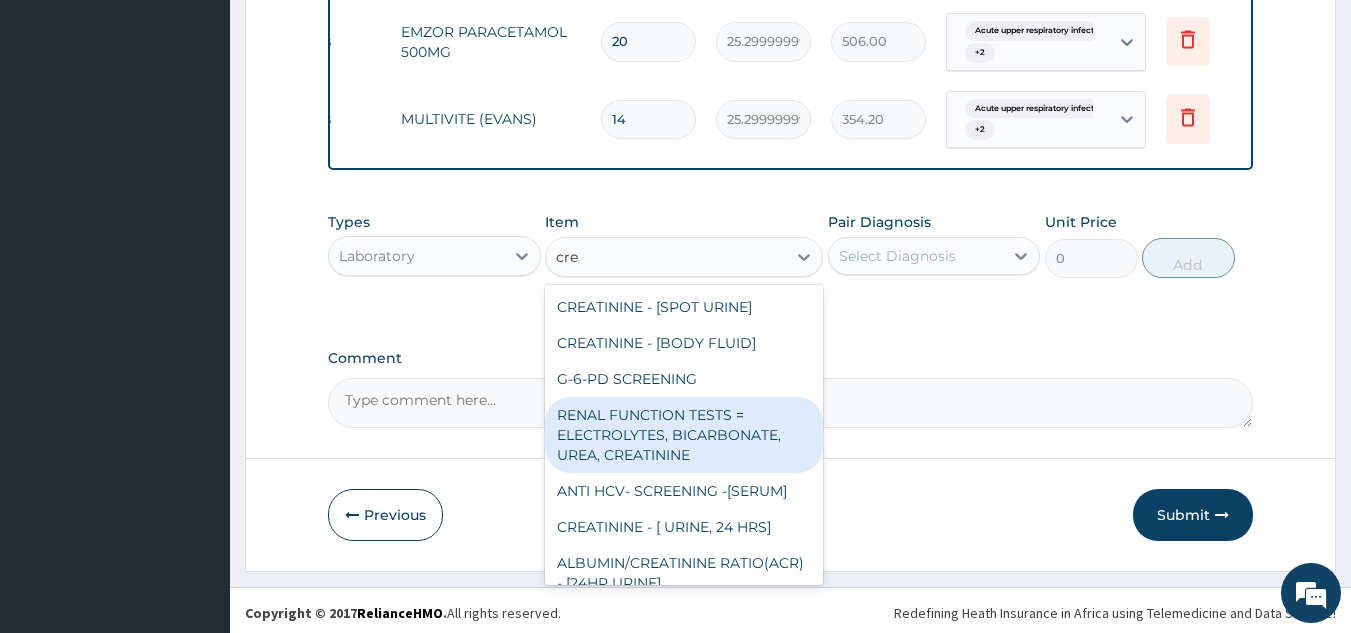 click on "RENAL FUNCTION TESTS = ELECTROLYTES, BICARBONATE, UREA, CREATININE" at bounding box center [684, 435] 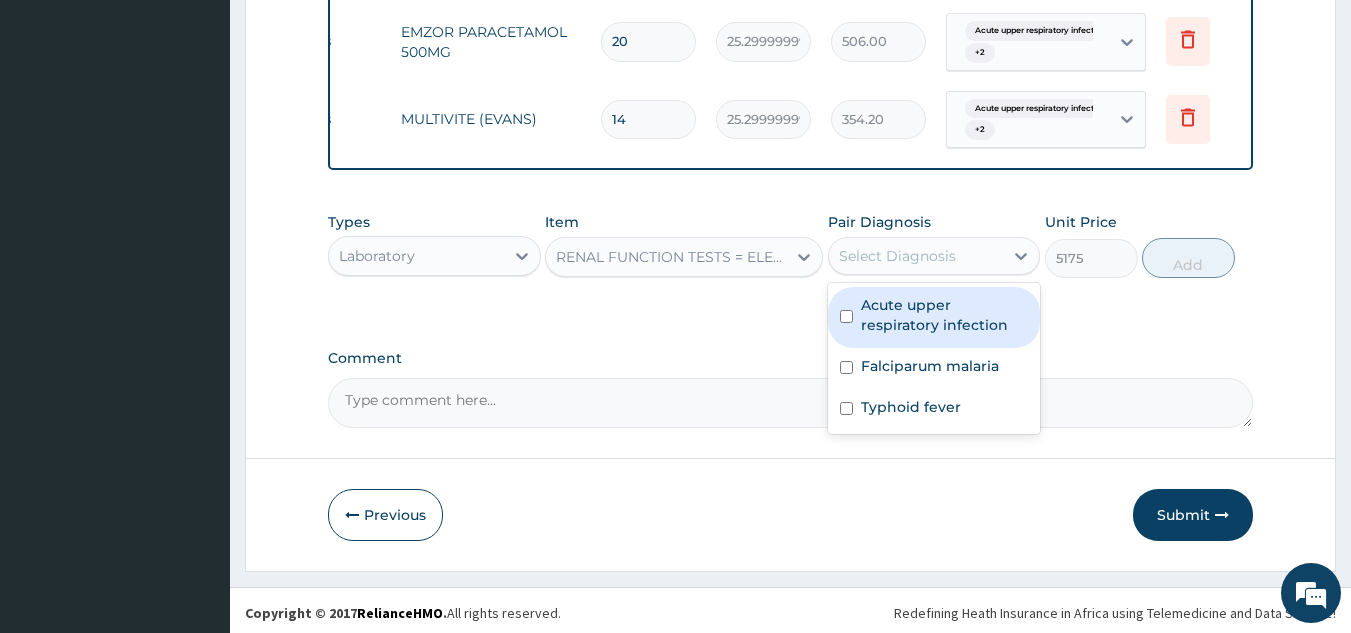 click on "Select Diagnosis" at bounding box center [916, 256] 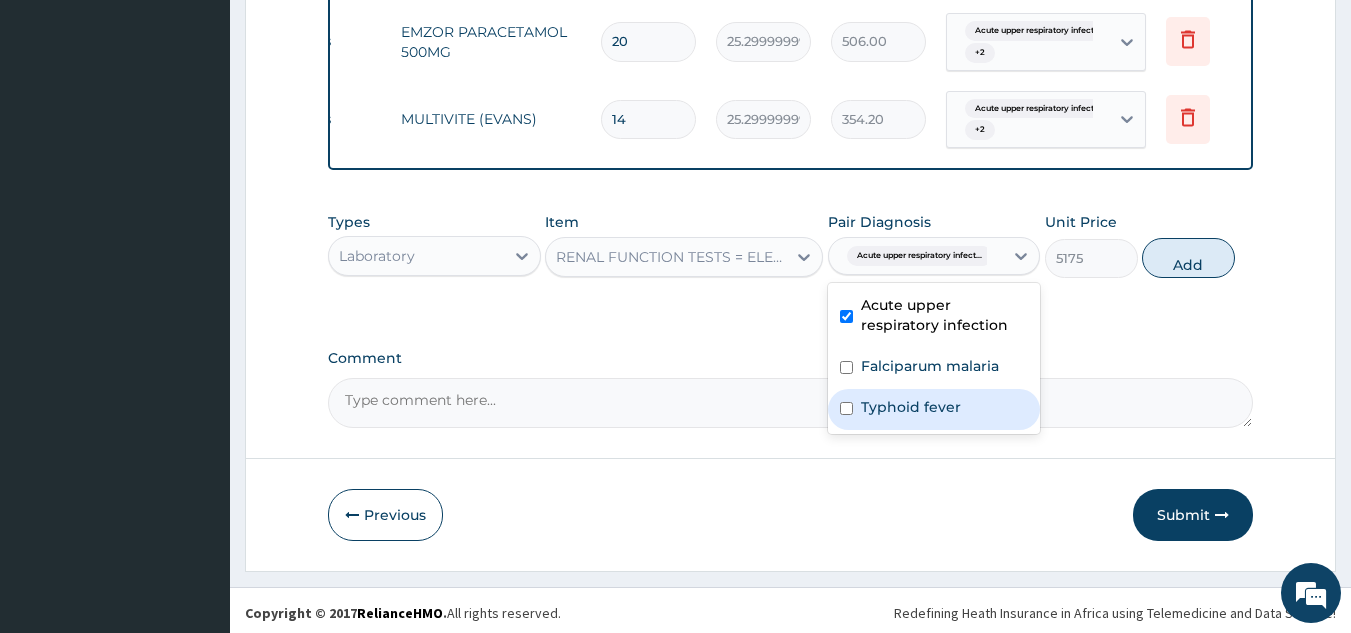click at bounding box center (846, 408) 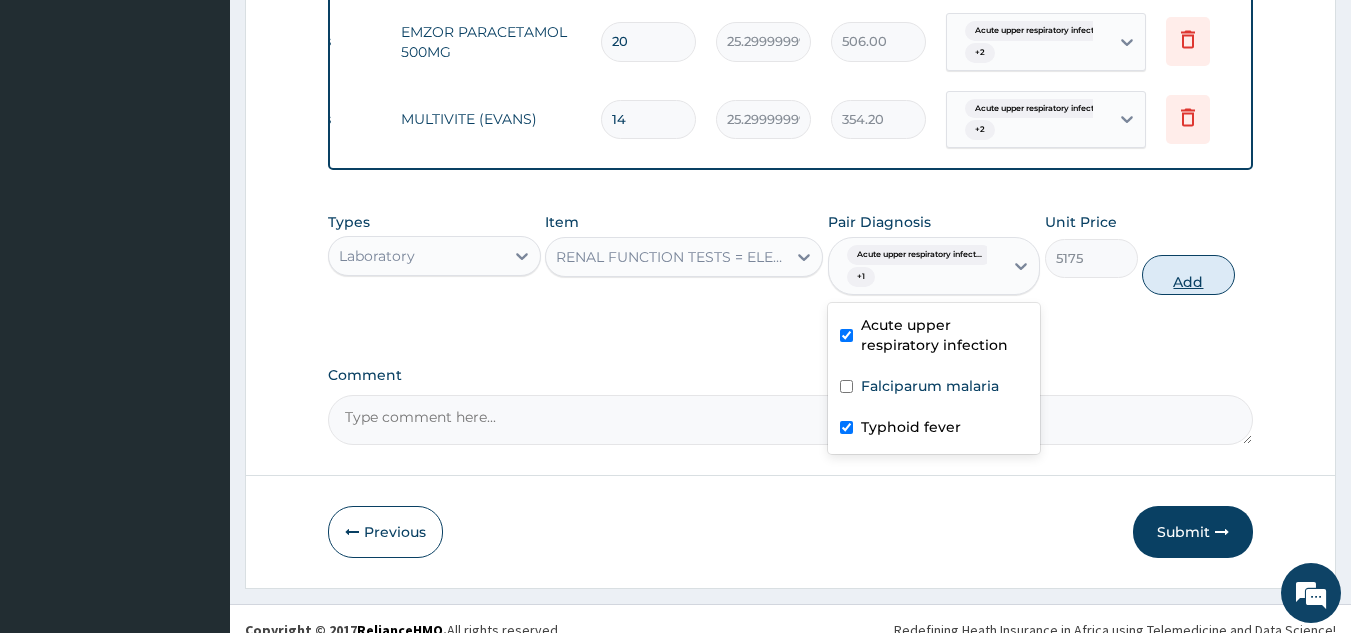 click on "Add" at bounding box center (1188, 275) 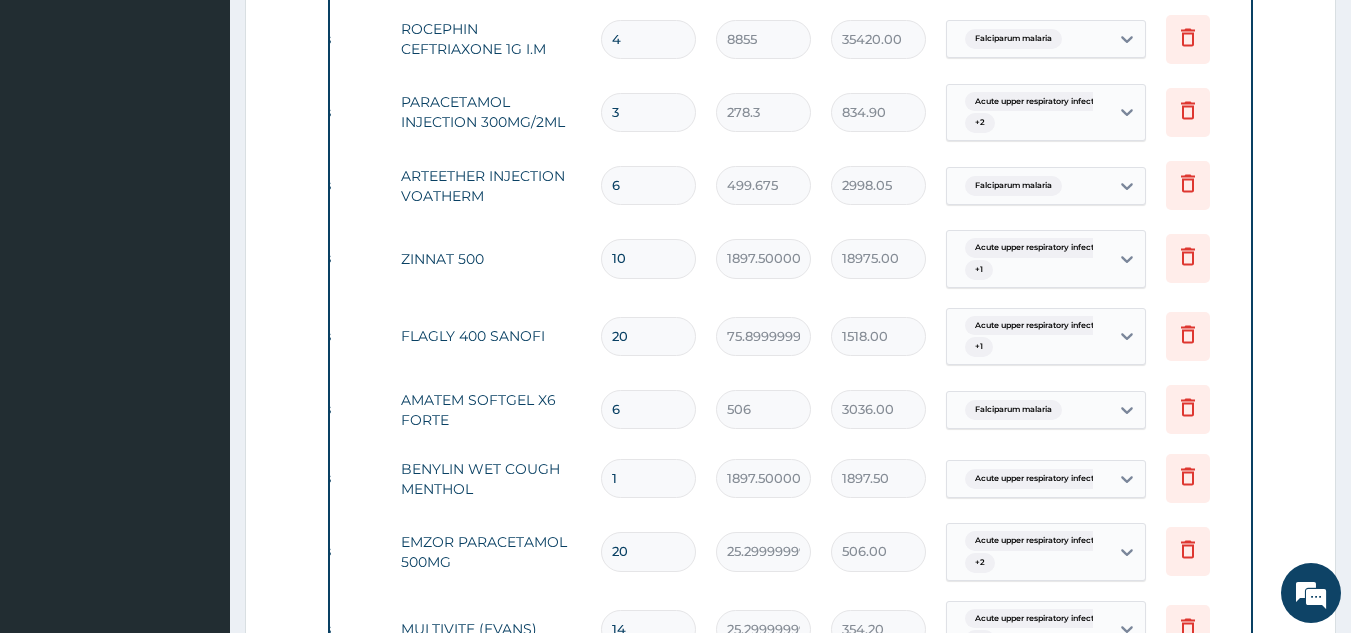 scroll, scrollTop: 1644, scrollLeft: 0, axis: vertical 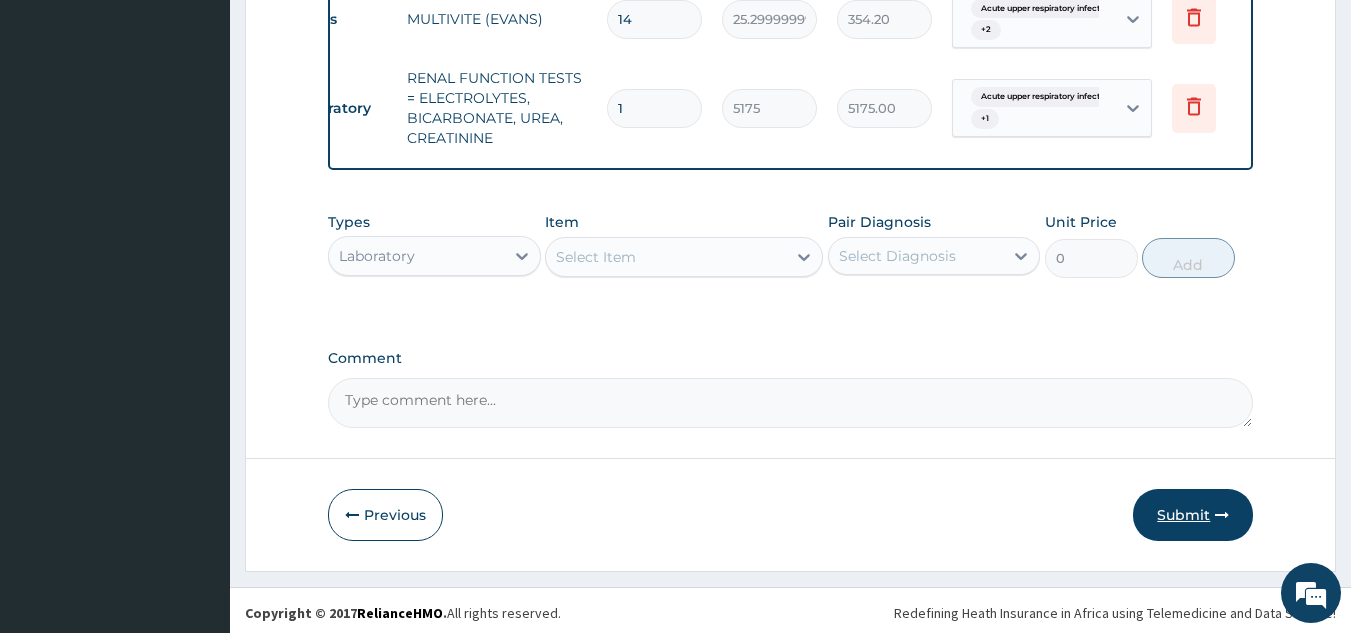 click on "Submit" at bounding box center (1193, 515) 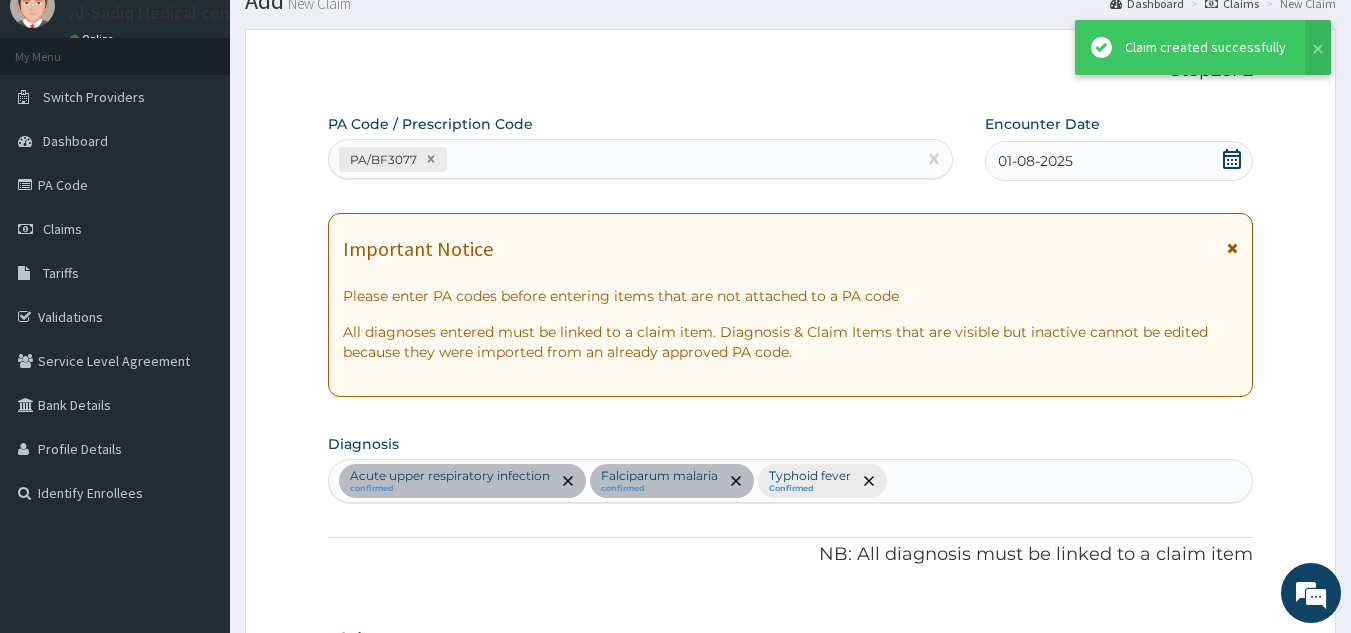 scroll, scrollTop: 2248, scrollLeft: 0, axis: vertical 